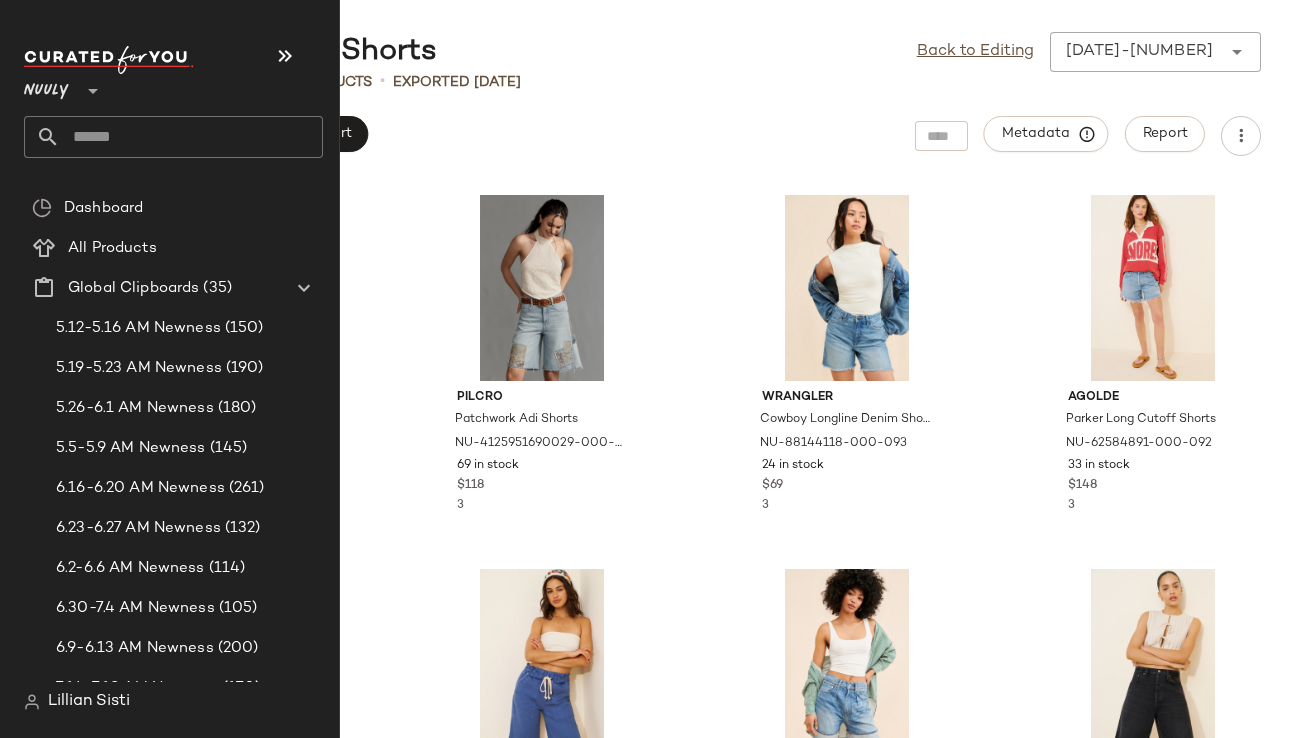 scroll, scrollTop: 0, scrollLeft: 0, axis: both 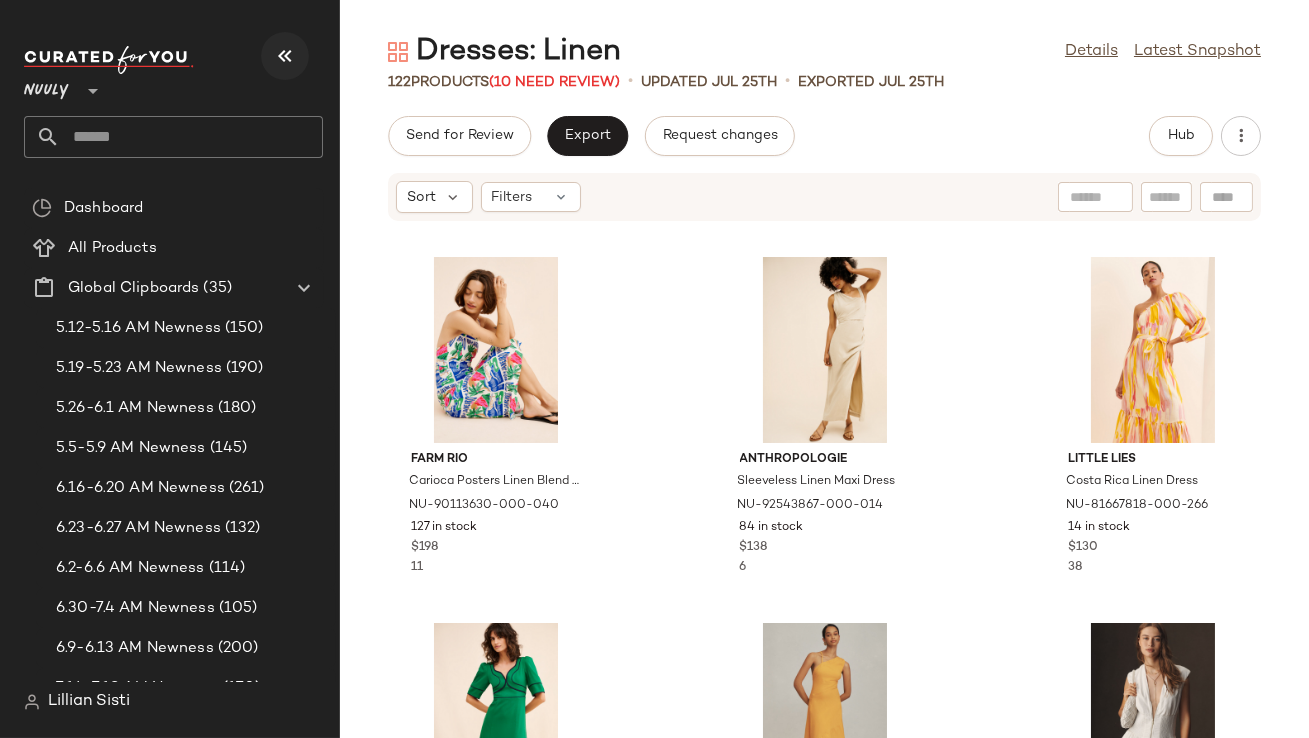 click at bounding box center [285, 56] 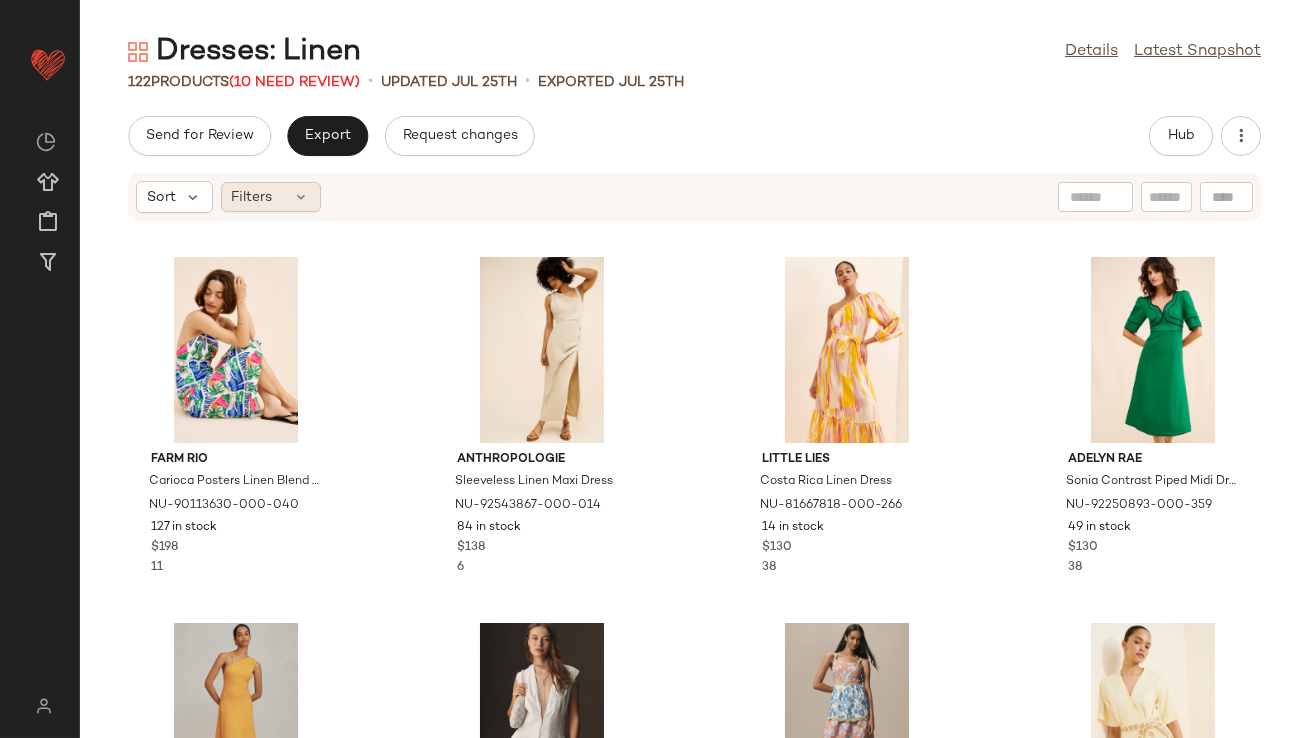 click on "Filters" at bounding box center (252, 197) 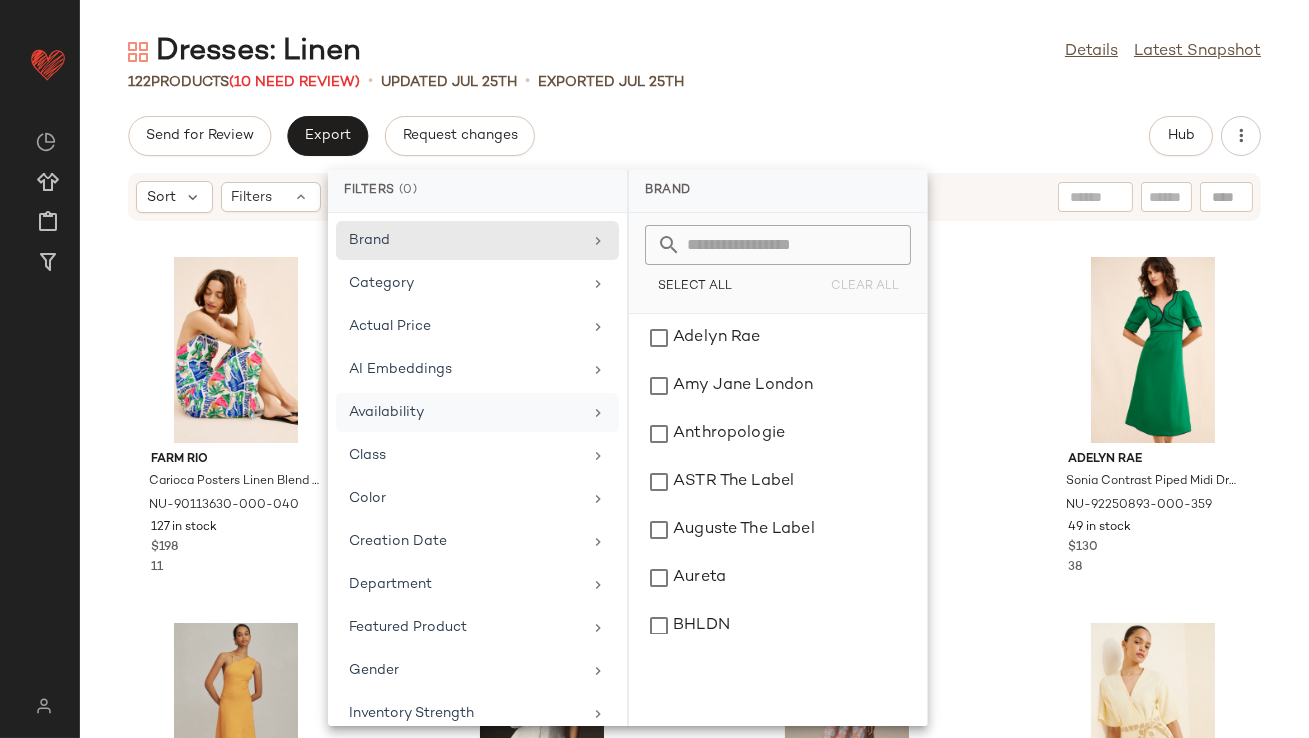 click on "Availability" at bounding box center [465, 412] 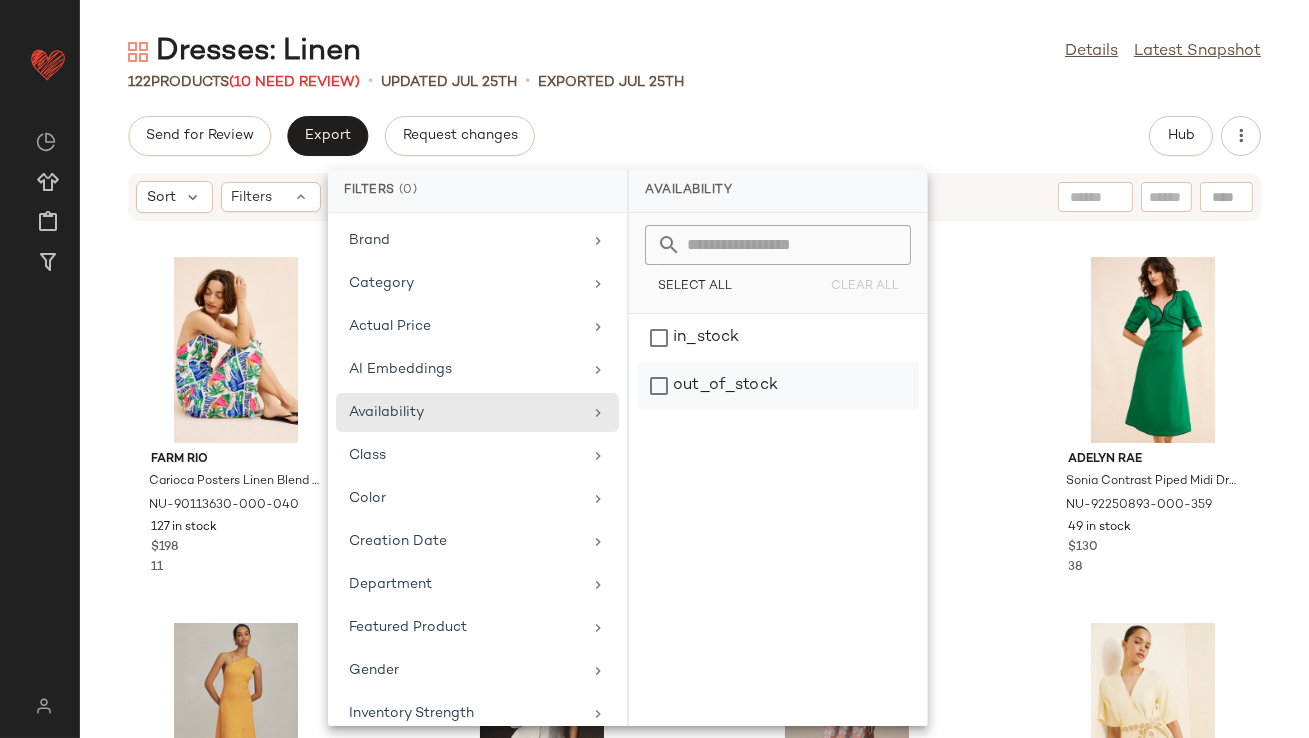 click on "out_of_stock" 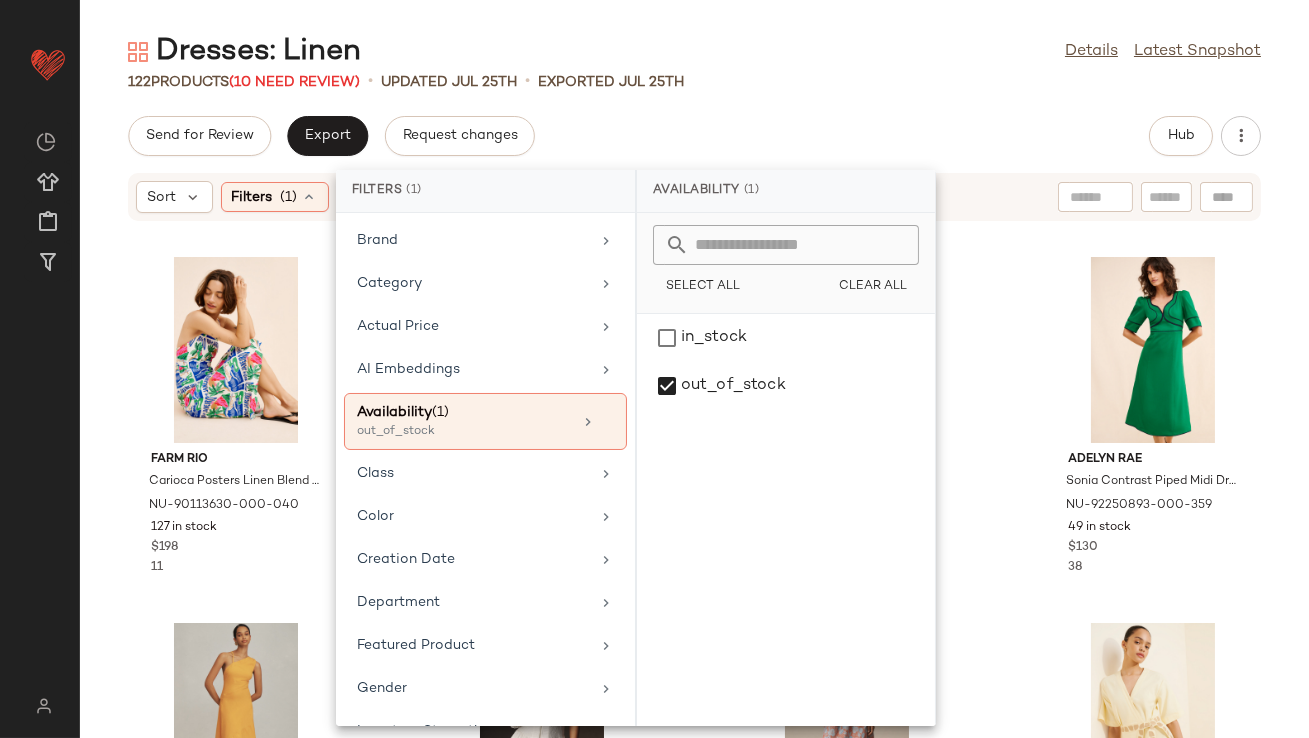 click on "Send for Review   Export   Request changes   Hub" 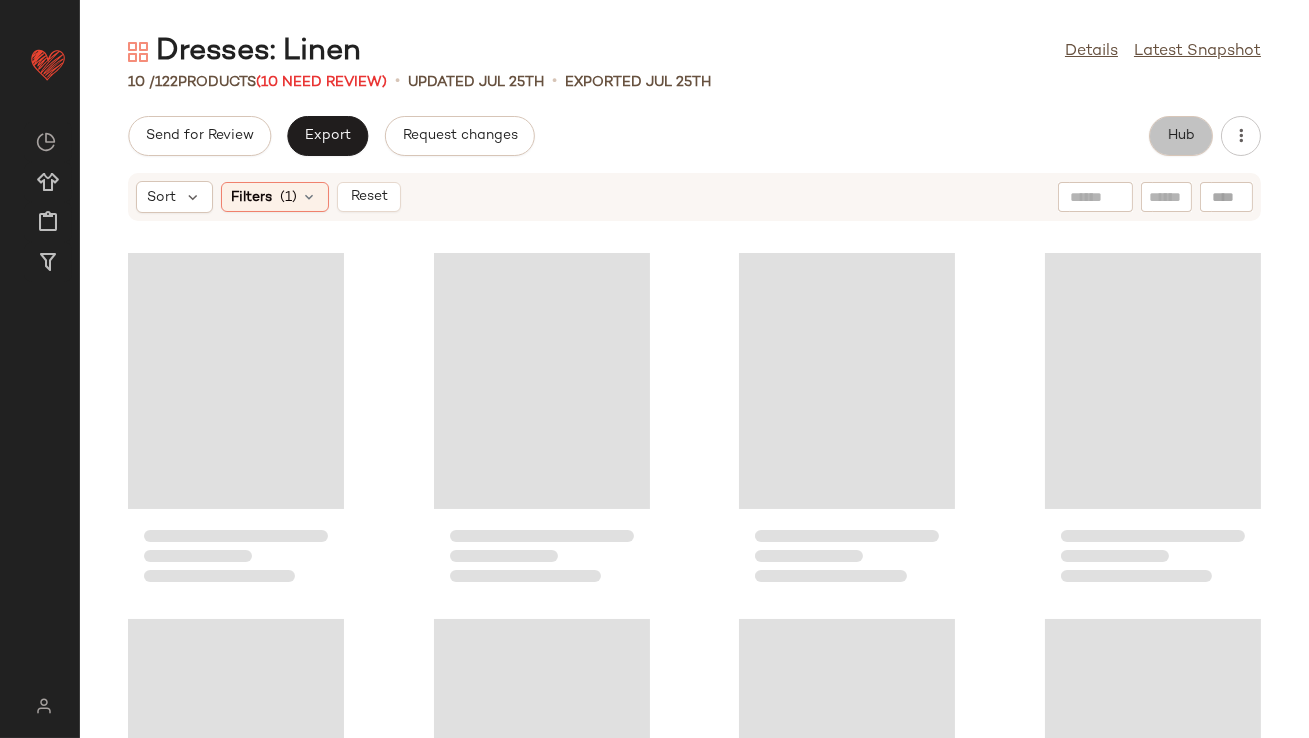 click on "Hub" at bounding box center [1181, 136] 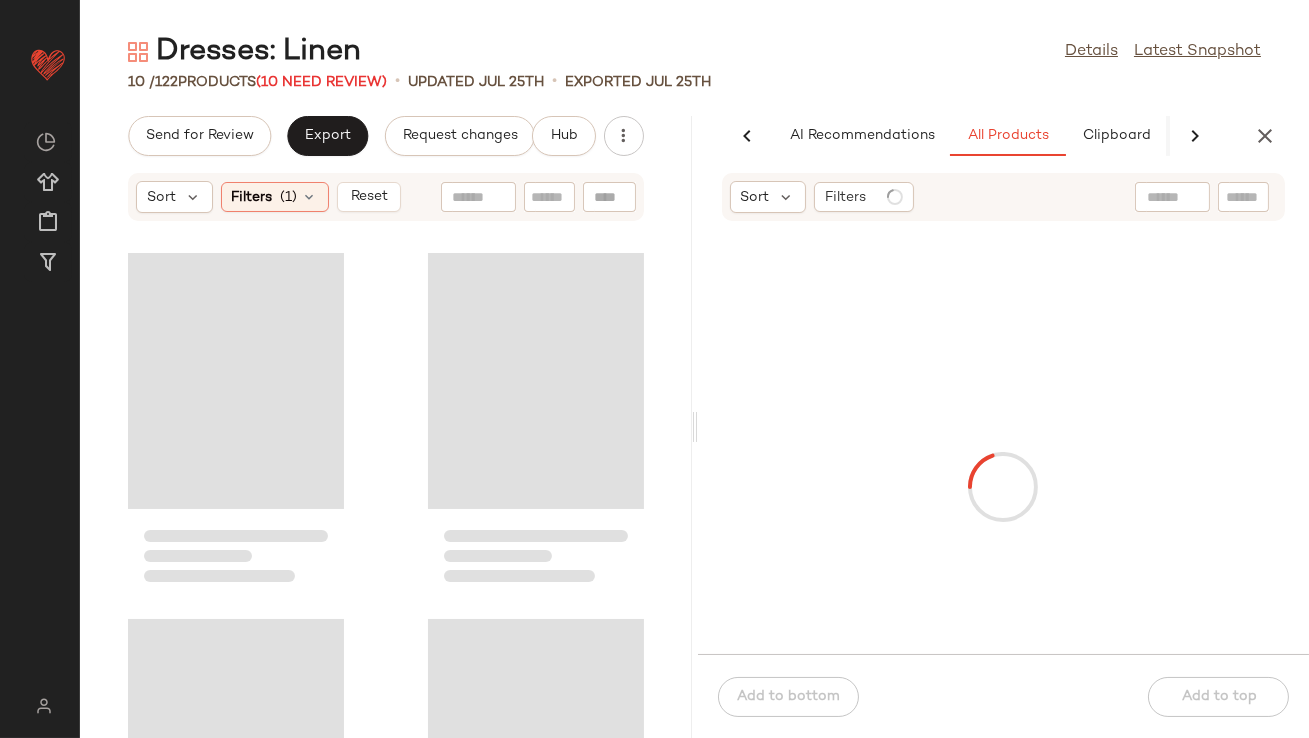 scroll, scrollTop: 0, scrollLeft: 112, axis: horizontal 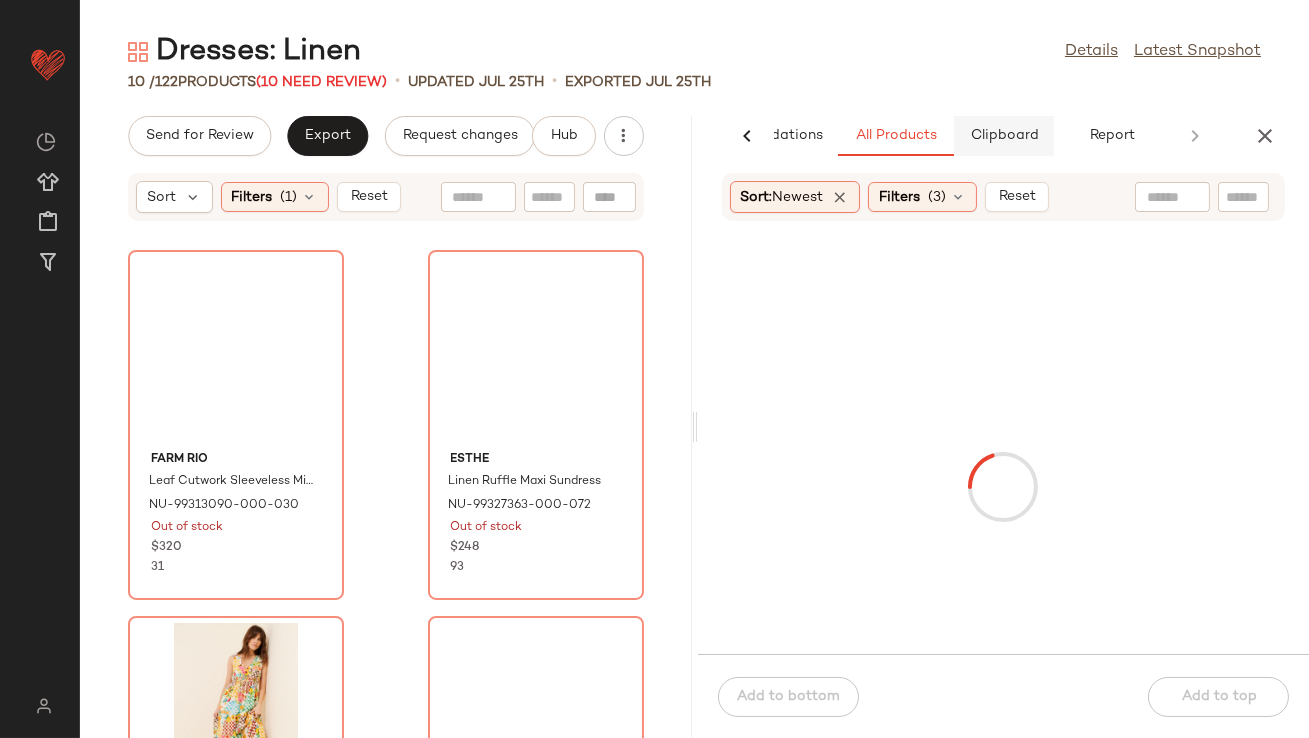 click on "Clipboard" at bounding box center [1004, 136] 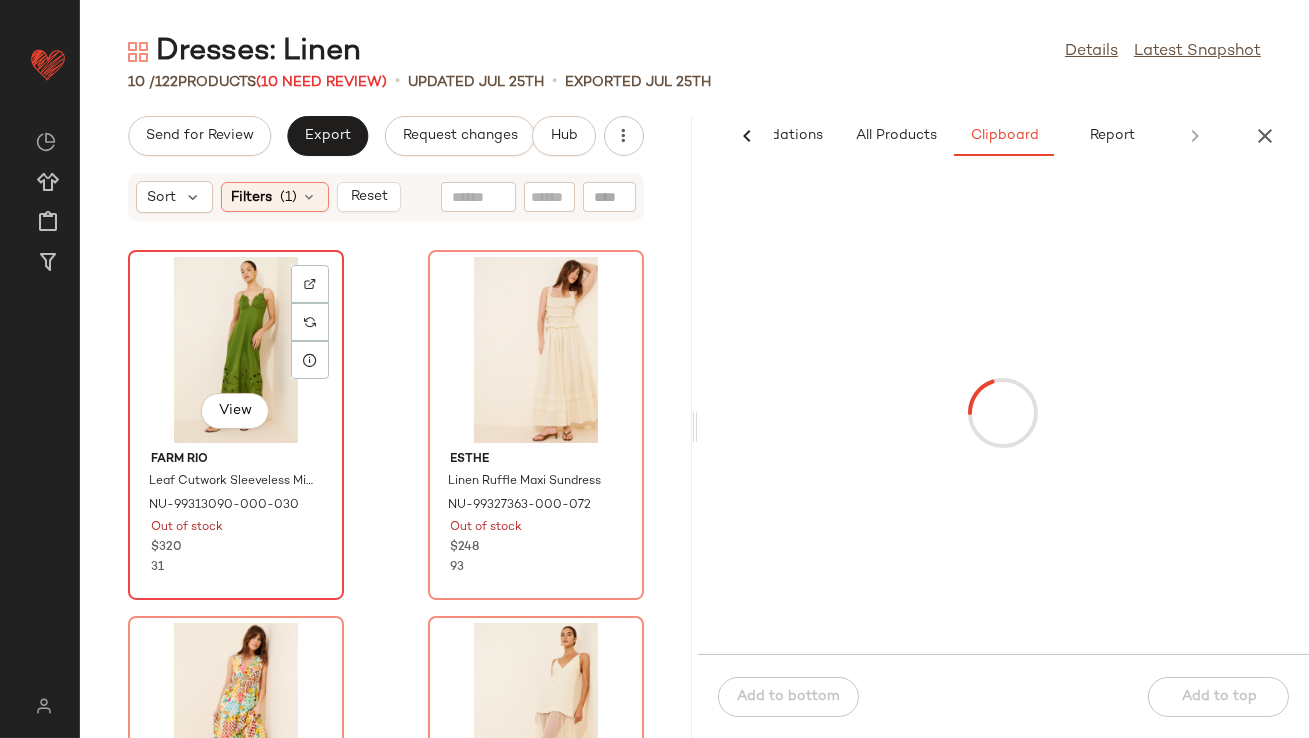 click on "View" 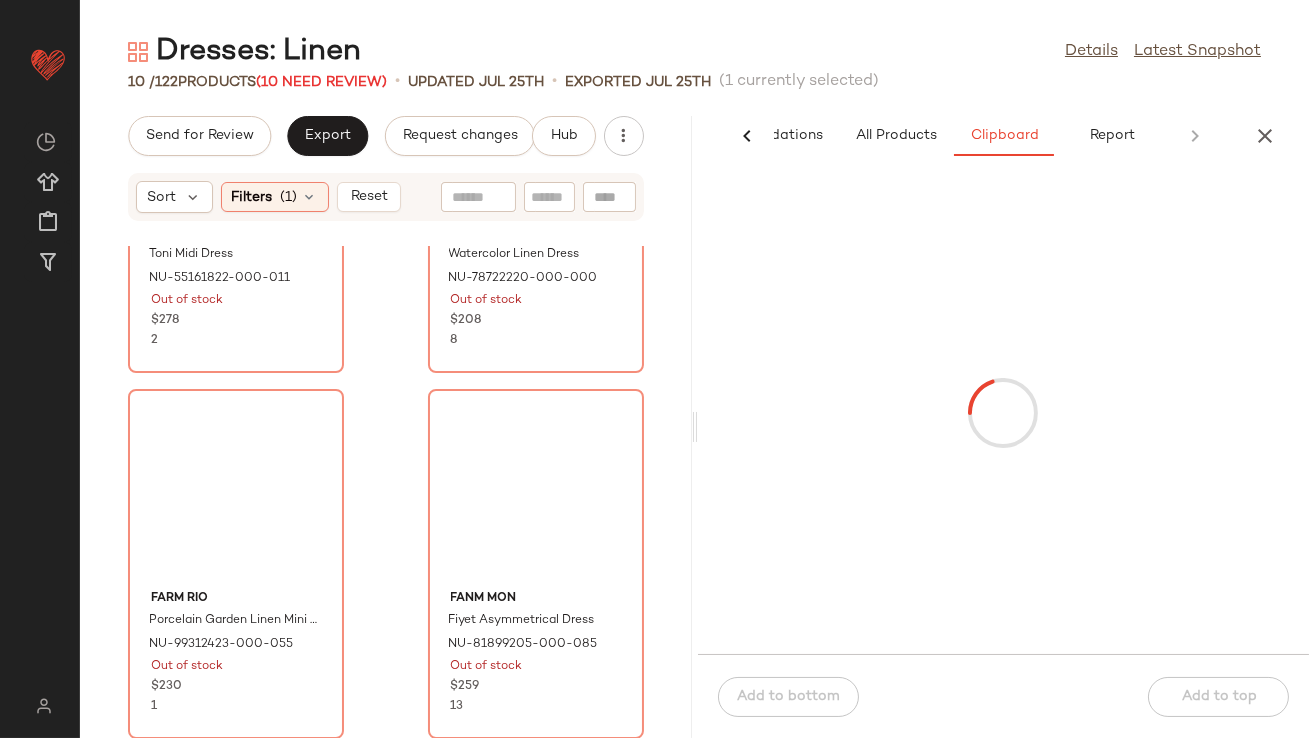scroll, scrollTop: 1341, scrollLeft: 0, axis: vertical 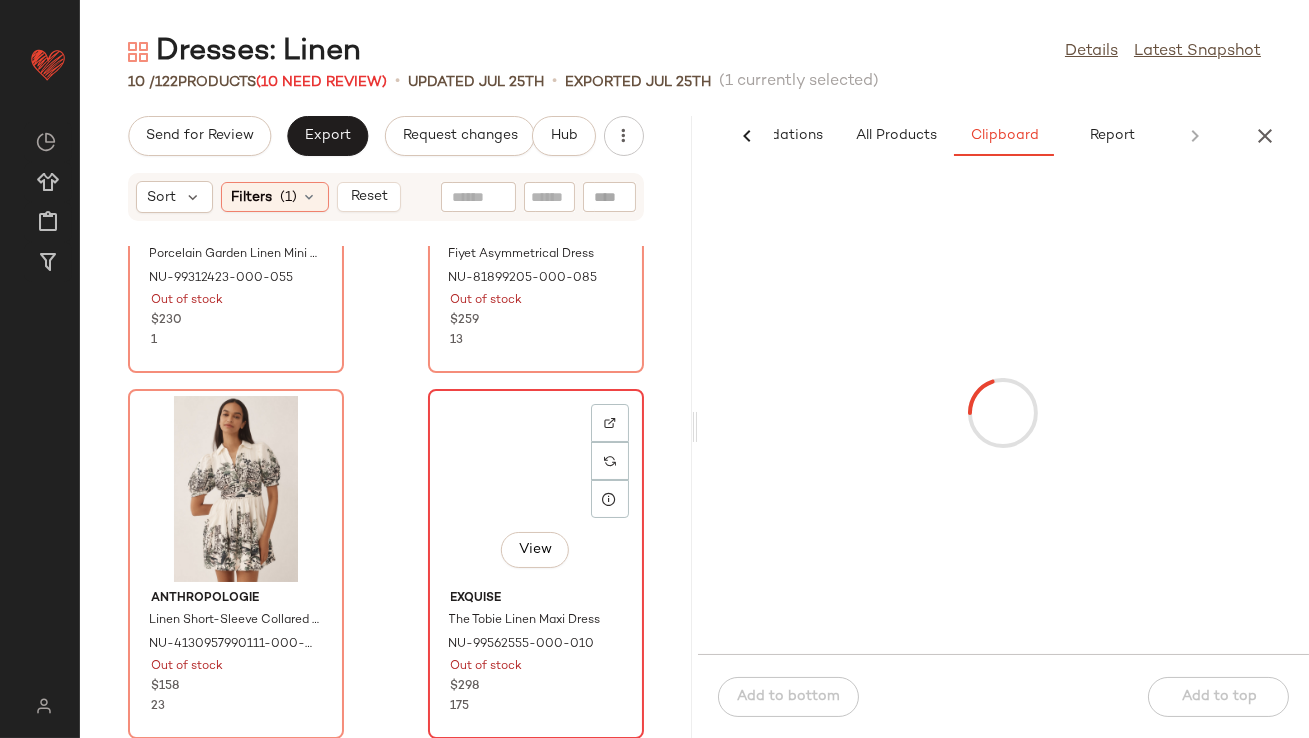 click on "View" 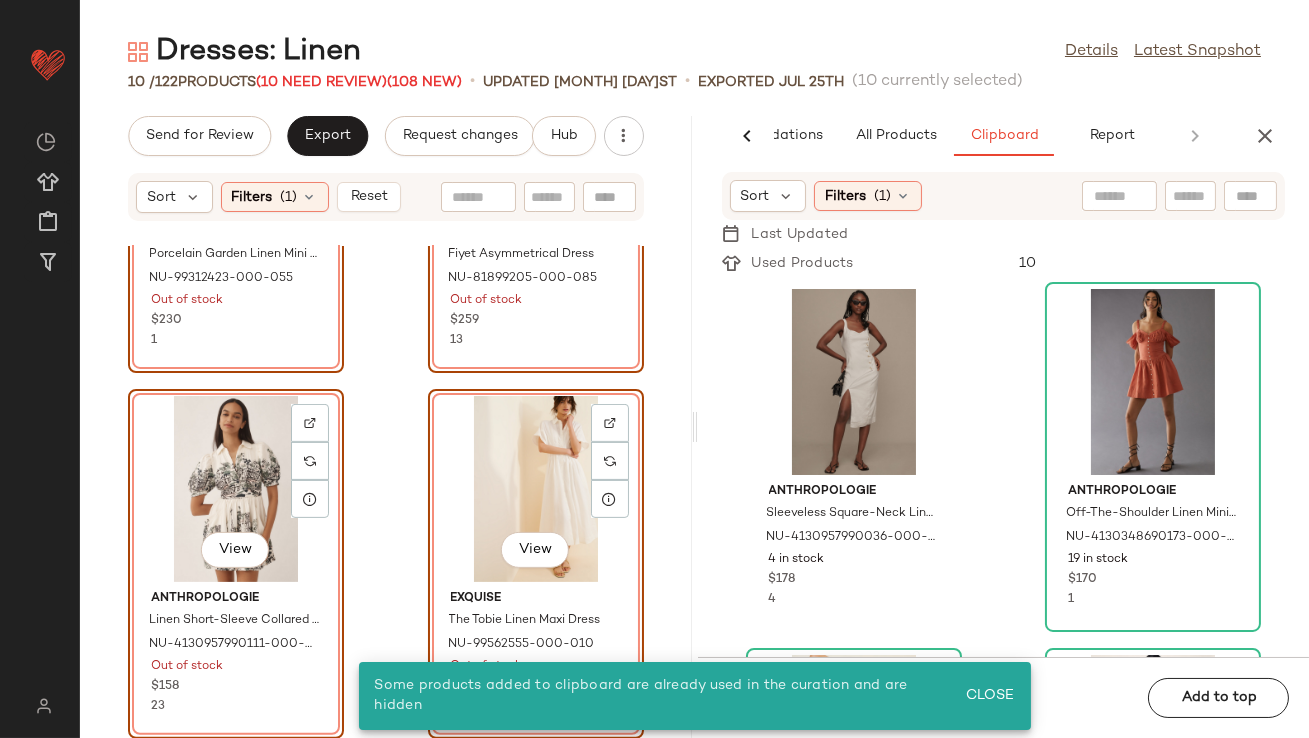 click on "View" 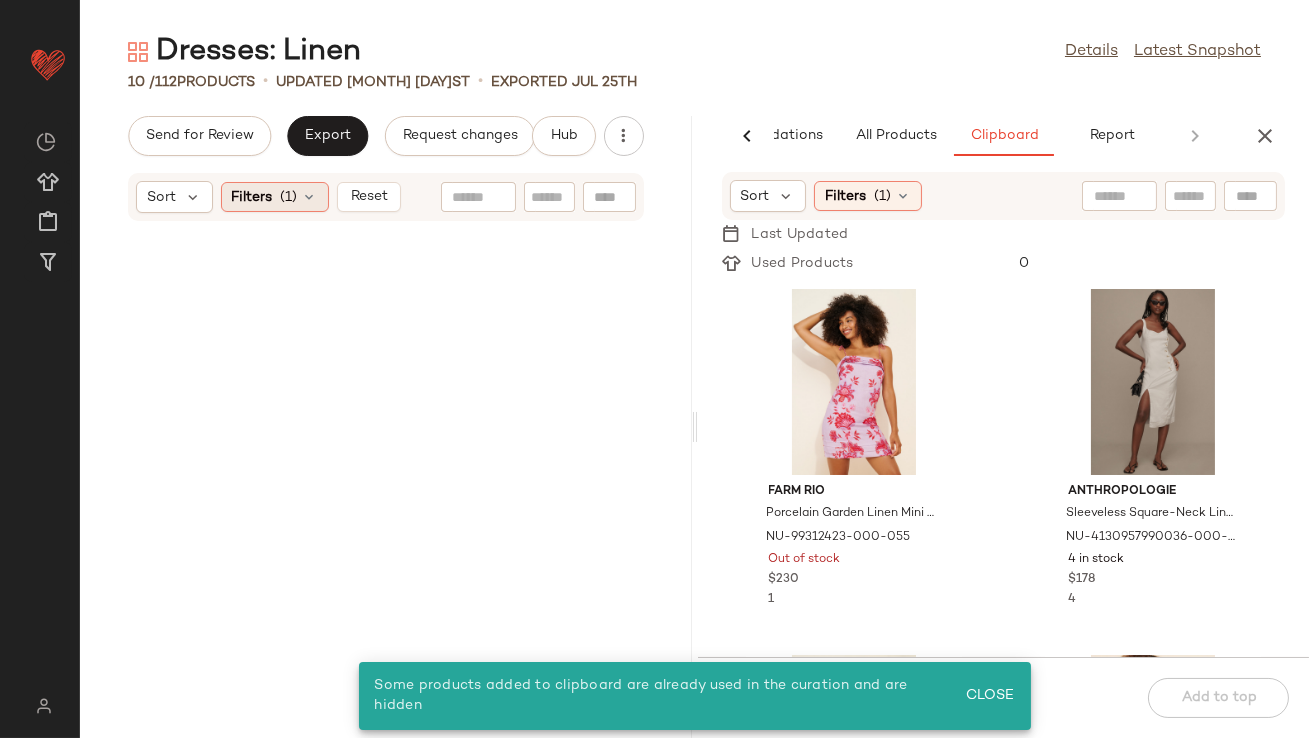 click at bounding box center [310, 197] 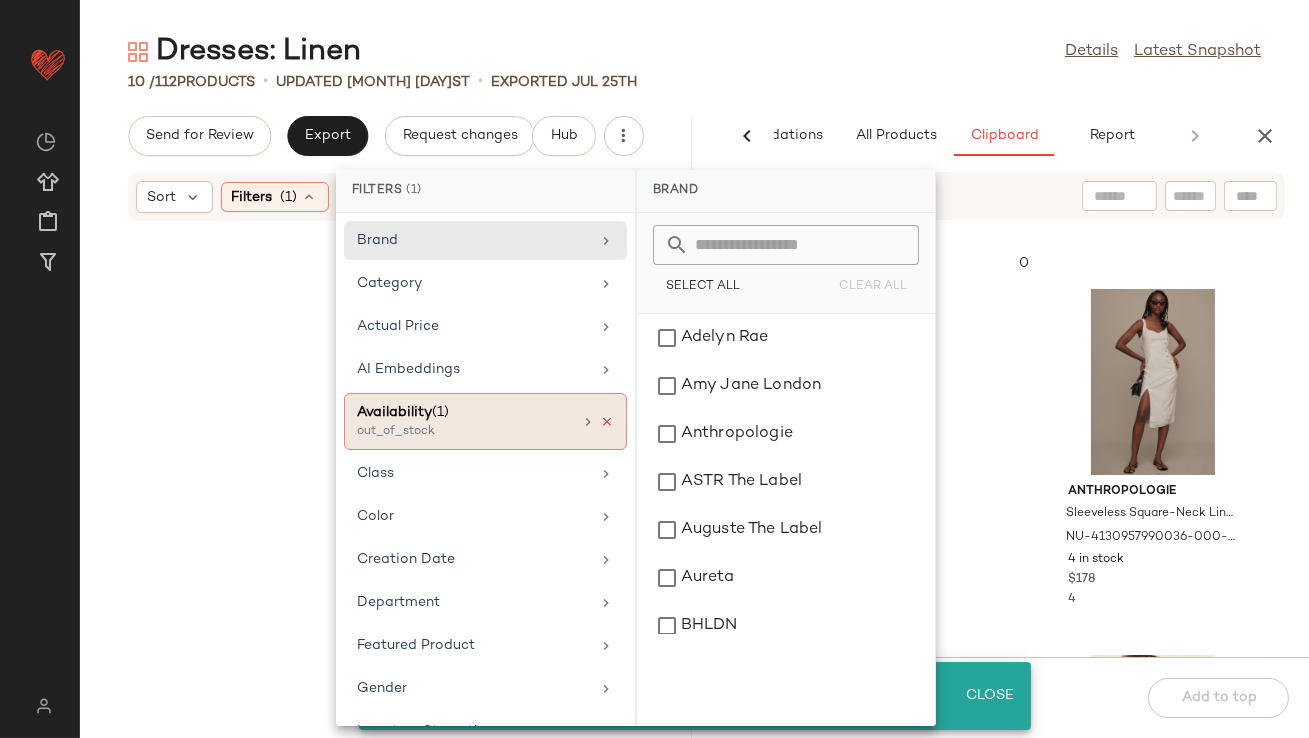 click at bounding box center [607, 422] 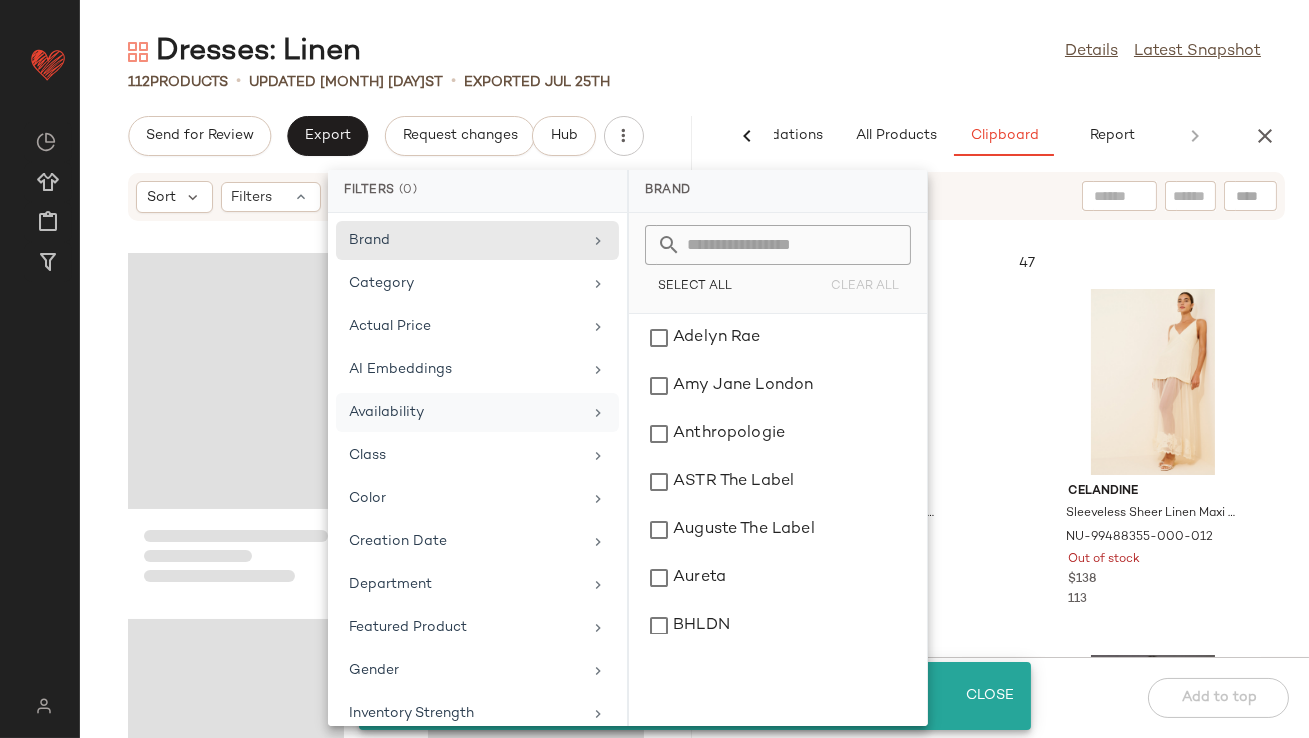 click on "Dresses: Linen  Details   Latest Snapshot" 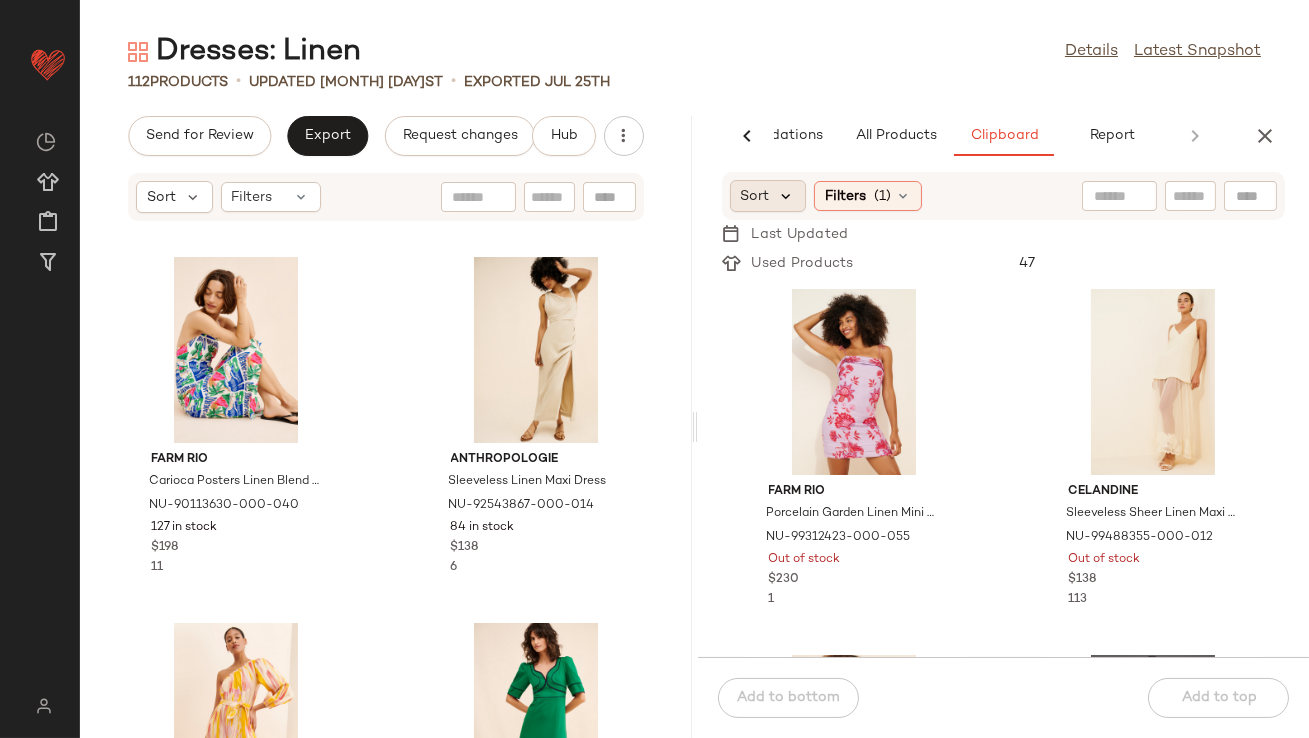 click at bounding box center (787, 196) 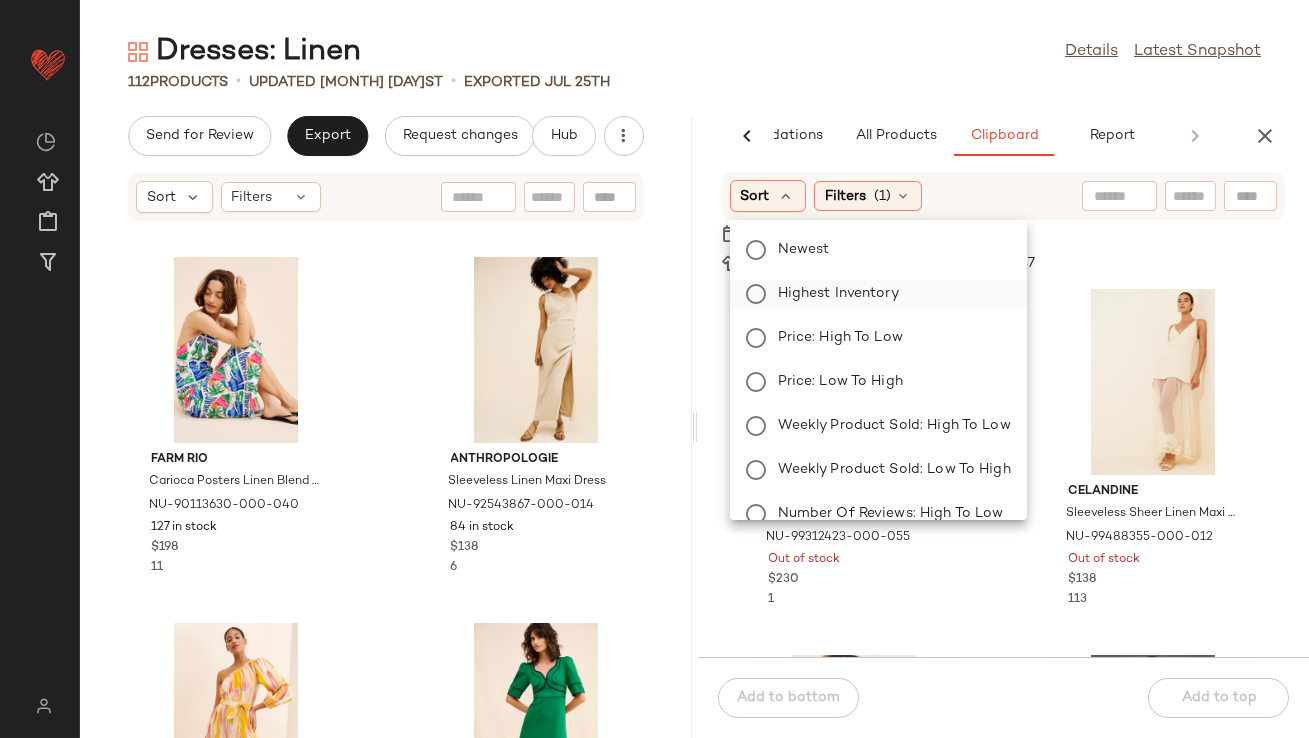 click on "Highest Inventory" at bounding box center (890, 294) 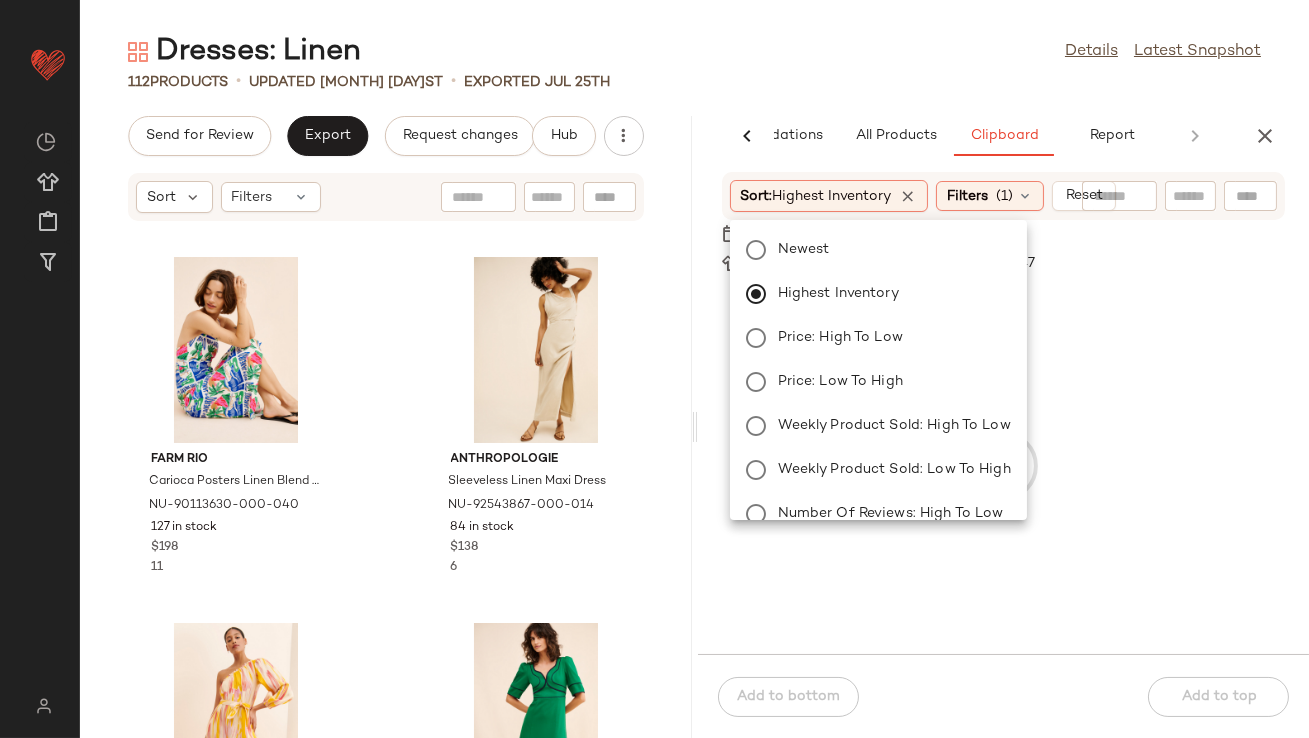 click on "112   Products   •   updated Aug 1st  •  Exported Jul 25th" 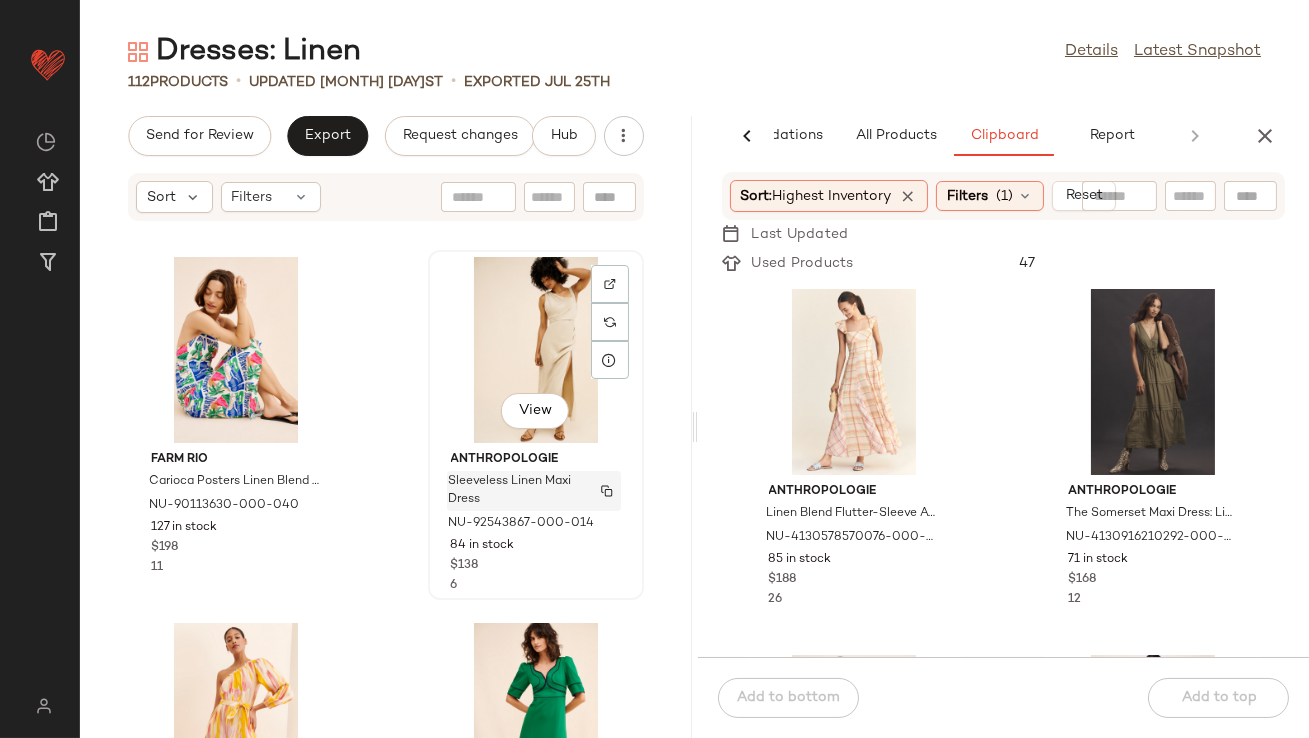 scroll, scrollTop: 1, scrollLeft: 0, axis: vertical 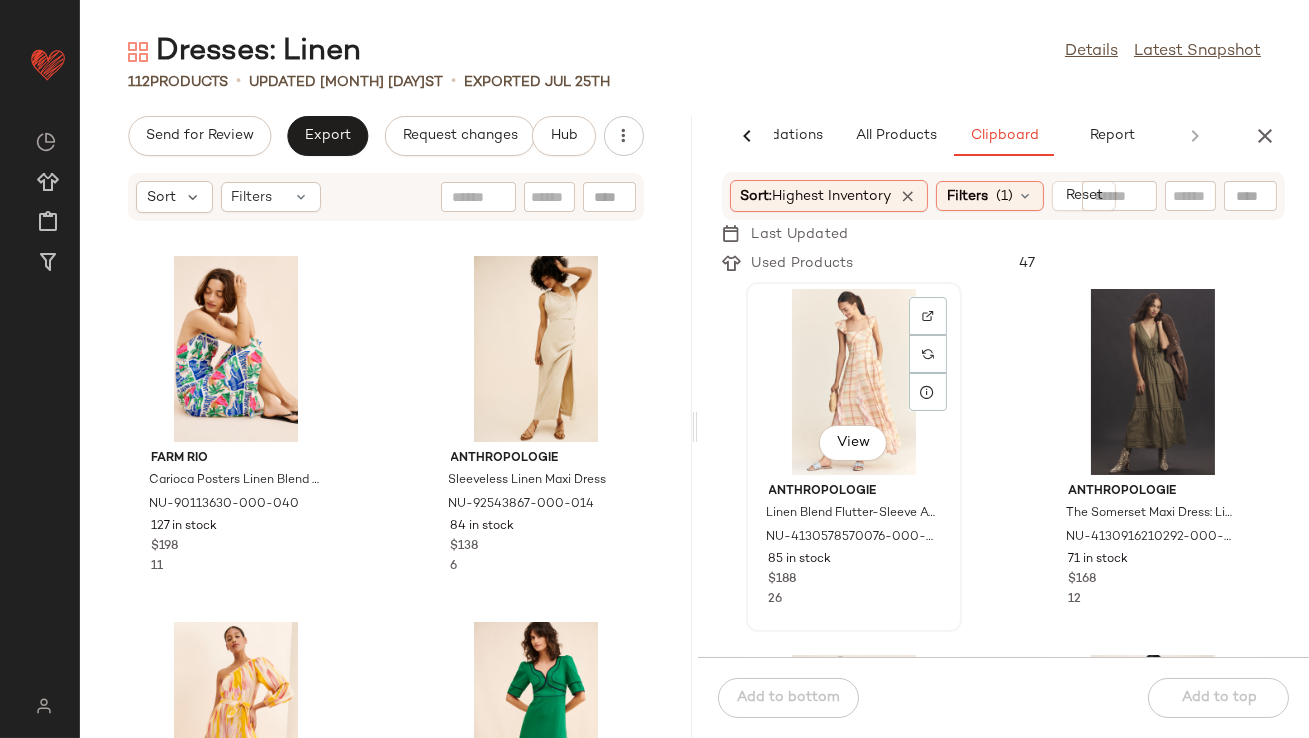 click on "View" 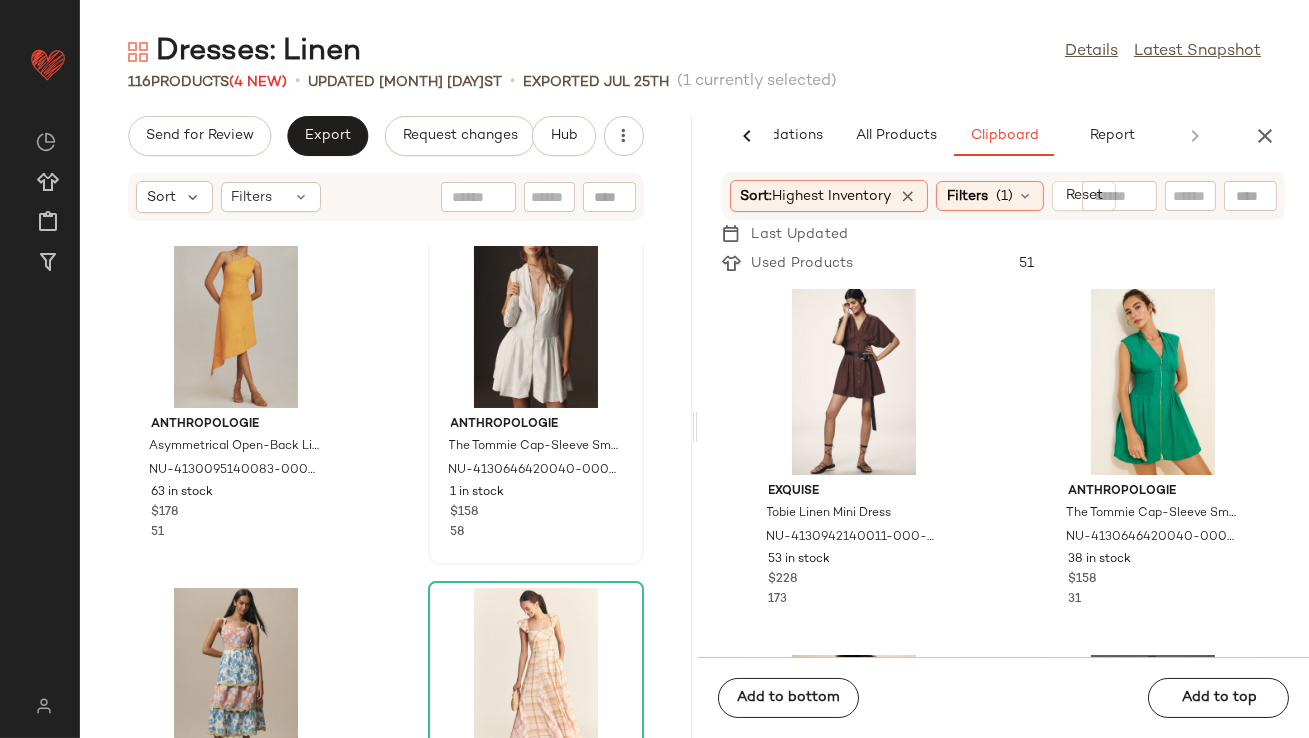 scroll, scrollTop: 803, scrollLeft: 0, axis: vertical 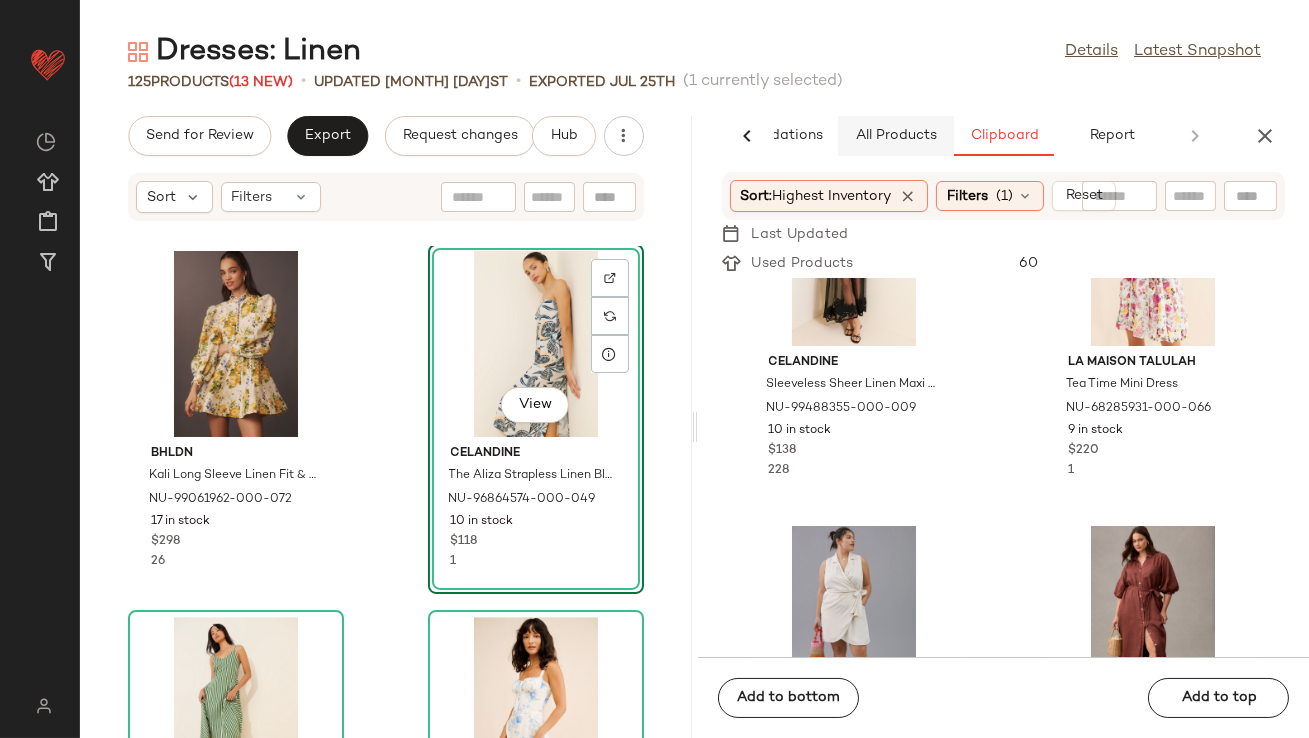 click on "All Products" 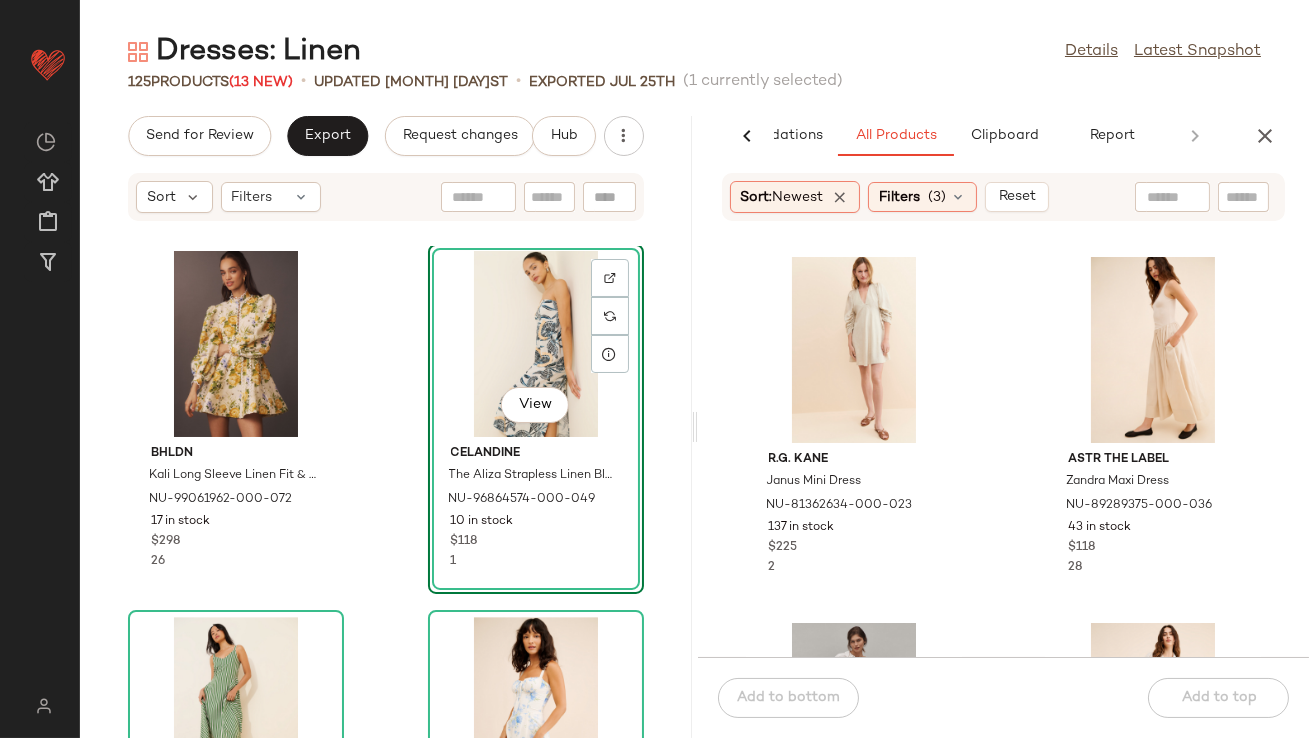 click 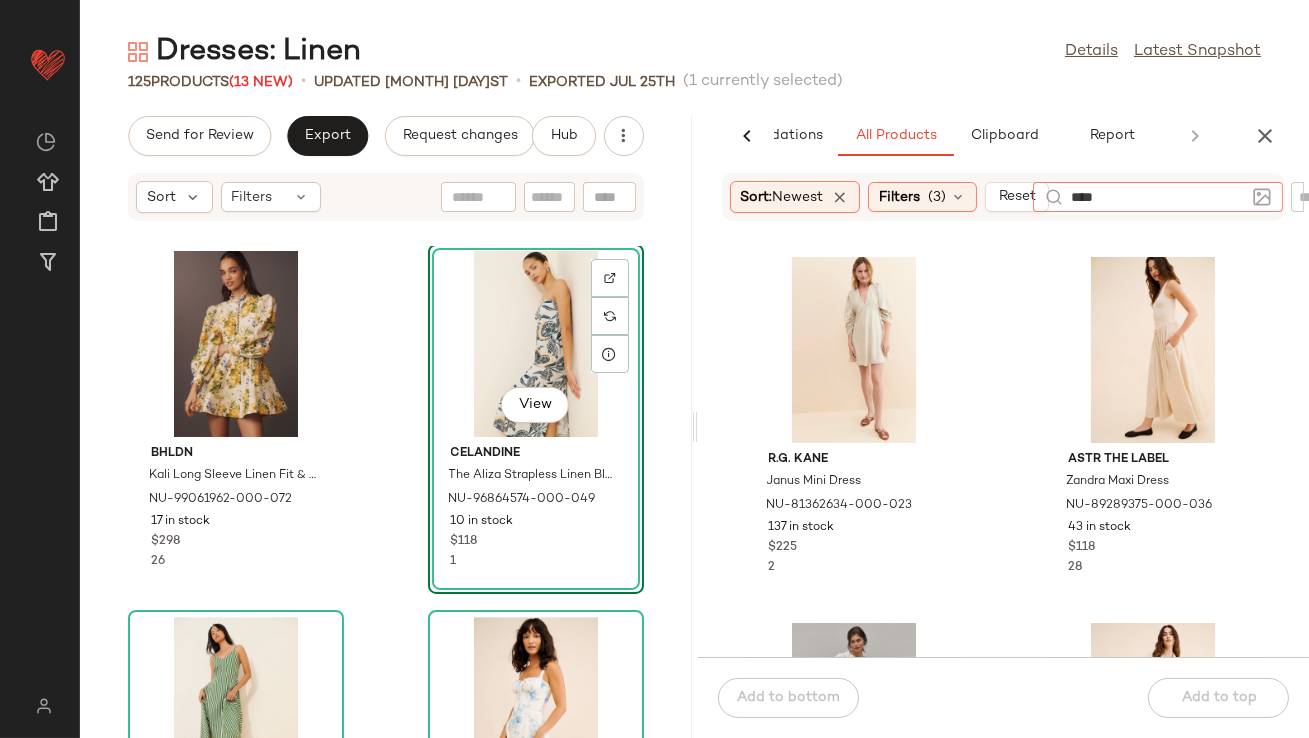 type on "*****" 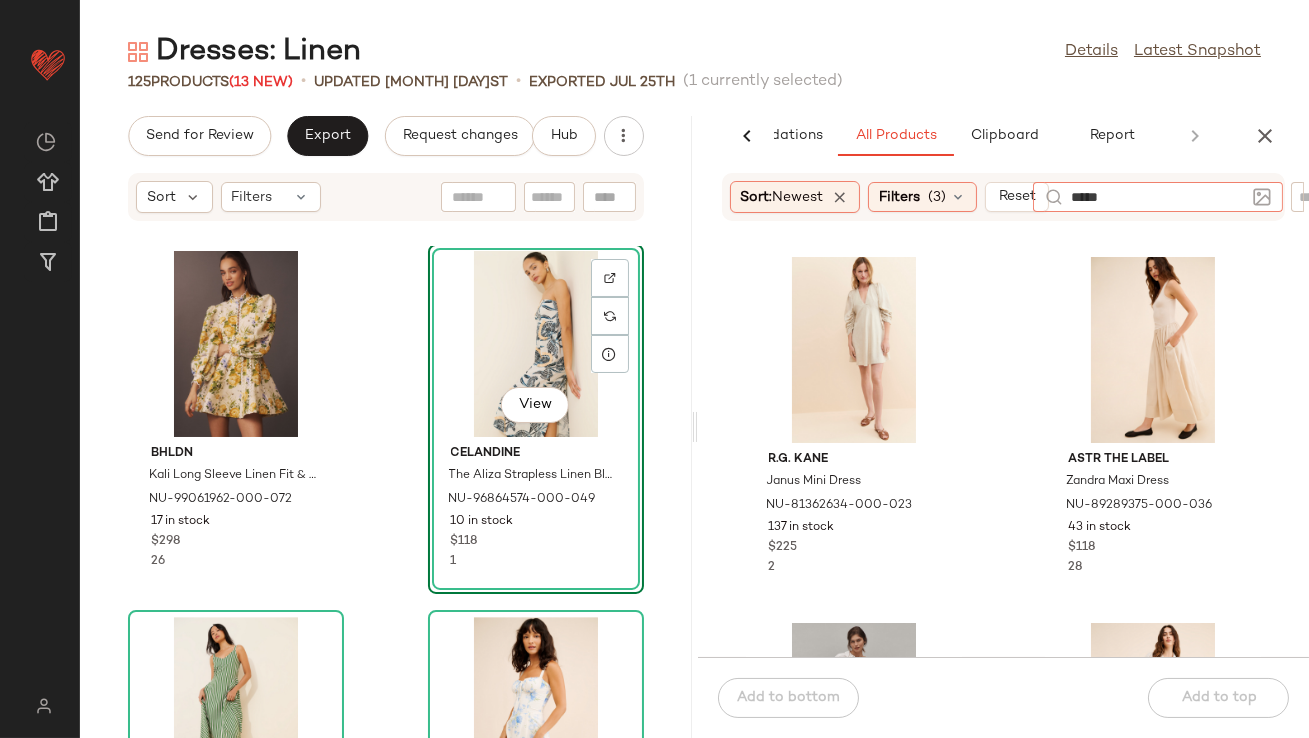 type 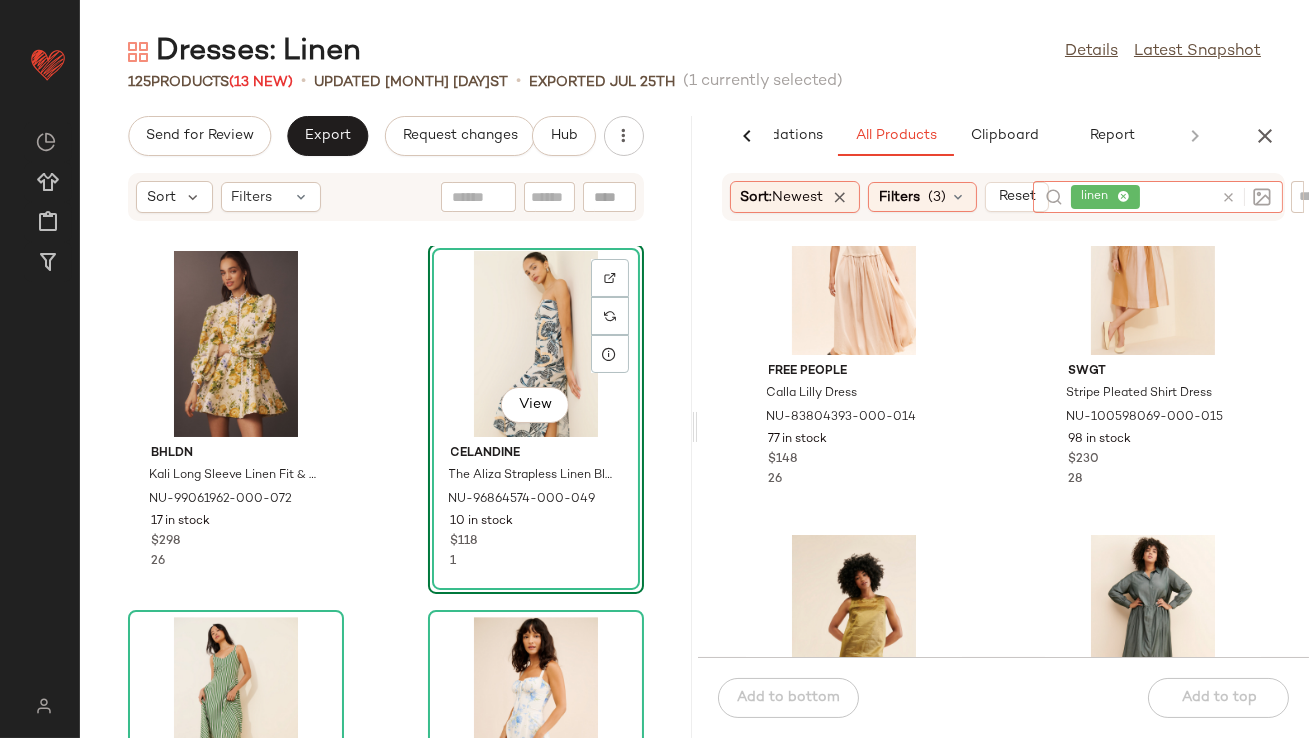 scroll, scrollTop: 1064, scrollLeft: 0, axis: vertical 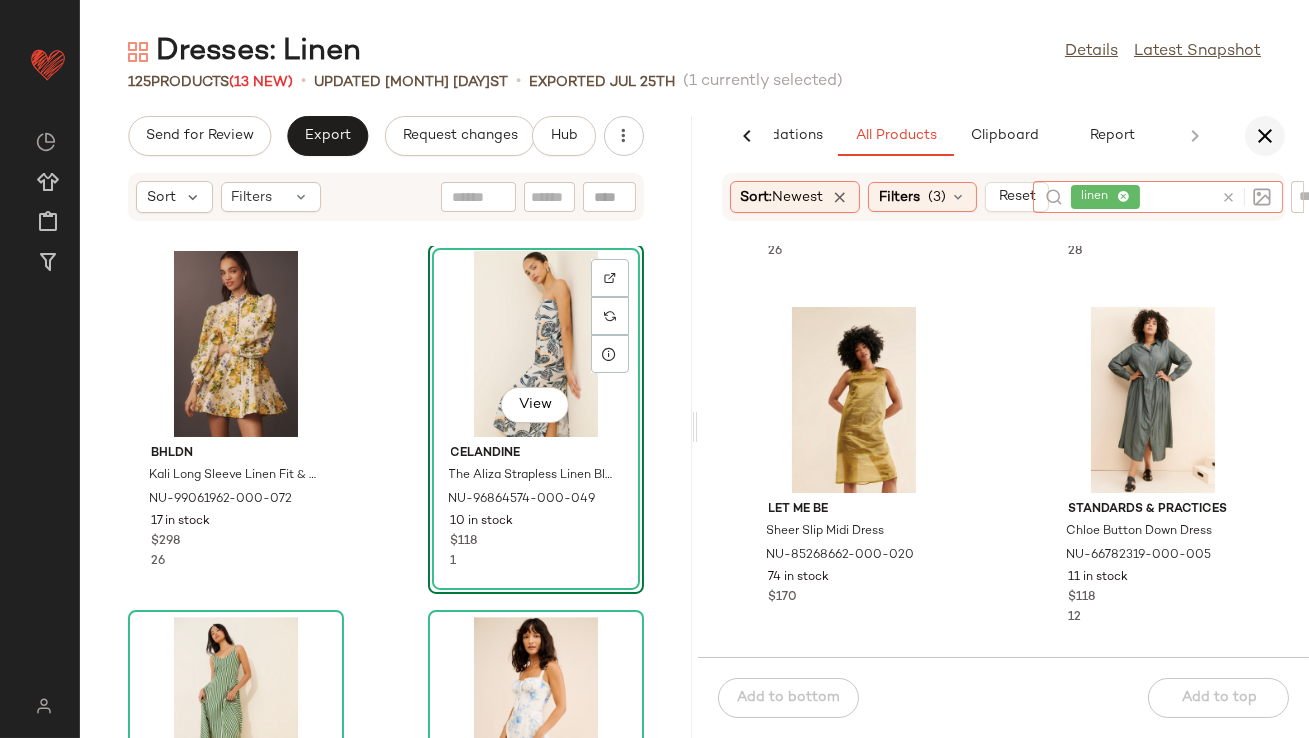 click at bounding box center (1265, 136) 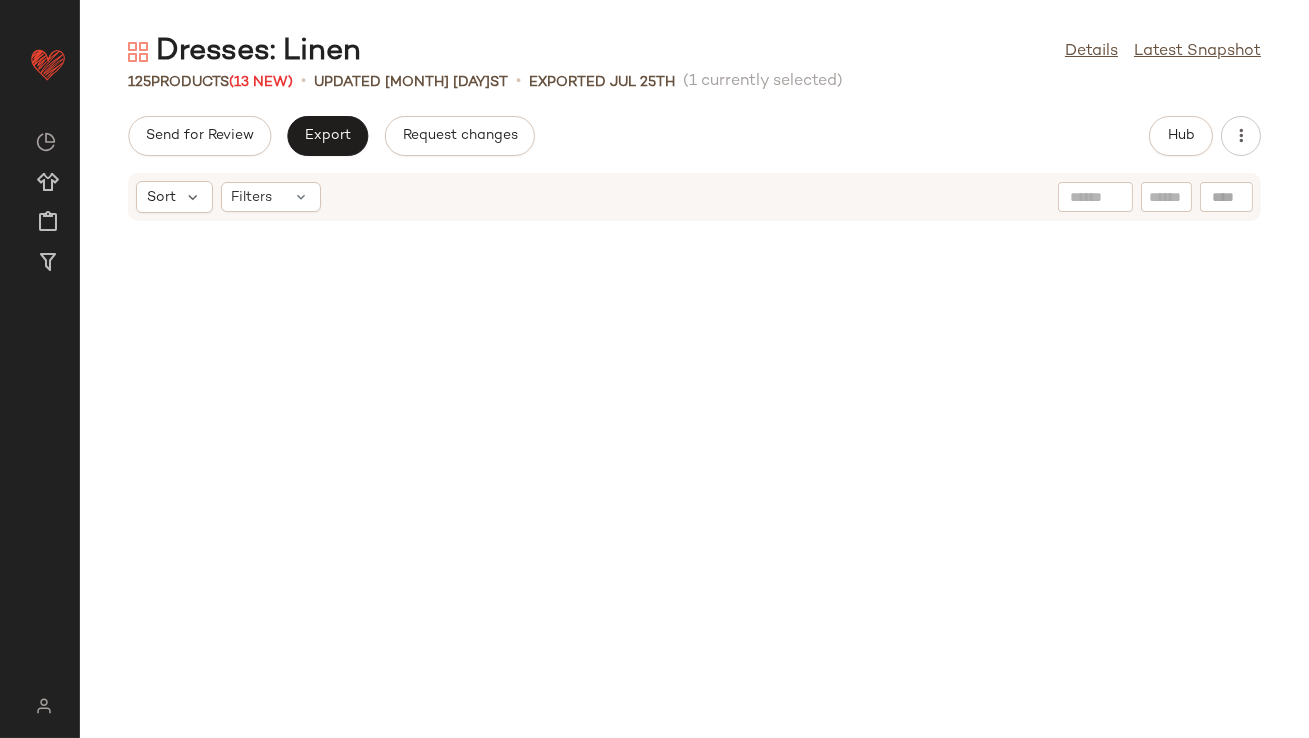 scroll, scrollTop: 0, scrollLeft: 0, axis: both 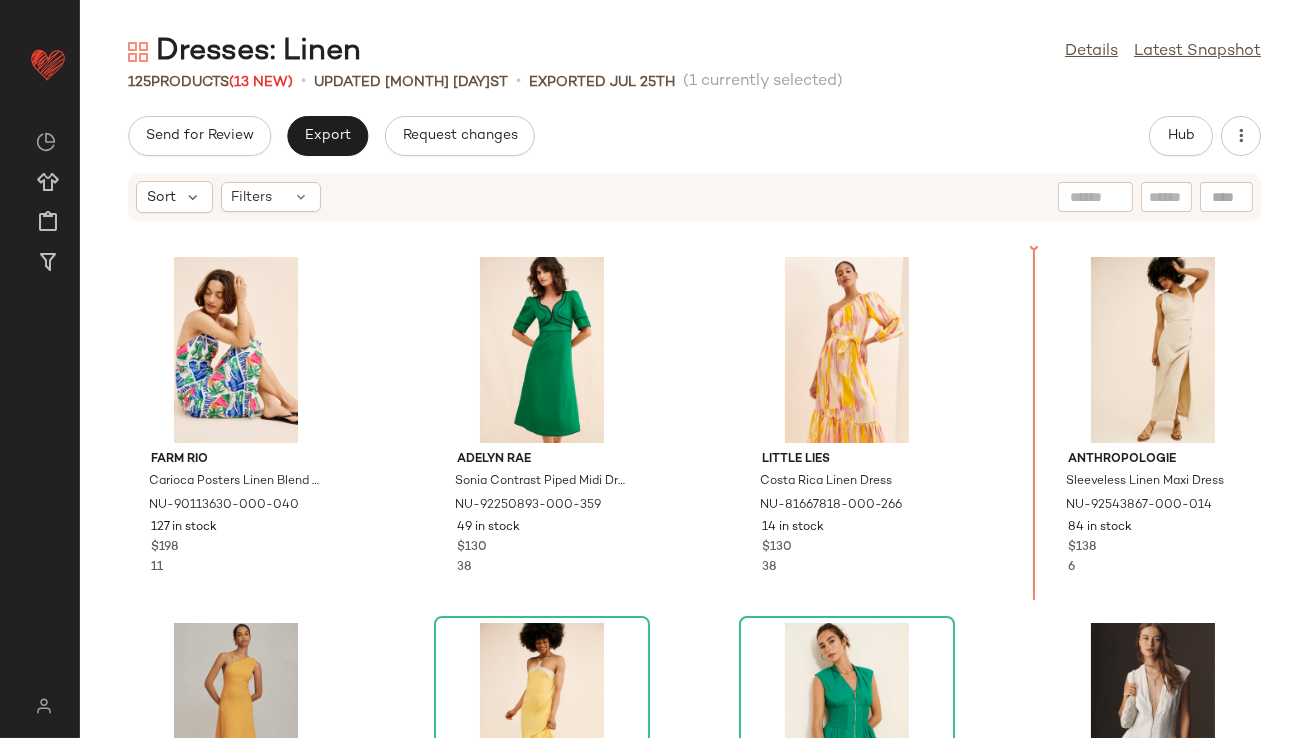 drag, startPoint x: 820, startPoint y: 536, endPoint x: 833, endPoint y: 524, distance: 17.691807 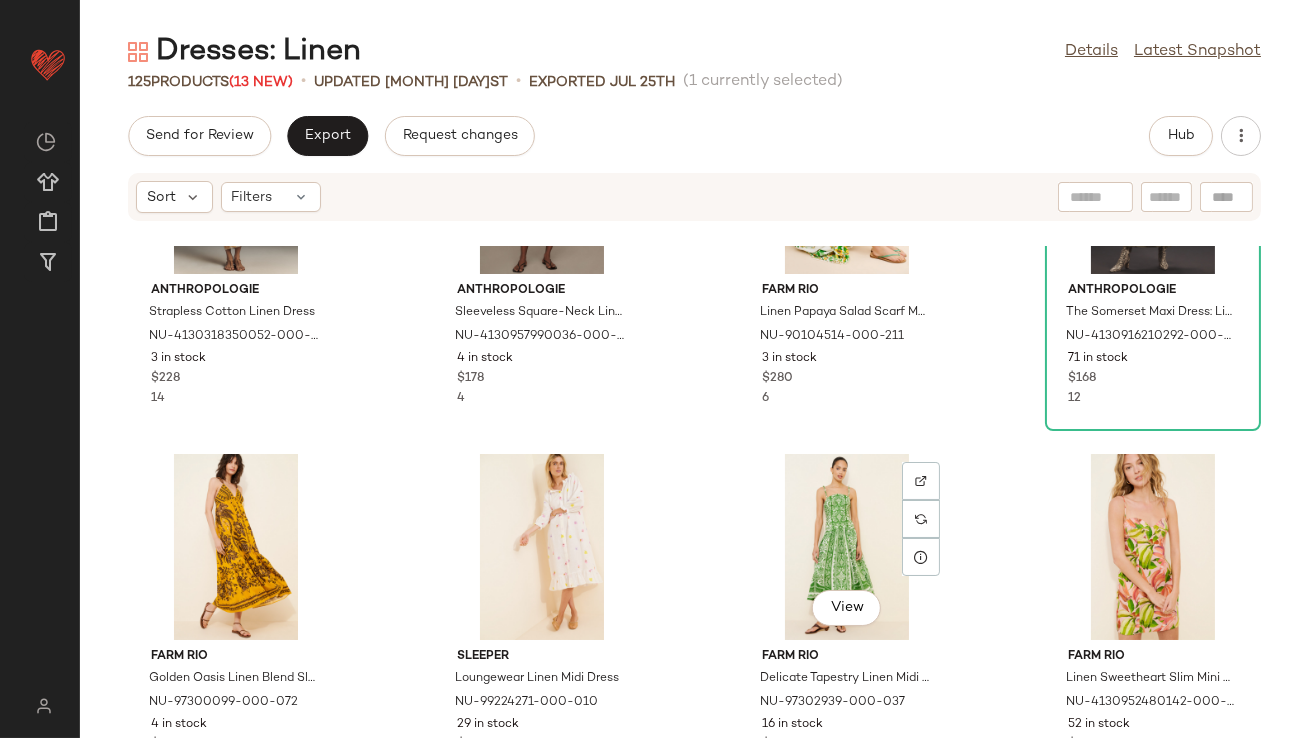 scroll, scrollTop: 1841, scrollLeft: 0, axis: vertical 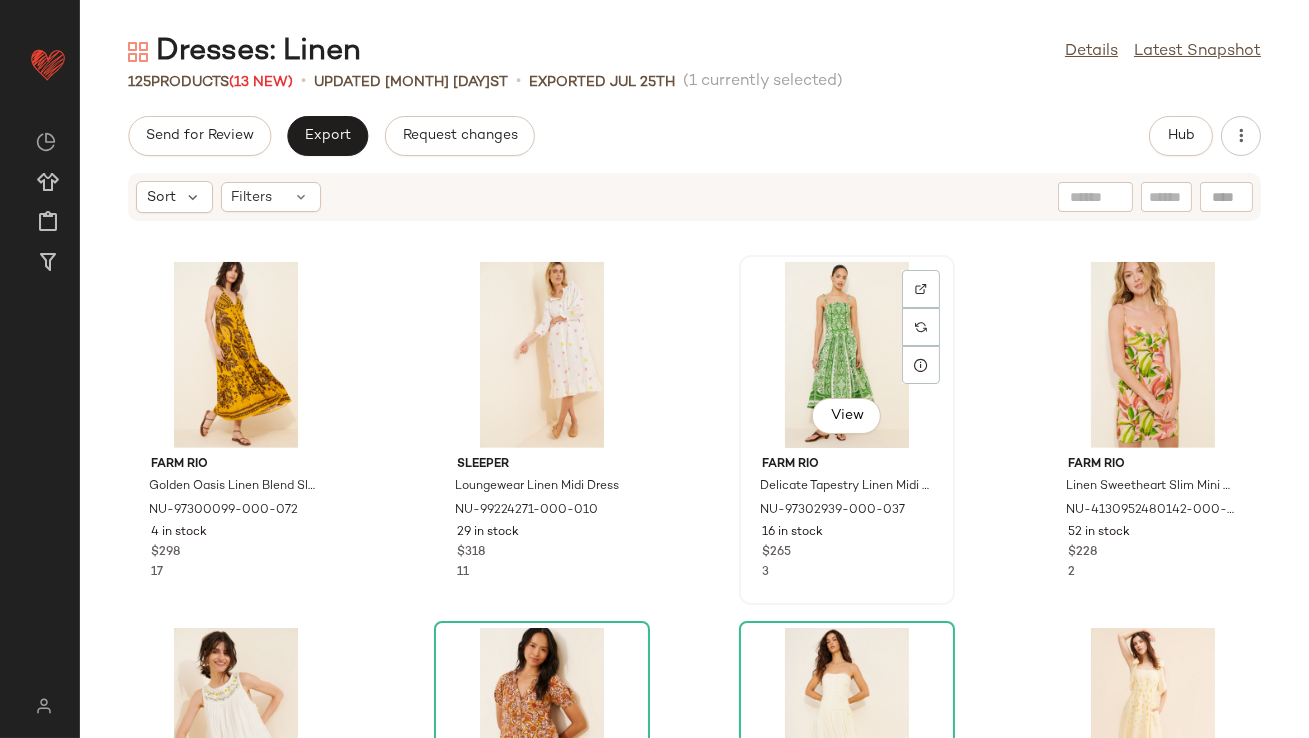 click on "View" 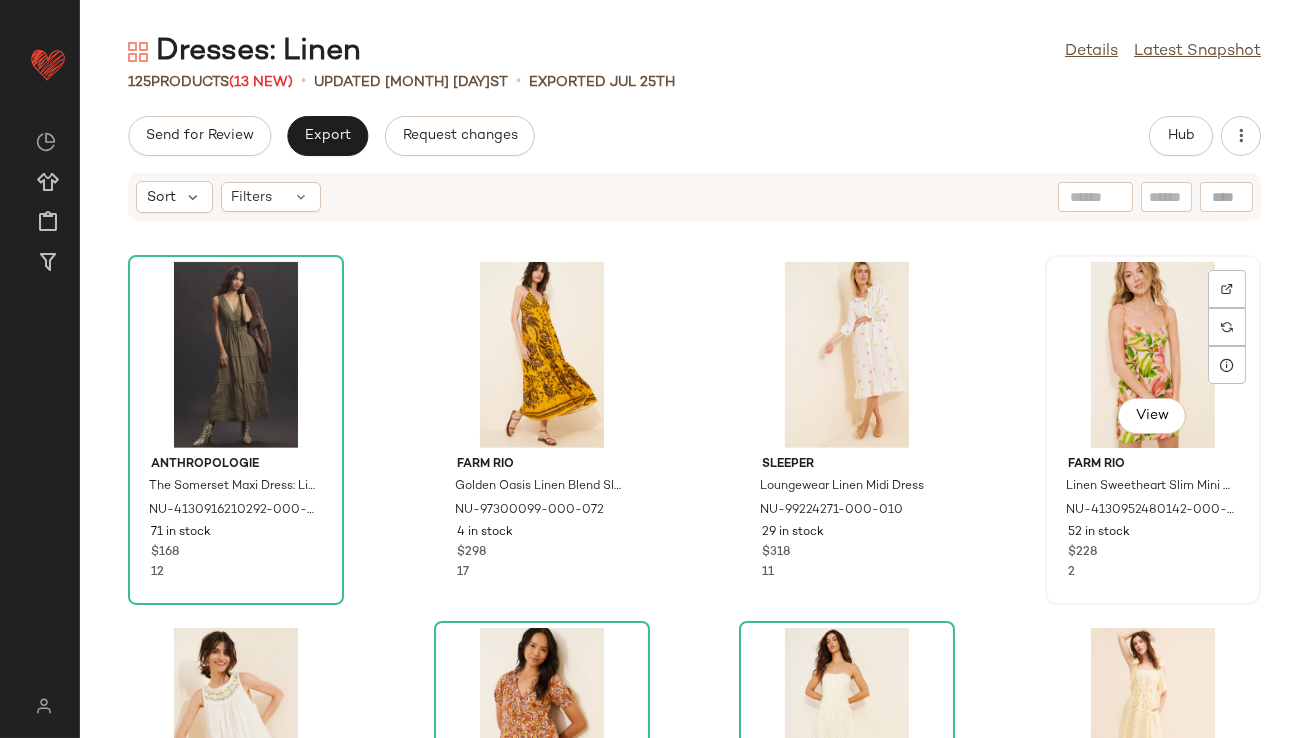 click on "View" 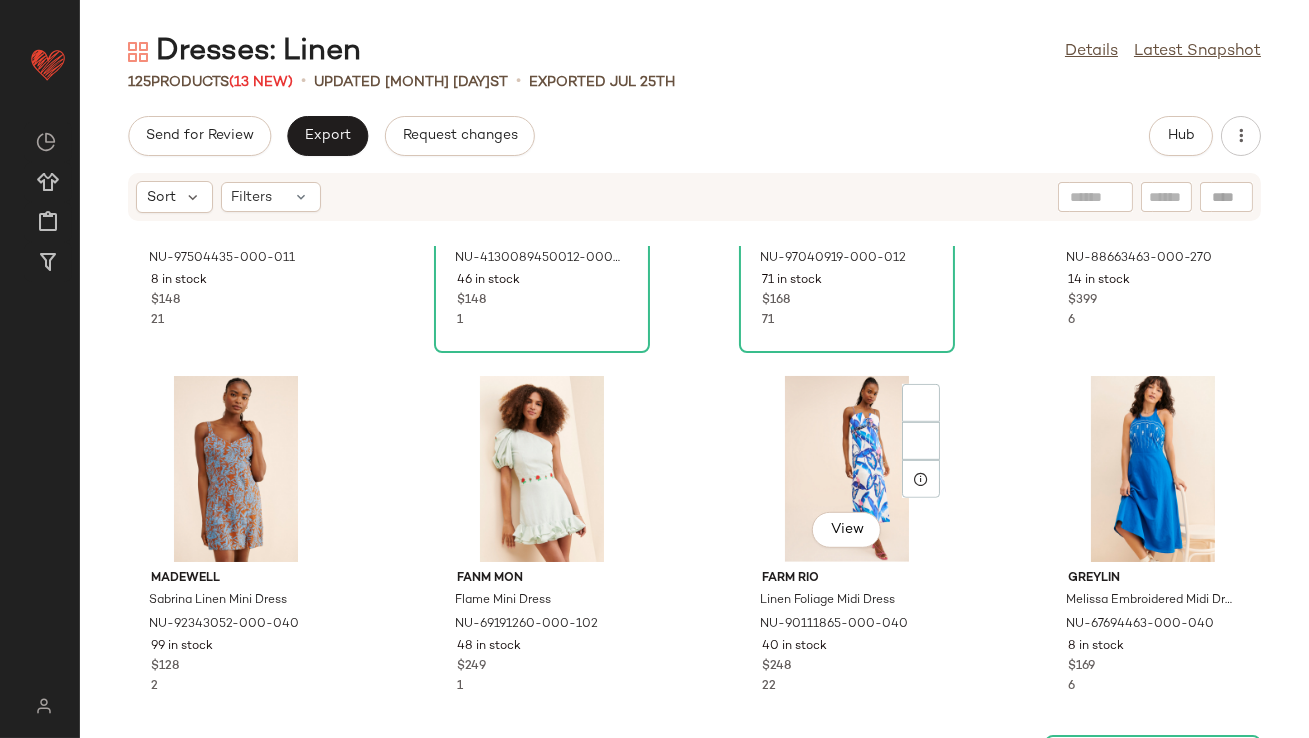 scroll, scrollTop: 2476, scrollLeft: 0, axis: vertical 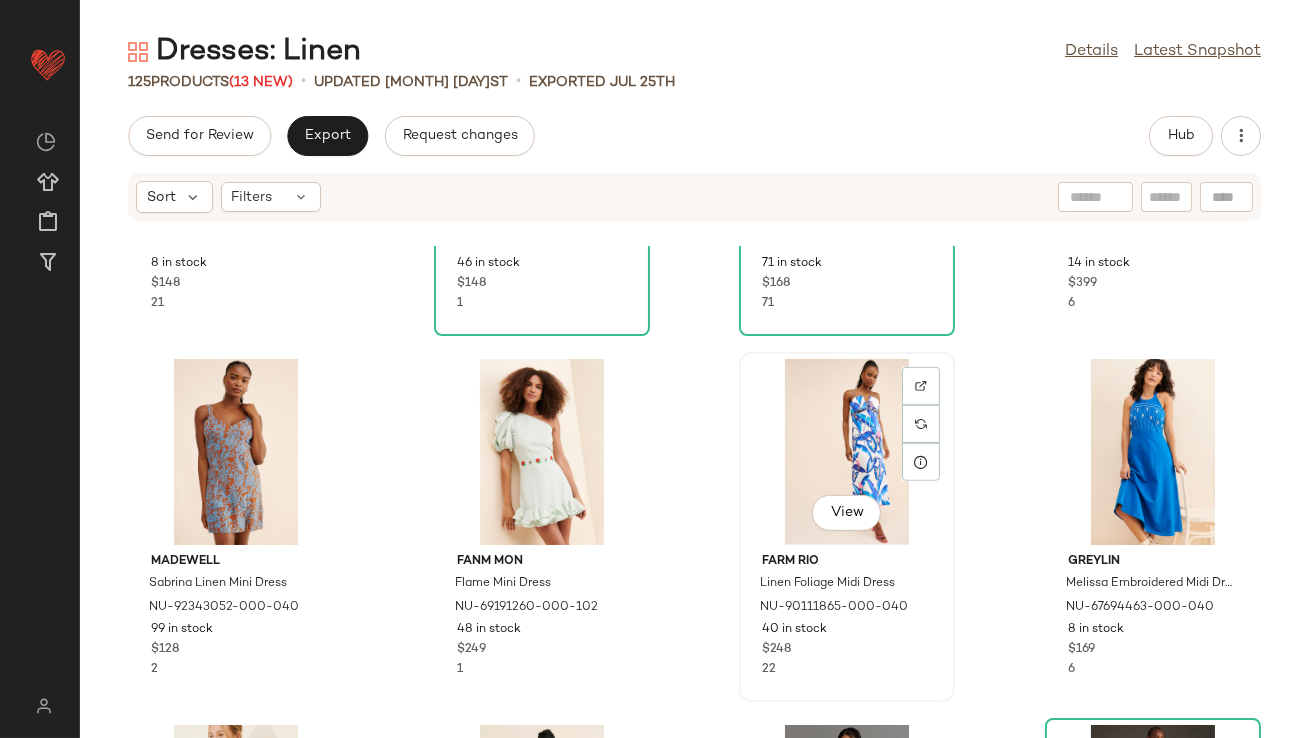 click on "View" 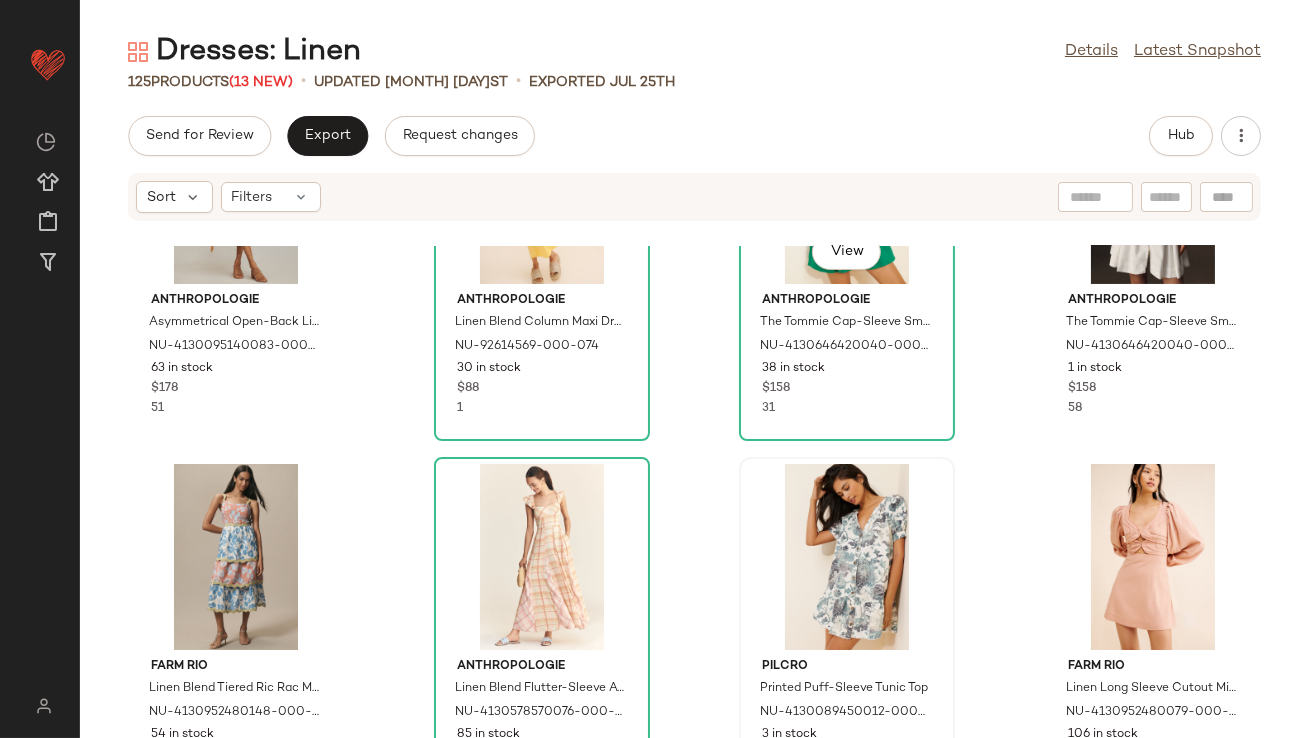 scroll, scrollTop: 0, scrollLeft: 0, axis: both 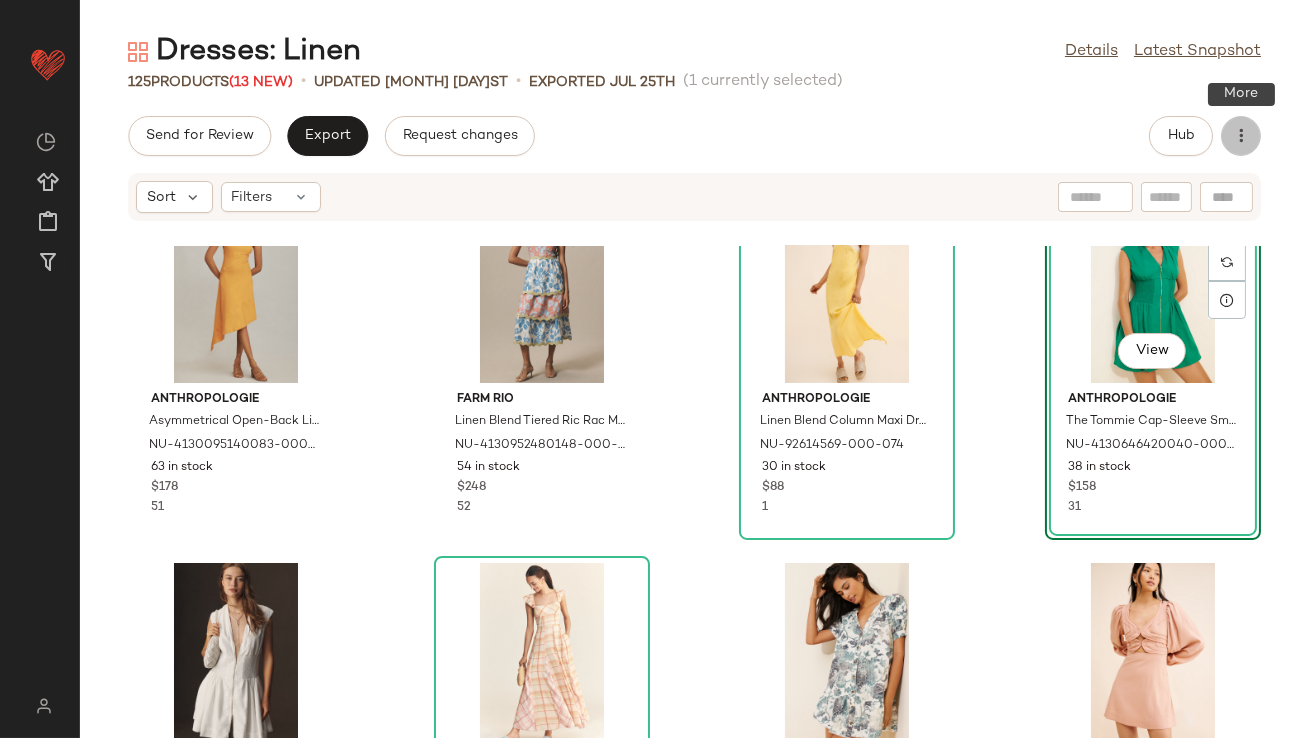 click 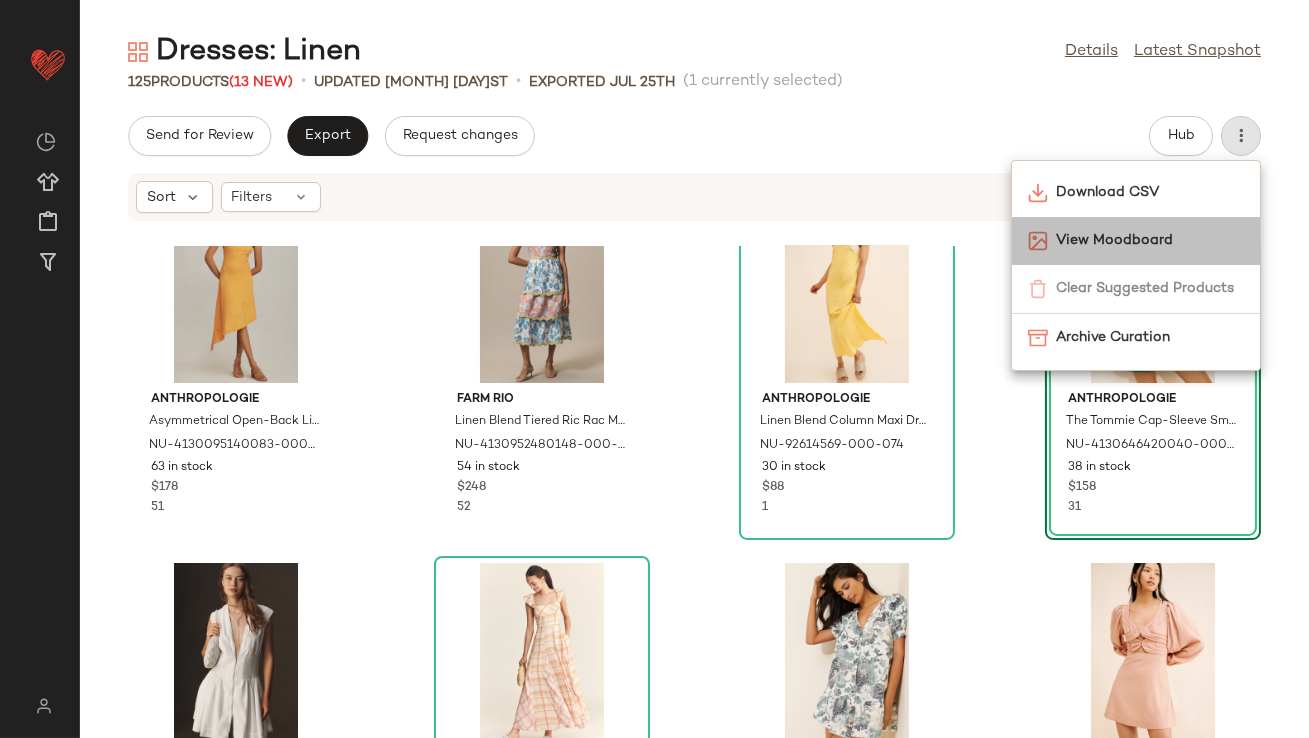 click on "View Moodboard" at bounding box center [1150, 240] 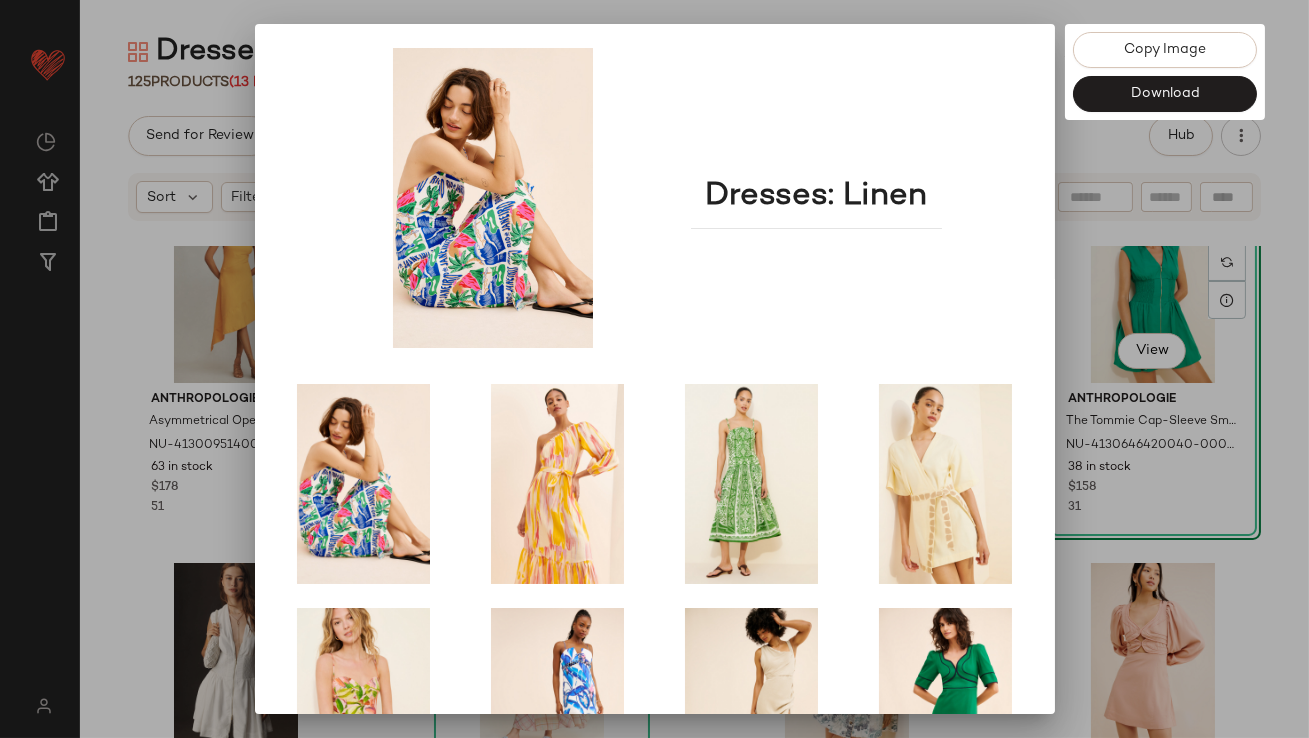 scroll, scrollTop: 341, scrollLeft: 0, axis: vertical 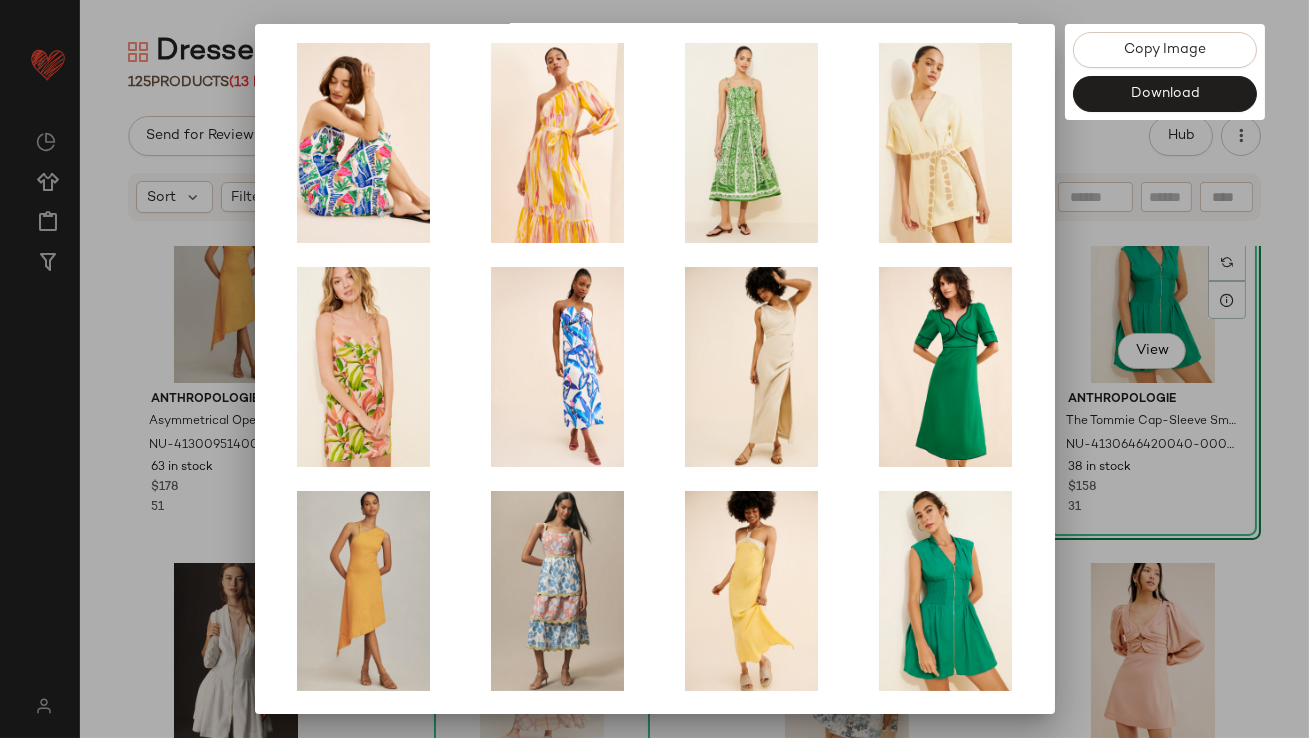 click at bounding box center [654, 369] 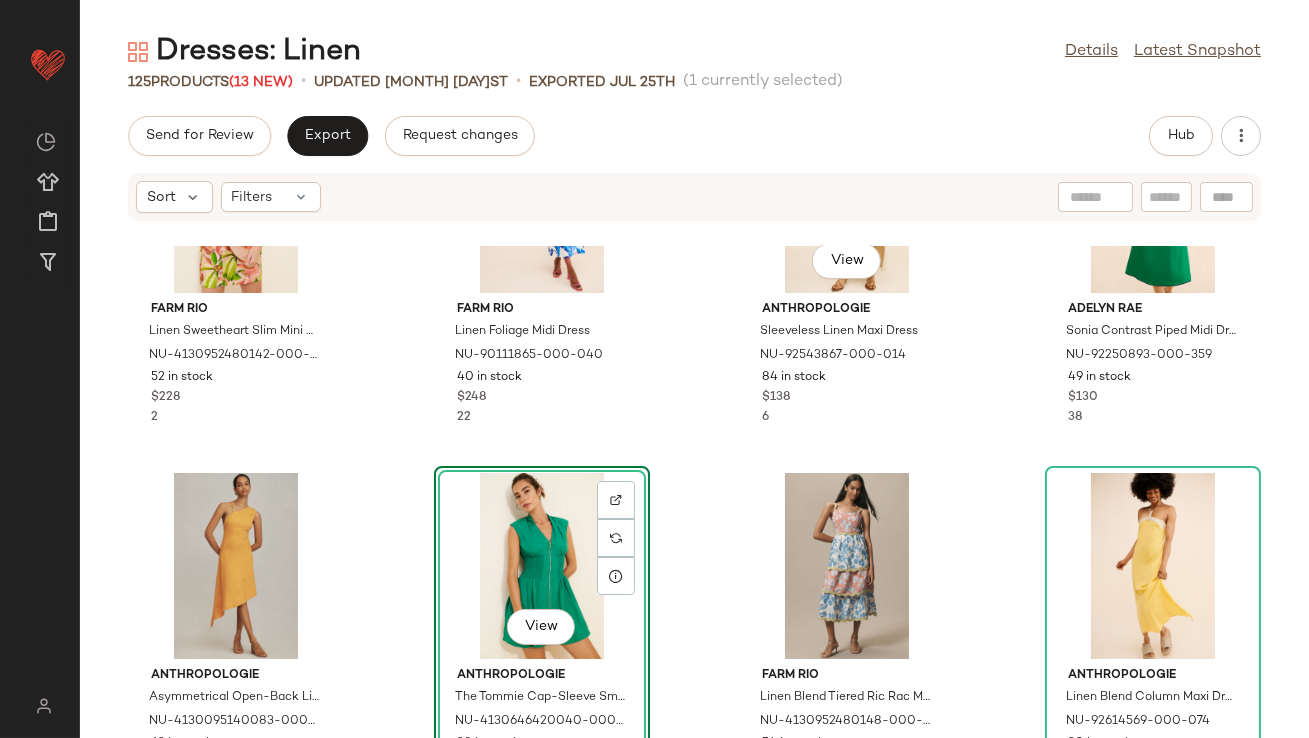 scroll, scrollTop: 394, scrollLeft: 0, axis: vertical 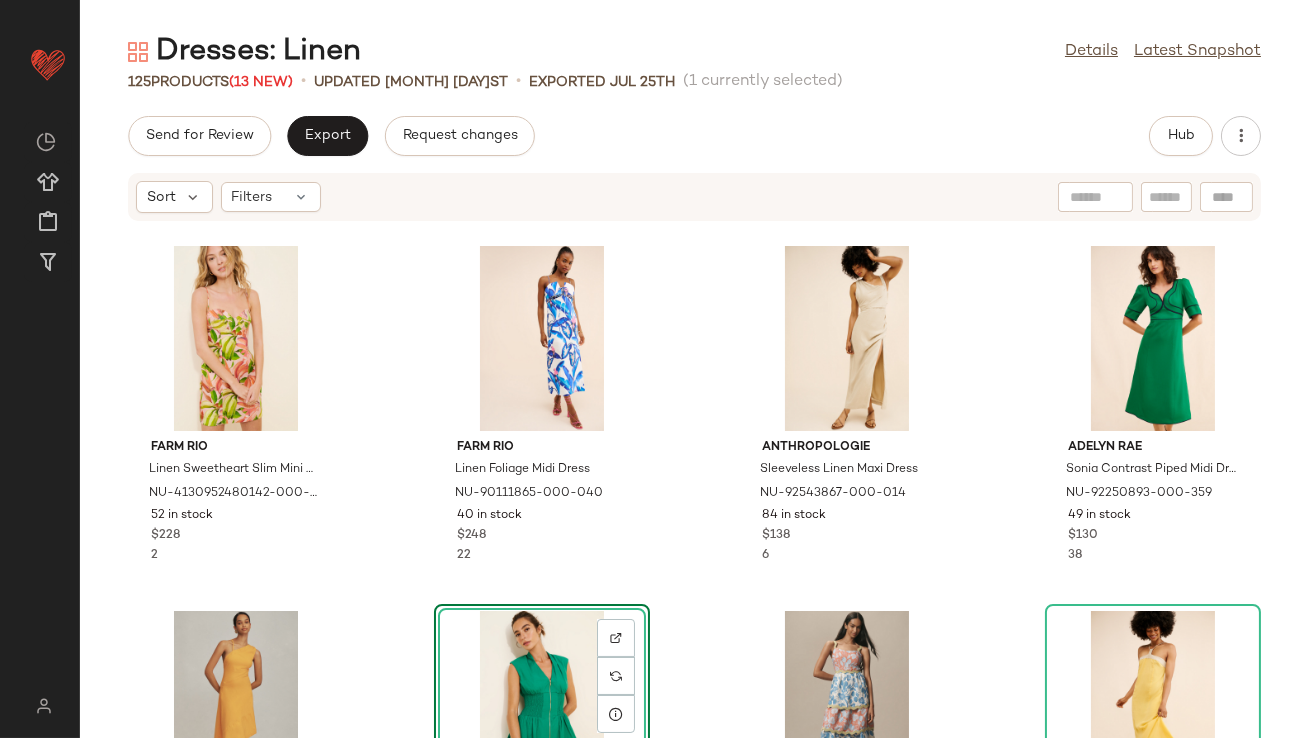 click on "Hub" at bounding box center (1205, 136) 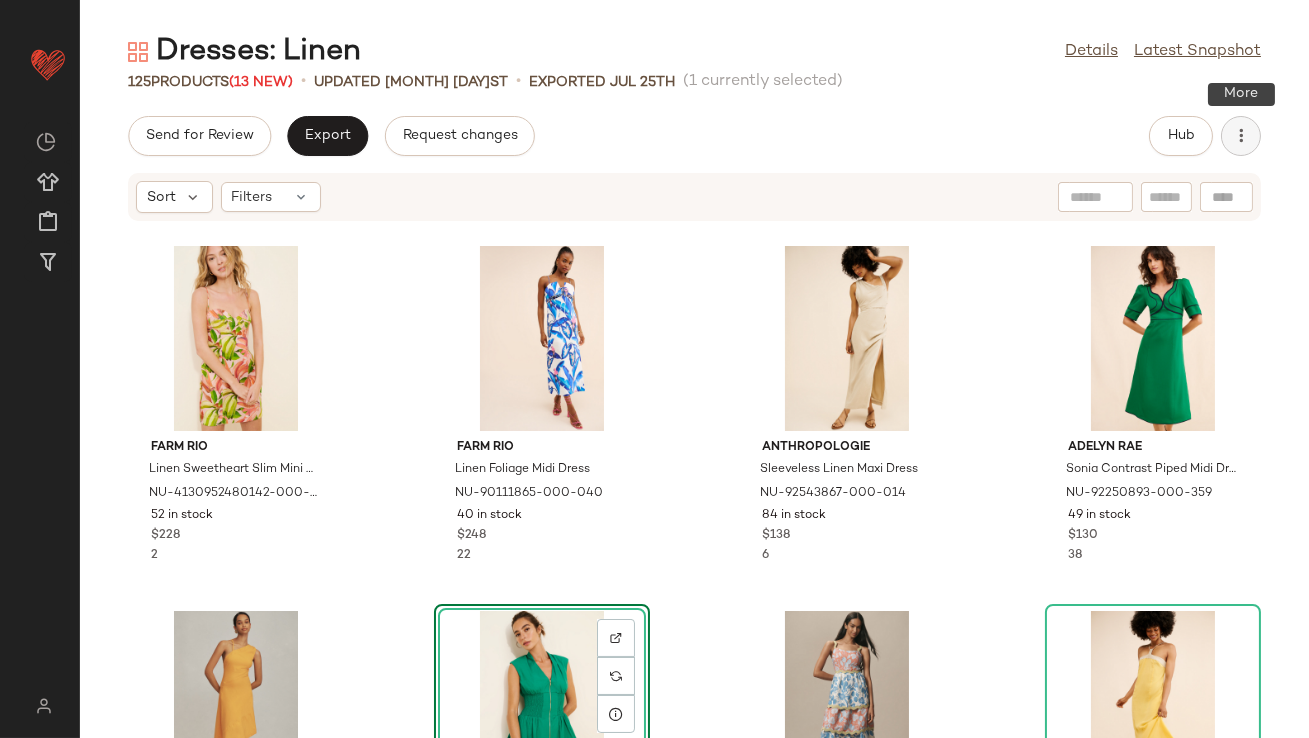 click 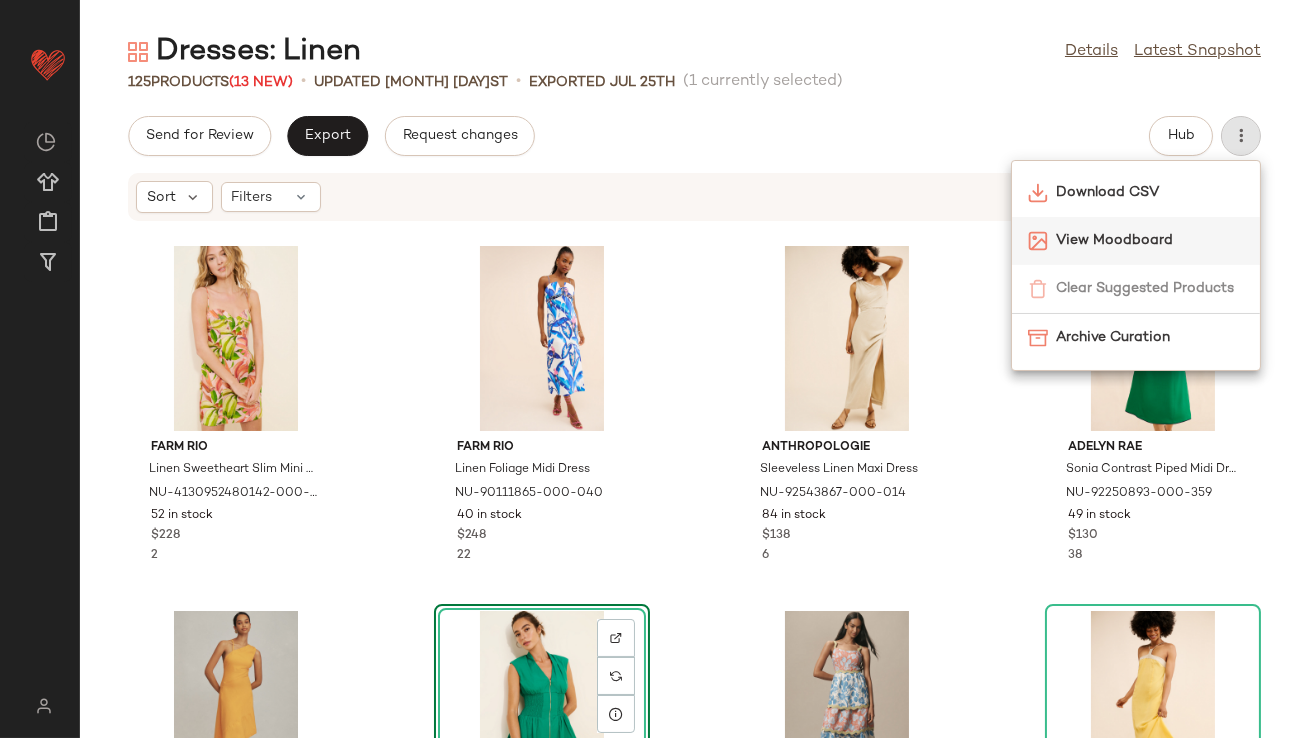click on "View Moodboard" at bounding box center [1150, 240] 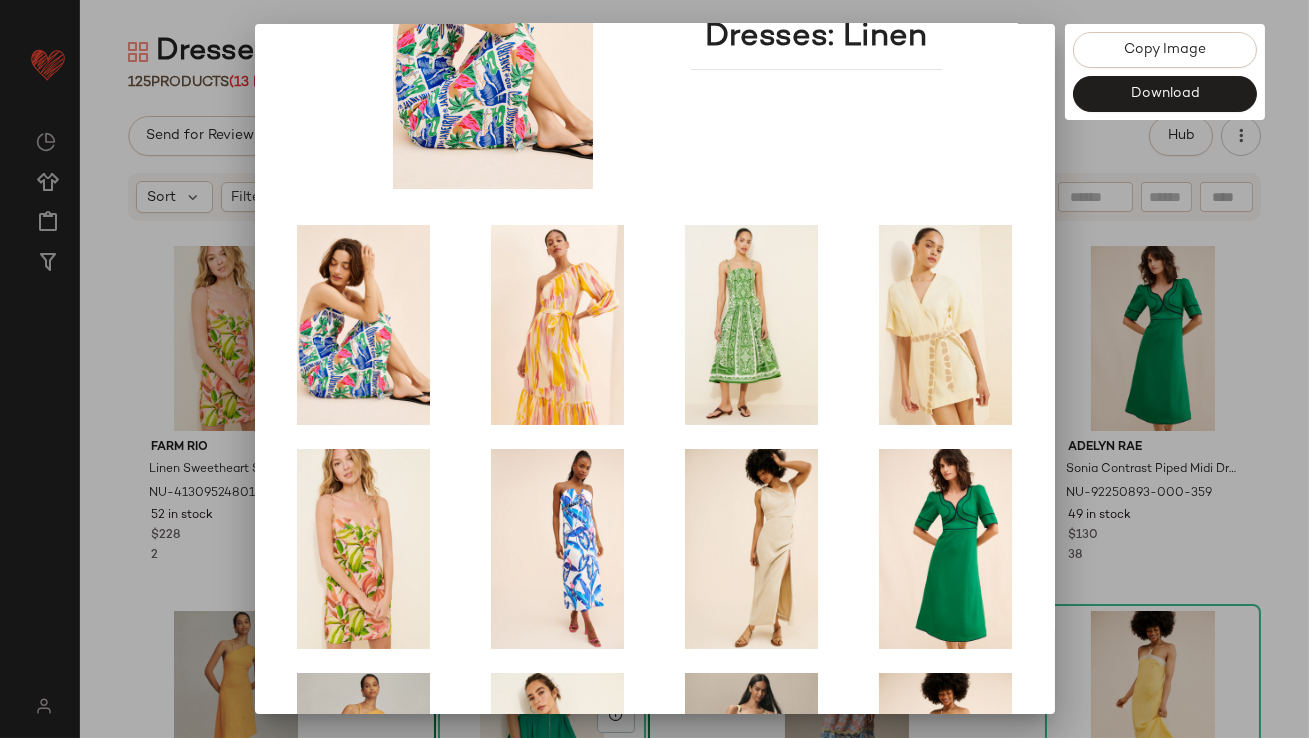 scroll, scrollTop: 341, scrollLeft: 0, axis: vertical 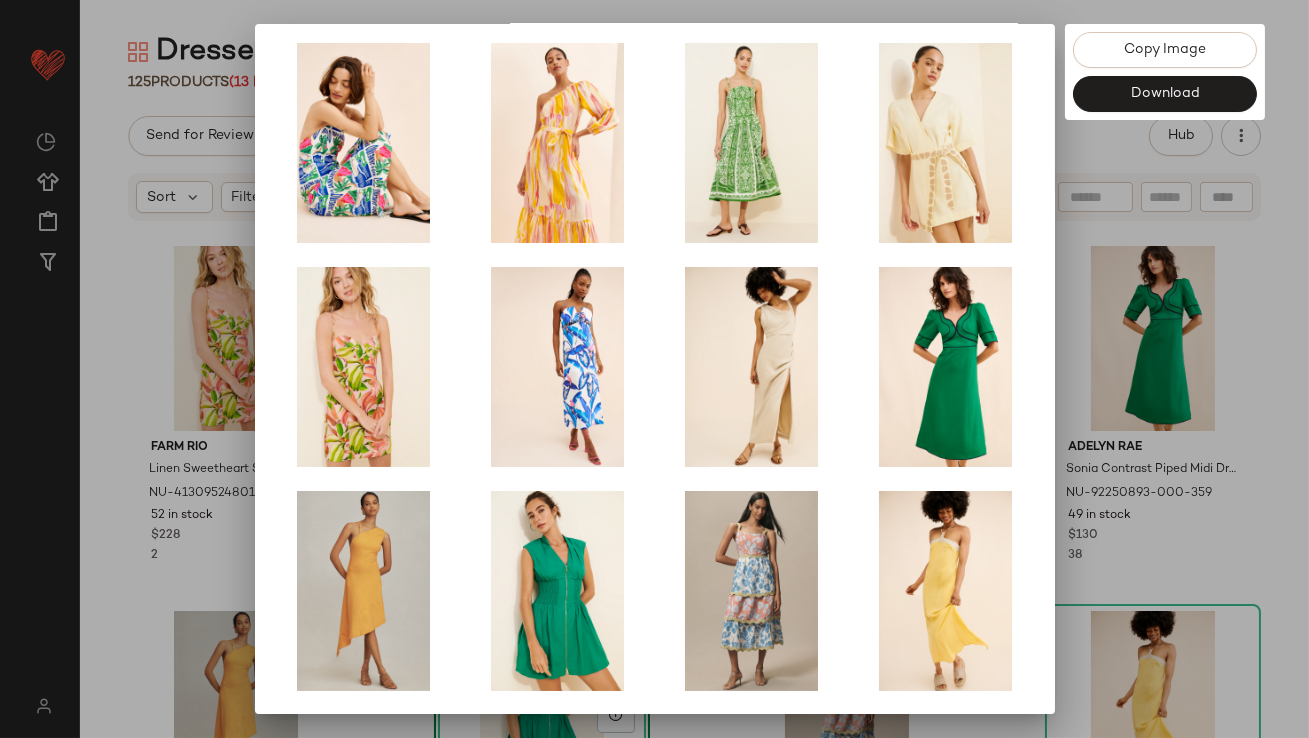 click at bounding box center [654, 369] 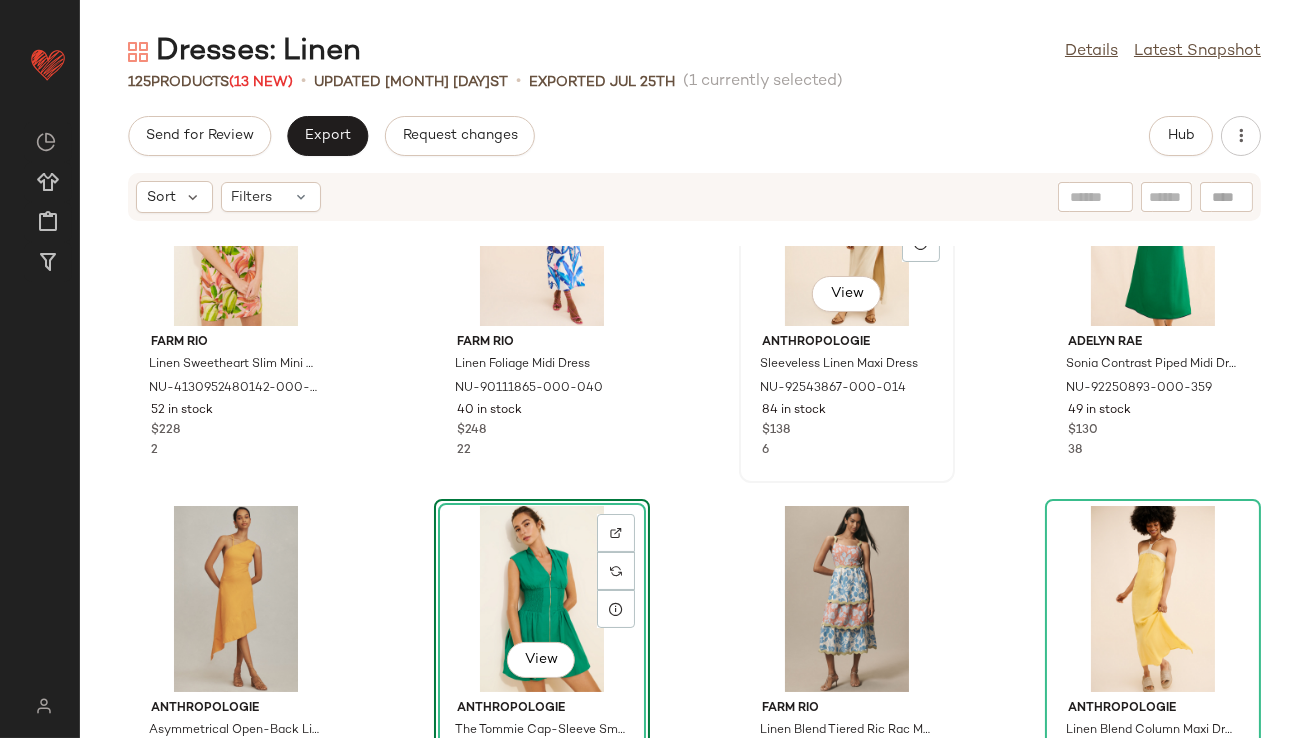 scroll, scrollTop: 952, scrollLeft: 0, axis: vertical 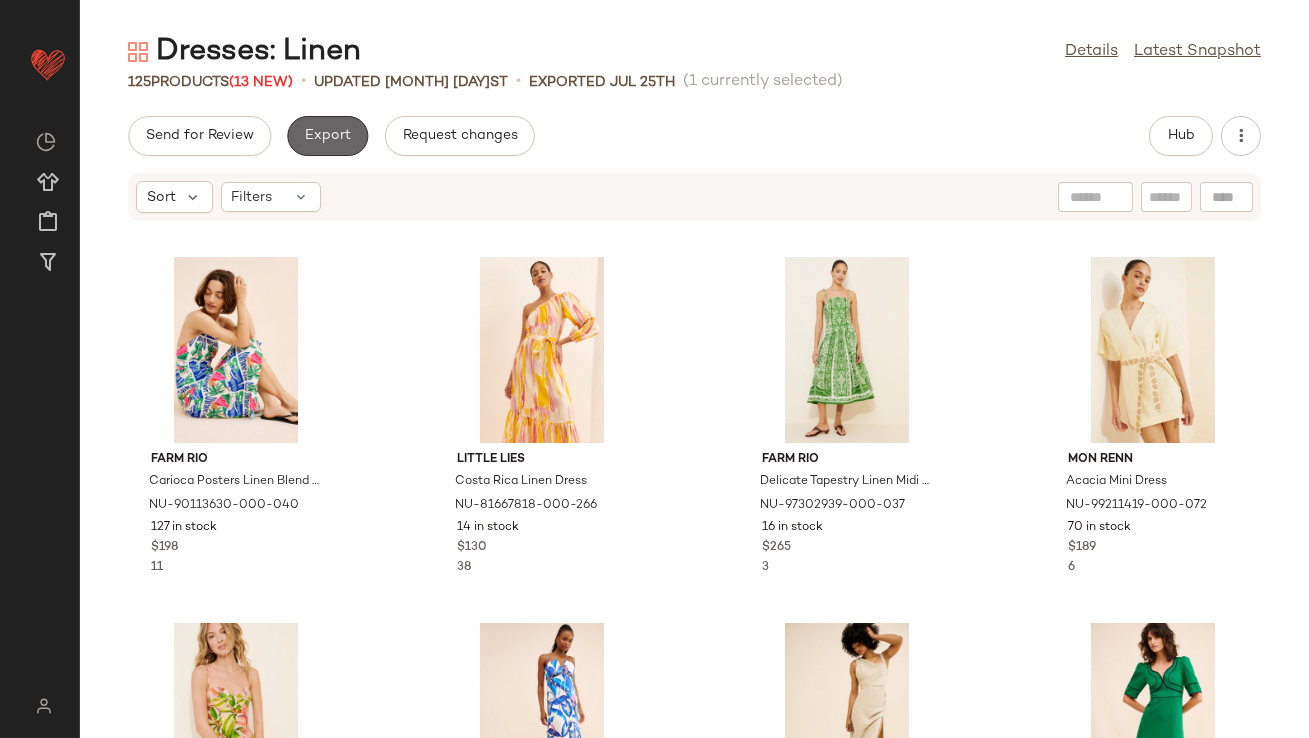 click on "Export" 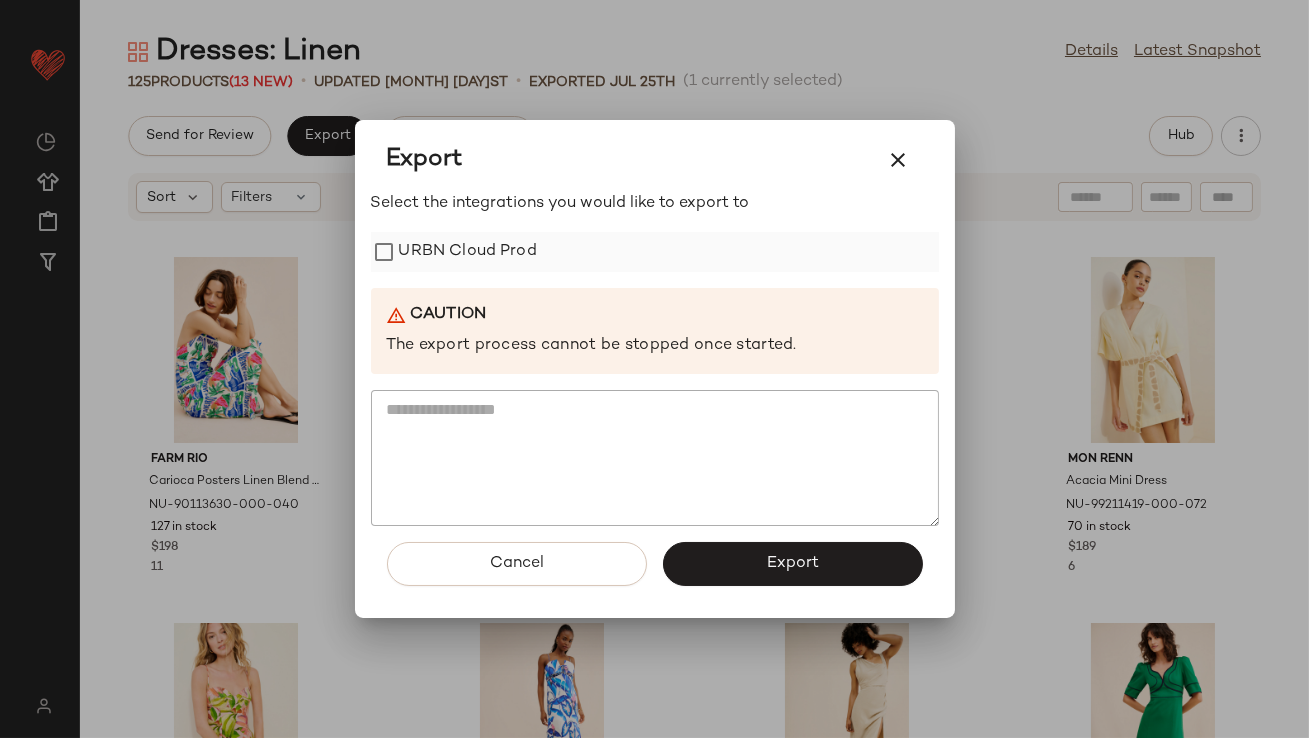 click on "URBN Cloud Prod" at bounding box center [468, 252] 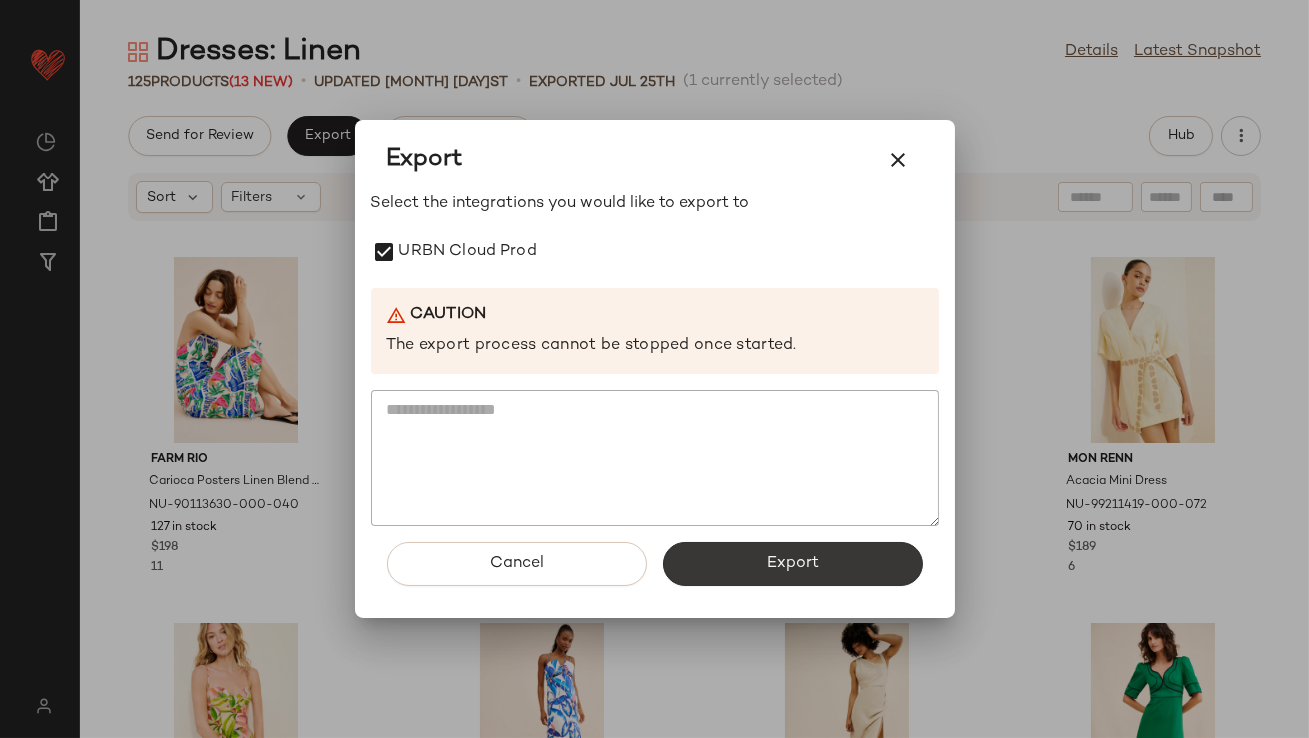 click on "Export" at bounding box center [793, 564] 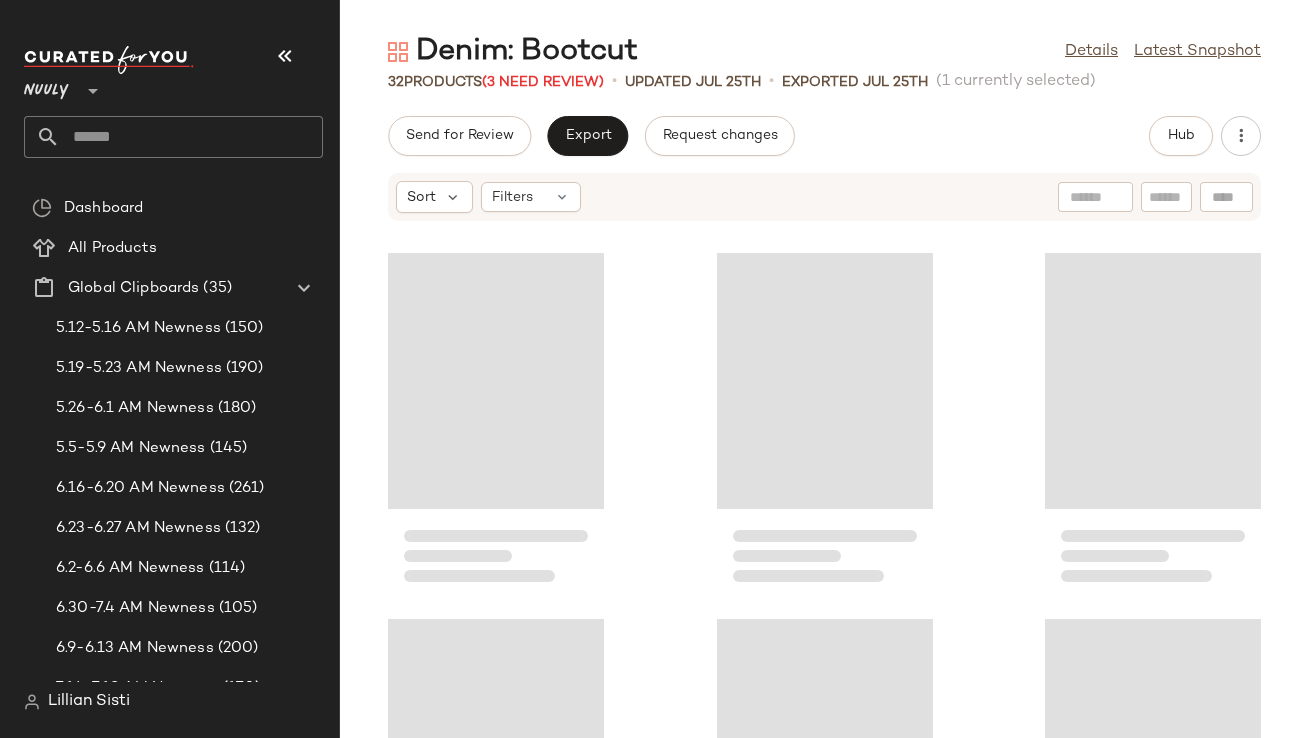 scroll, scrollTop: 0, scrollLeft: 0, axis: both 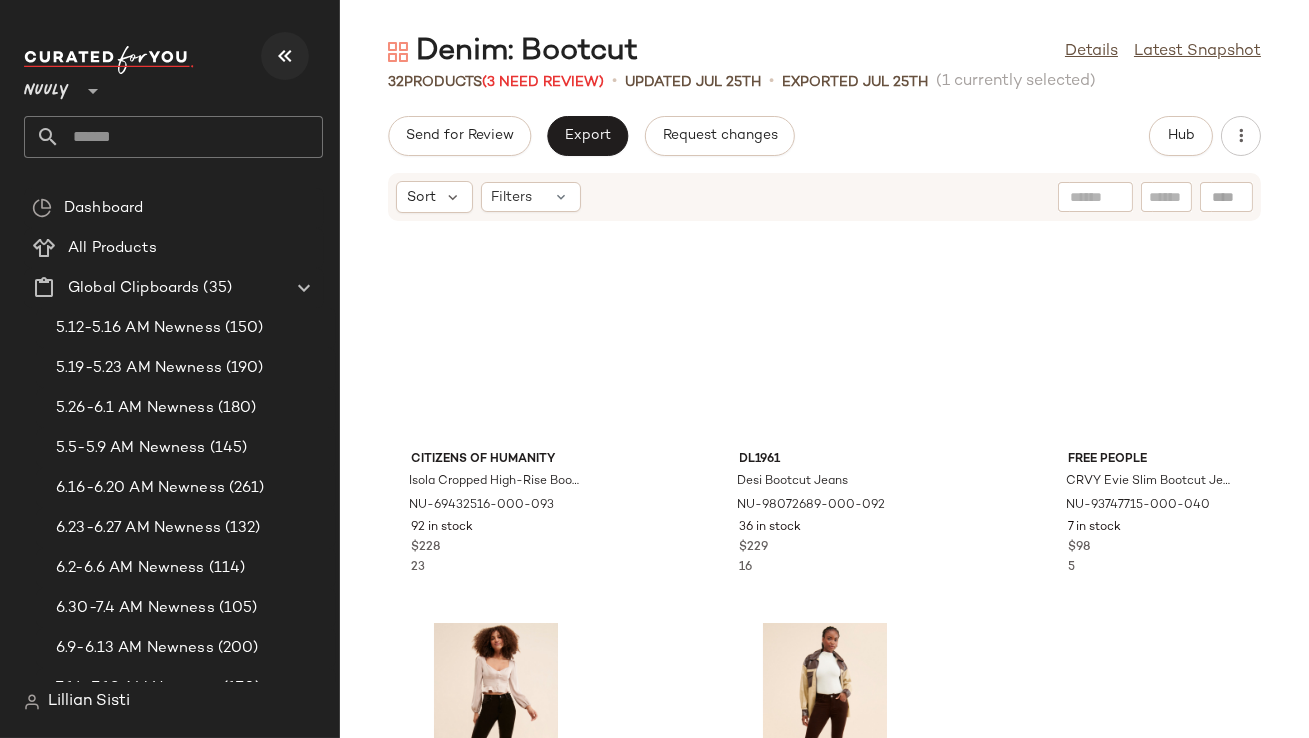 click at bounding box center [285, 56] 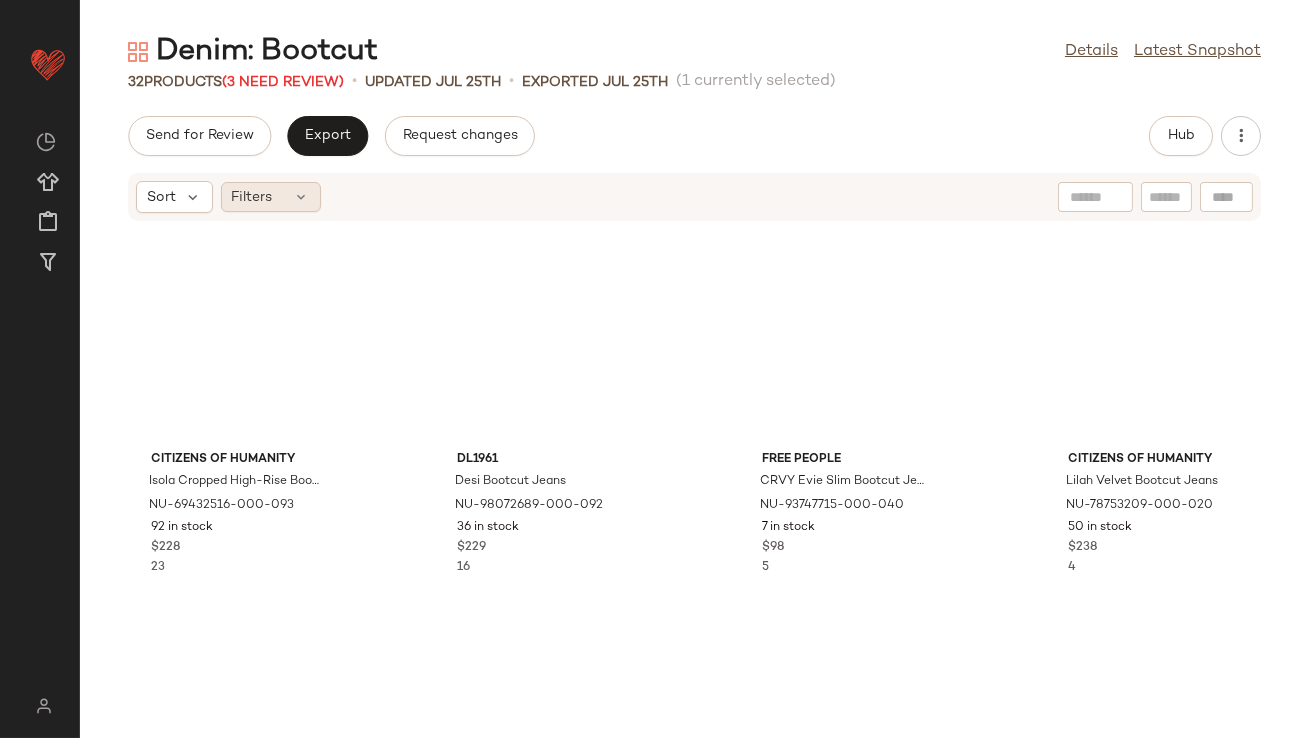 click on "Filters" 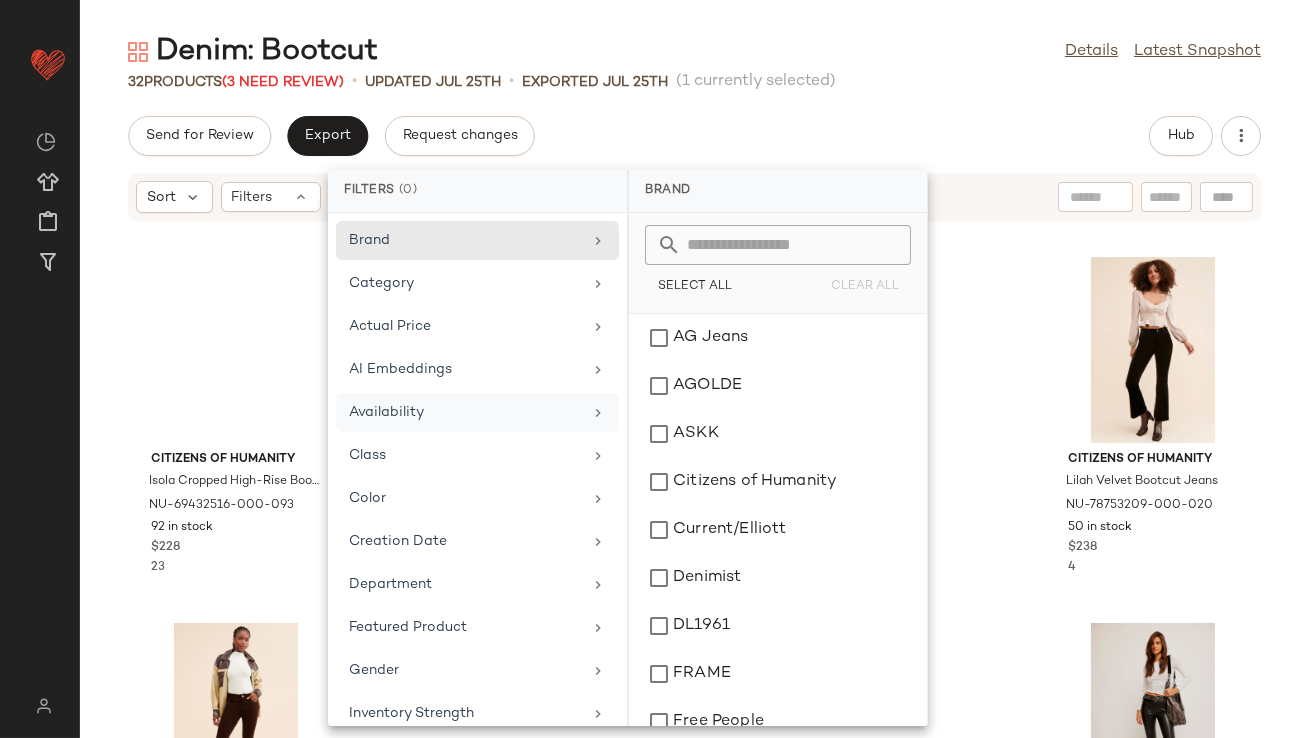 click on "Availability" at bounding box center (465, 412) 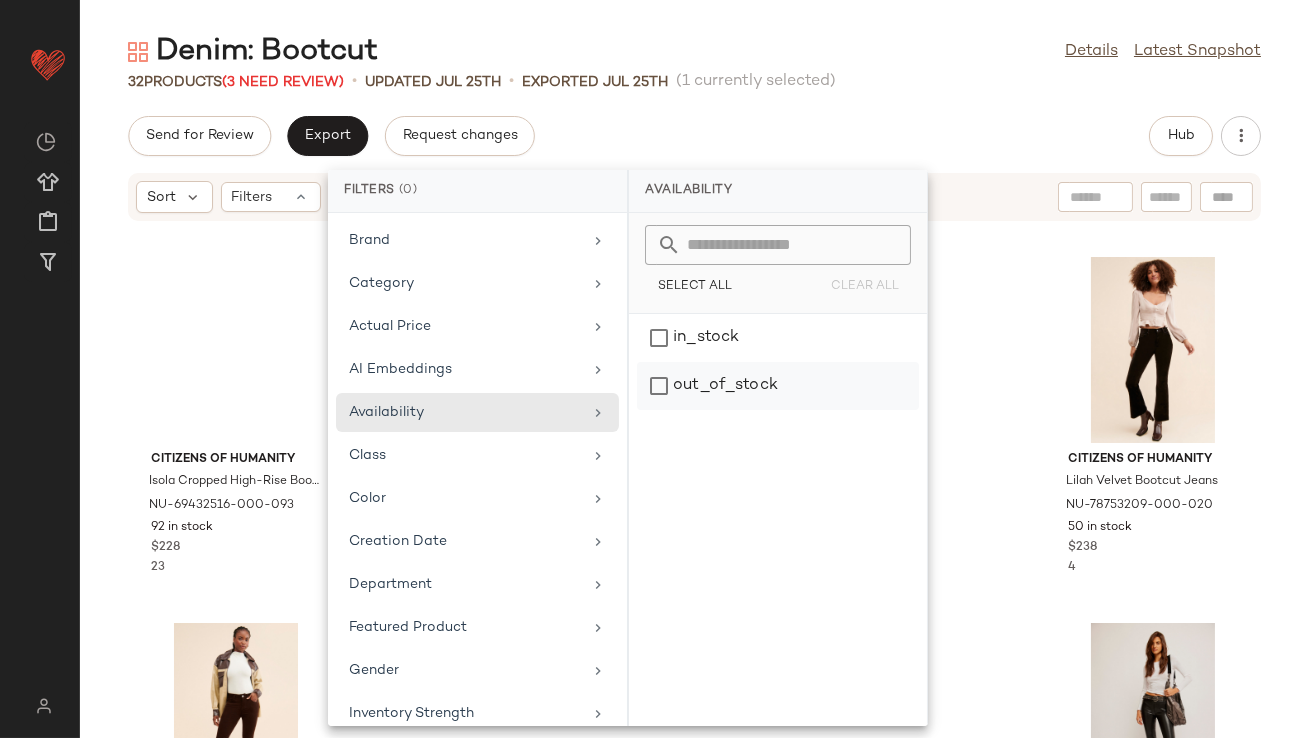 click on "out_of_stock" 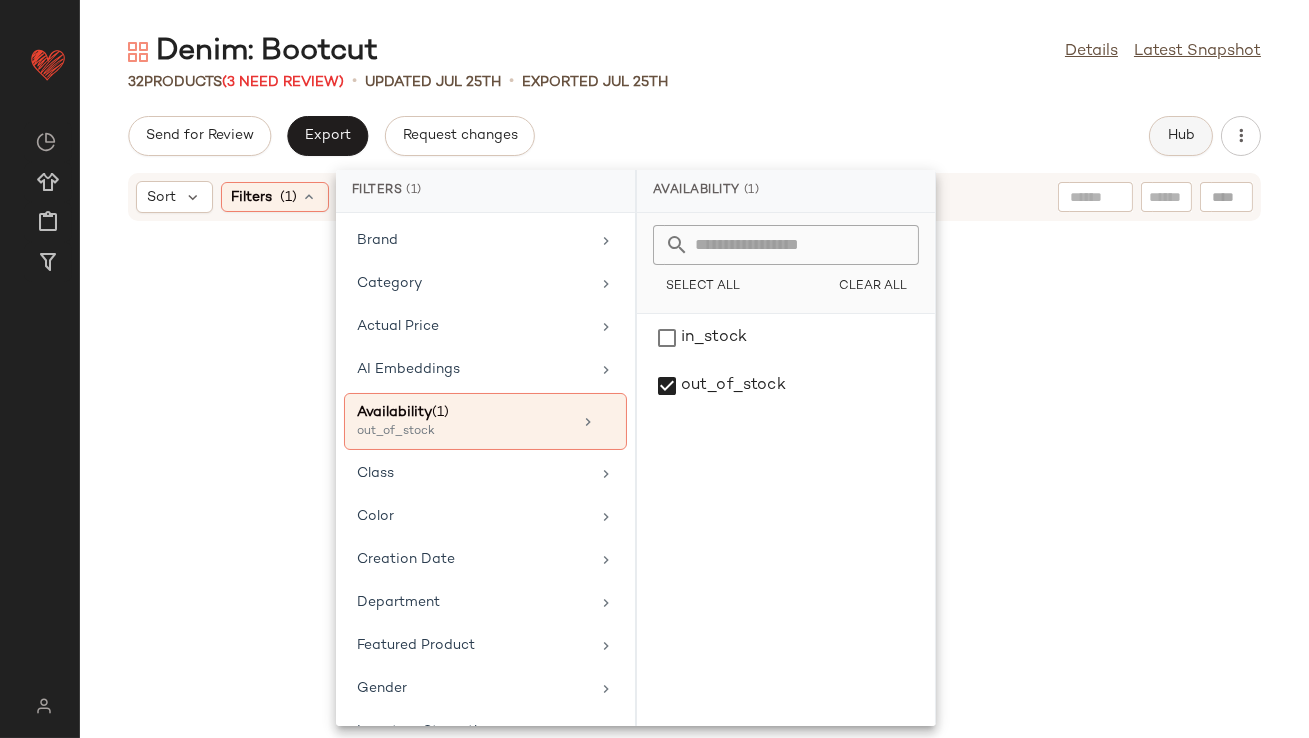 click on "Hub" 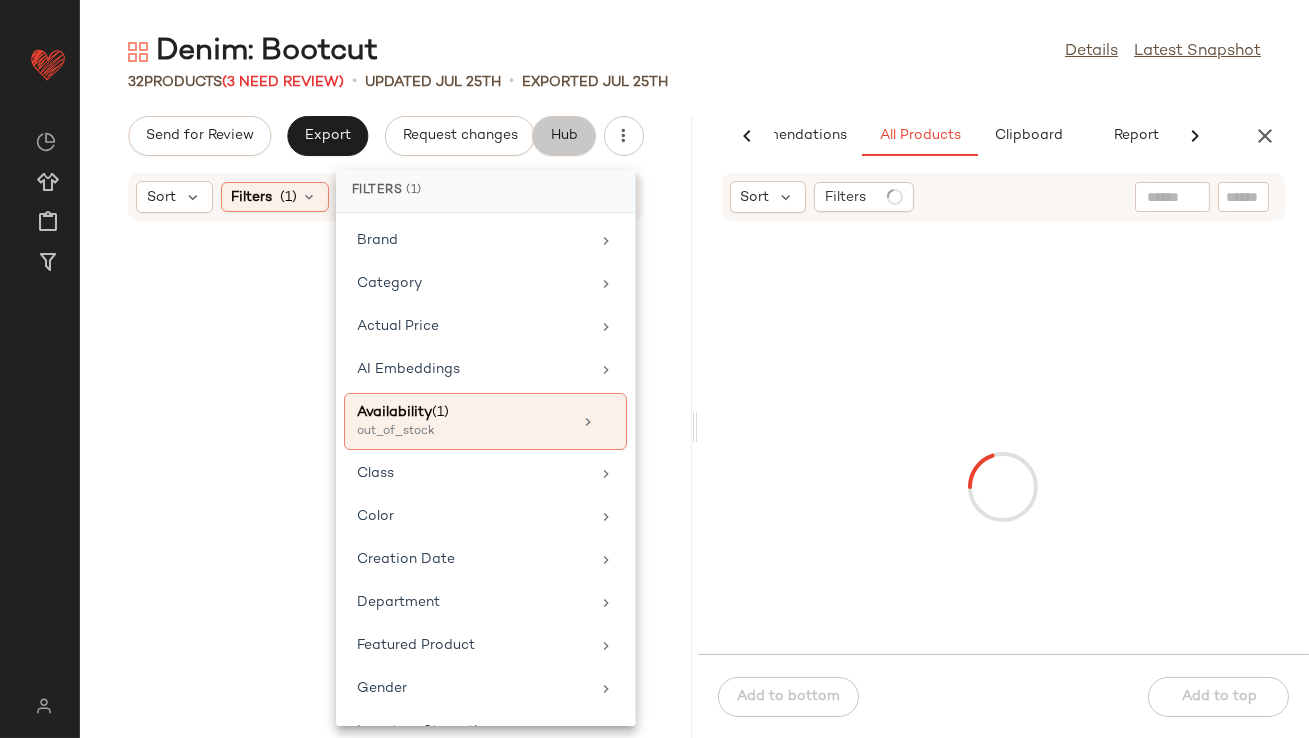 scroll, scrollTop: 0, scrollLeft: 112, axis: horizontal 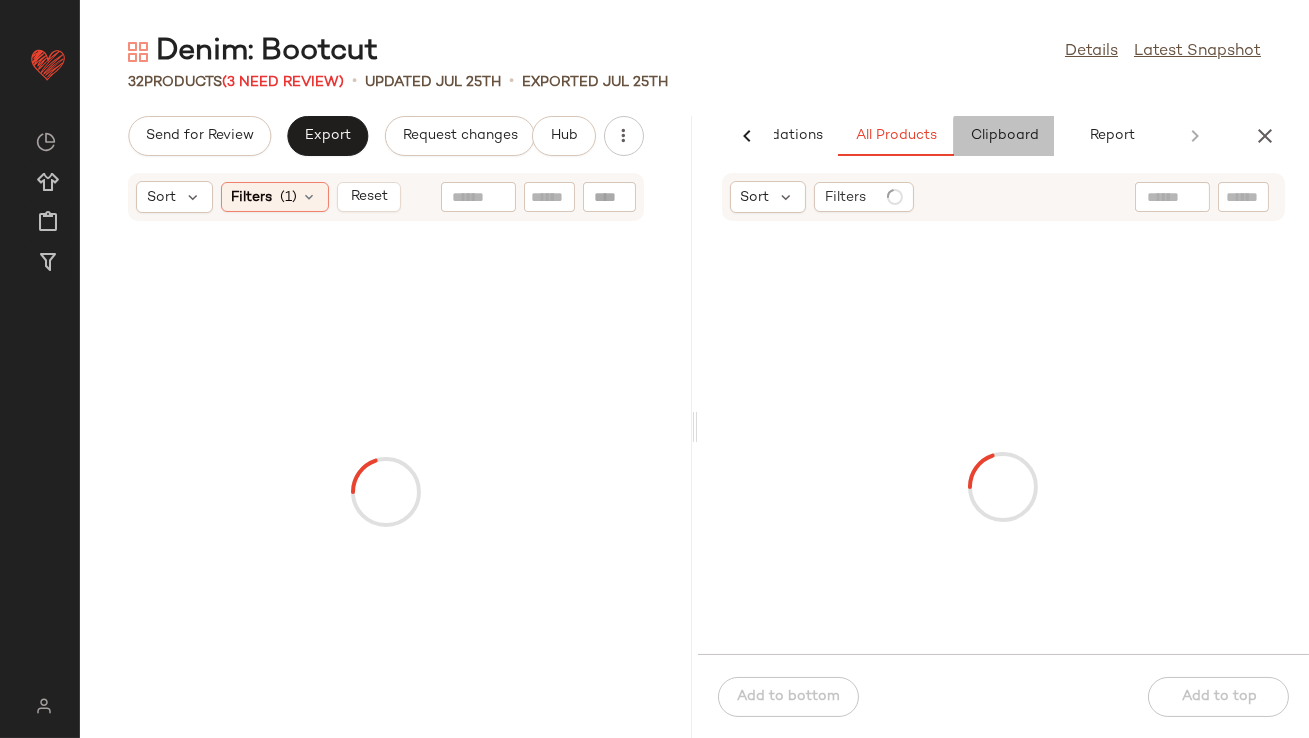 click on "Clipboard" at bounding box center (1004, 136) 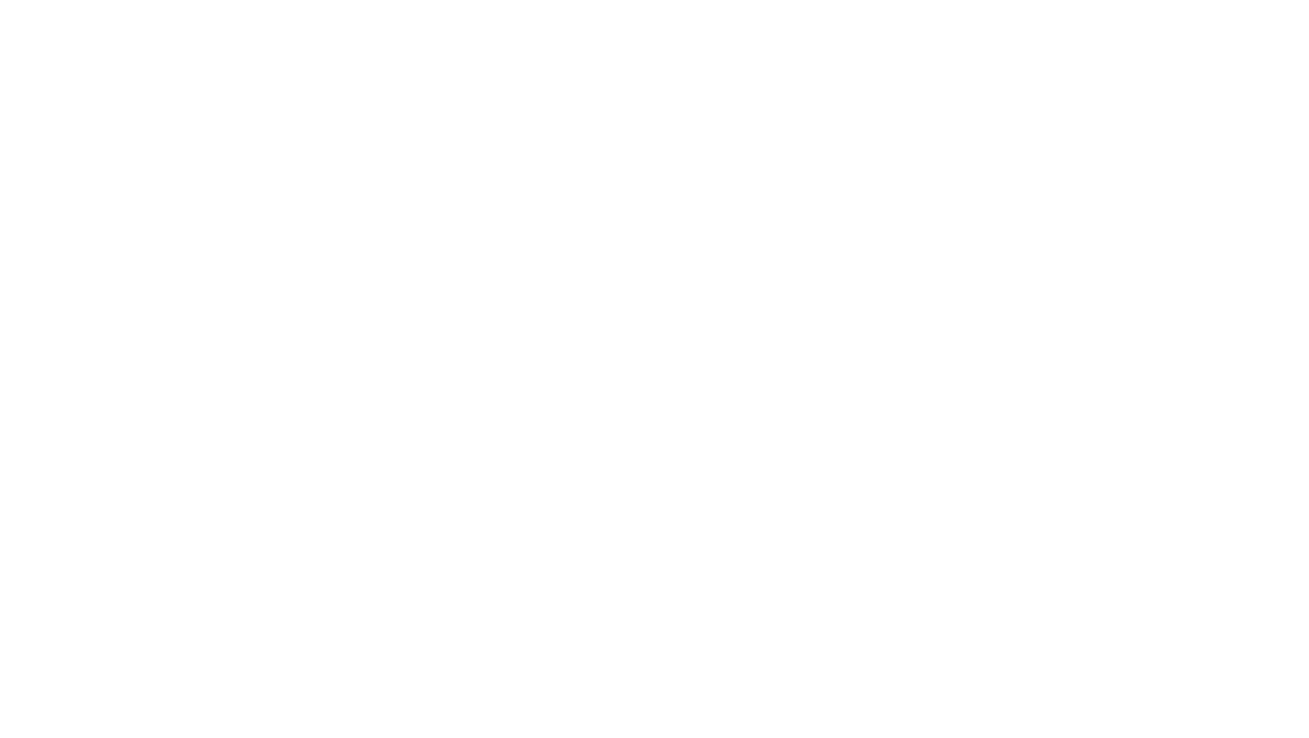 scroll, scrollTop: 0, scrollLeft: 0, axis: both 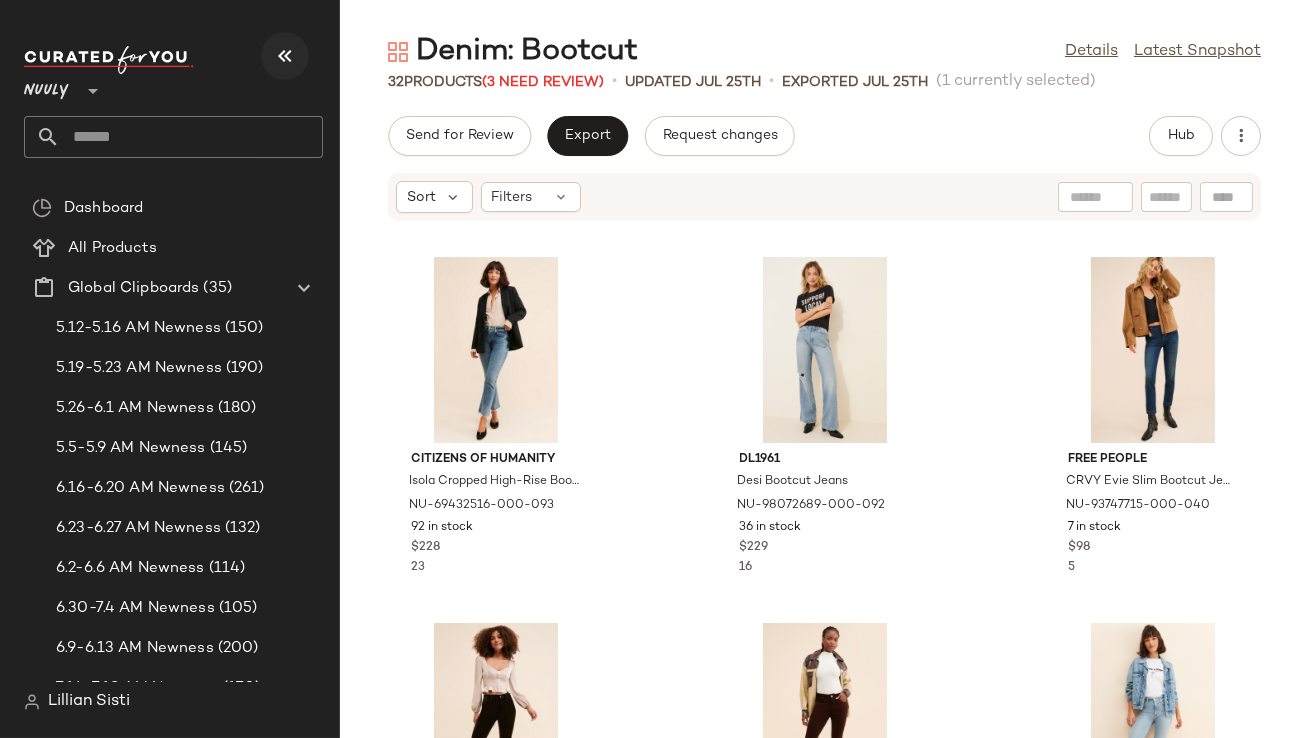 click at bounding box center (285, 56) 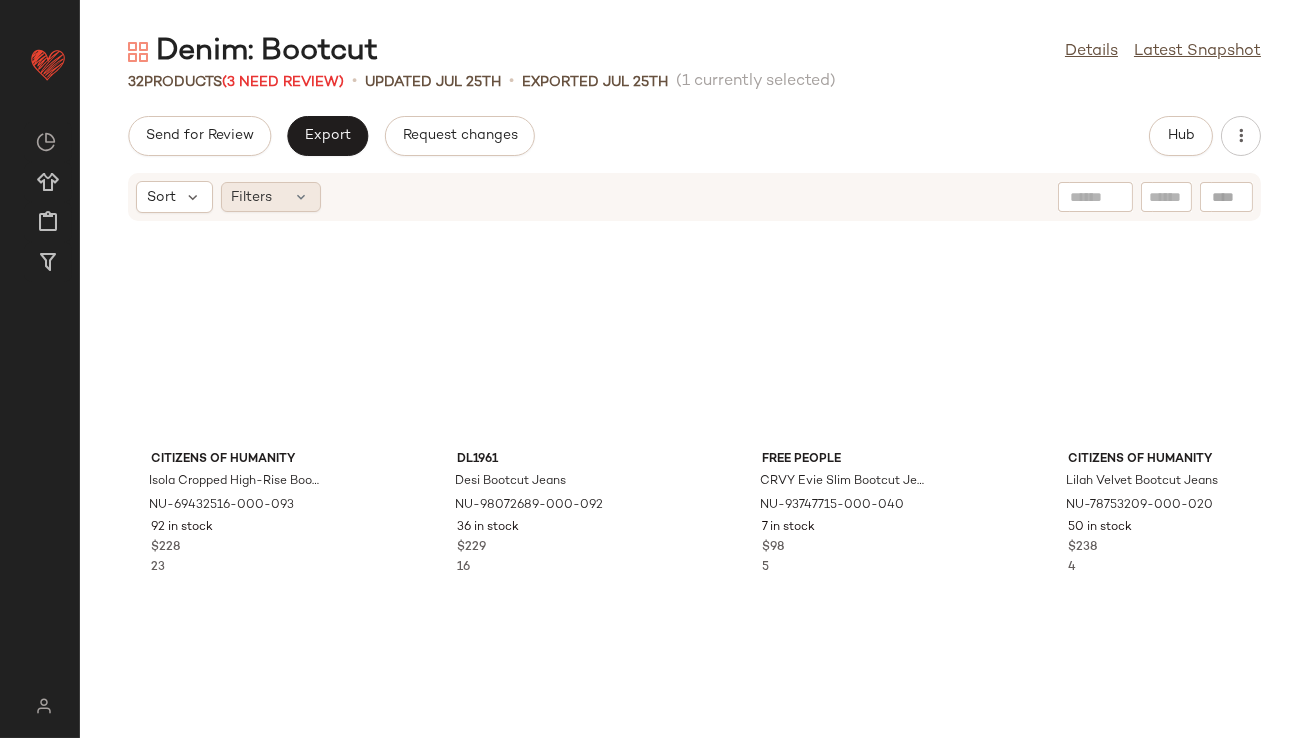 click on "Filters" 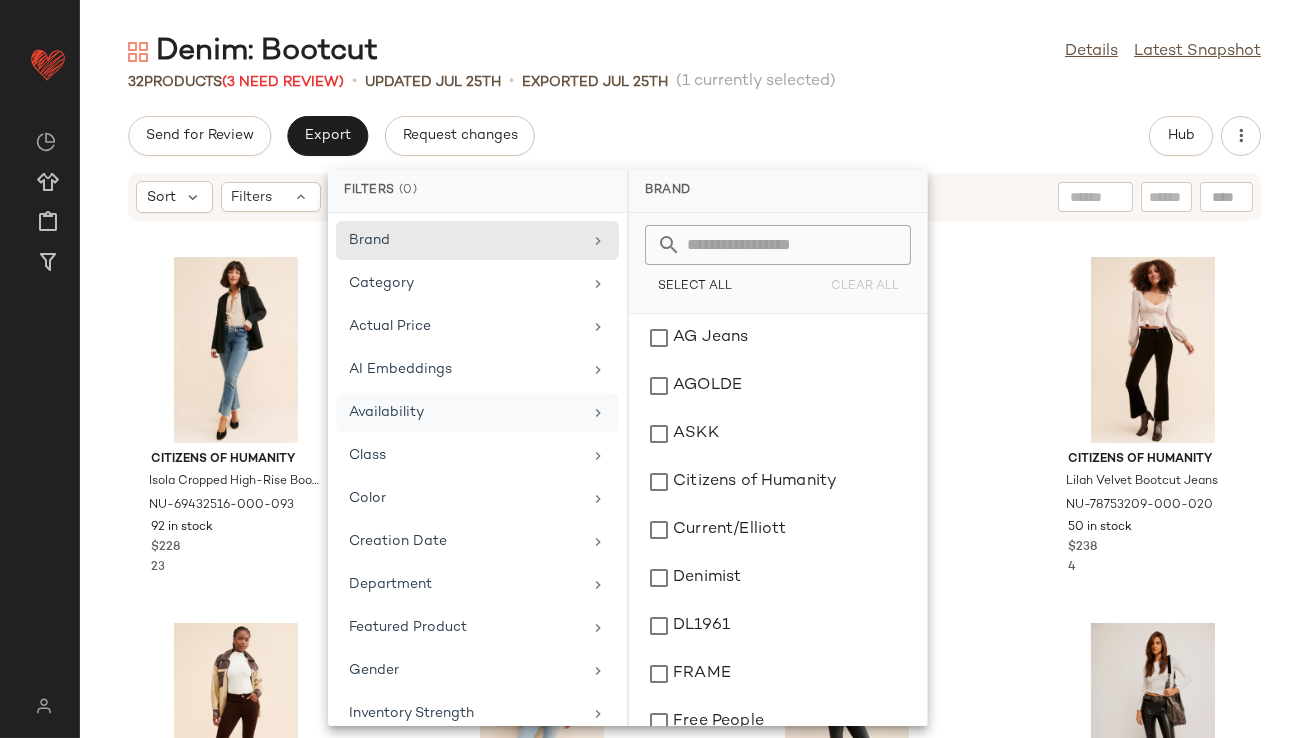 click on "Availability" at bounding box center (465, 412) 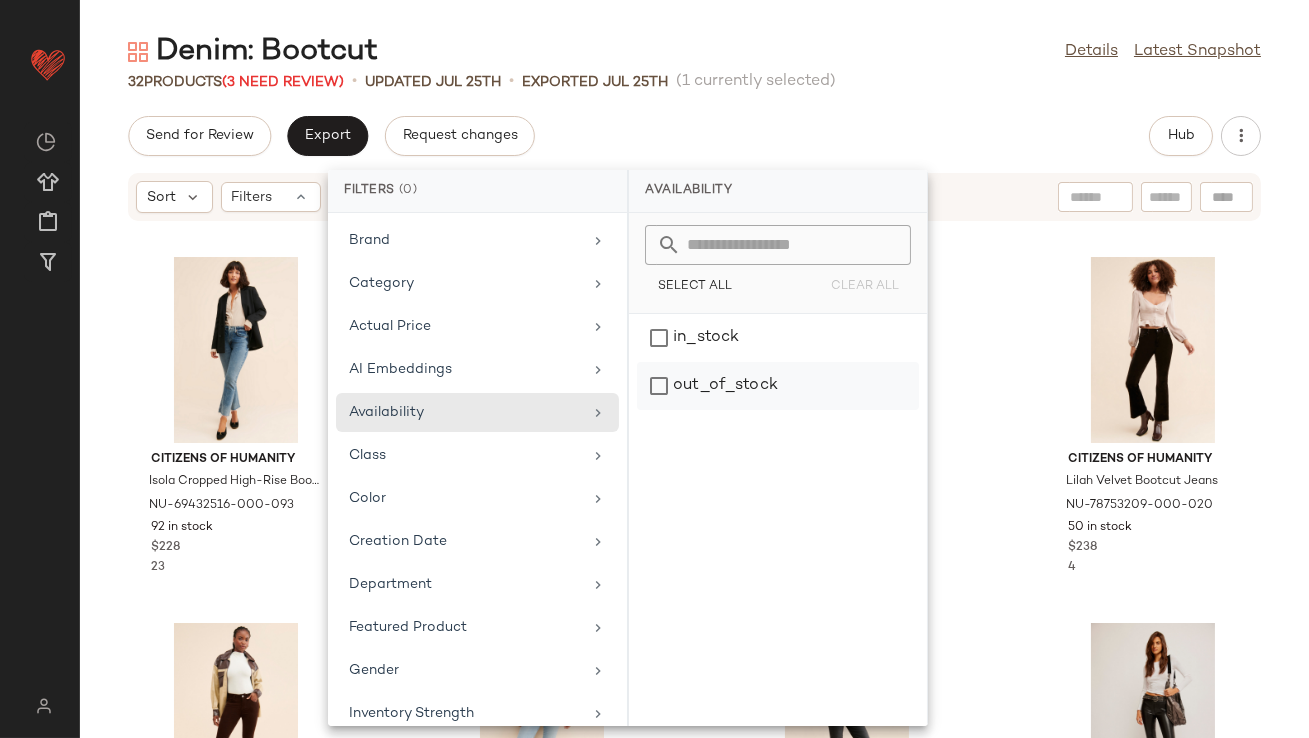 click on "out_of_stock" 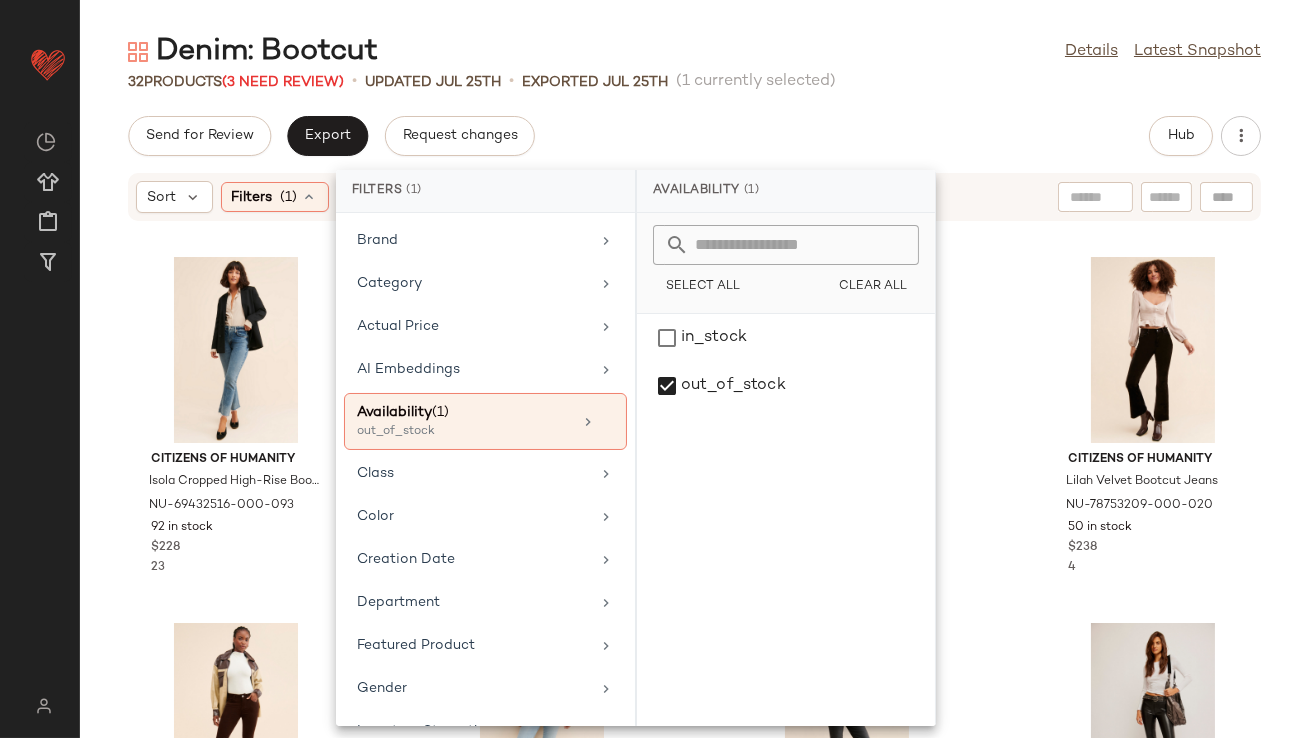 click on "Send for Review   Export   Request changes   Hub" 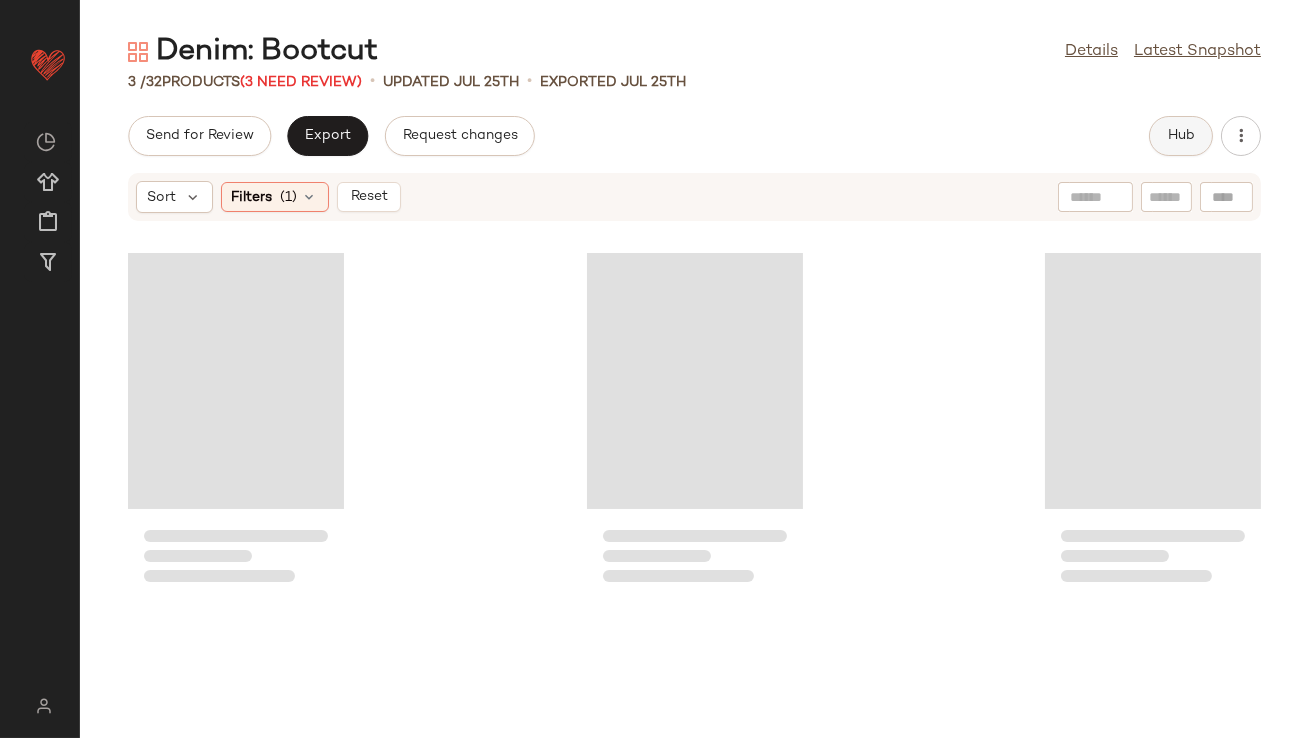 click on "Hub" at bounding box center (1181, 136) 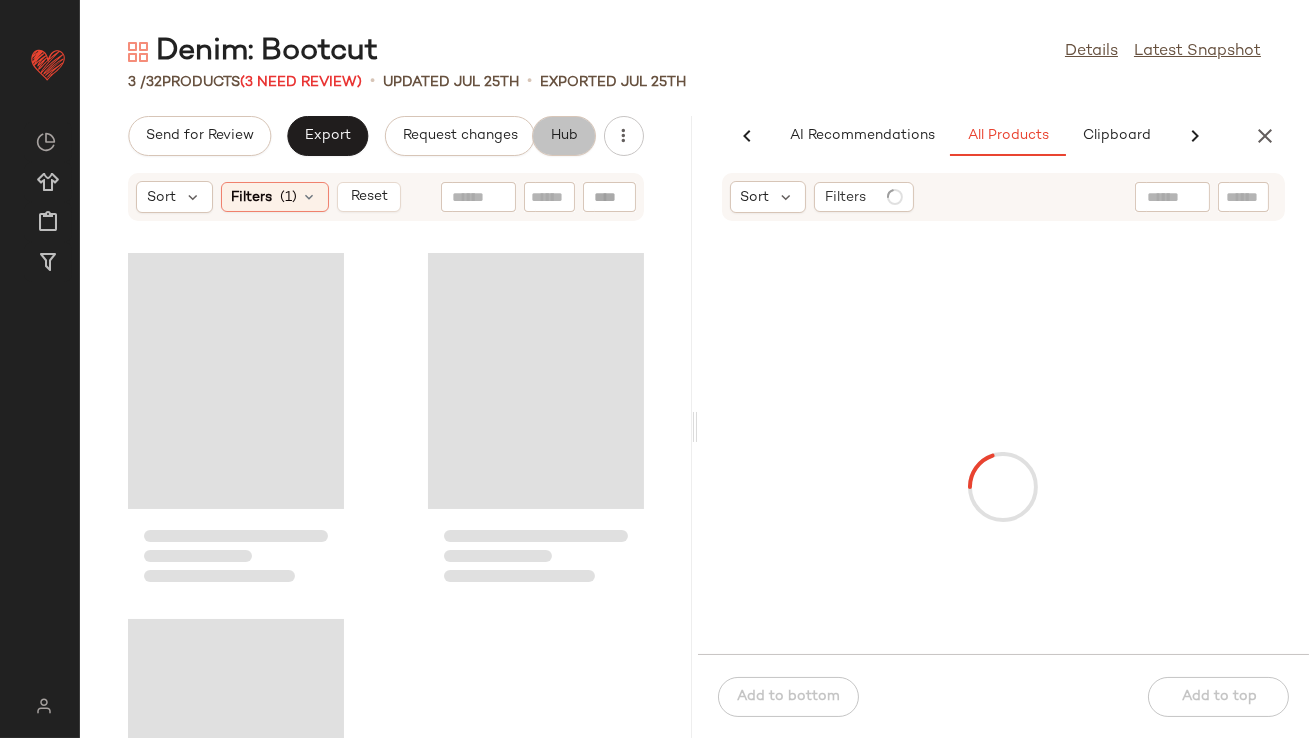 scroll, scrollTop: 0, scrollLeft: 112, axis: horizontal 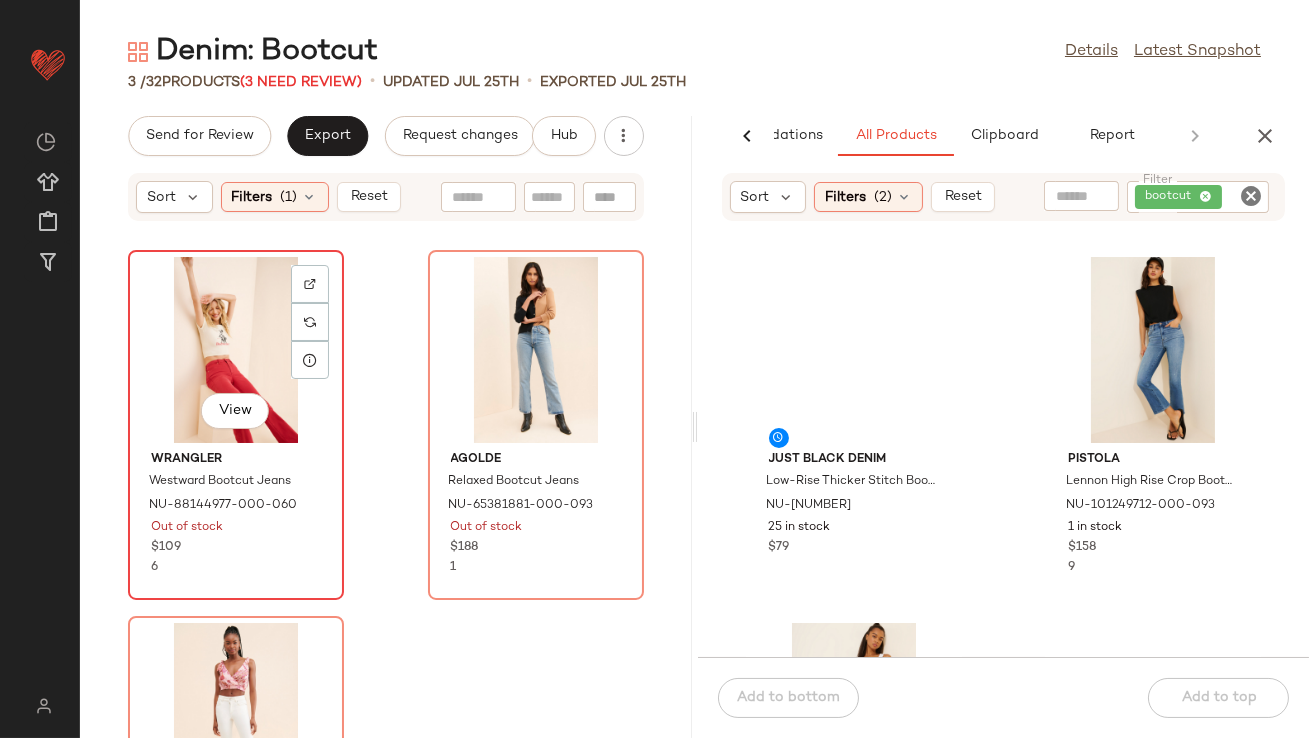click on "View" 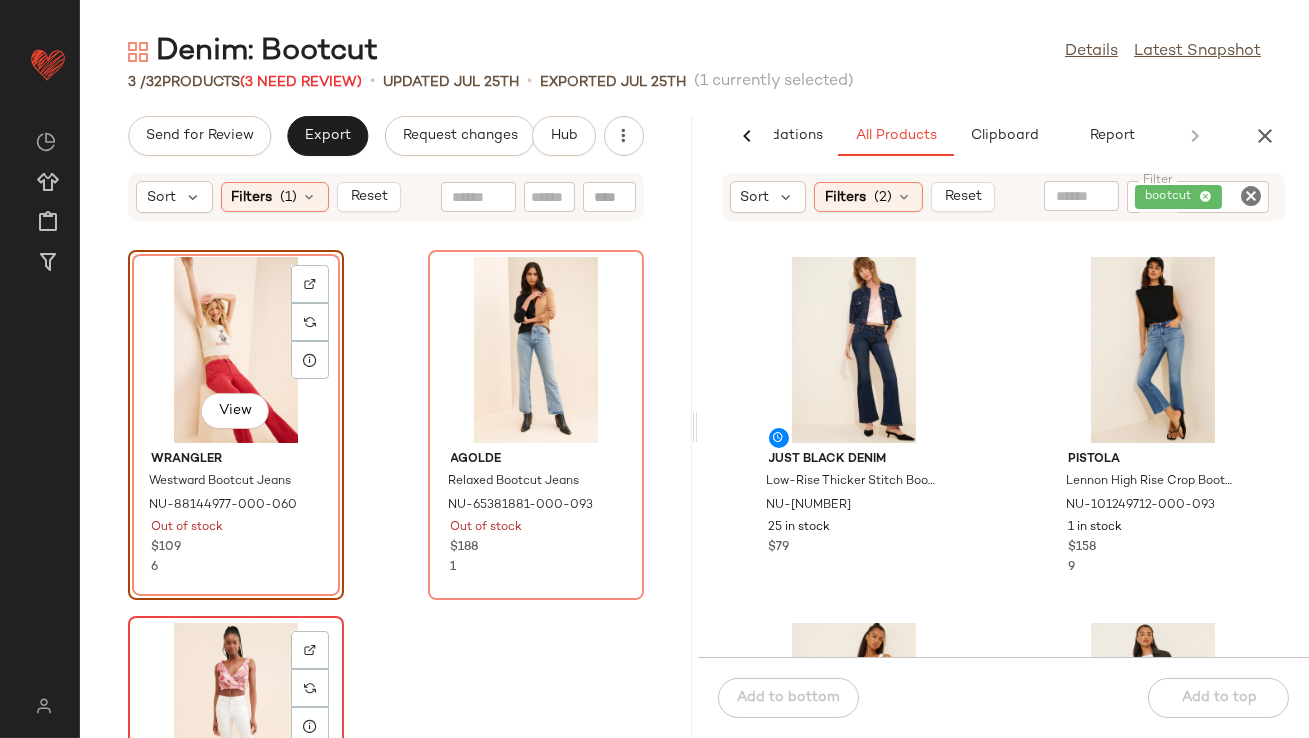 click on "View" 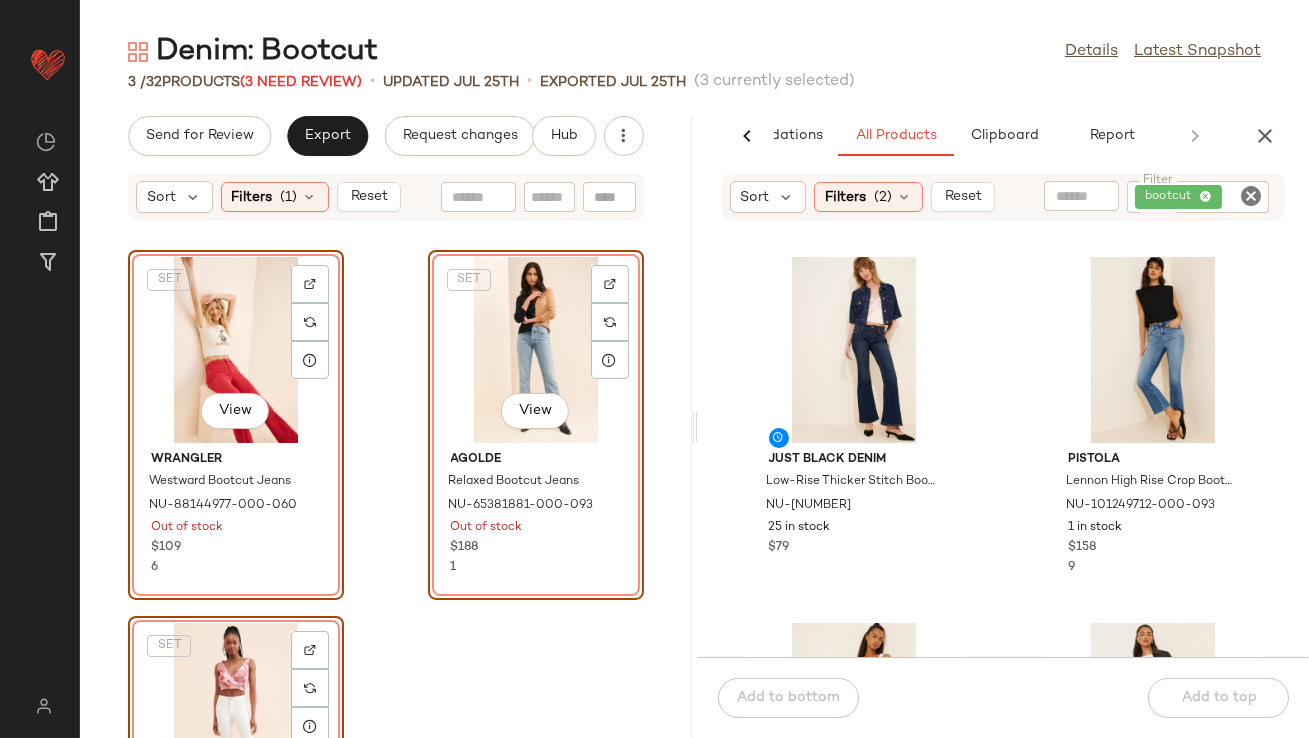 click on "SET   View" 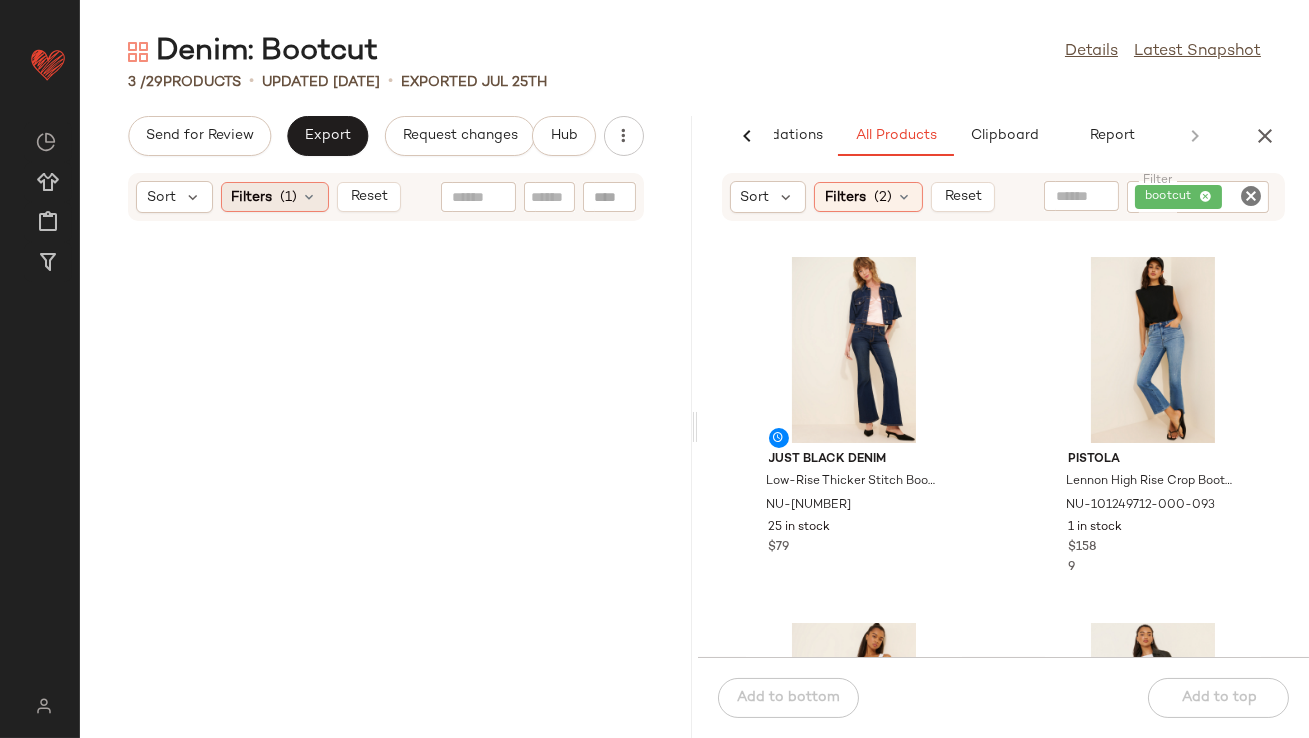 click on "Filters  (1)" 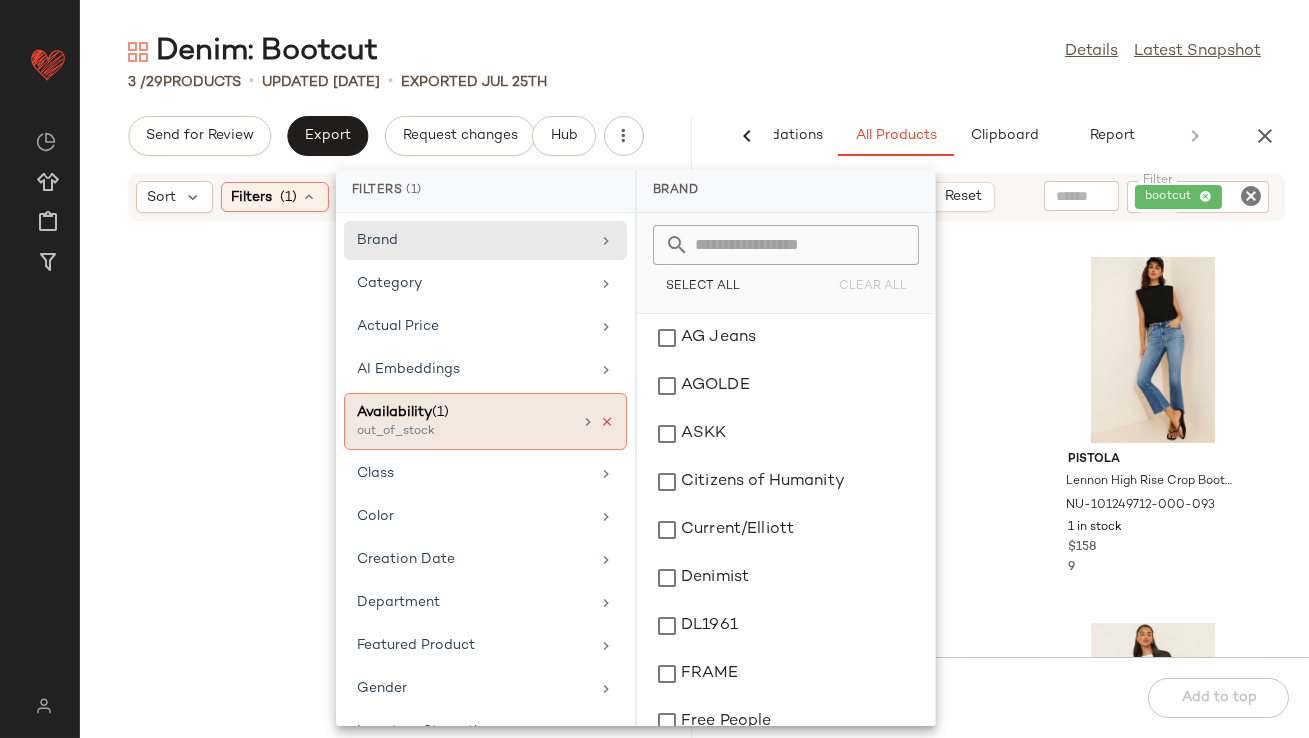 click at bounding box center [607, 422] 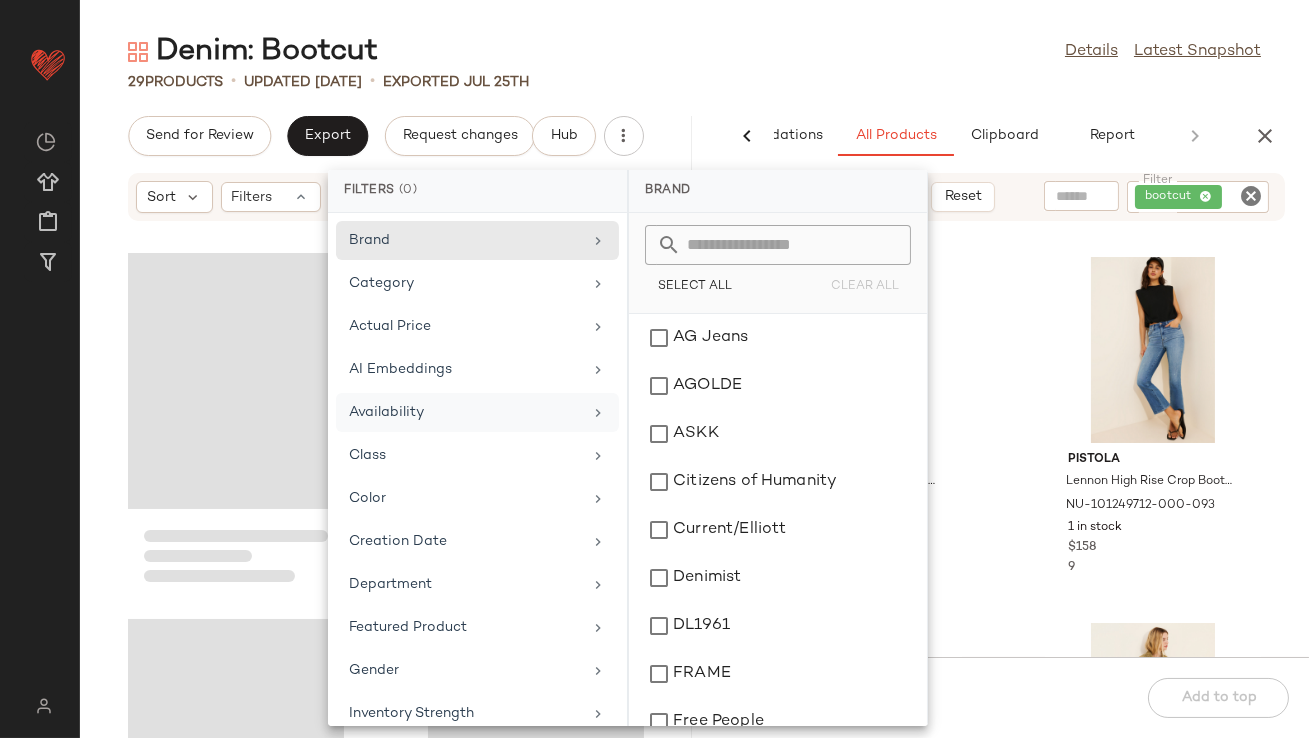 click on "29   Products   •   updated Aug 1st  •  Exported Jul 25th" 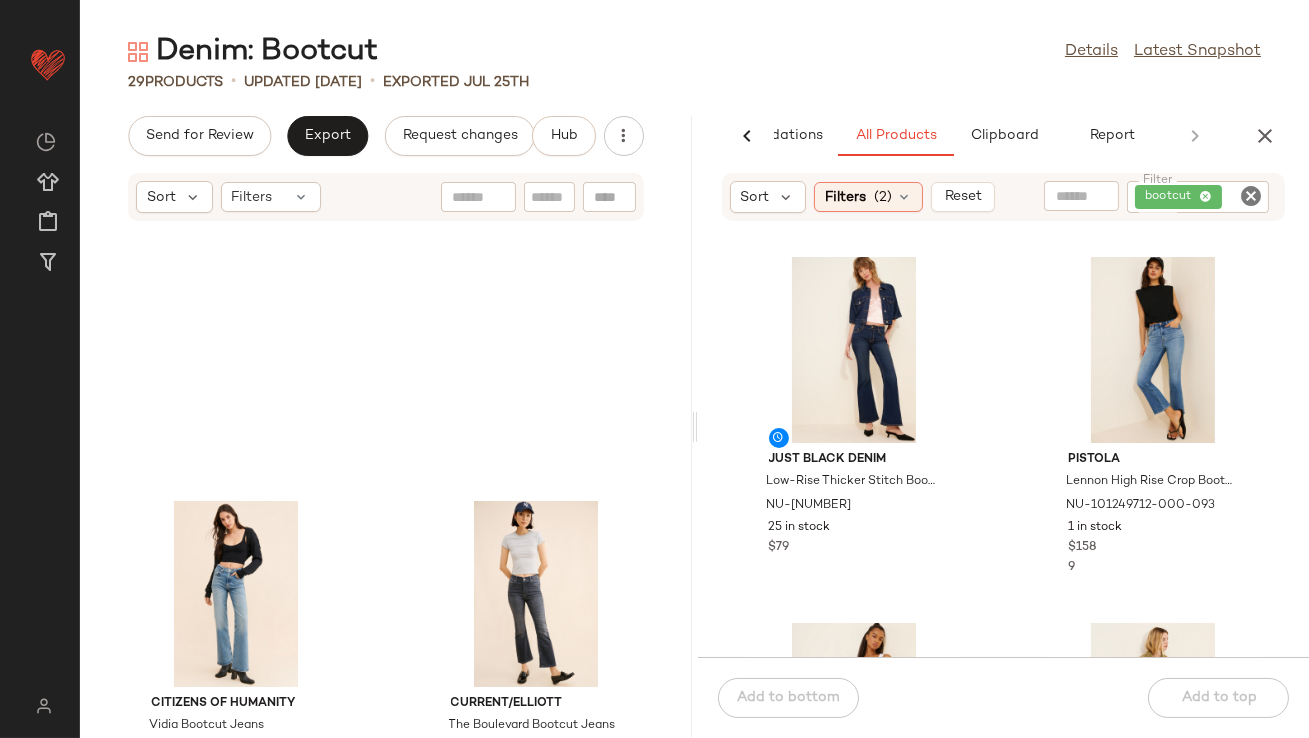 scroll, scrollTop: 1886, scrollLeft: 0, axis: vertical 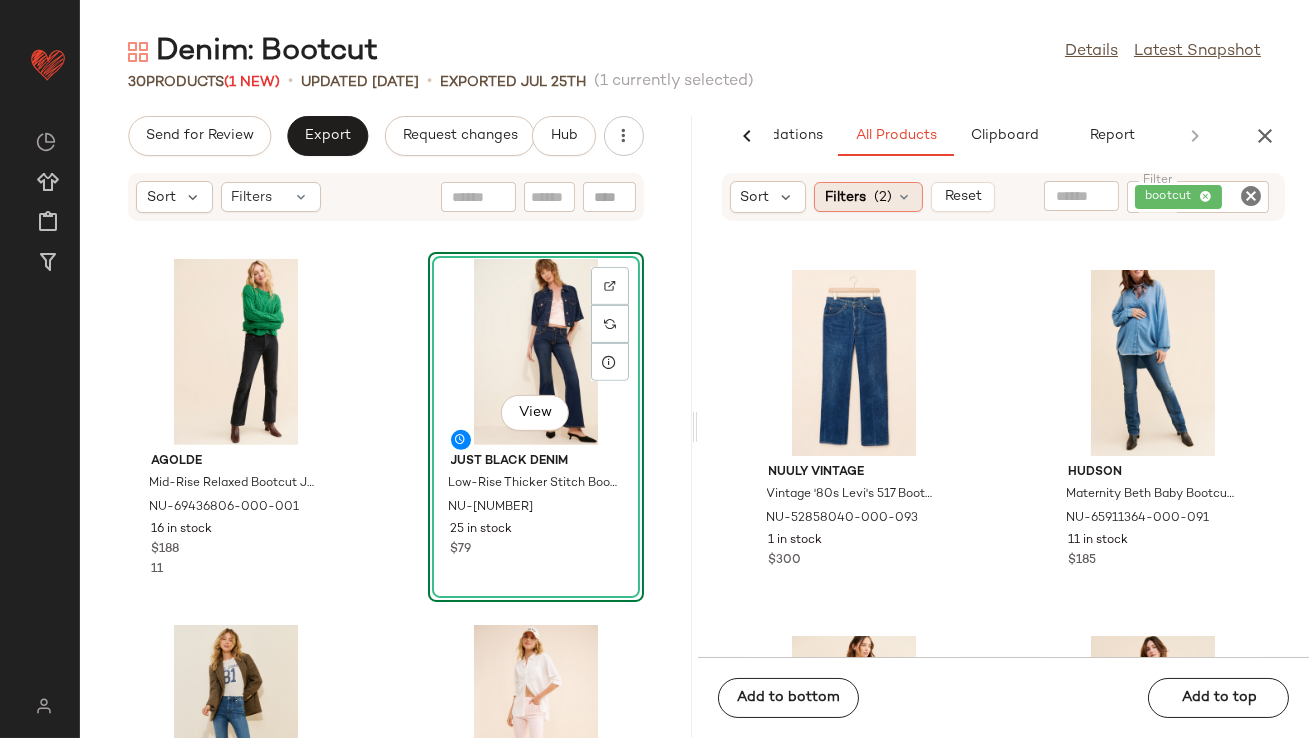 click on "(2)" at bounding box center [883, 197] 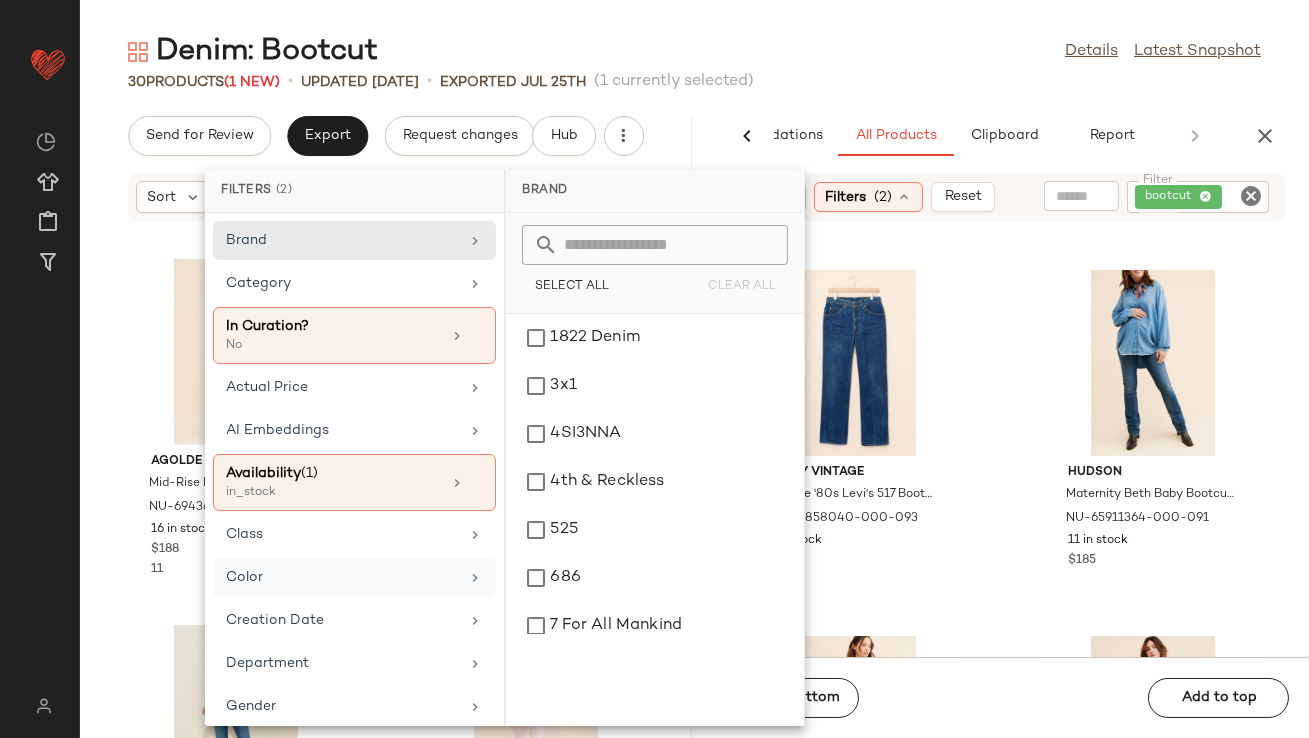 scroll, scrollTop: 480, scrollLeft: 0, axis: vertical 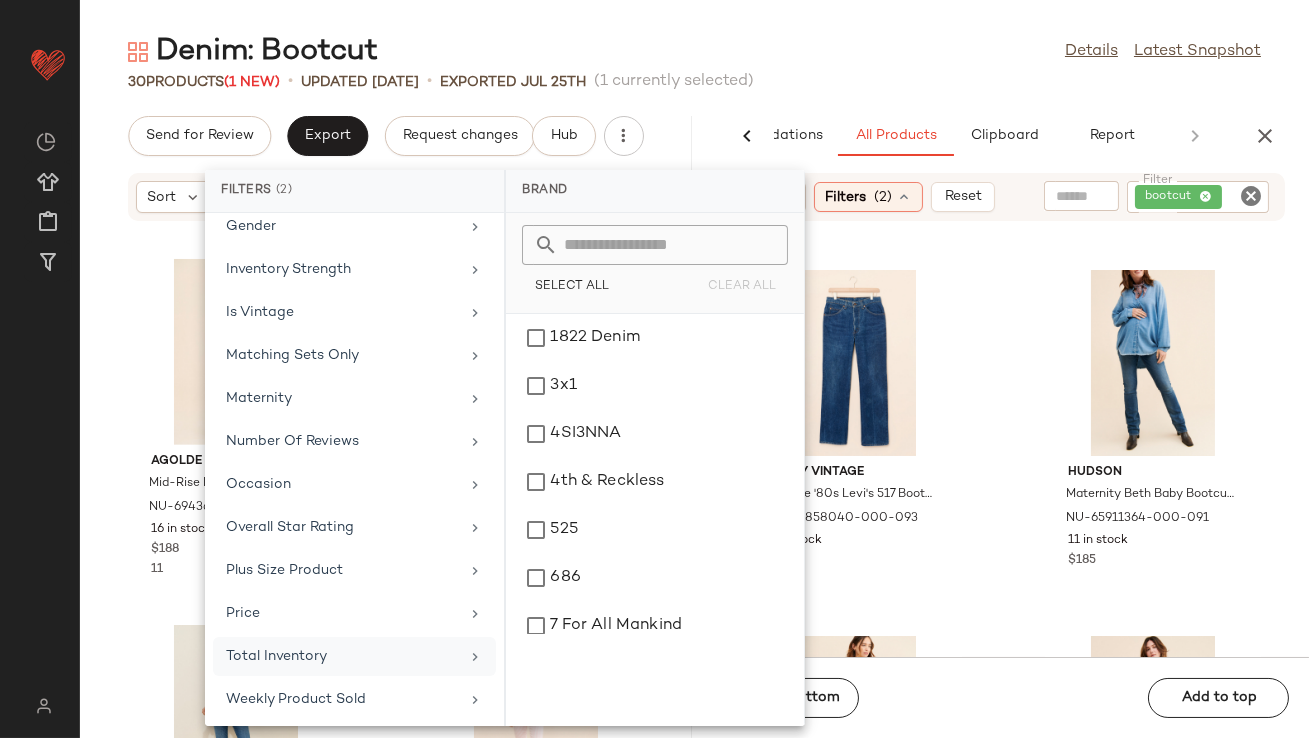 click on "Total Inventory" 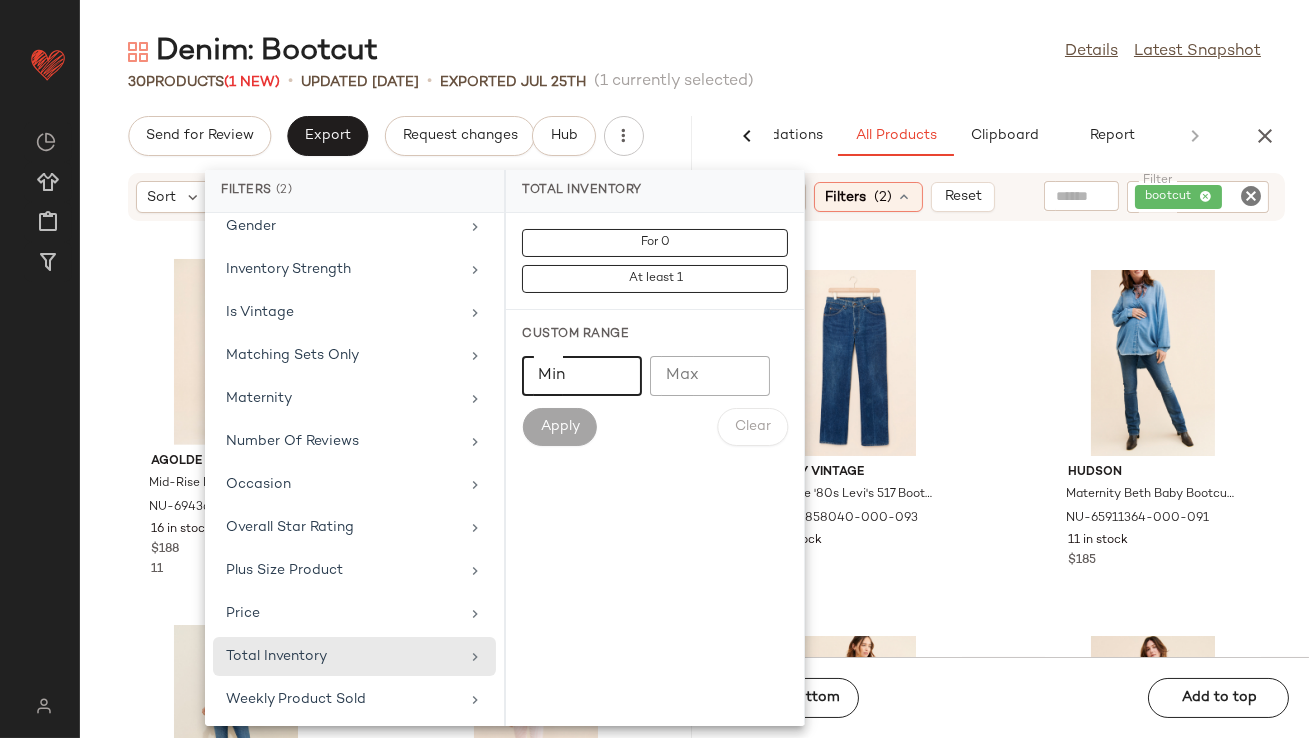 click on "Min" 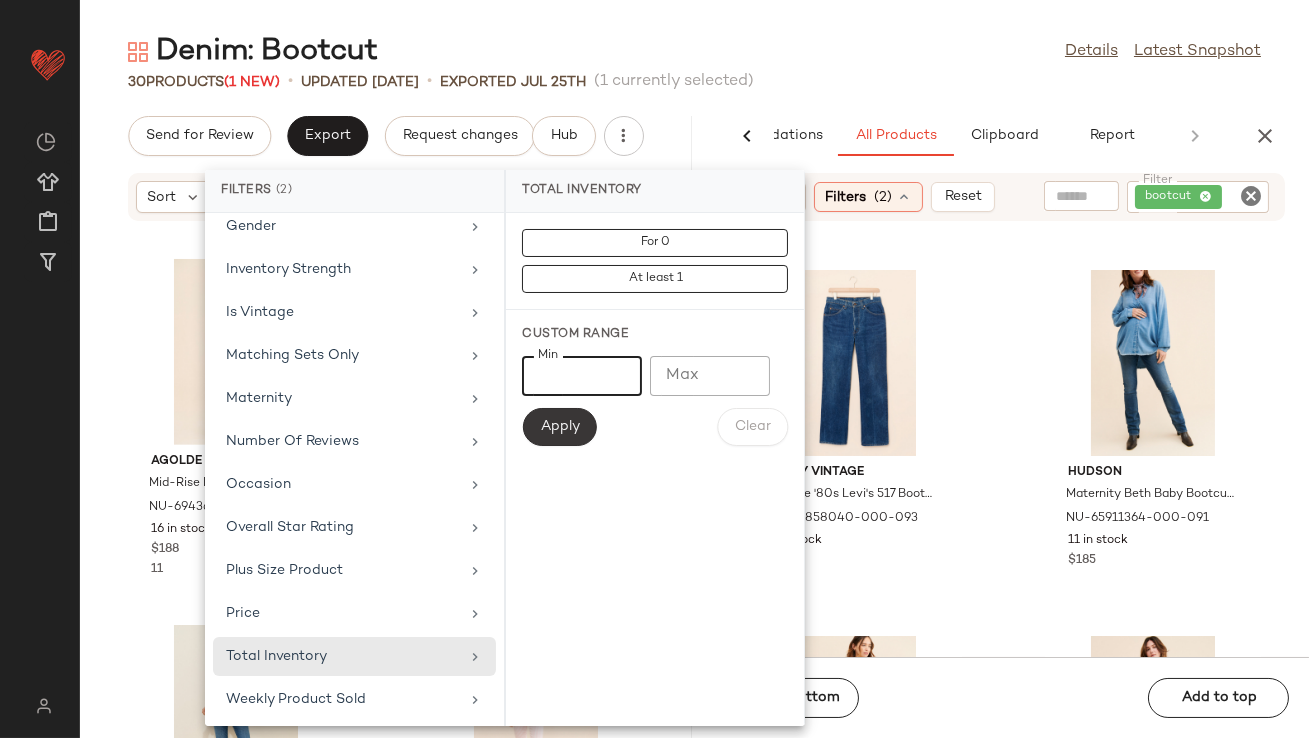 type on "**" 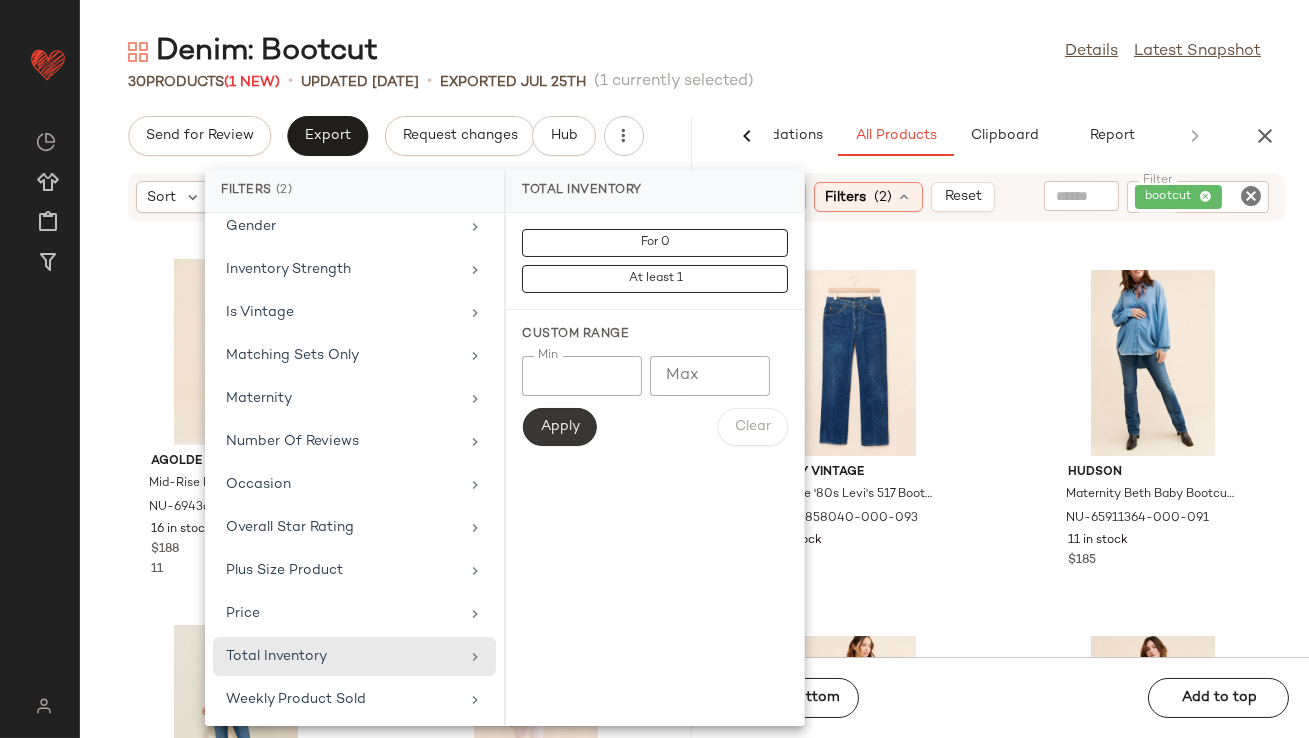 click on "Apply" at bounding box center [559, 427] 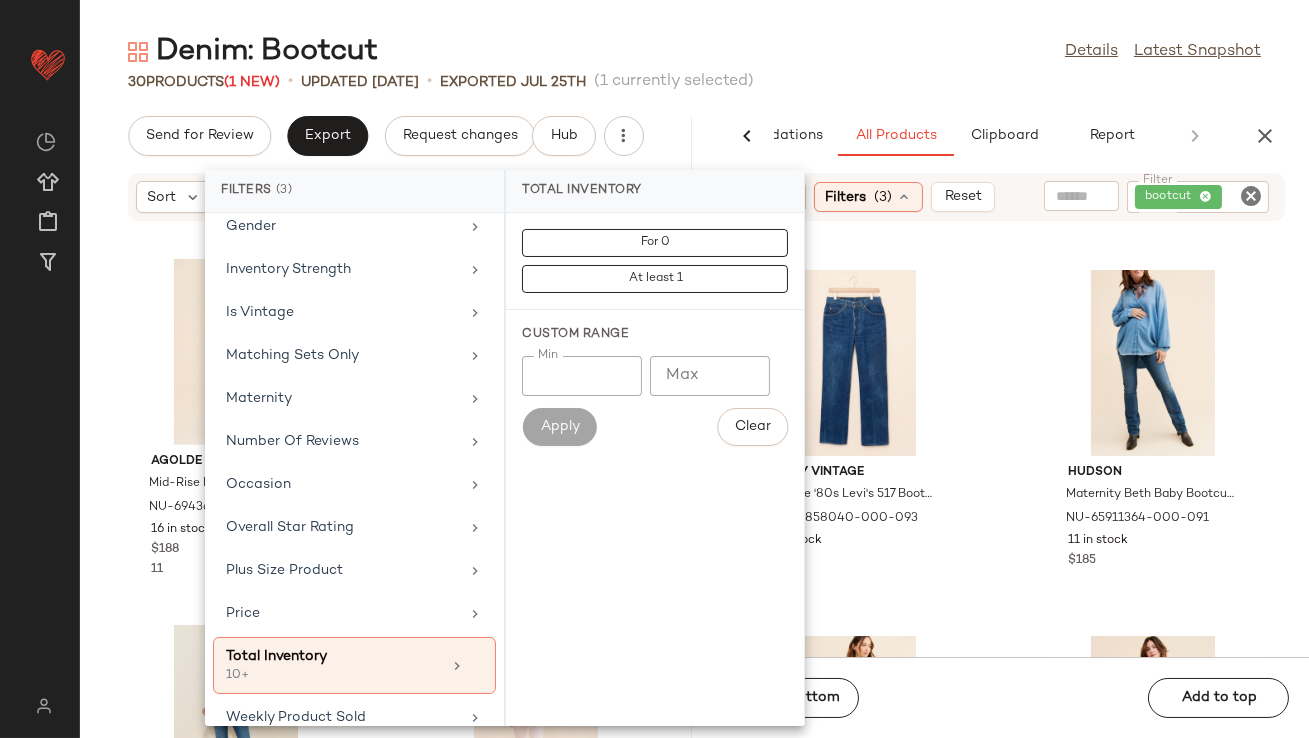 click on "Denim: Bootcut  Details   Latest Snapshot" 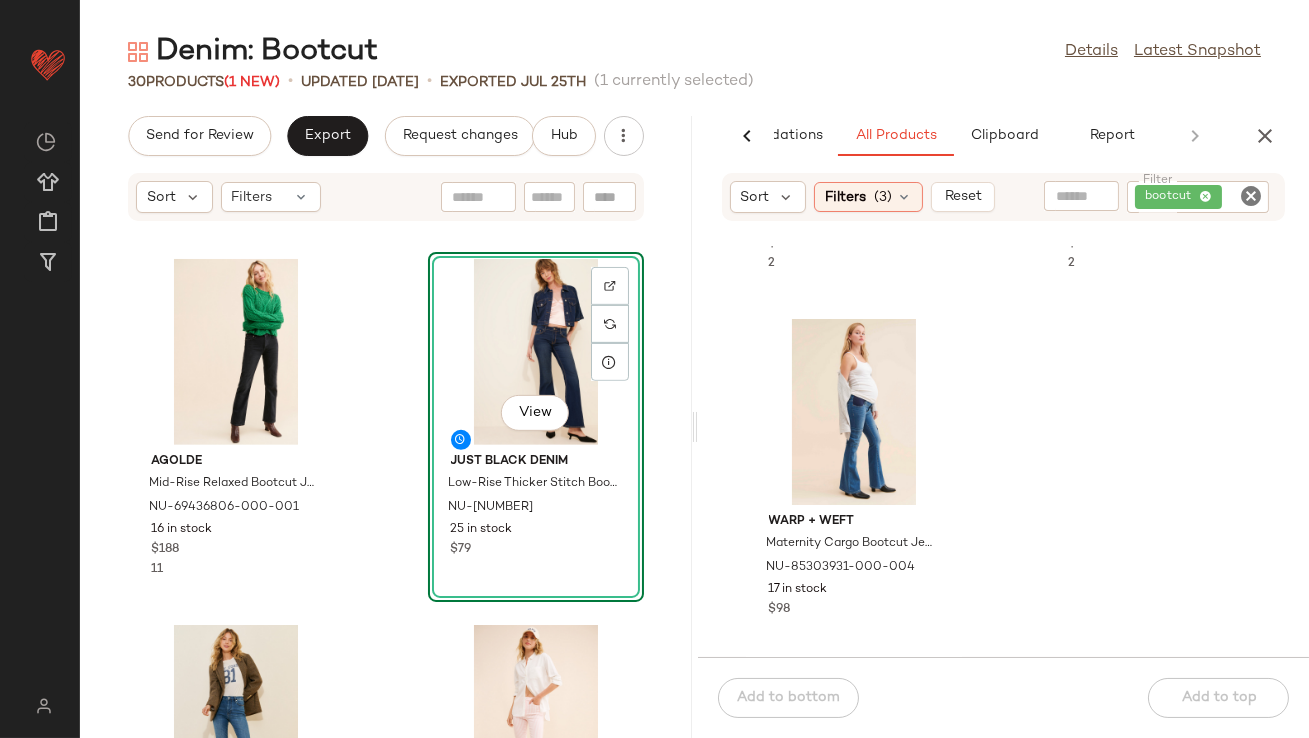 scroll, scrollTop: 1056, scrollLeft: 0, axis: vertical 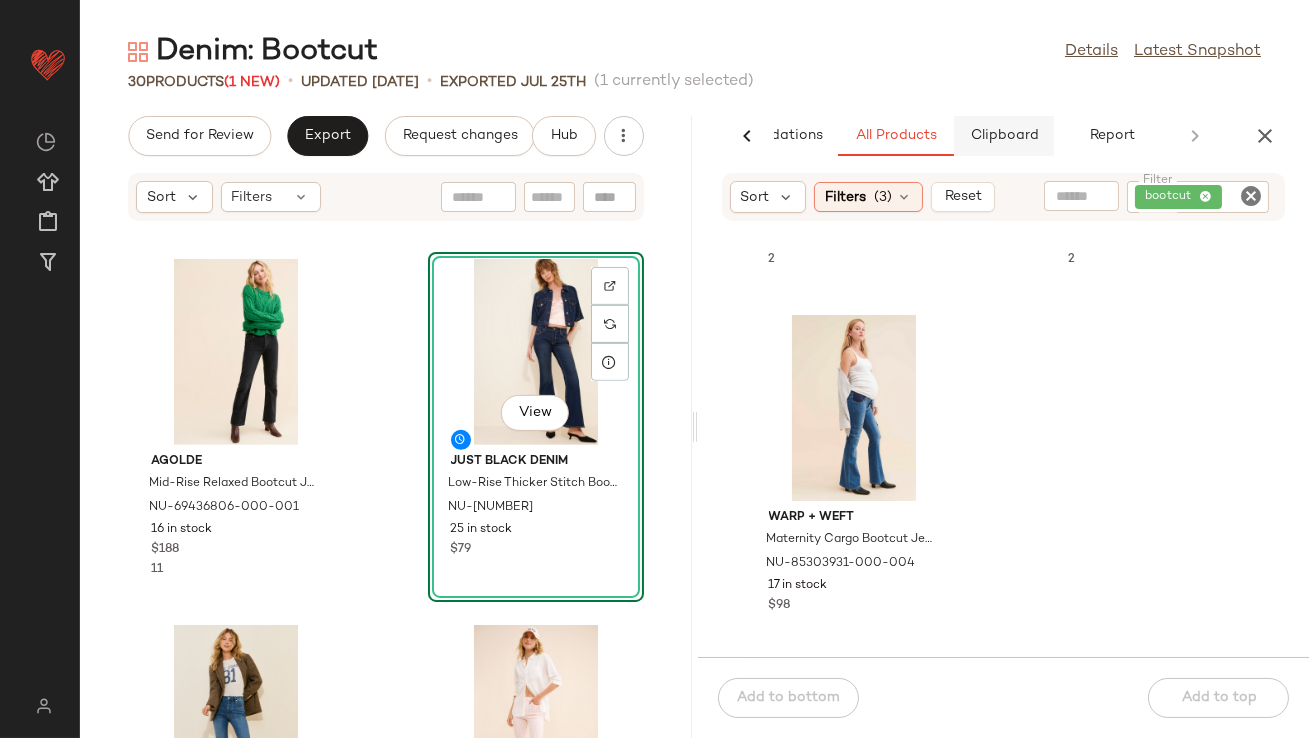 click on "Clipboard" at bounding box center [1004, 136] 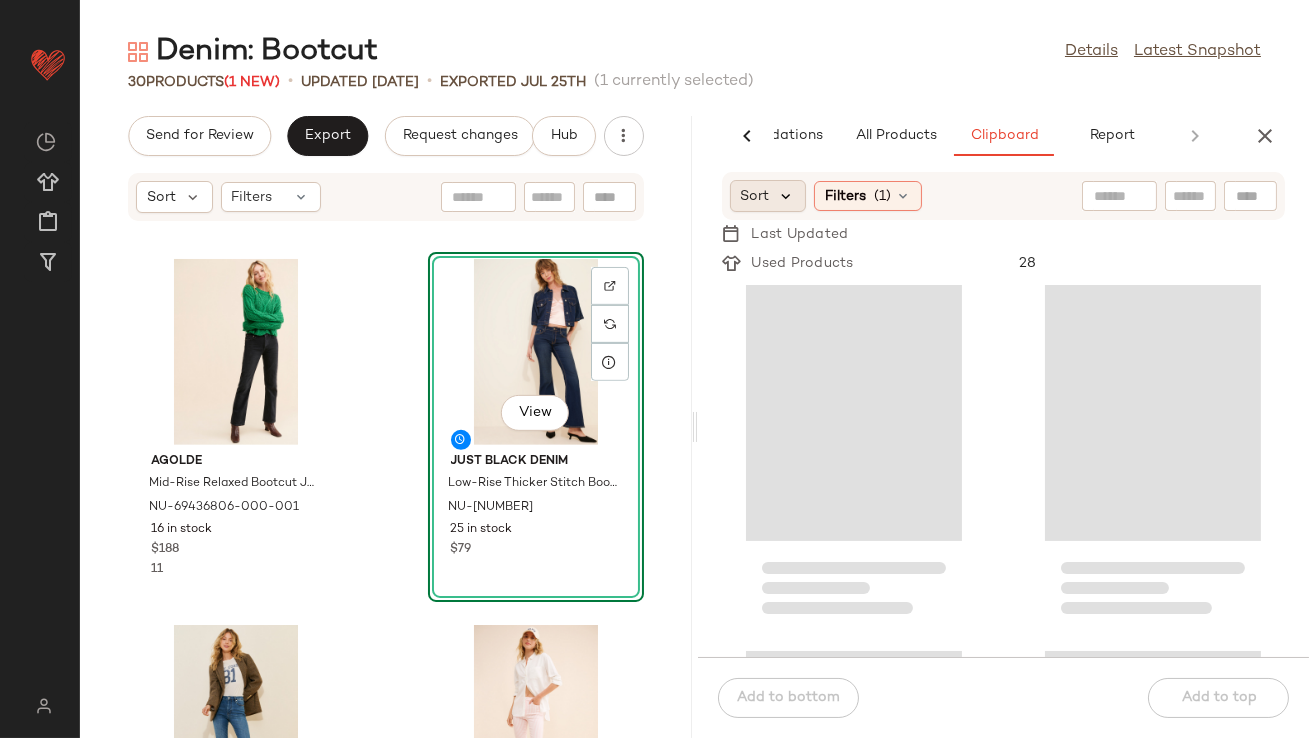 click at bounding box center [787, 196] 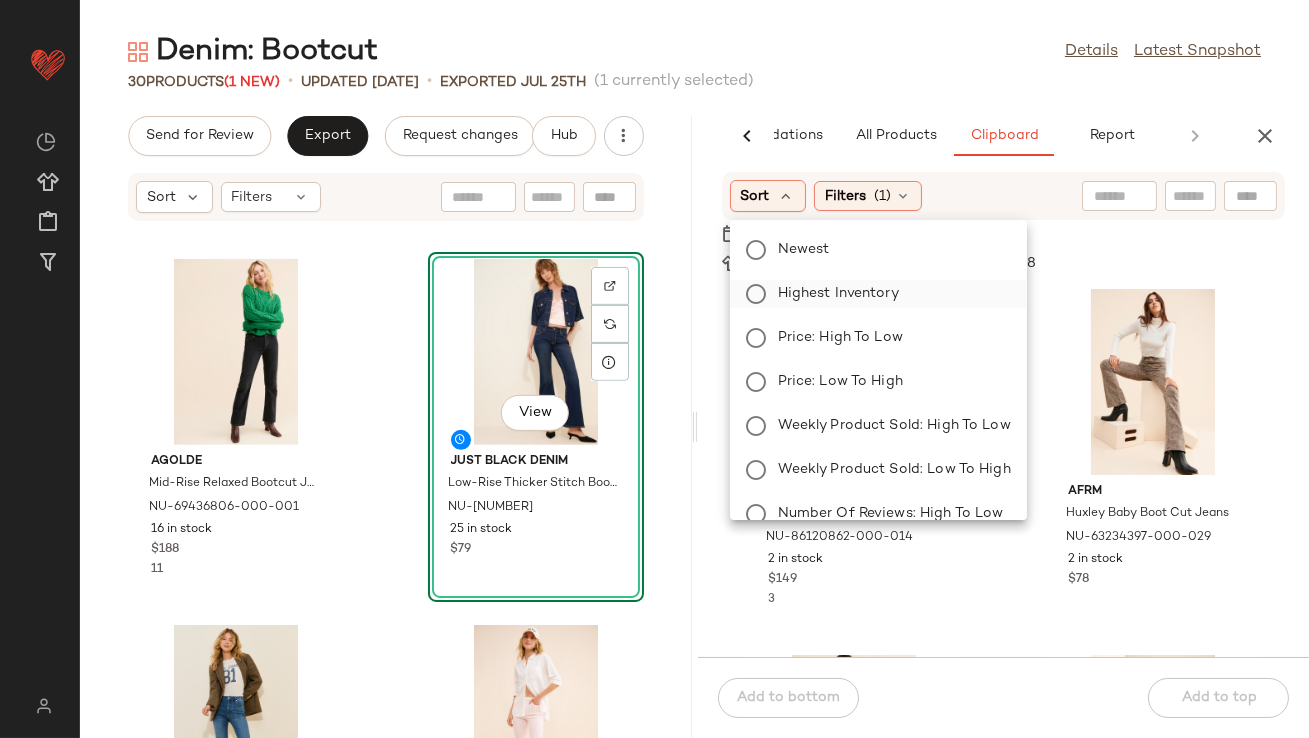 click on "Highest Inventory" 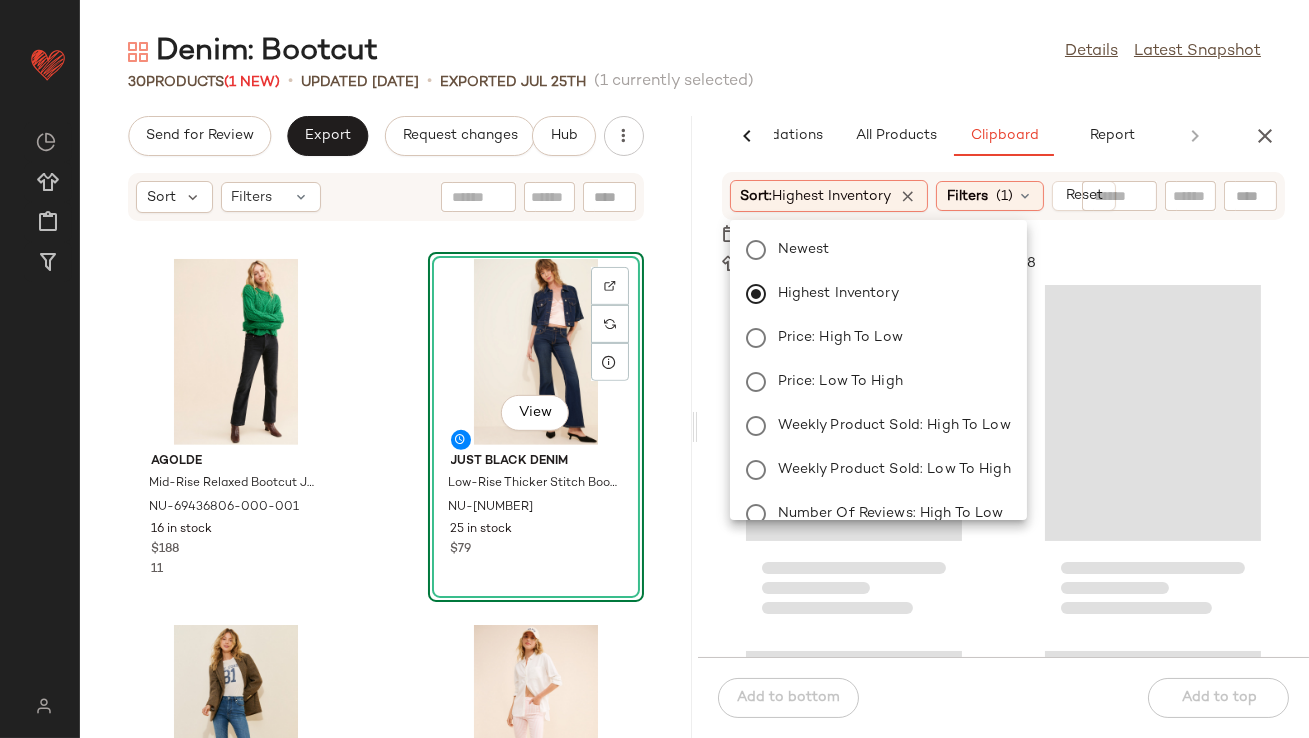 click on "Denim: Bootcut  Details   Latest Snapshot  30   Products  (1 New)  •   updated Aug 1st  •  Exported Jul 25th   (1 currently selected)   Send for Review   Export   Request changes   Hub  Sort  Filters Citizens of Humanity Vidia Bootcut Jeans NU-85835643-000-093 7 in stock $238 41 Current/Elliott The Boulevard Bootcut Jeans NU-91953893-000-004 74 in stock $128 1 AGOLDE Mid-Rise Relaxed Bootcut Jeans NU-69436806-000-001 16 in stock $188 11  View  Just Black Denim Low-Rise Thicker Stitch Bootcut Jeans NU-101416311-000-093 25 in stock $79 FRAME Le Crop Bootcut Jeans NU-83871004-000-091 90 in stock $248 7 FRAME Le Crop High-Rise Bootcut Jeans NU-83881581-000-066 6 in stock $258 4 Joe's Jeans Georgia Coated Bootcut Jeans NU-64801582-000-001 39 in stock $248 12 FRAME Le Crop Bootcut Jeans NU-83871004-000-092 11 in stock $248 1  AI Recommendations   All Products   Clipboard   Report  Sort  Filters  (3)   Reset  Filter bootcut Filter DL1961 Maternity Bridget Bootcut Corduroy Pants NU-78120144-000-061 10 in stock" 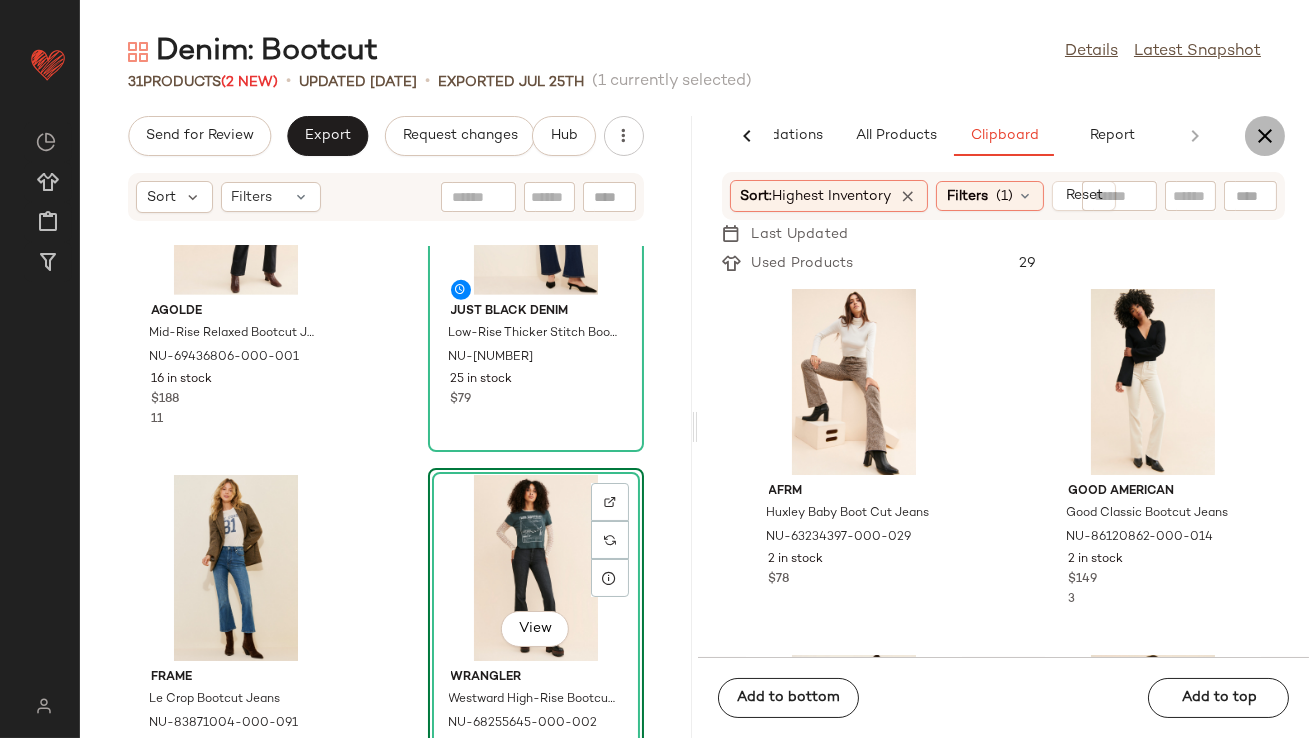 click at bounding box center [1265, 136] 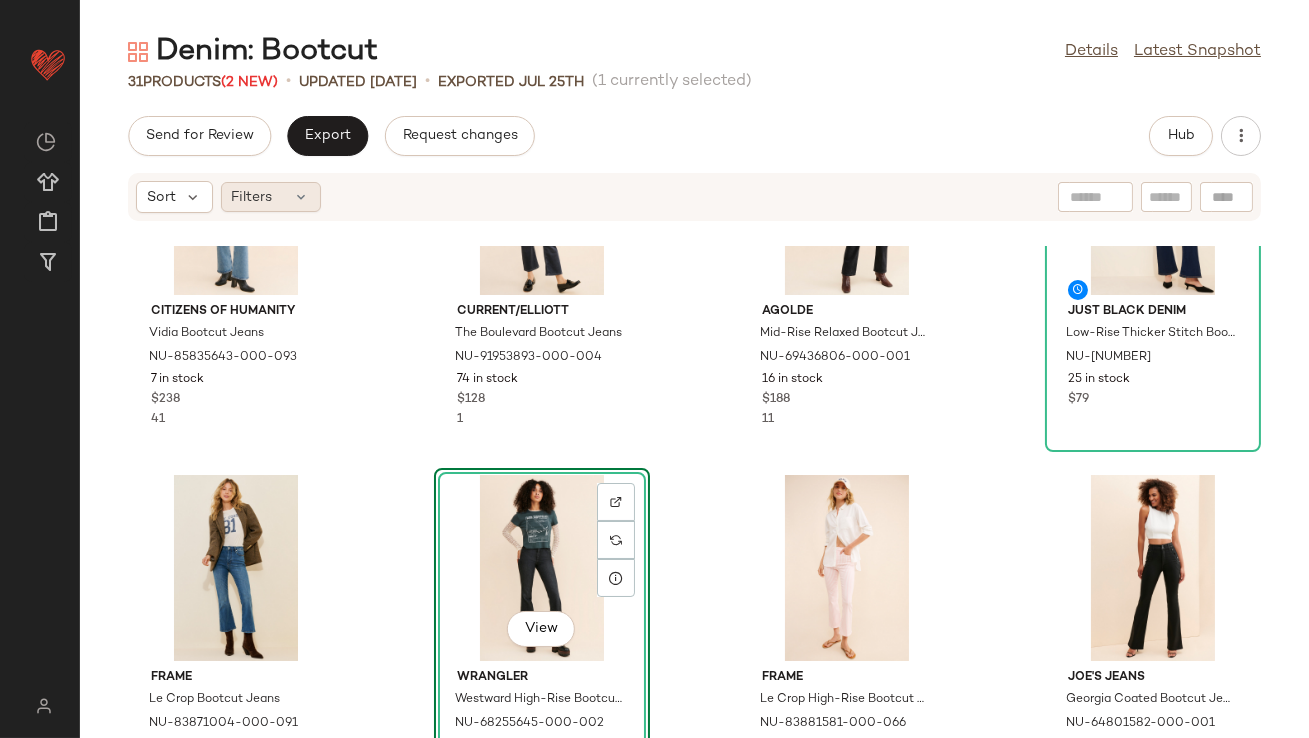 scroll, scrollTop: 731, scrollLeft: 0, axis: vertical 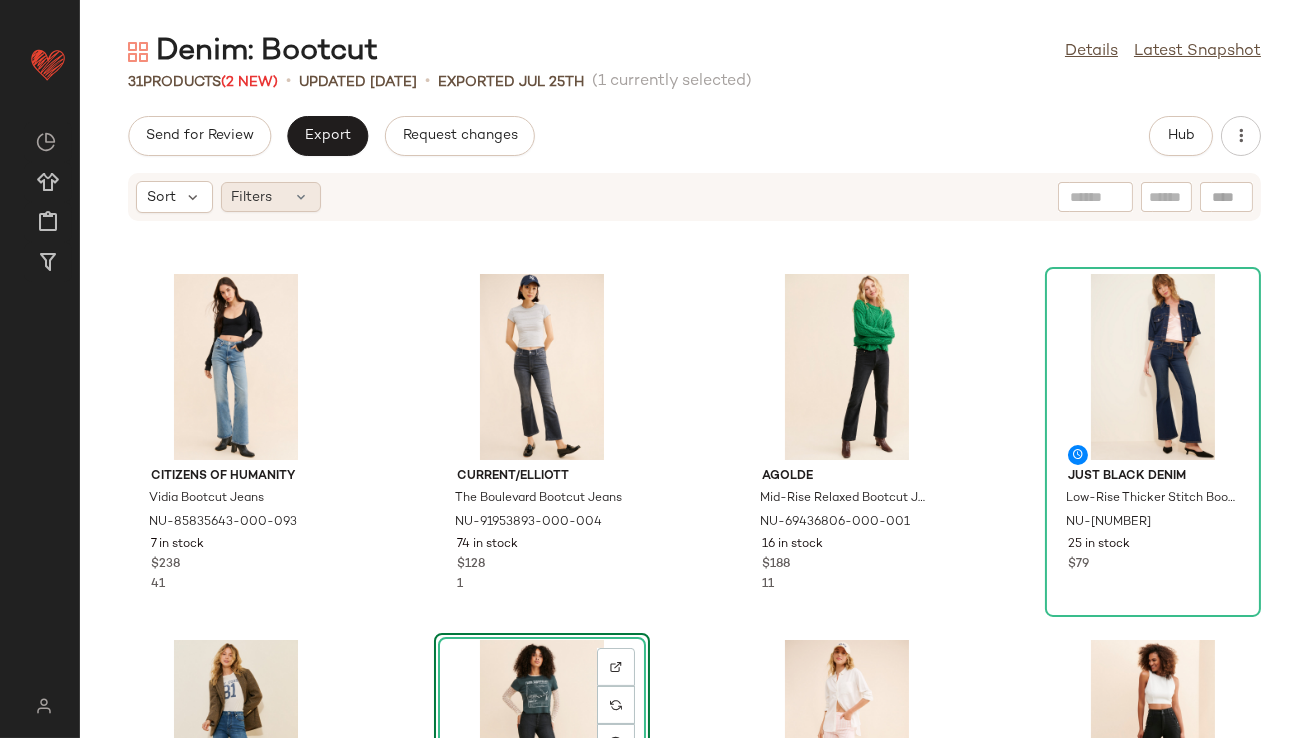 click at bounding box center [302, 197] 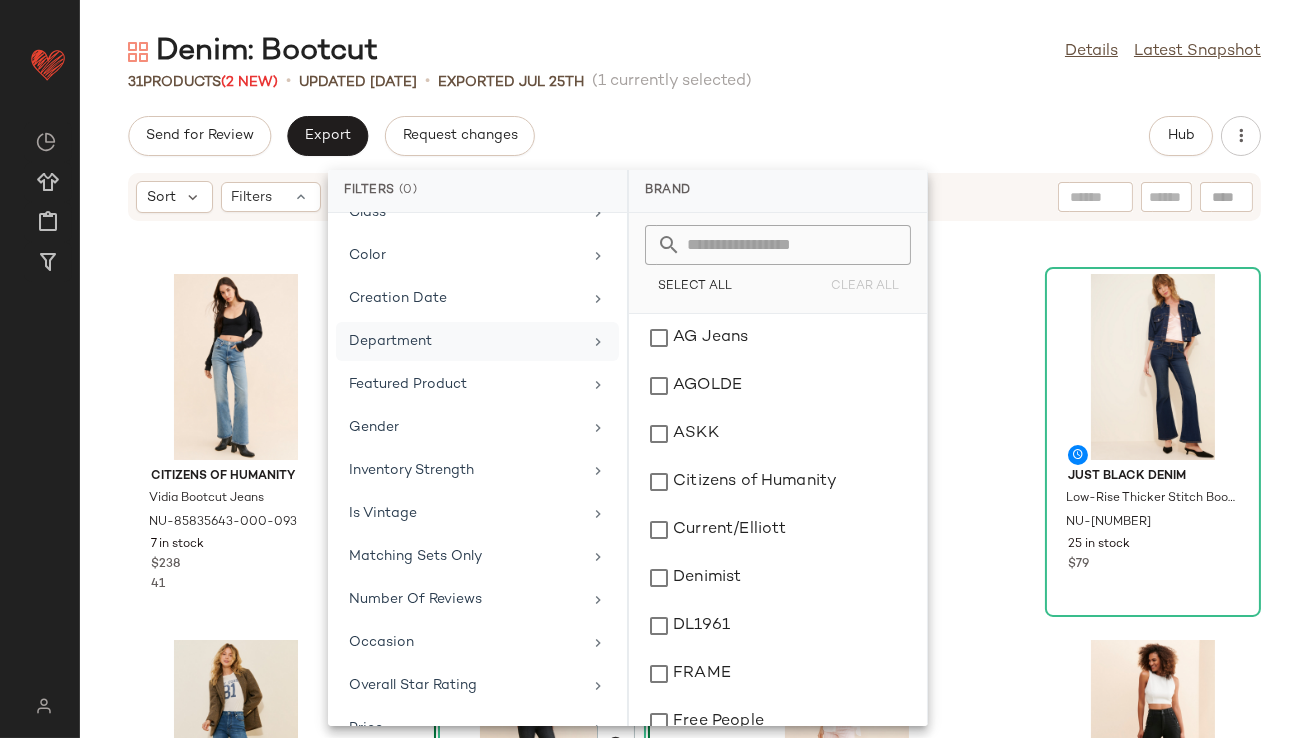 scroll, scrollTop: 358, scrollLeft: 0, axis: vertical 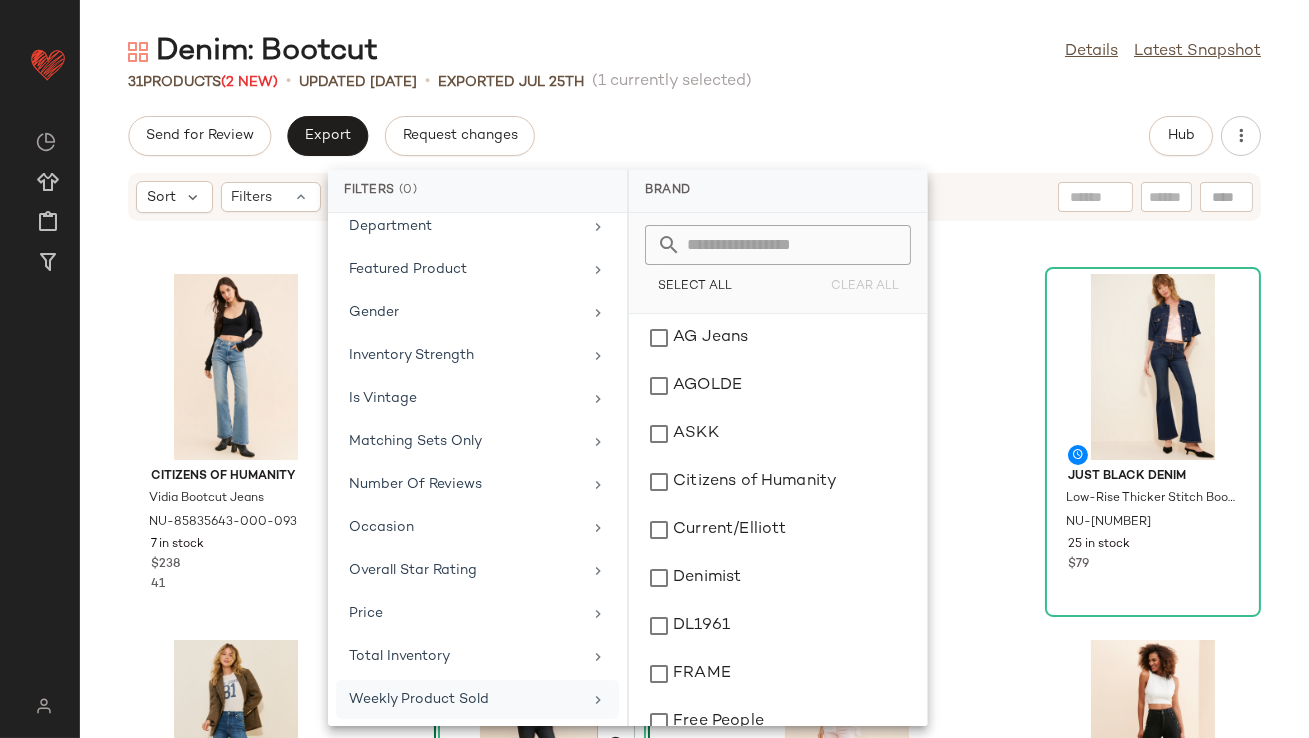 click on "Weekly Product Sold" at bounding box center [465, 699] 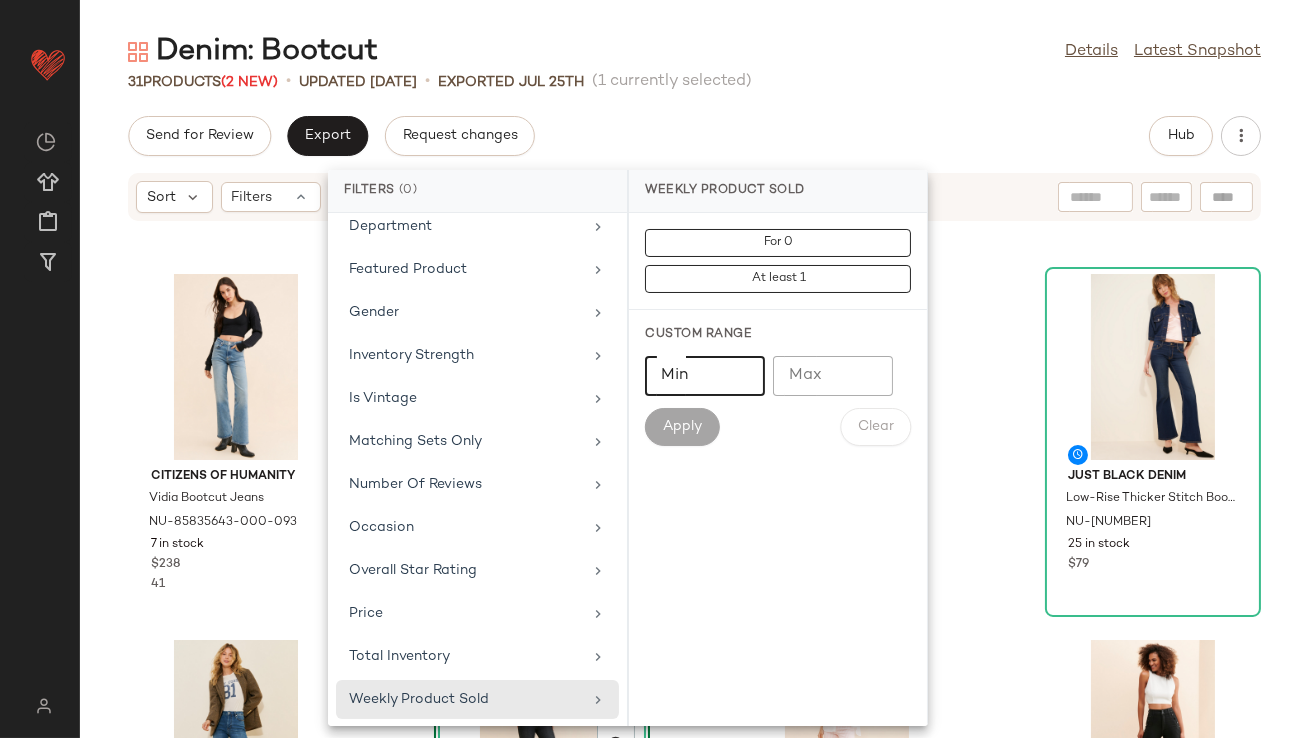 click on "Min" 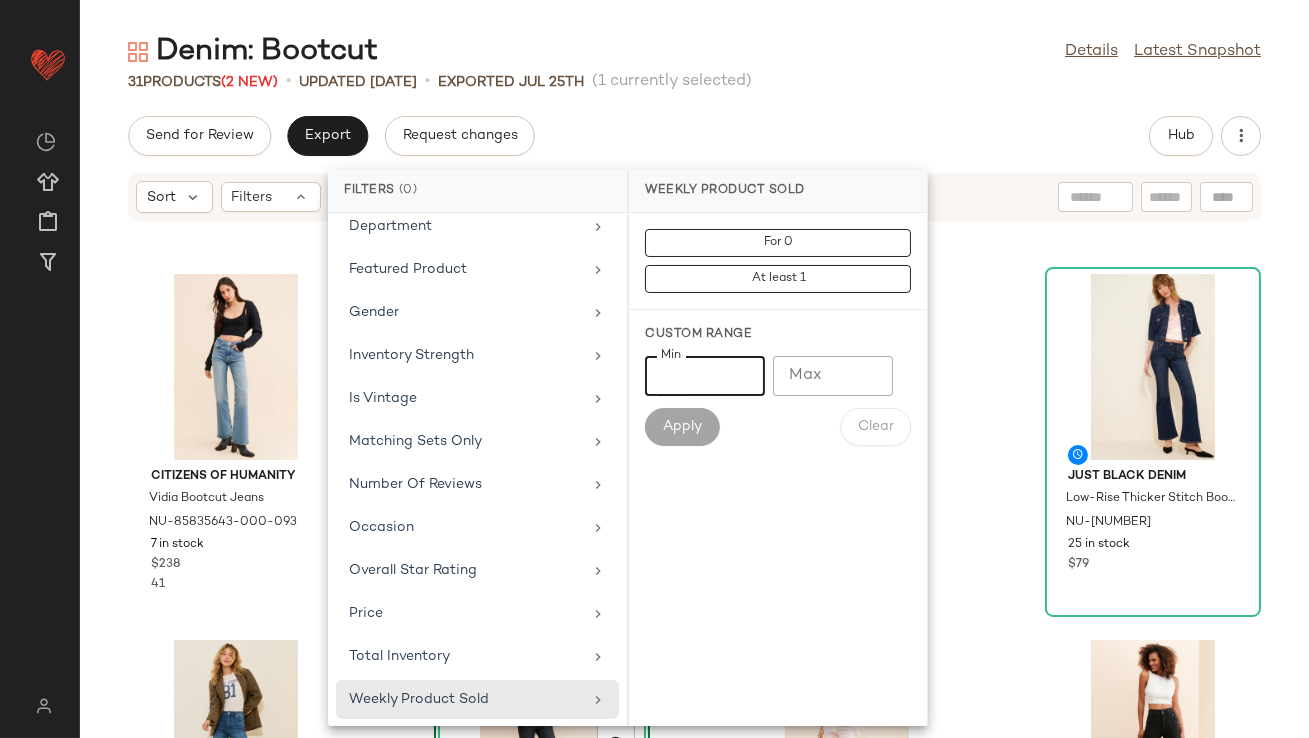 click on "Denim: Bootcut  Details   Latest Snapshot  31   Products  (2 New)  •   updated Aug 1st  •  Exported Jul 25th   (1 currently selected)   Send for Review   Export   Request changes   Hub  Sort  Filters Citizens of Humanity Vidia Bootcut Jeans NU-85835643-000-093 7 in stock $238 41 Current/Elliott The Boulevard Bootcut Jeans NU-91953893-000-004 74 in stock $128 1 AGOLDE Mid-Rise Relaxed Bootcut Jeans NU-69436806-000-001 16 in stock $188 11 Just Black Denim Low-Rise Thicker Stitch Bootcut Jeans NU-101416311-000-093 25 in stock $79 FRAME Le Crop Bootcut Jeans NU-83871004-000-091 90 in stock $248 7  View  Wrangler Westward High-Rise Bootcut Jeans NU-68255645-000-002 2 in stock $98 1 FRAME Le Crop High-Rise Bootcut Jeans NU-83881581-000-066 6 in stock $258 4 Joe's Jeans Georgia Coated Bootcut Jeans NU-64801582-000-001 39 in stock $248 12 FRAME Le Crop Bootcut Jeans NU-83871004-000-092 11 in stock $248 1 AGOLDE Nico Velvet Bootcut Jeans NU-85787125-000-040 32 in stock $238 Levi's NU-63299978-000-001 5 in stock" at bounding box center [694, 385] 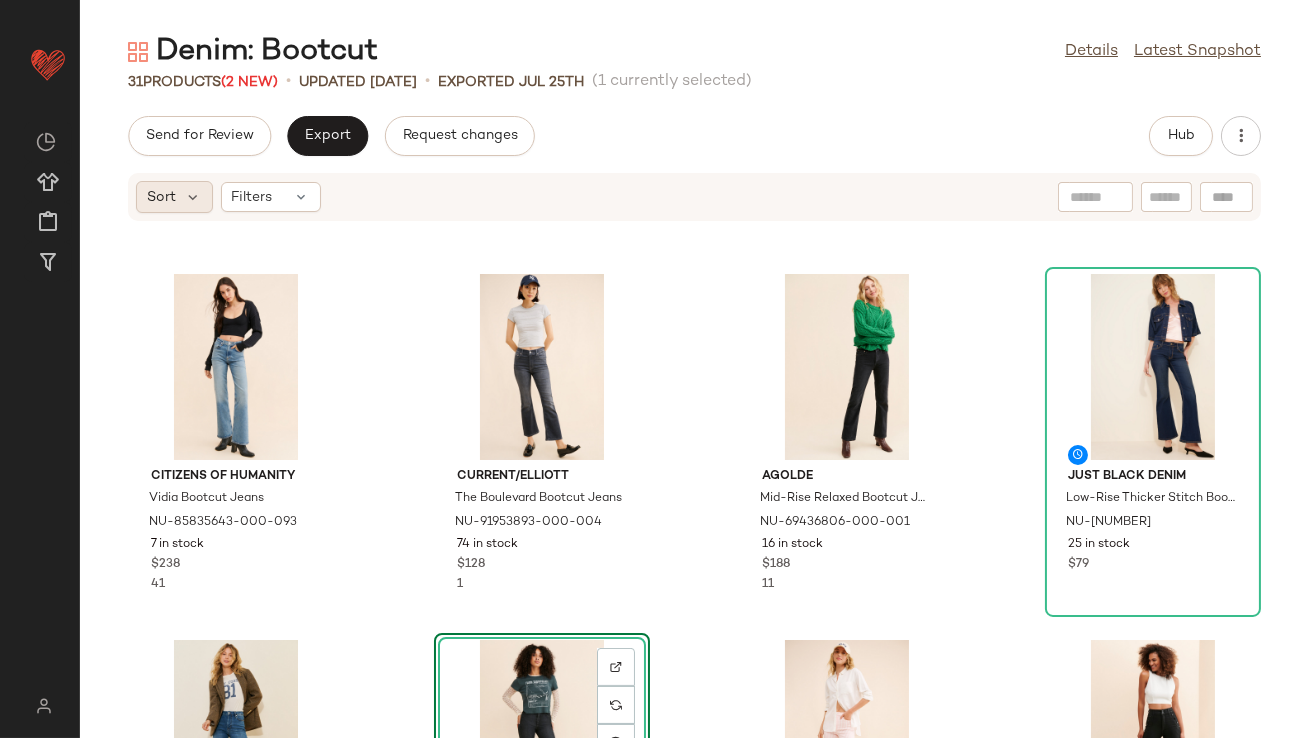 click on "Sort" 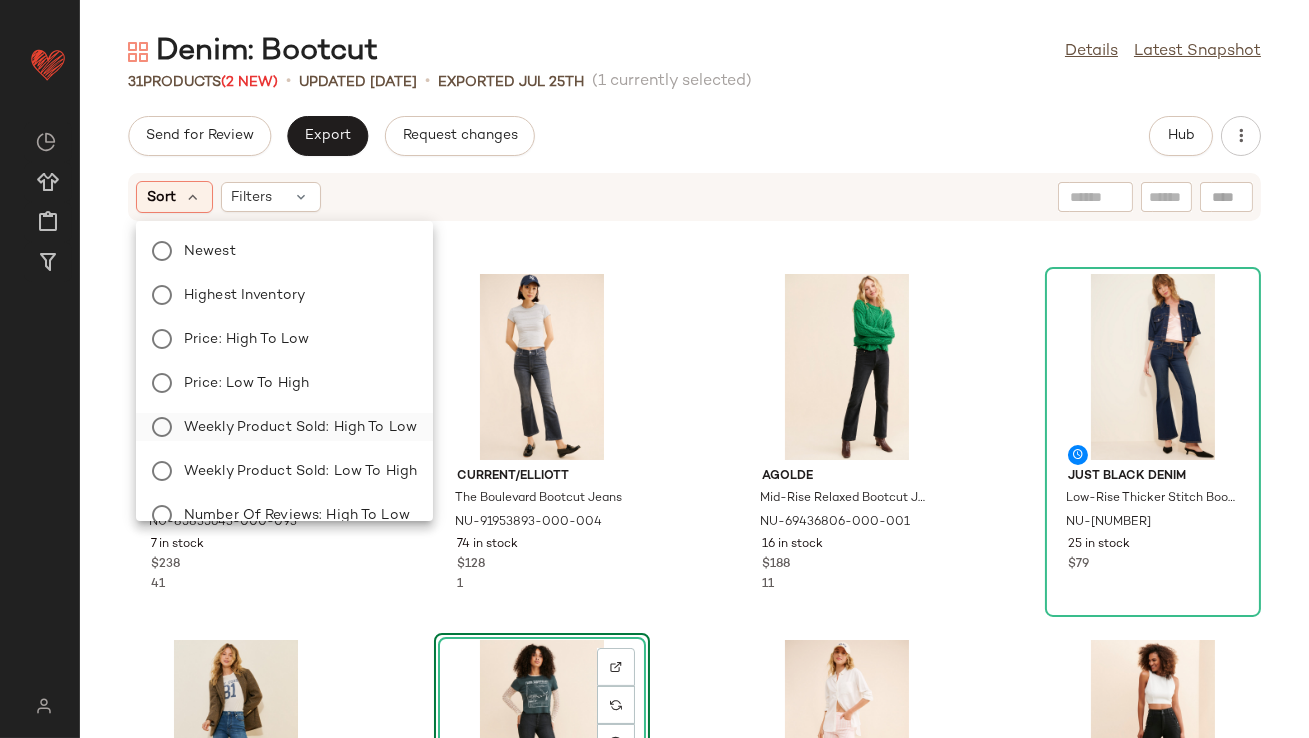 click on "Weekly Product Sold: High to Low" 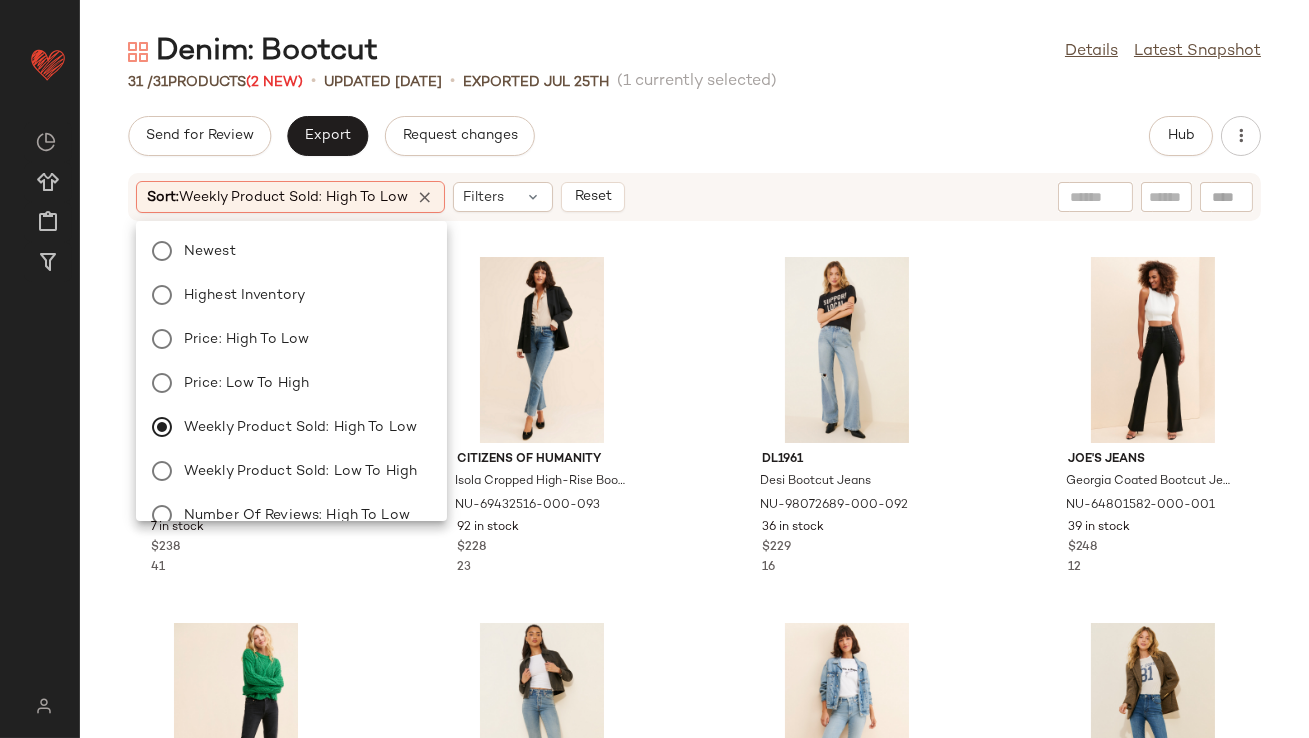 click on "Denim: Bootcut  Details   Latest Snapshot" 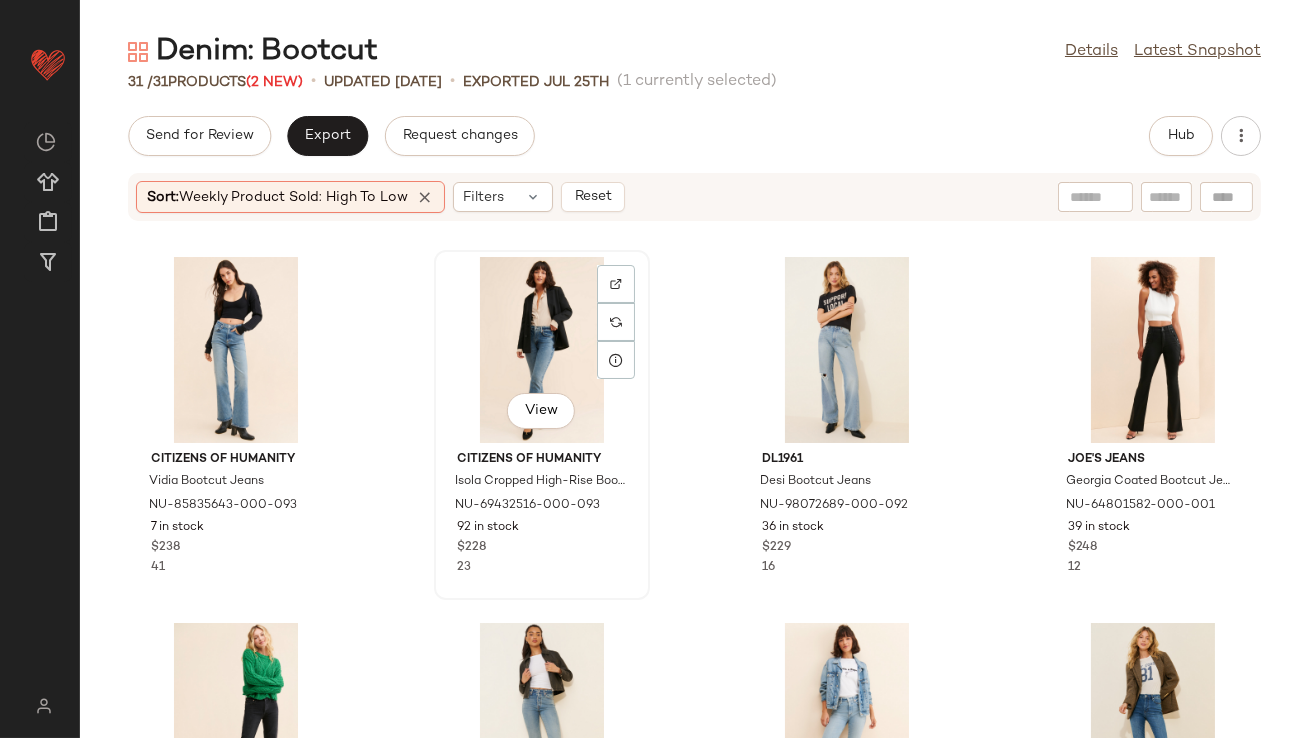 click on "View" 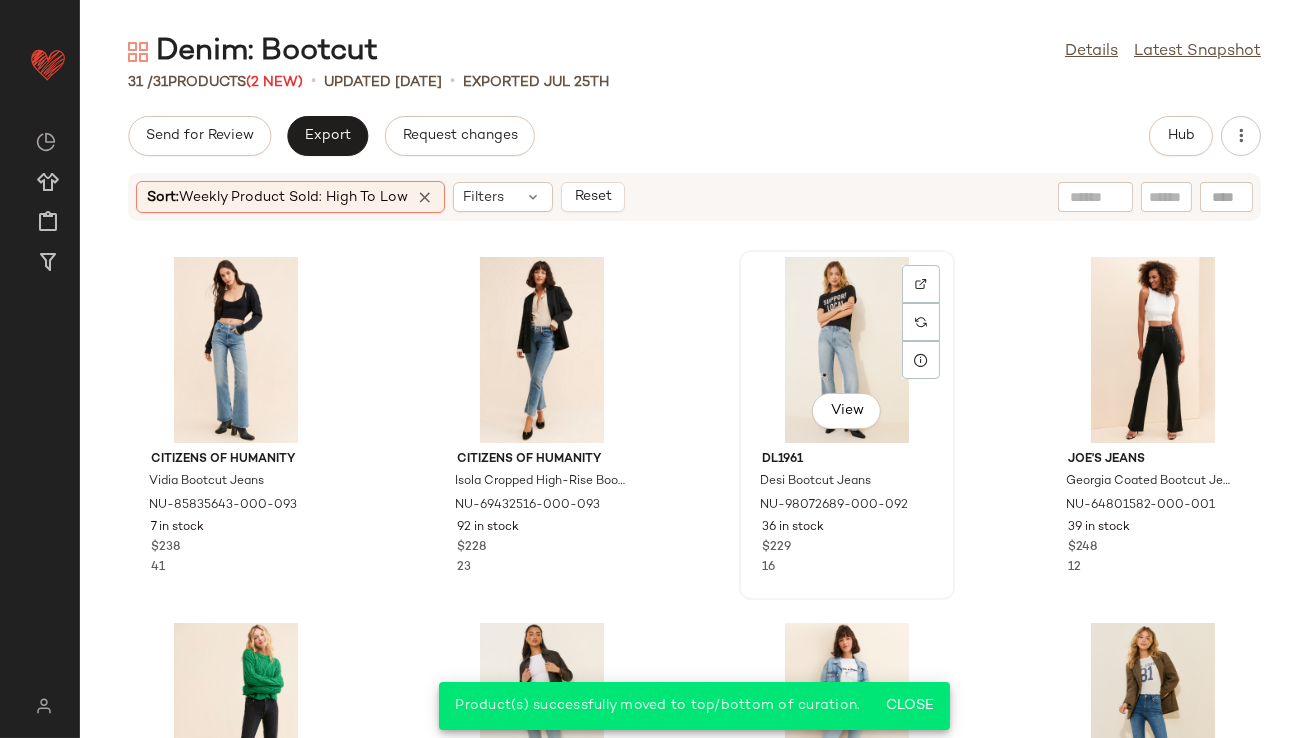 click on "View" 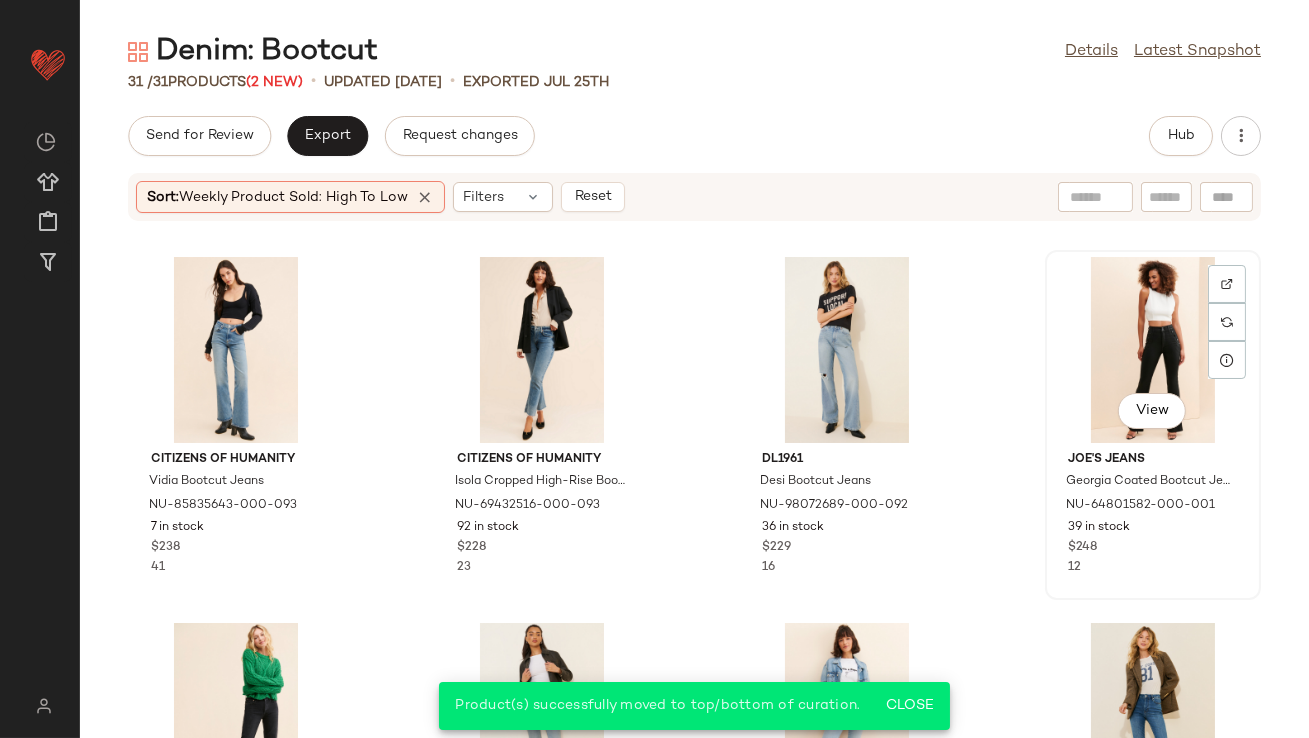 click on "View" 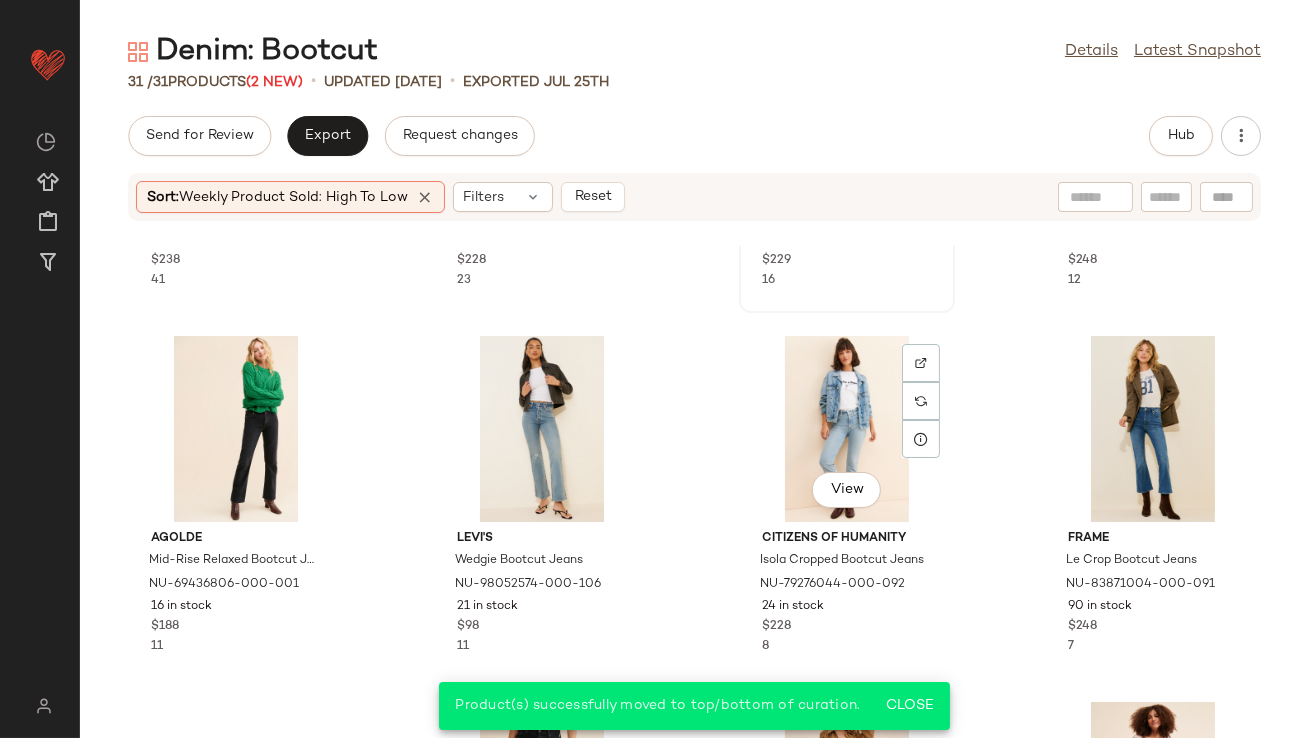 scroll, scrollTop: 289, scrollLeft: 0, axis: vertical 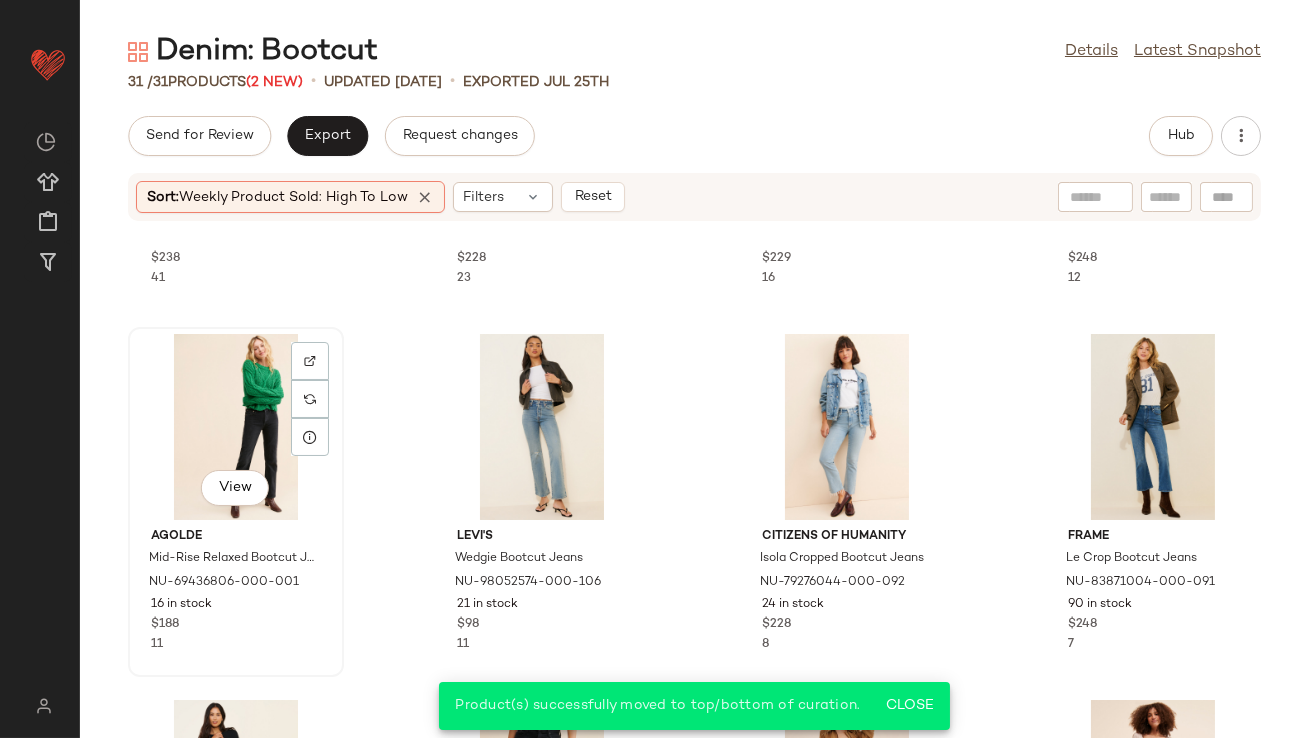 click on "View" 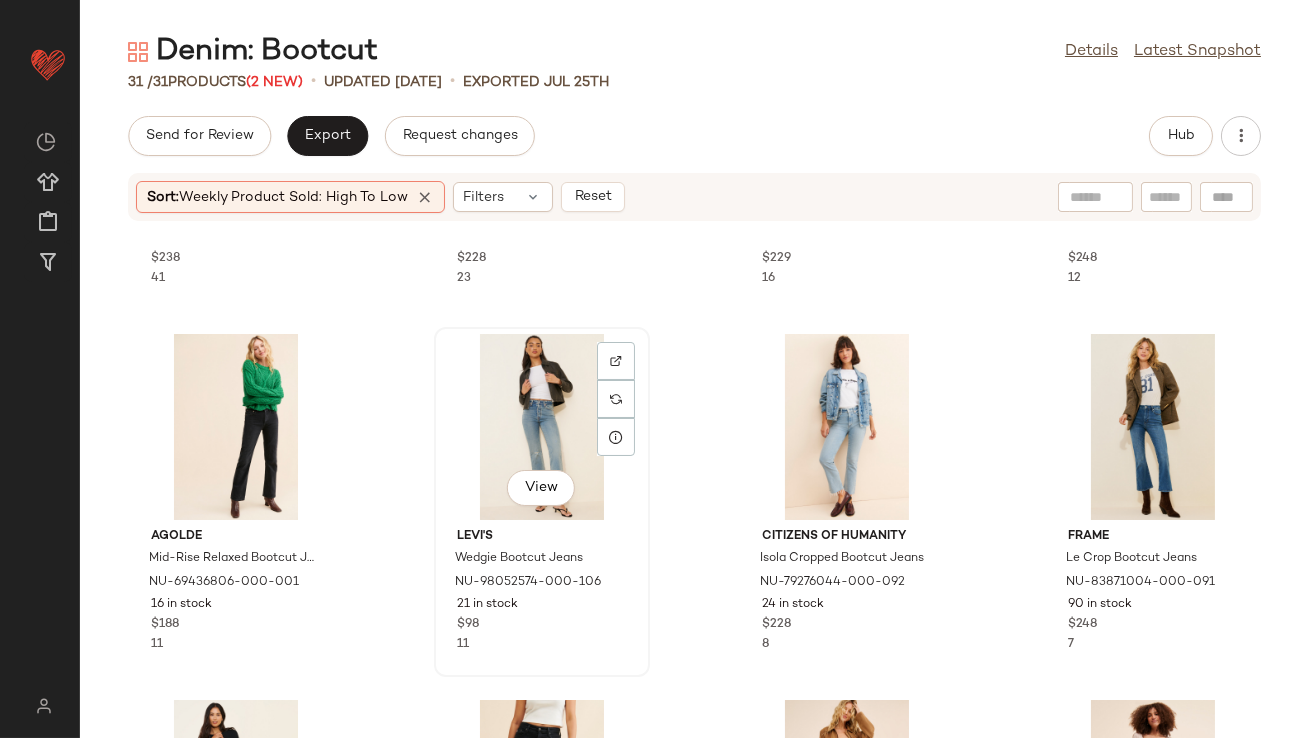 click on "View" 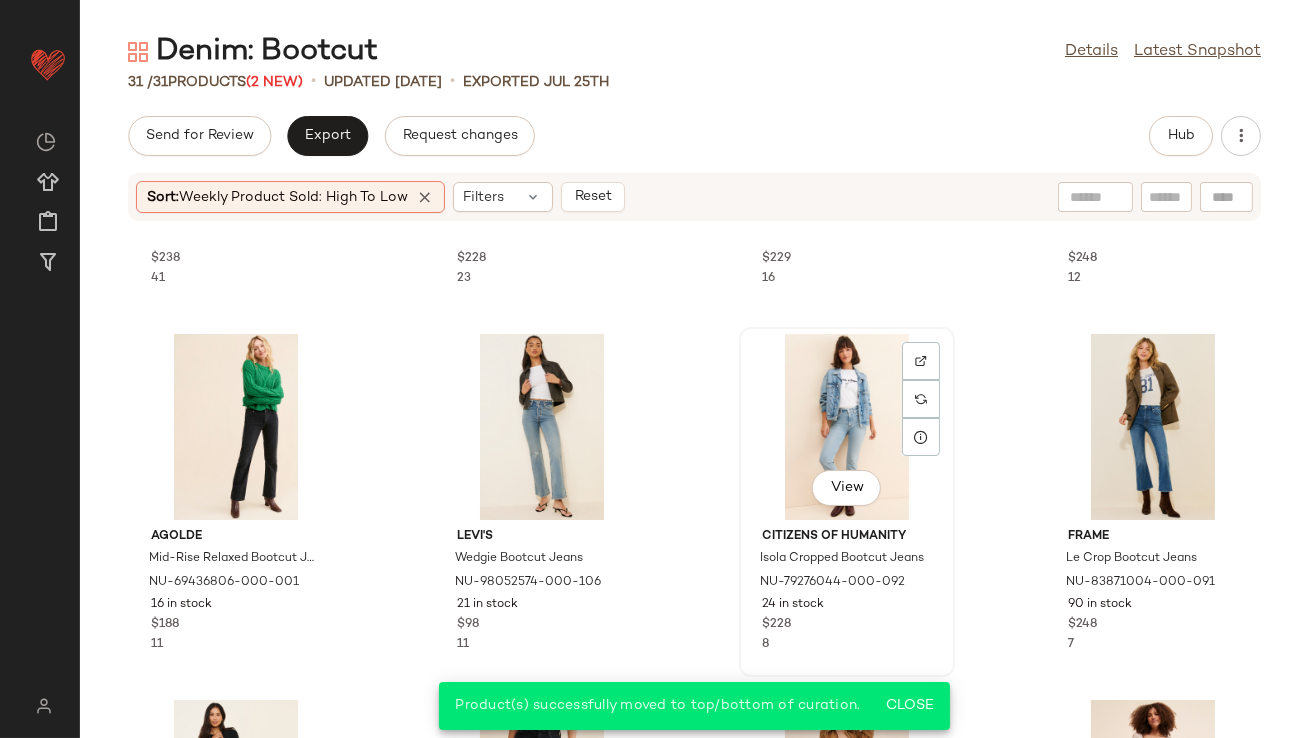click on "View" 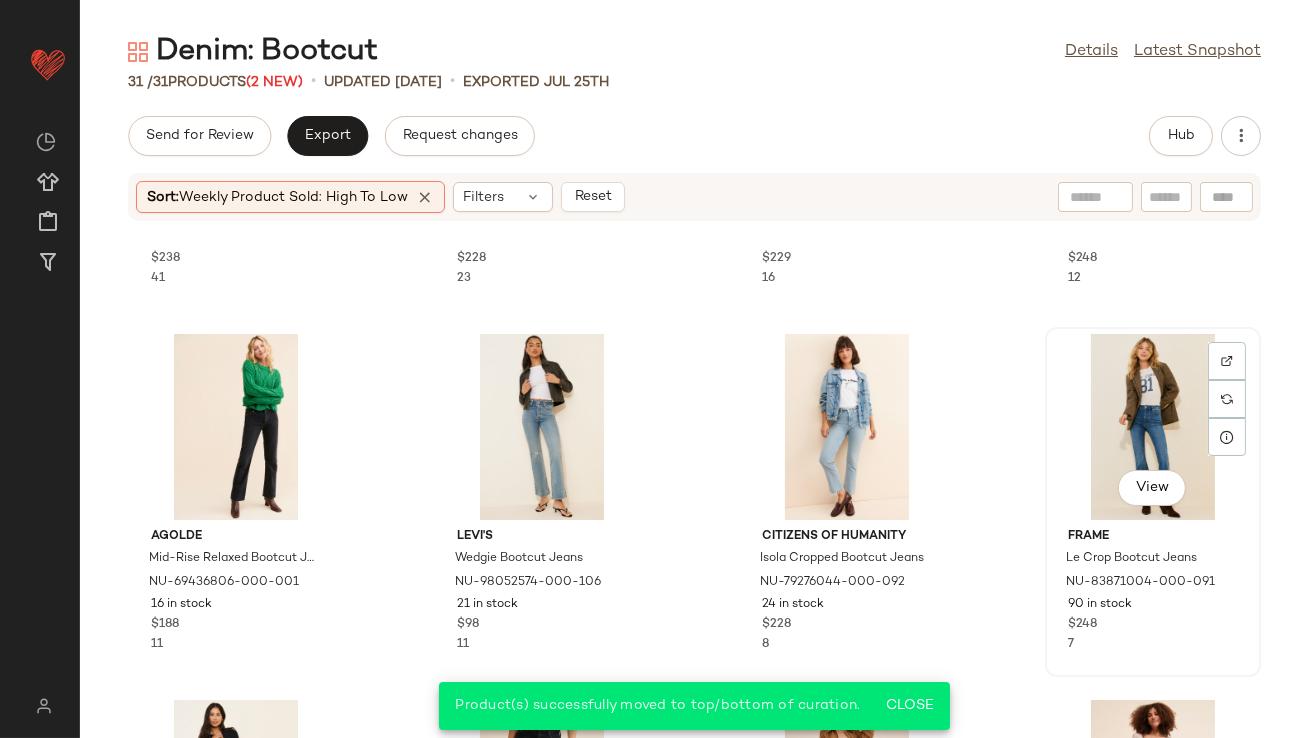 click on "View" 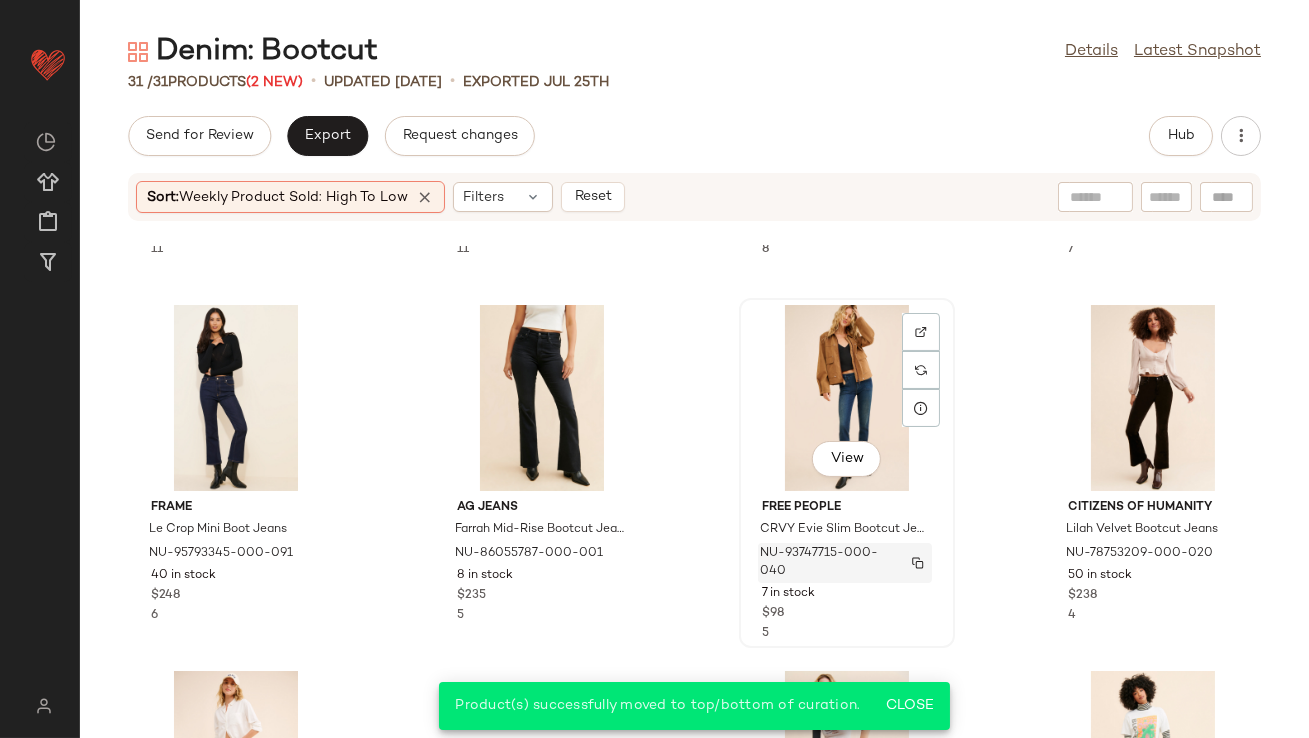 scroll, scrollTop: 740, scrollLeft: 0, axis: vertical 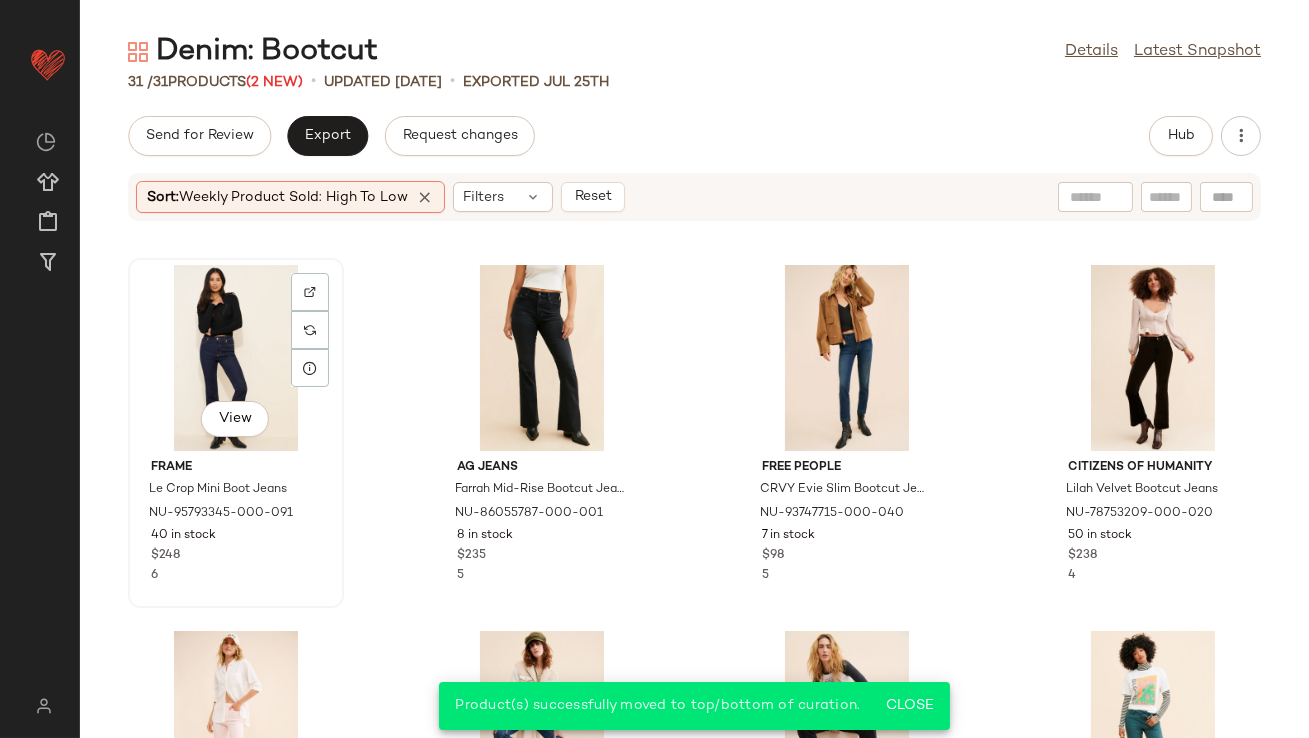 click on "View" 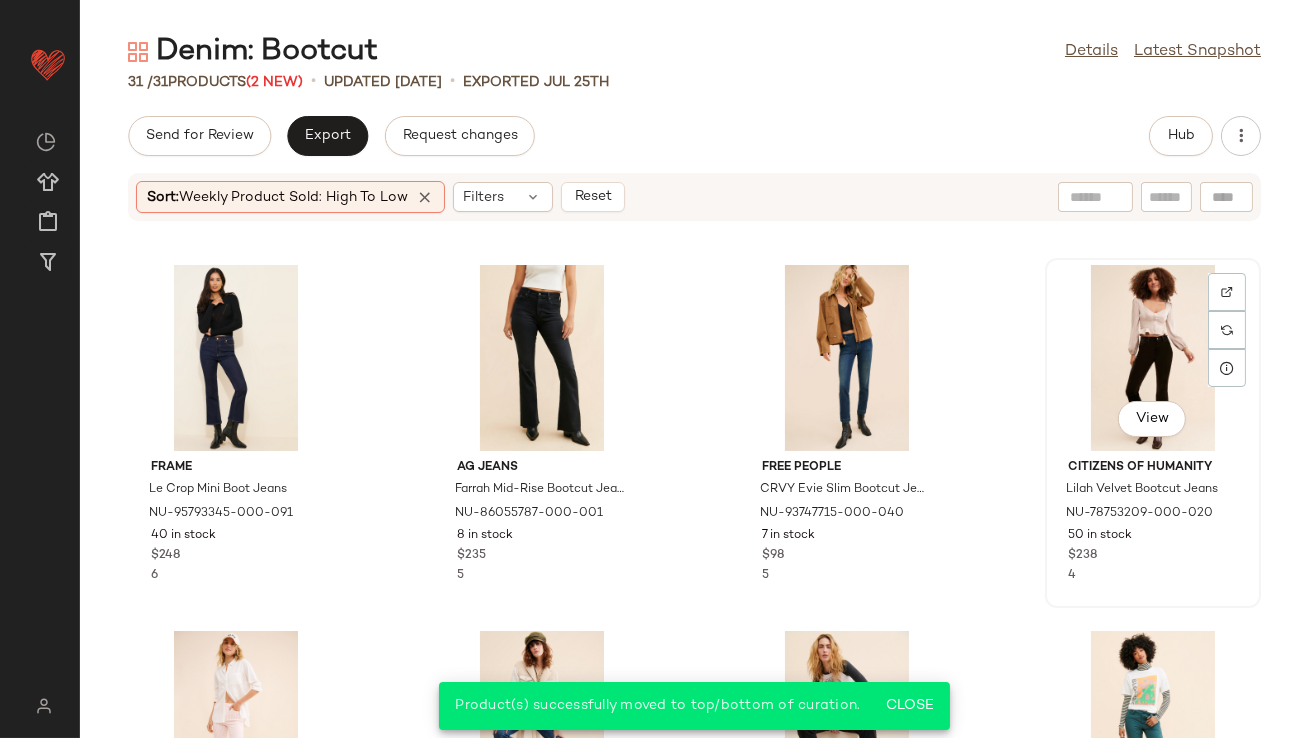 click on "View" 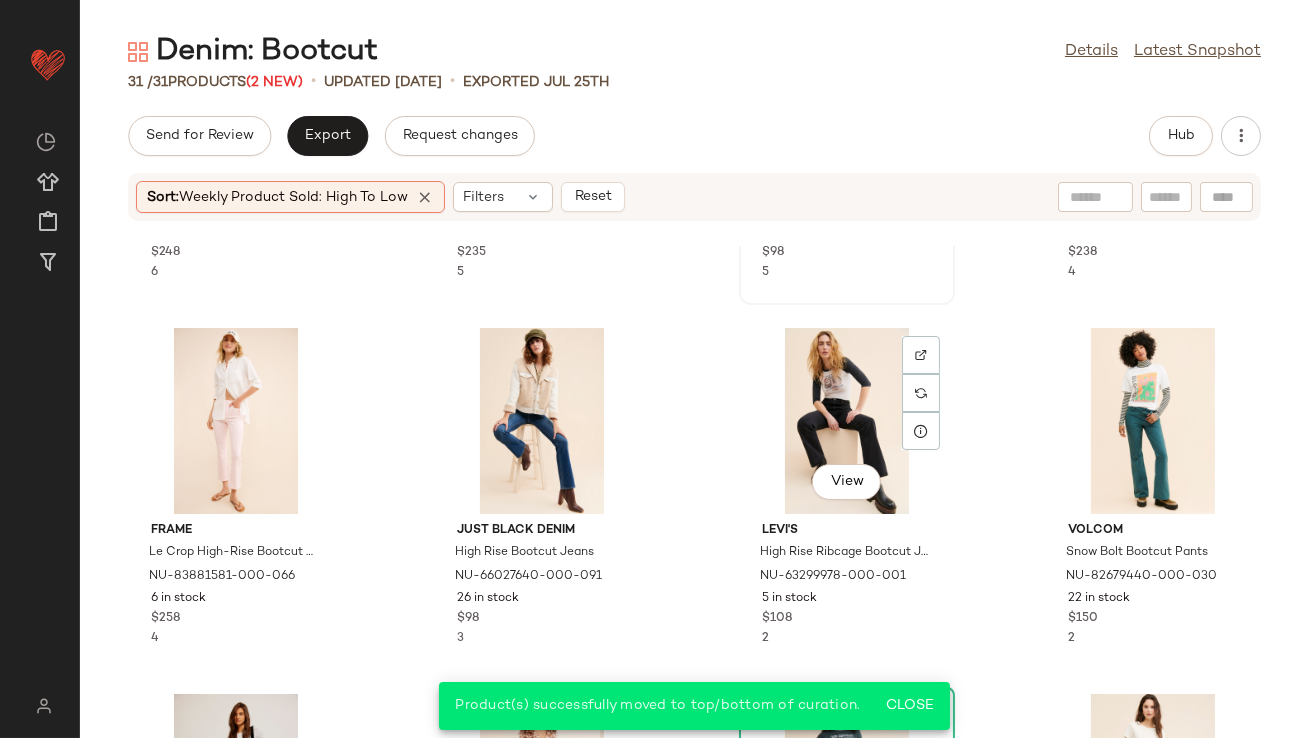 scroll, scrollTop: 1044, scrollLeft: 0, axis: vertical 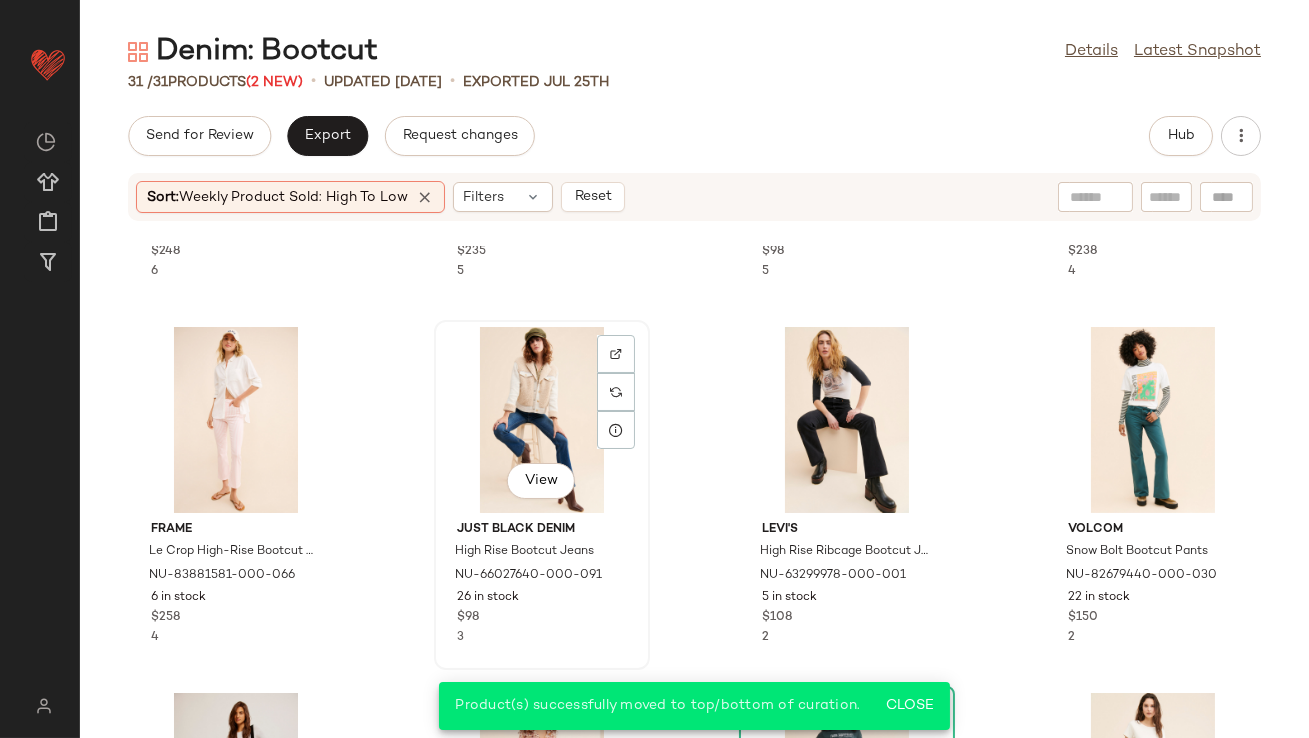 click on "View" 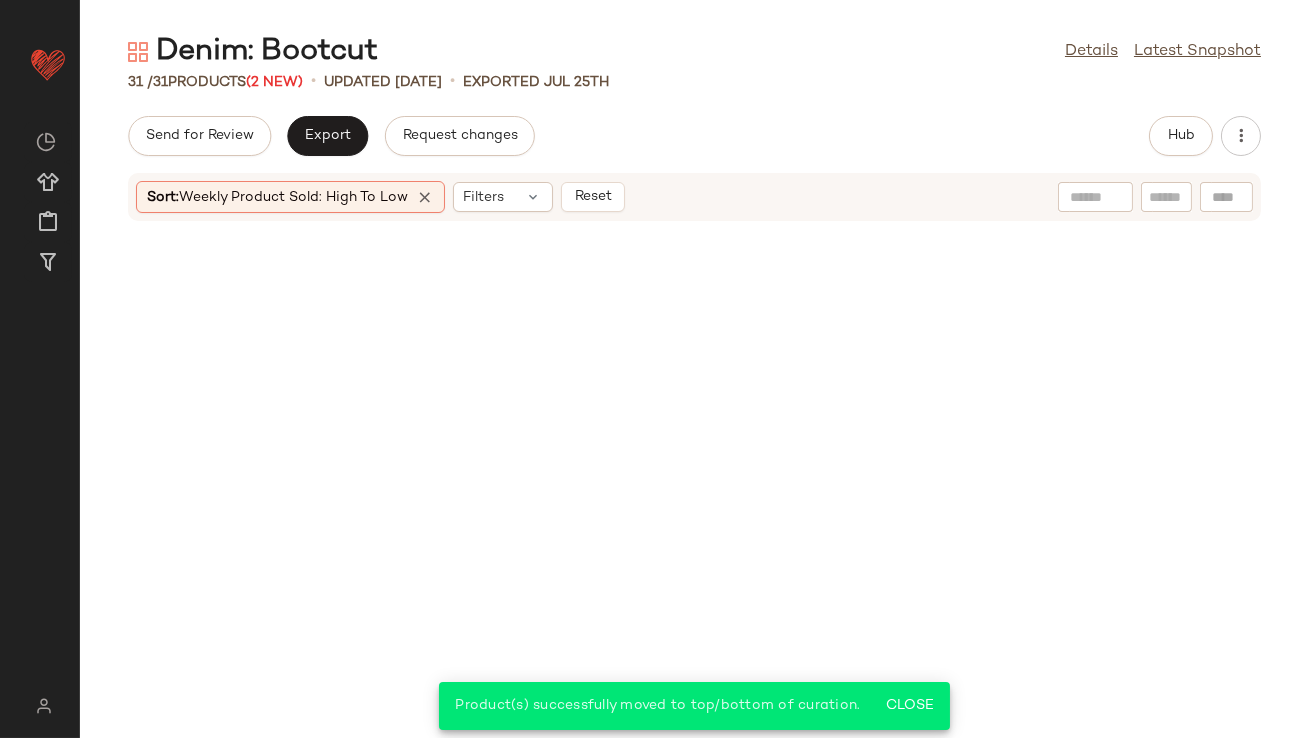 scroll, scrollTop: 0, scrollLeft: 0, axis: both 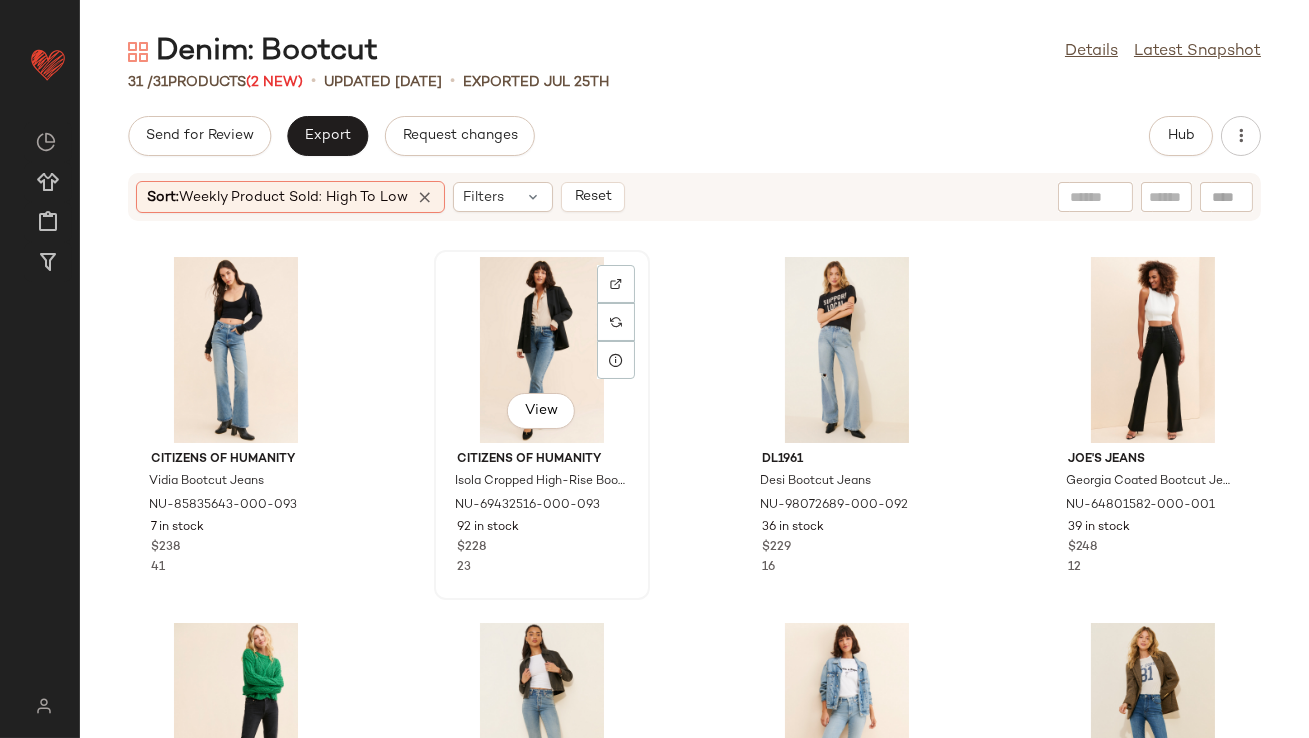 click on "View" 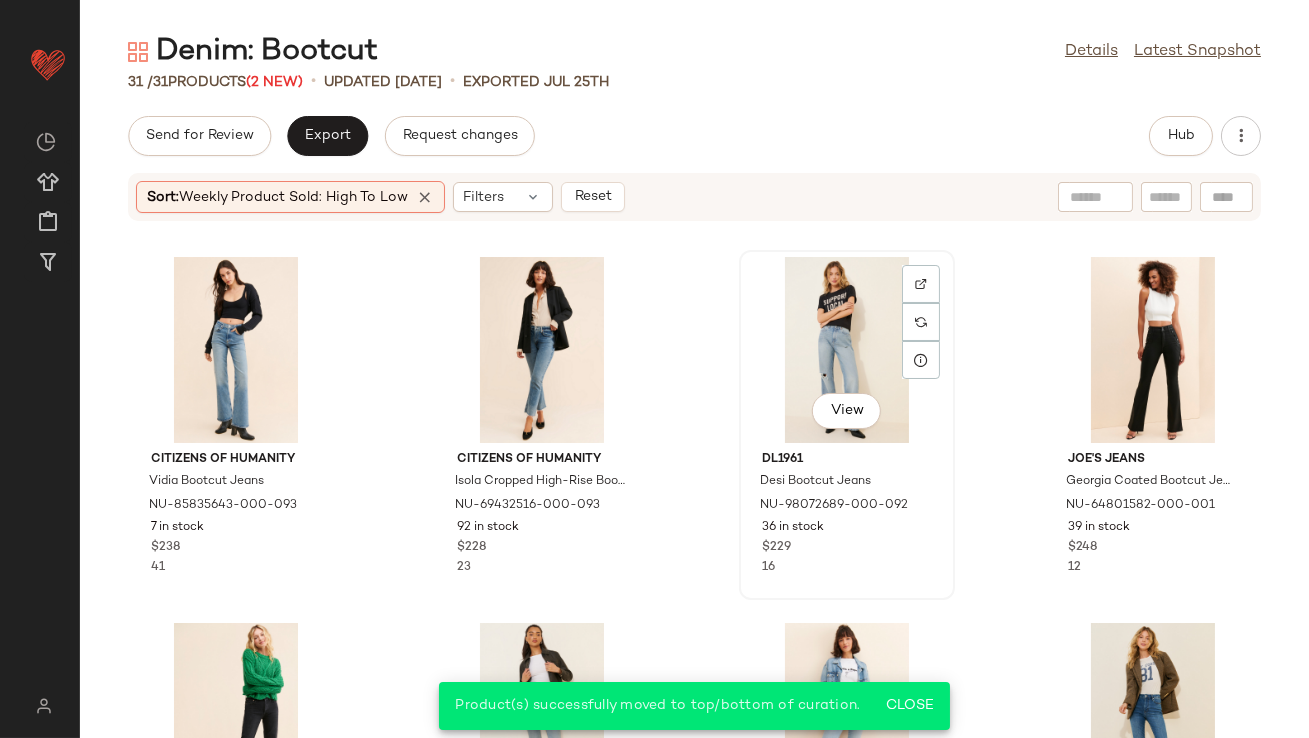 click on "View" 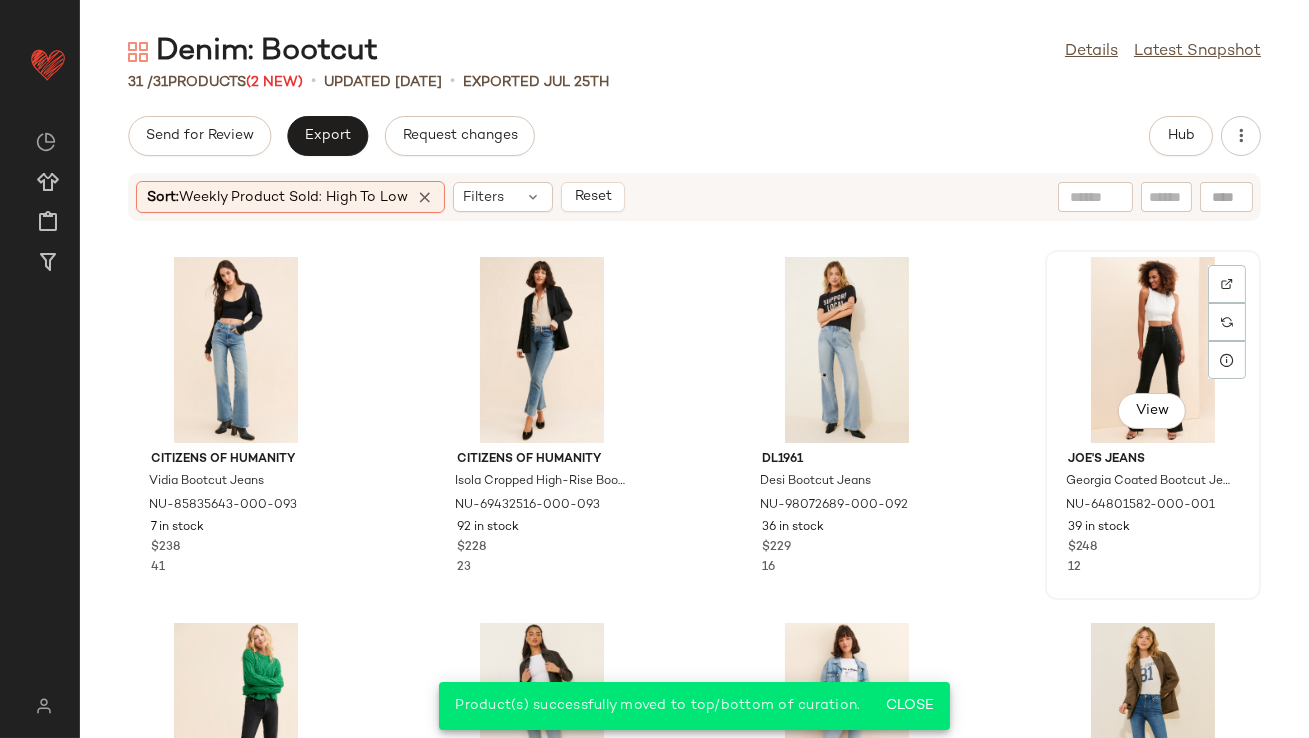 click on "View" 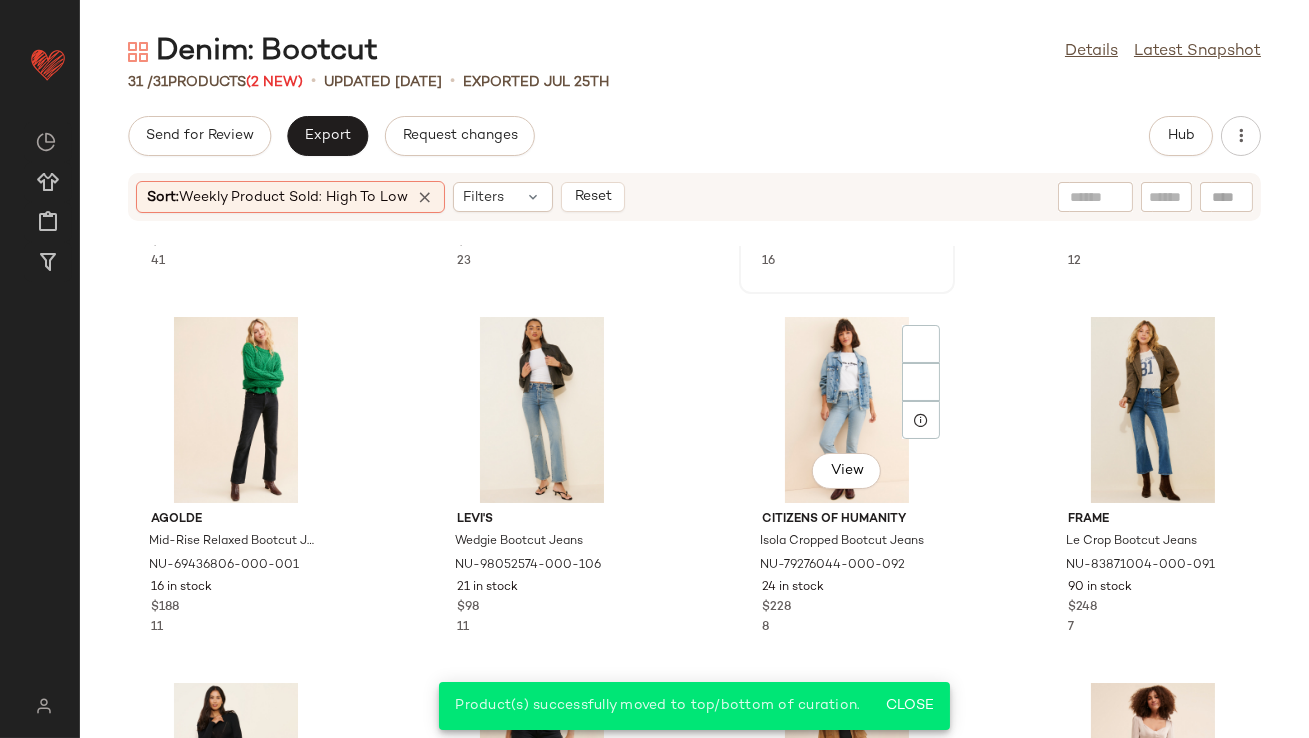 scroll, scrollTop: 307, scrollLeft: 0, axis: vertical 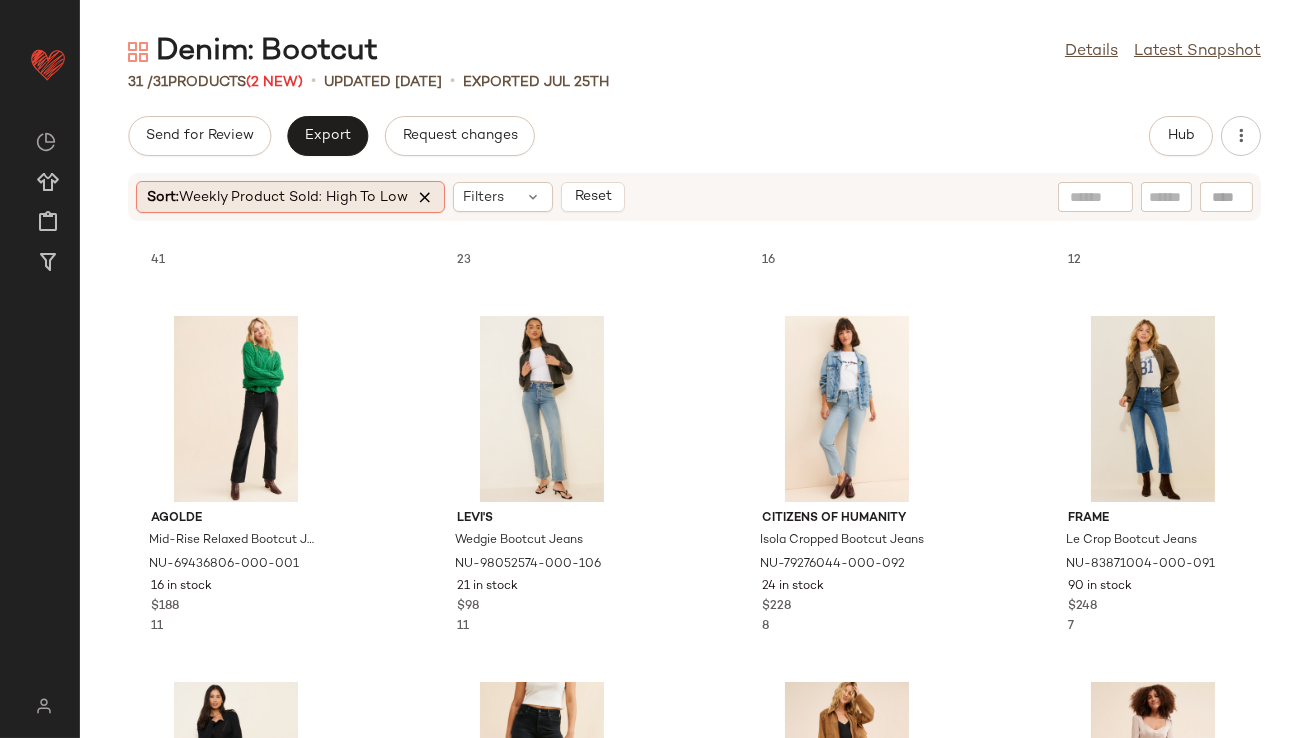 click at bounding box center (425, 197) 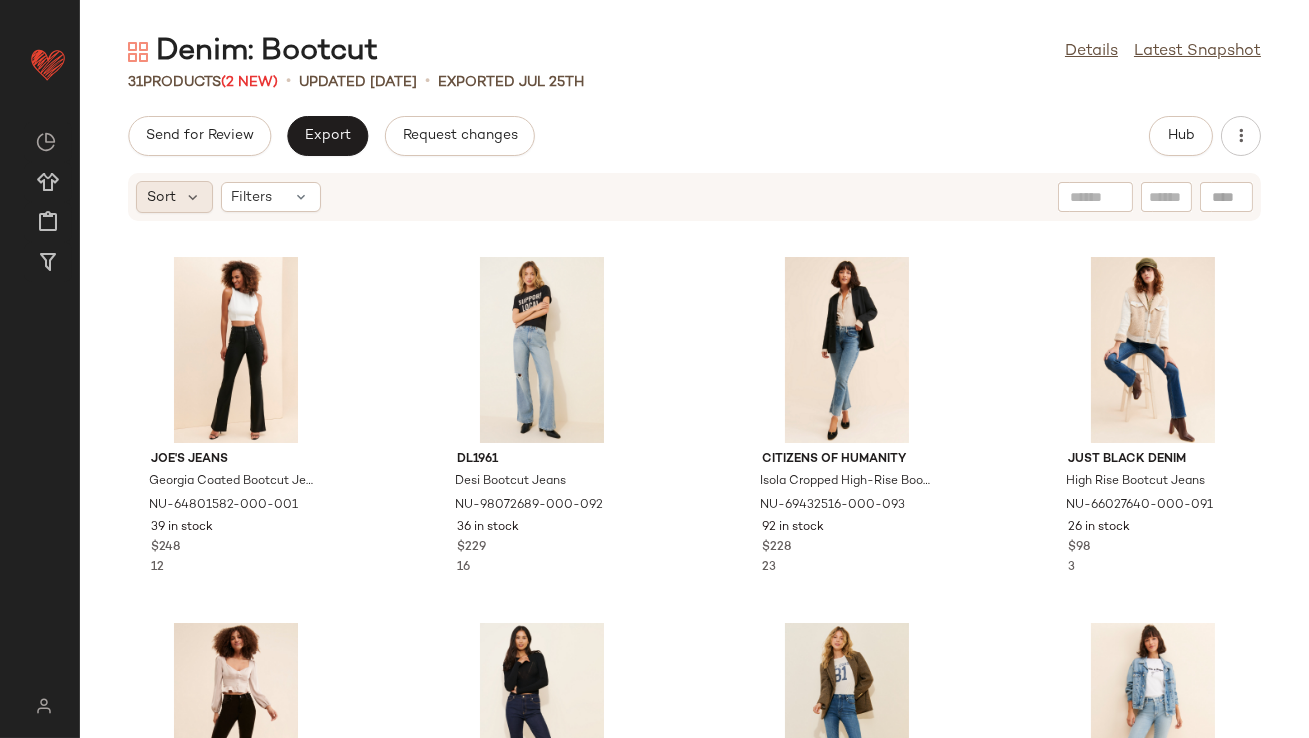 click on "Sort" 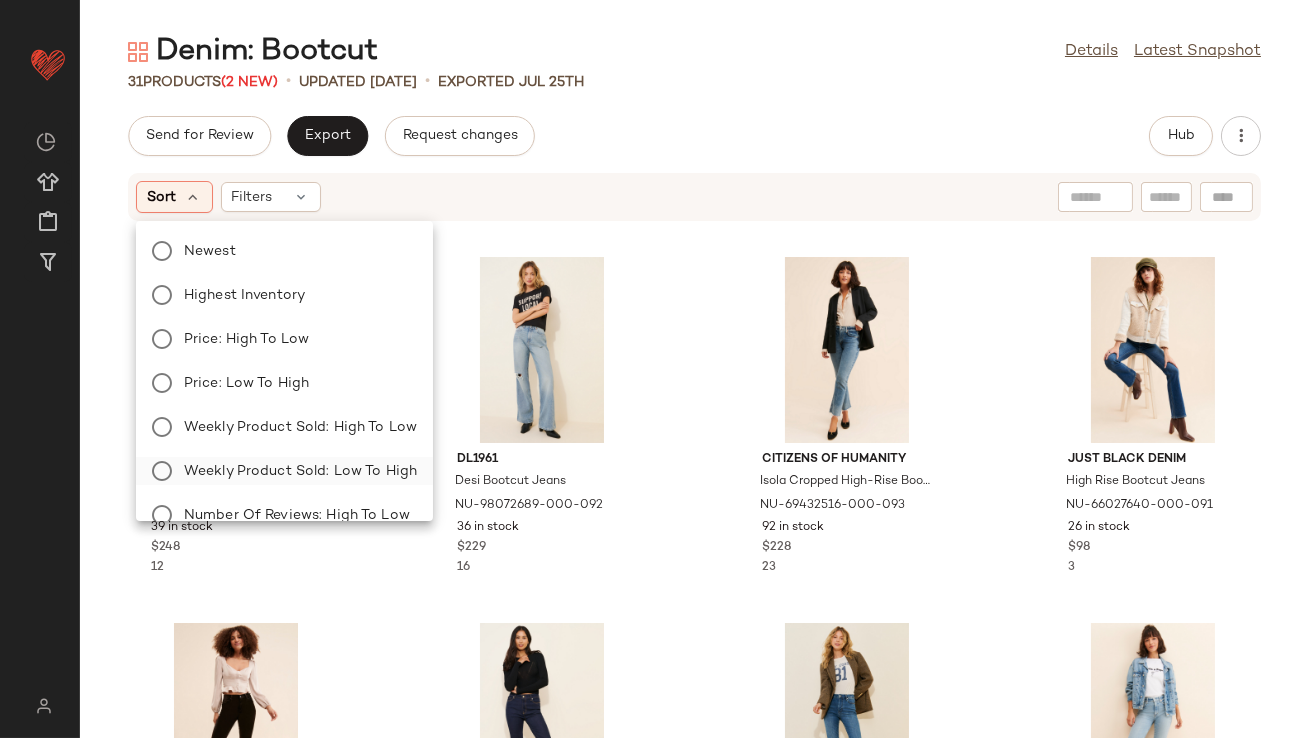 click on "Weekly Product Sold: Low to High" 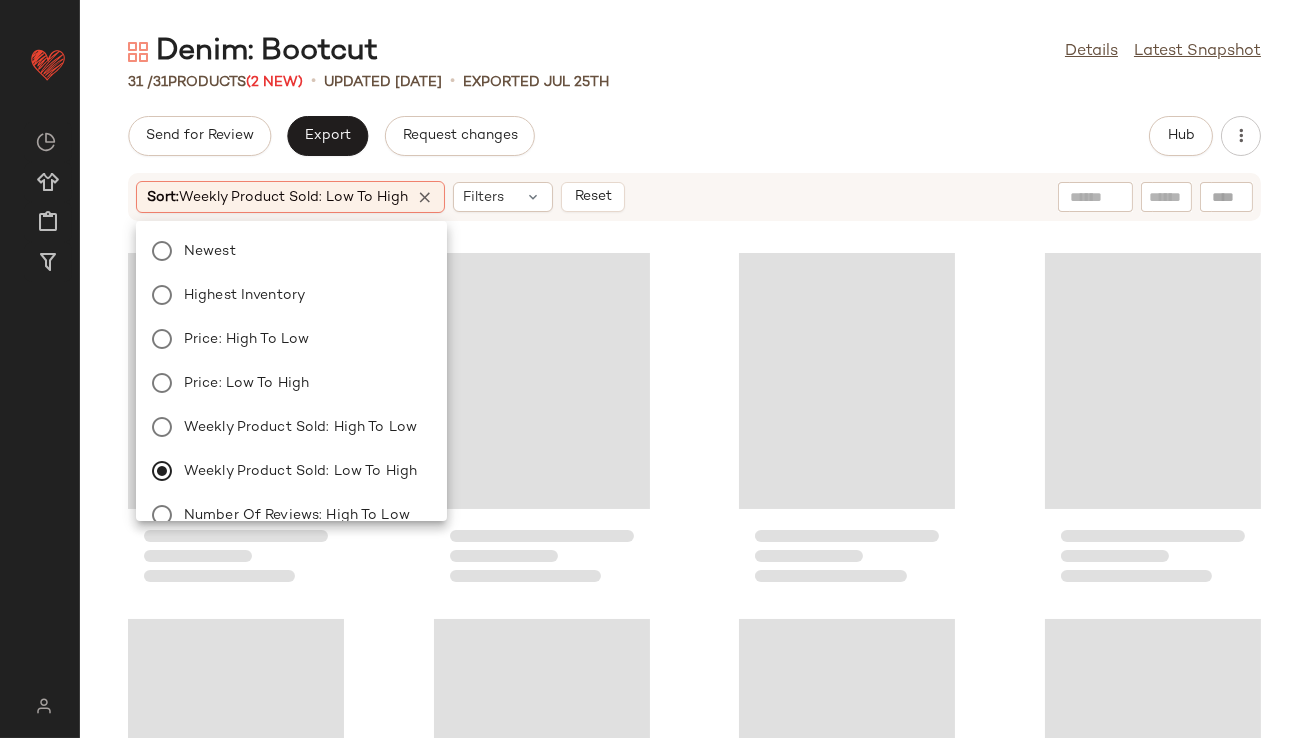 click on "Denim: Bootcut  Details   Latest Snapshot  31 /  31   Products  (2 New)  •   updated Aug 1st  •  Exported Jul 25th  Send for Review   Export   Request changes   Hub  Sort:   Weekly Product Sold: Low to High Filters  Reset" at bounding box center [694, 385] 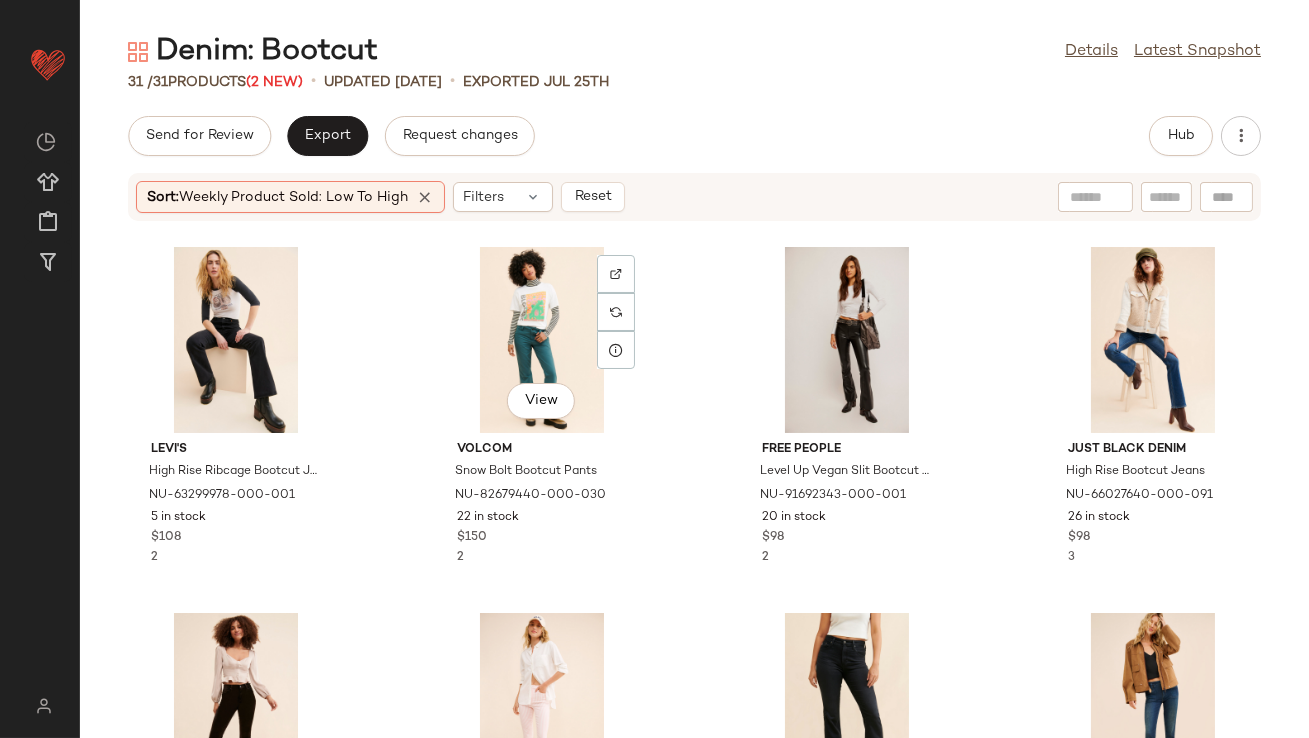 scroll, scrollTop: 755, scrollLeft: 0, axis: vertical 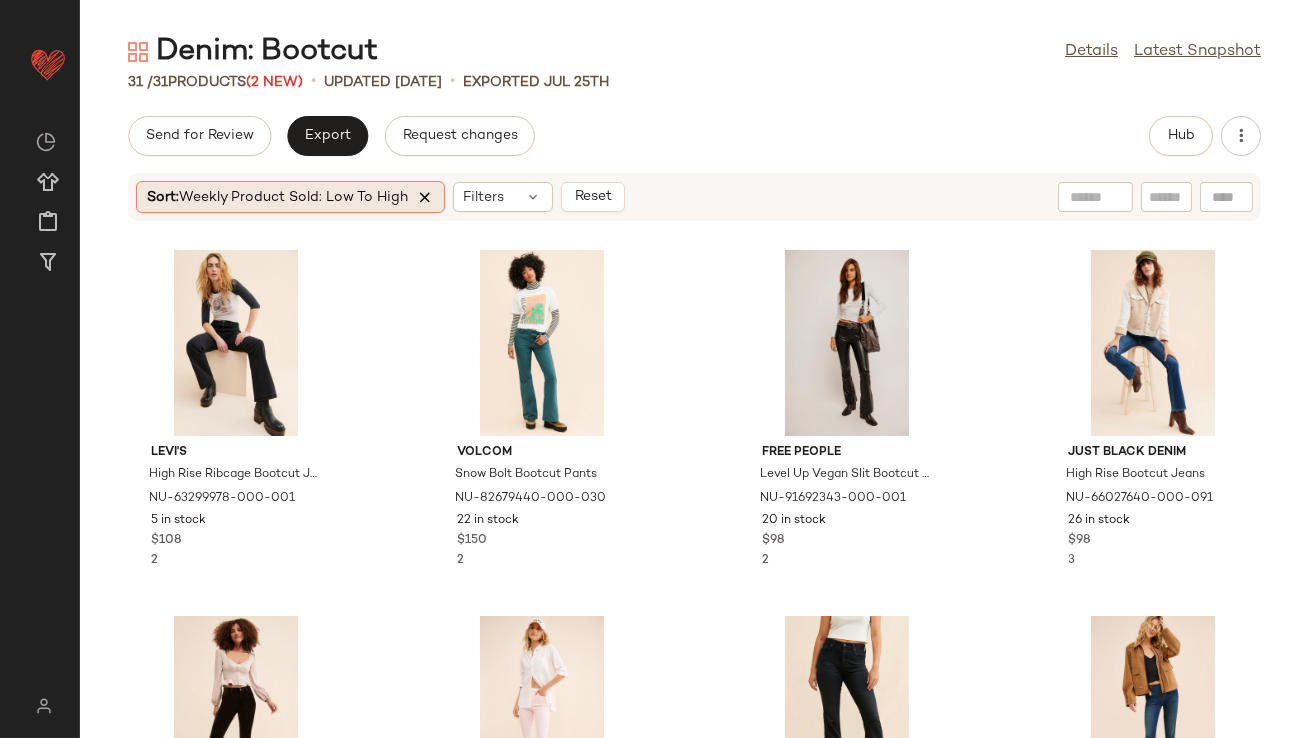 click at bounding box center [425, 197] 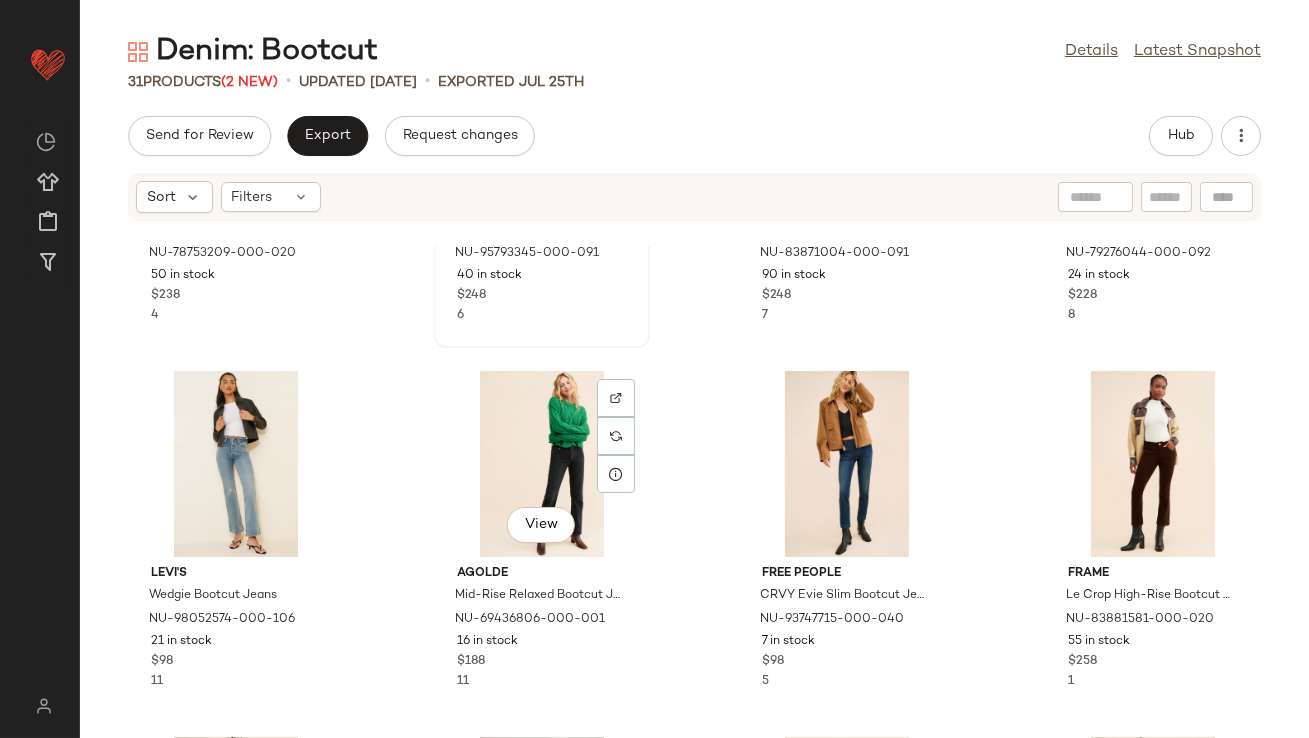 scroll, scrollTop: 657, scrollLeft: 0, axis: vertical 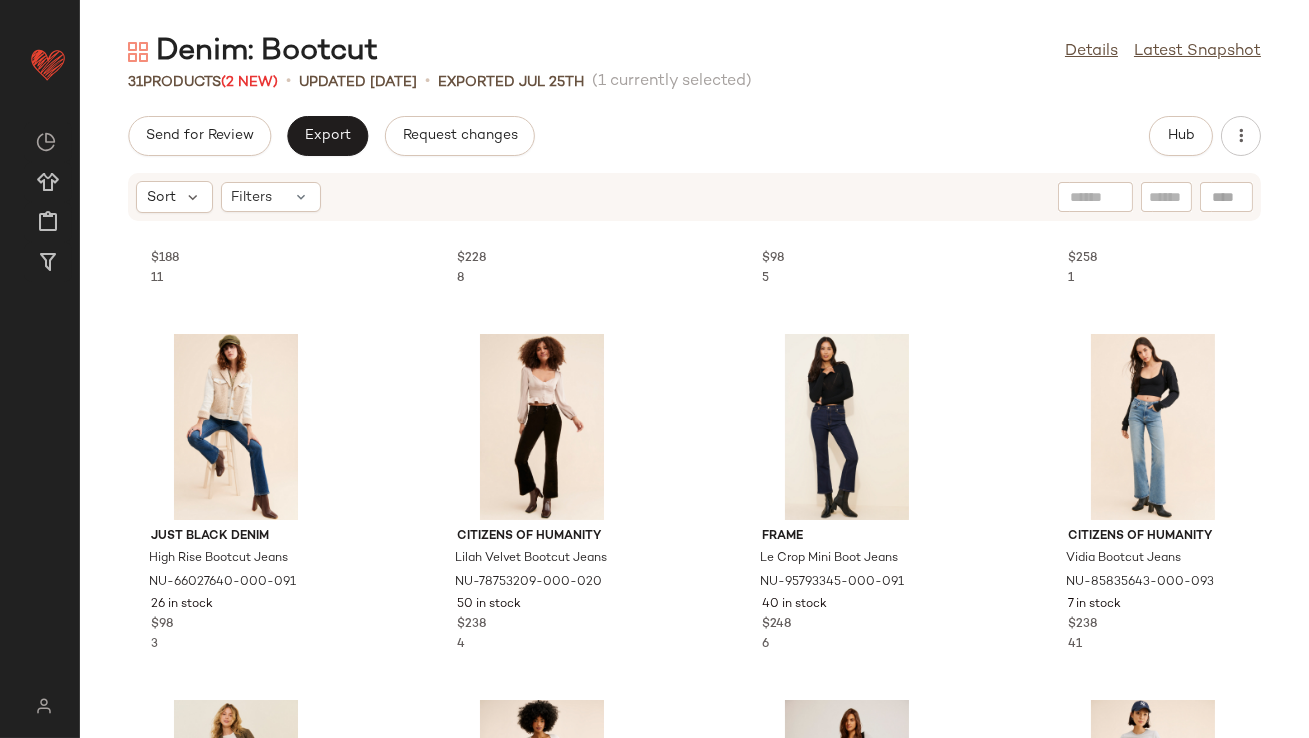 click on "AGOLDE Mid-Rise Relaxed Bootcut Jeans NU-69436806-000-001 16 in stock $188 11 Citizens of Humanity Isola Cropped Bootcut Jeans NU-79276044-000-092 24 in stock $228 8 Free People CRVY Evie Slim Bootcut Jeans NU-93747715-000-040 7 in stock $98 5 FRAME Le Crop High-Rise Bootcut Jeans NU-83881581-000-020 55 in stock $258 1 Just Black Denim High Rise Bootcut Jeans NU-66027640-000-091 26 in stock $98 3 Citizens of Humanity Lilah Velvet Bootcut Jeans NU-78753209-000-020 50 in stock $238 4 FRAME Le Crop Mini Boot Jeans NU-95793345-000-091 40 in stock $248 6 Citizens of Humanity Vidia Bootcut Jeans NU-85835643-000-093 7 in stock $238 41 FRAME Le Crop Bootcut Jeans NU-83871004-000-091 90 in stock $248 7 Joe's Jeans Callie High-Rise Crop Bootcut Jeans NU-96247135-000-001 37 in stock $188 Free People Level Up Vegan Slit Bootcut Pants NU-91692343-000-001 20 in stock $98 2 Current/Elliott The Boulevard Bootcut Jeans NU-91953893-000-004 74 in stock $128 1 Just Black Denim Low-Rise Thicker Stitch Bootcut Jeans 25 in stock 1" 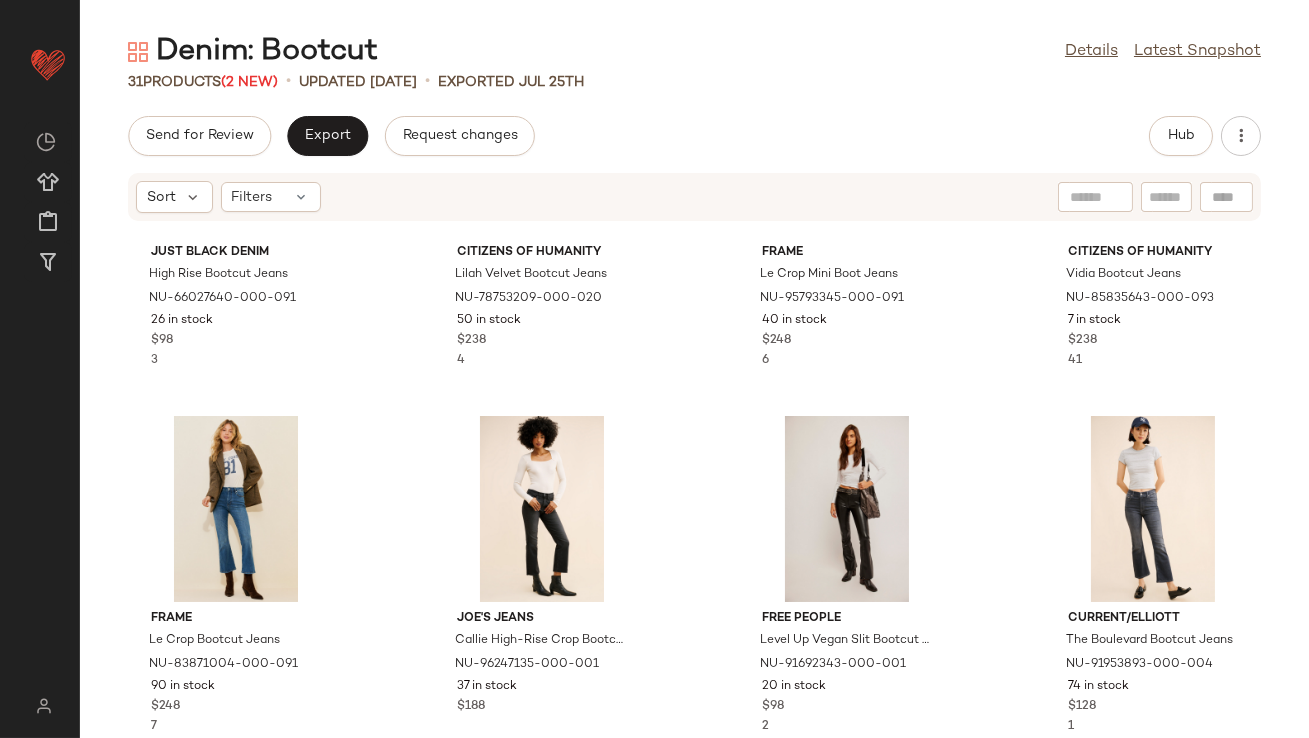 scroll, scrollTop: 958, scrollLeft: 0, axis: vertical 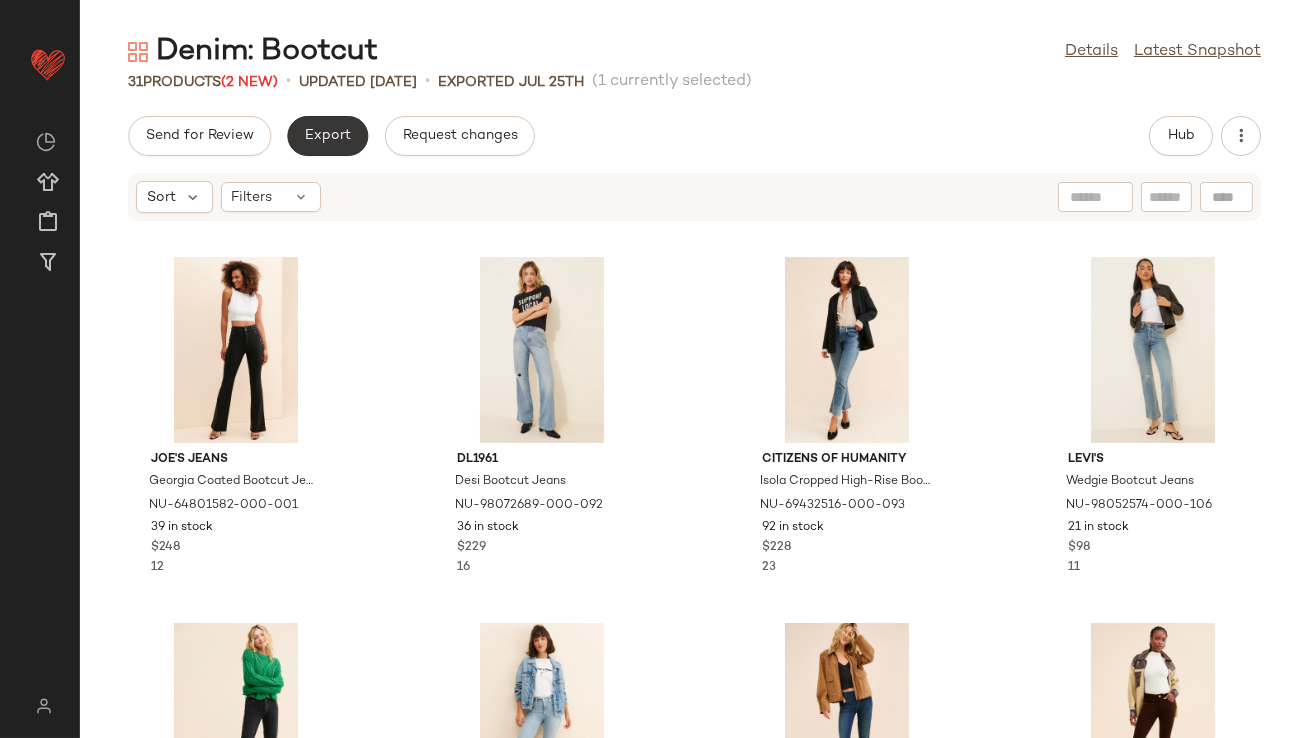 click on "Export" 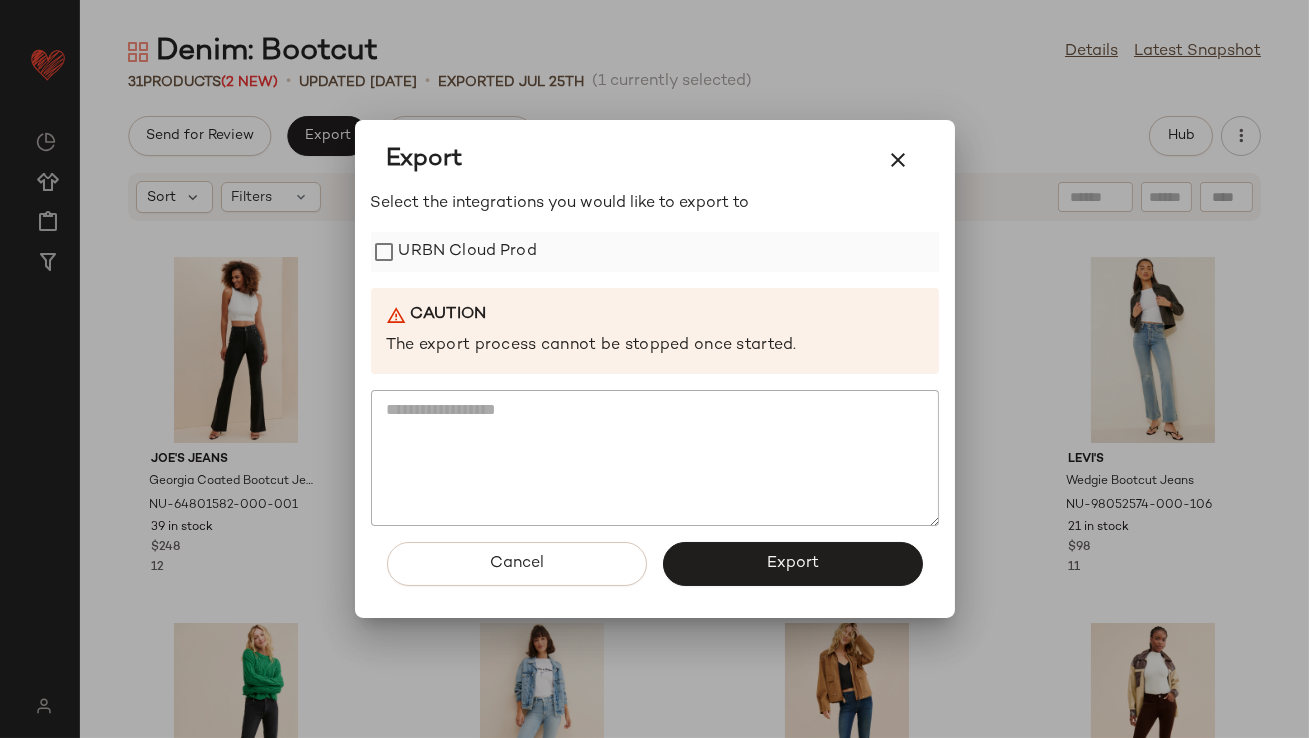 click on "URBN Cloud Prod" at bounding box center (468, 252) 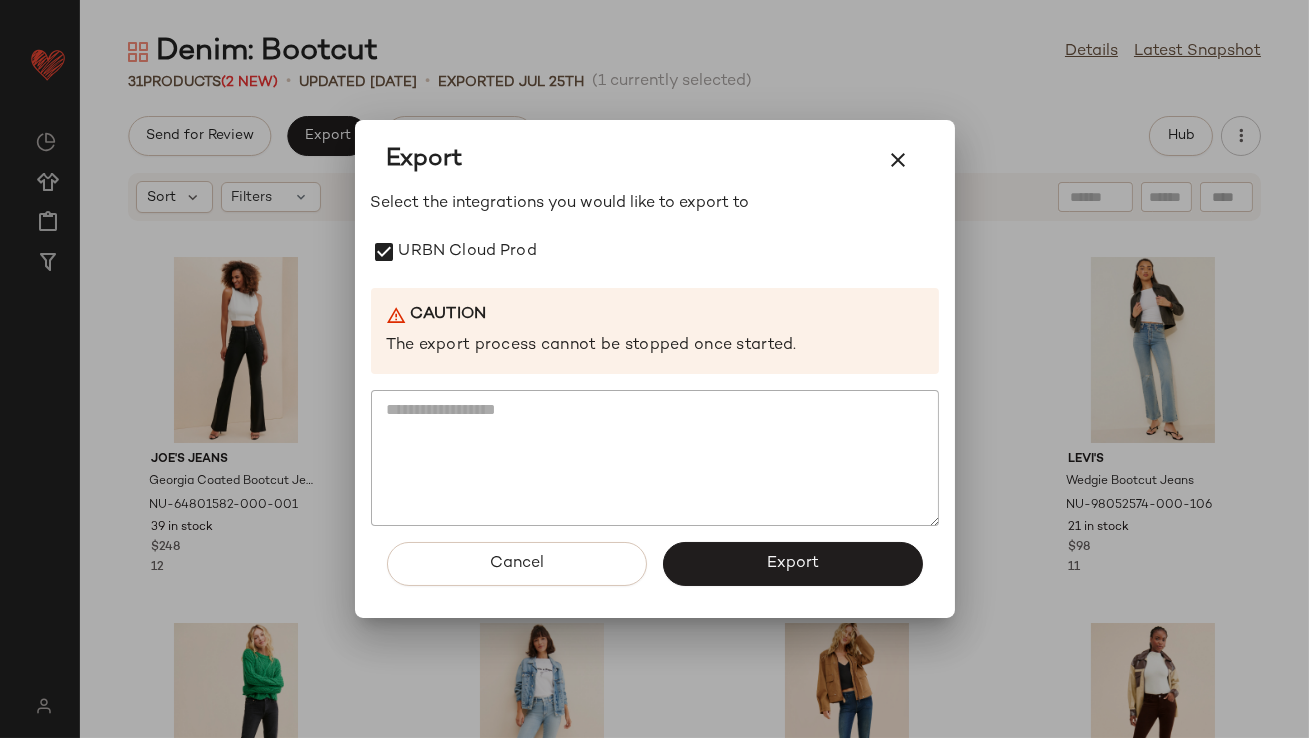 click at bounding box center [899, 160] 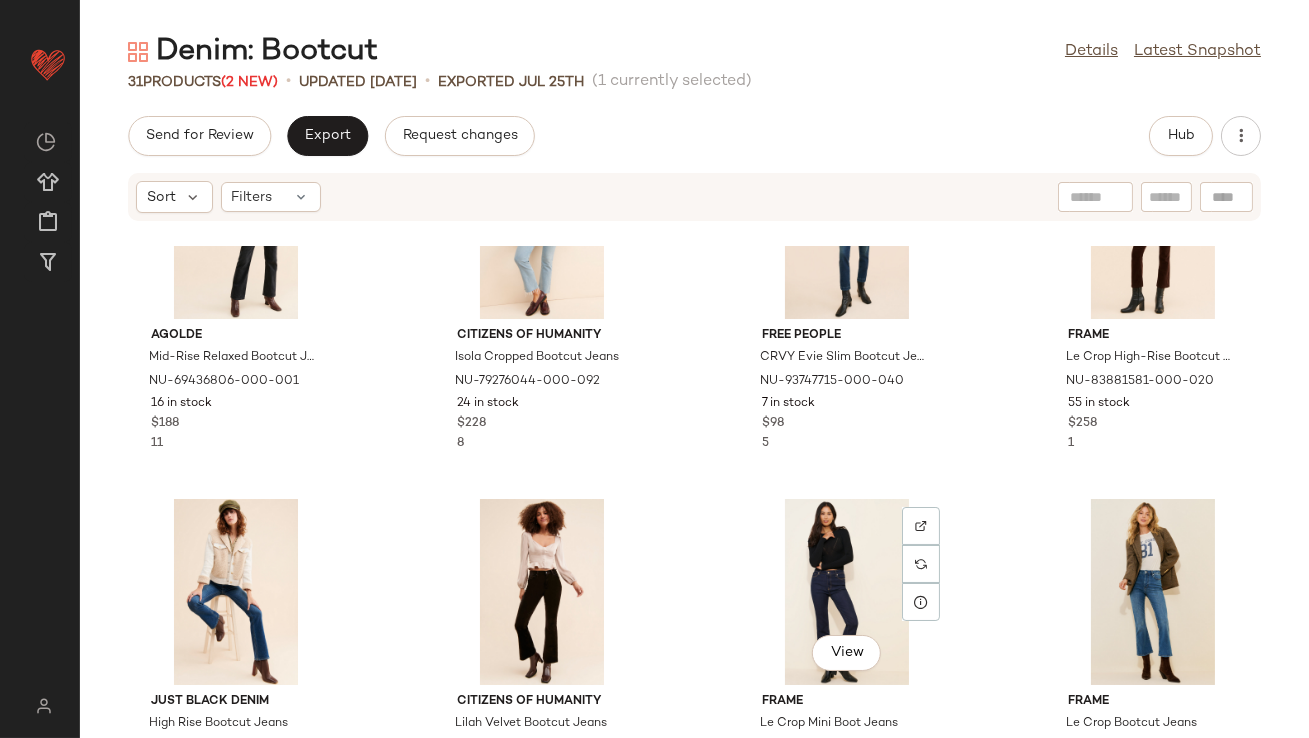 scroll, scrollTop: 509, scrollLeft: 0, axis: vertical 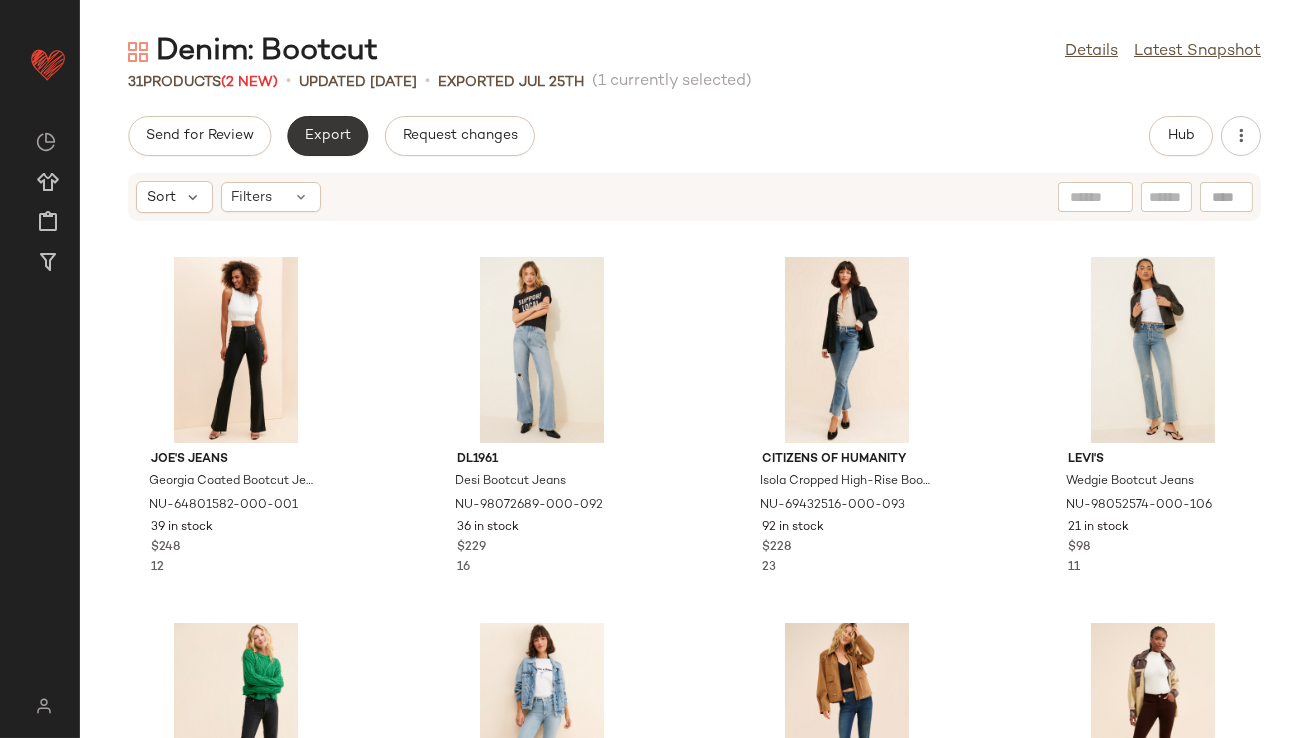click on "Export" at bounding box center [327, 136] 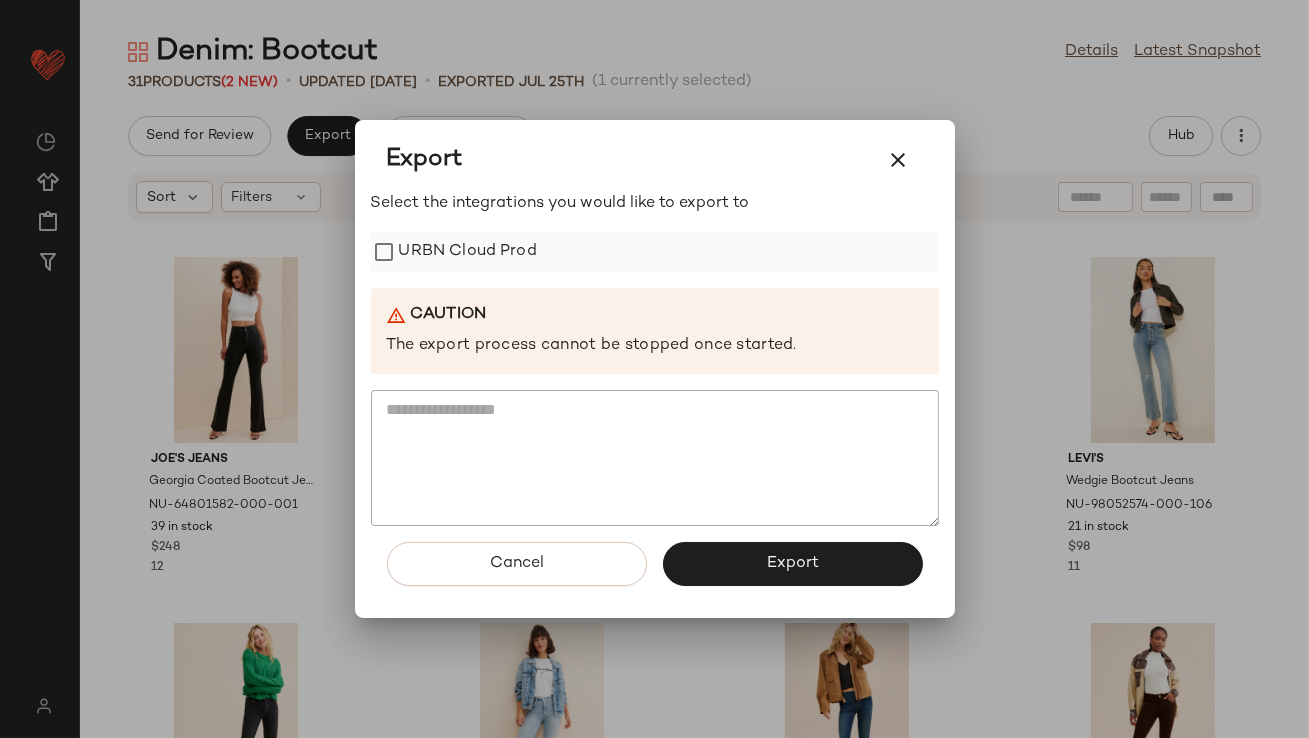 click on "URBN Cloud Prod" at bounding box center [468, 252] 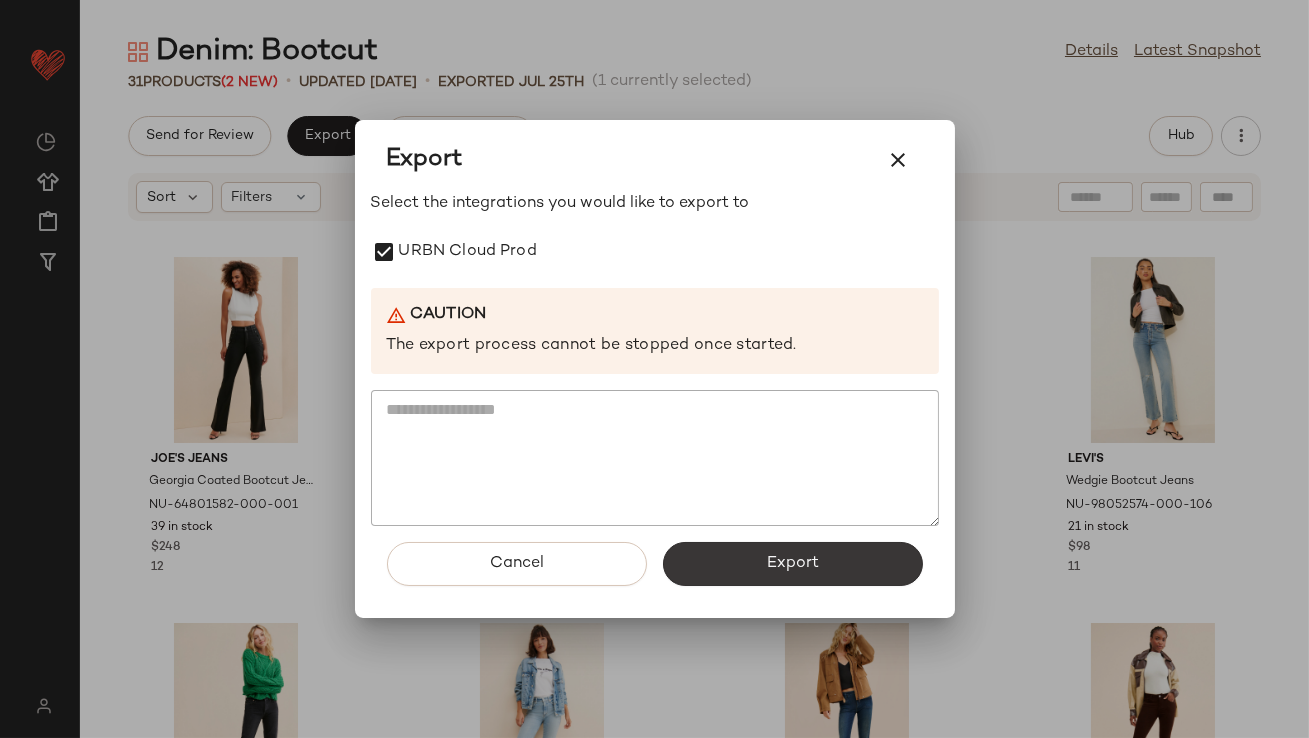 click on "Export" 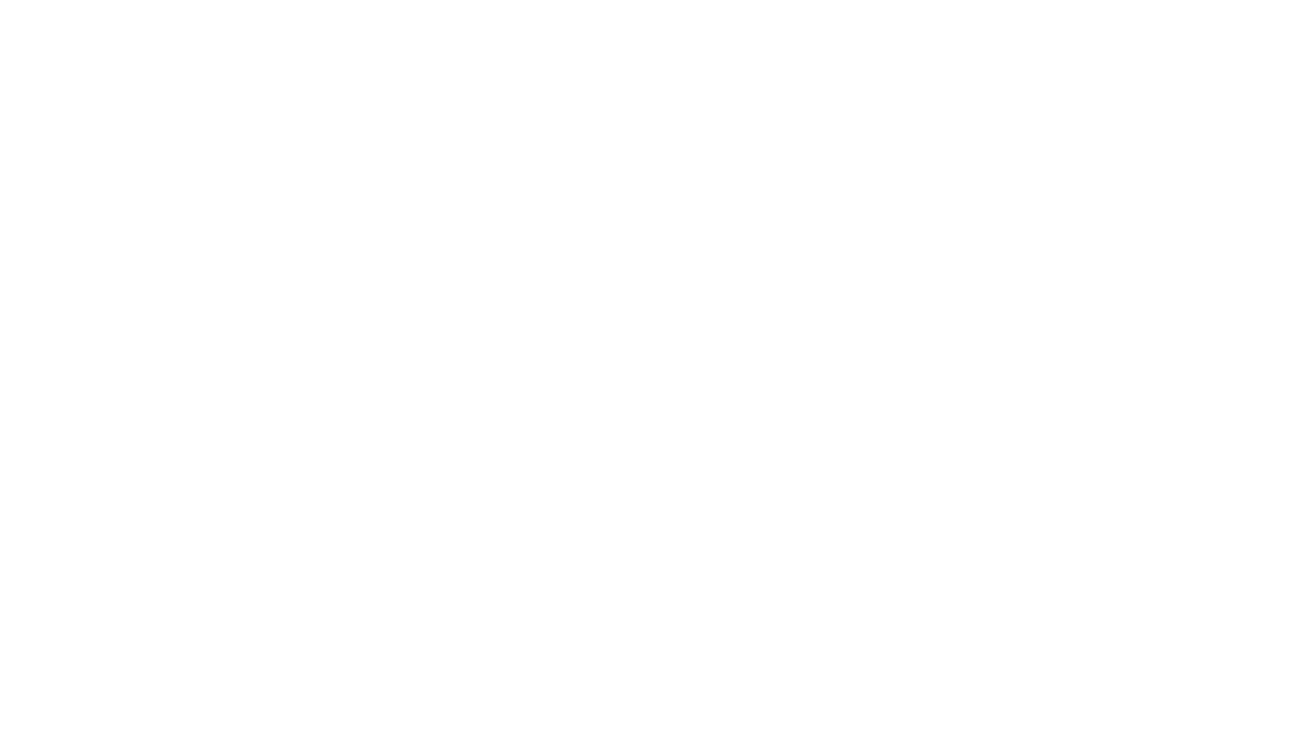 scroll, scrollTop: 0, scrollLeft: 0, axis: both 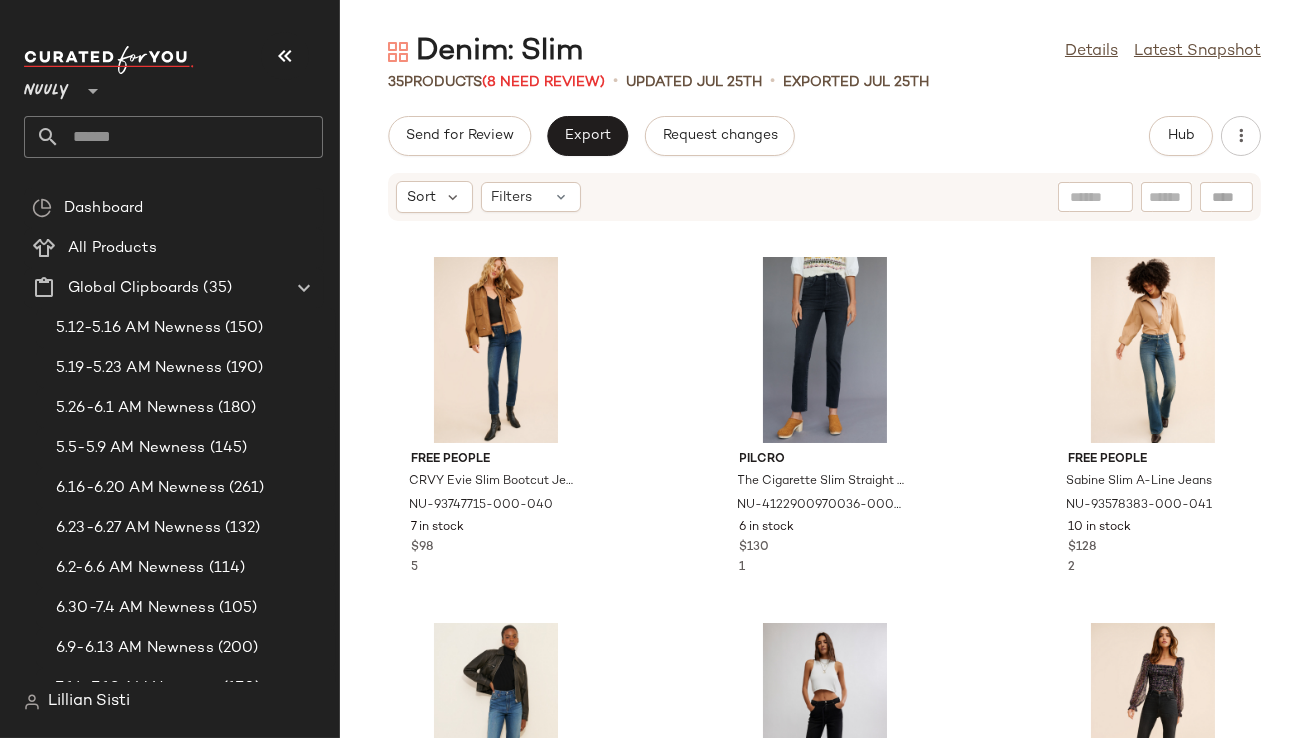 click at bounding box center (285, 56) 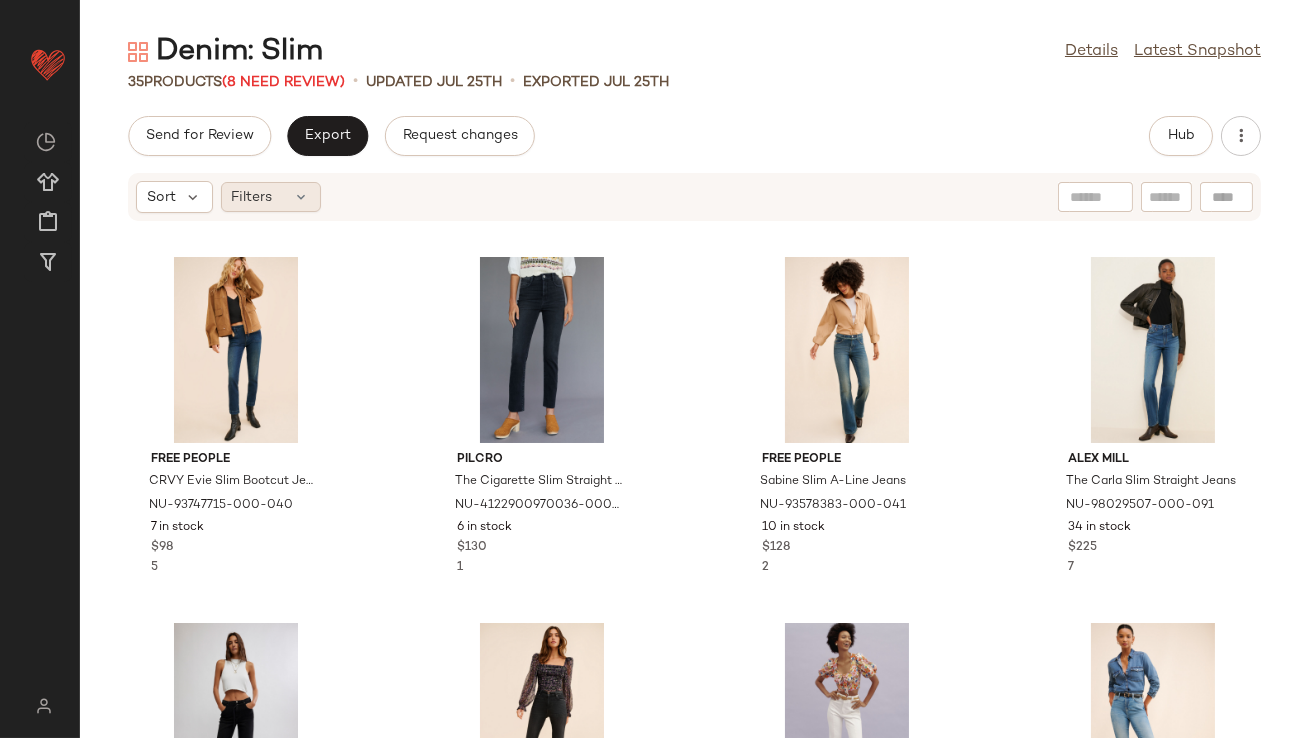 click at bounding box center [302, 197] 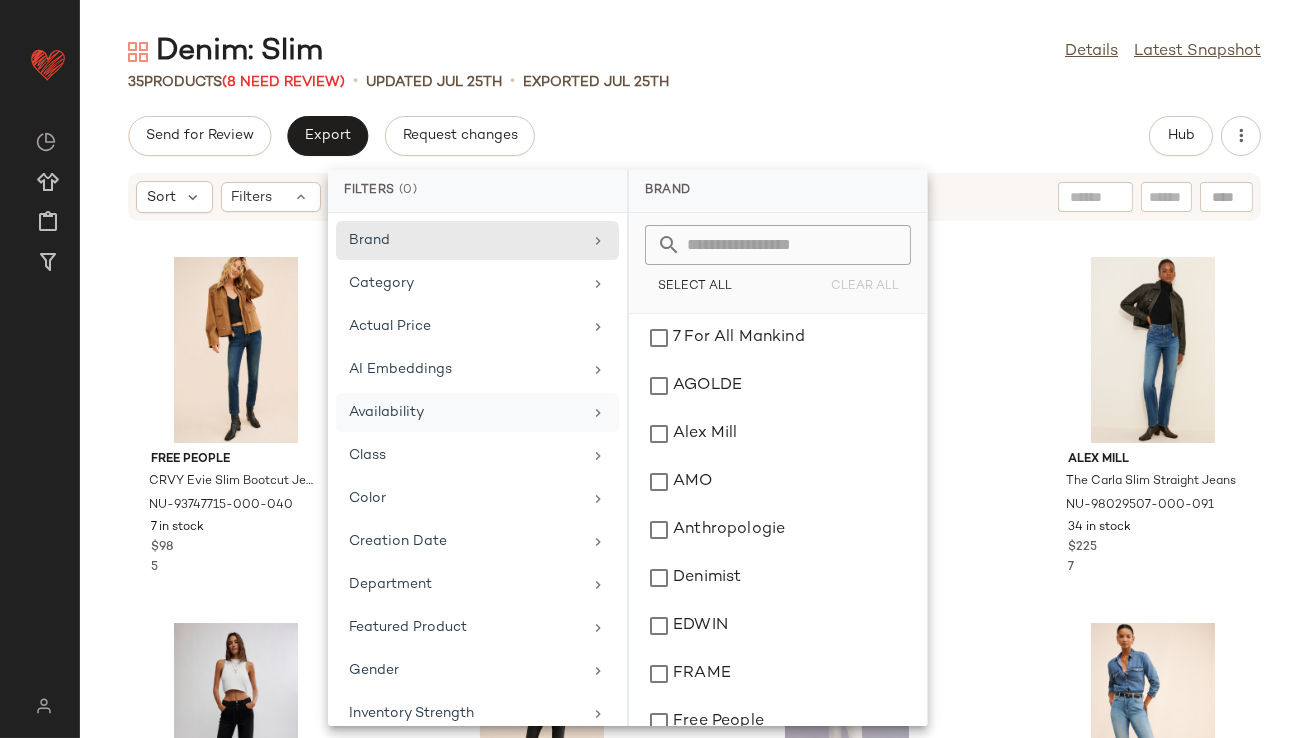 click on "Availability" at bounding box center [465, 412] 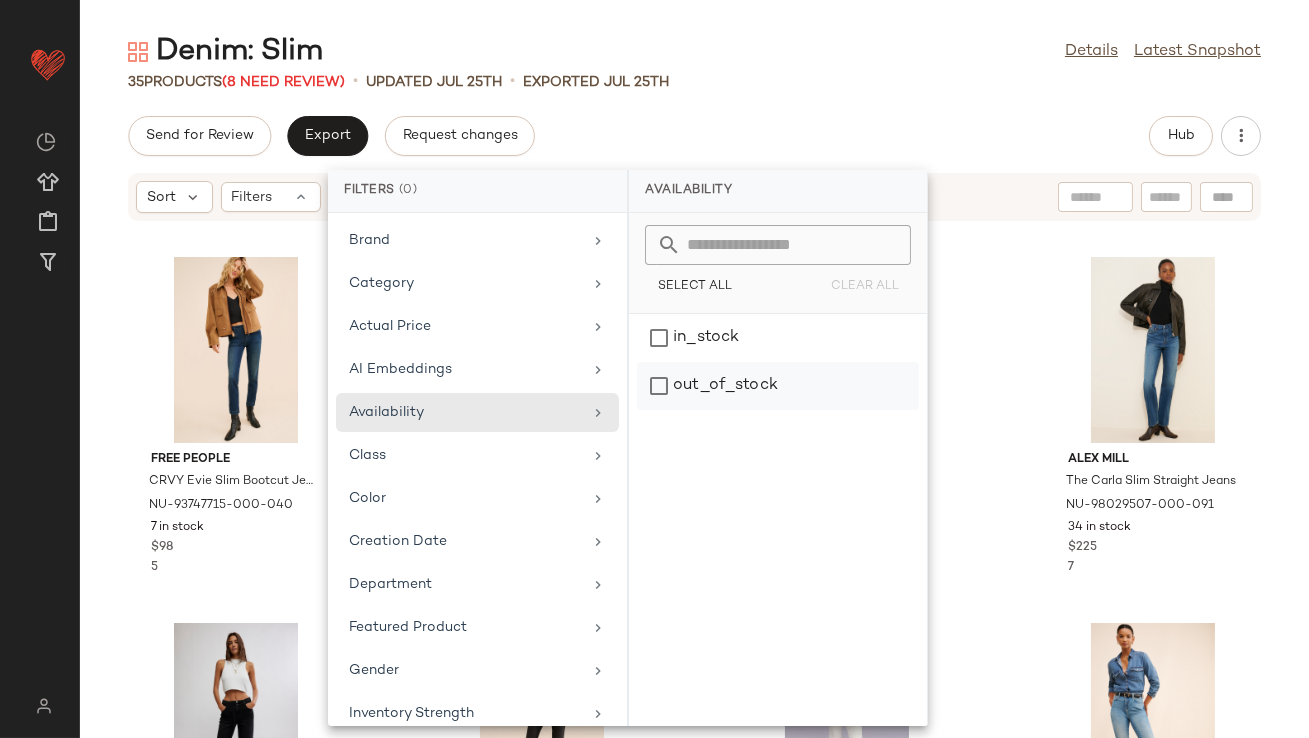 click on "out_of_stock" 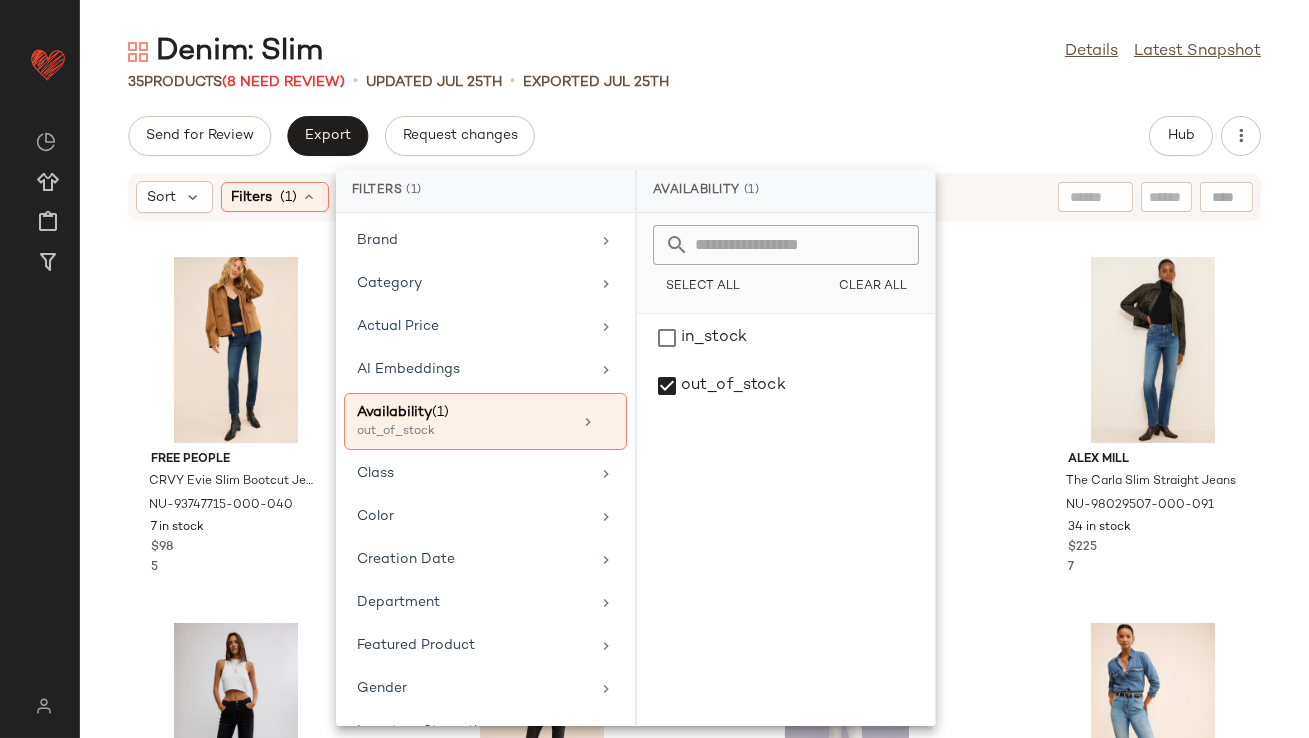 click on "Send for Review   Export   Request changes   Hub" 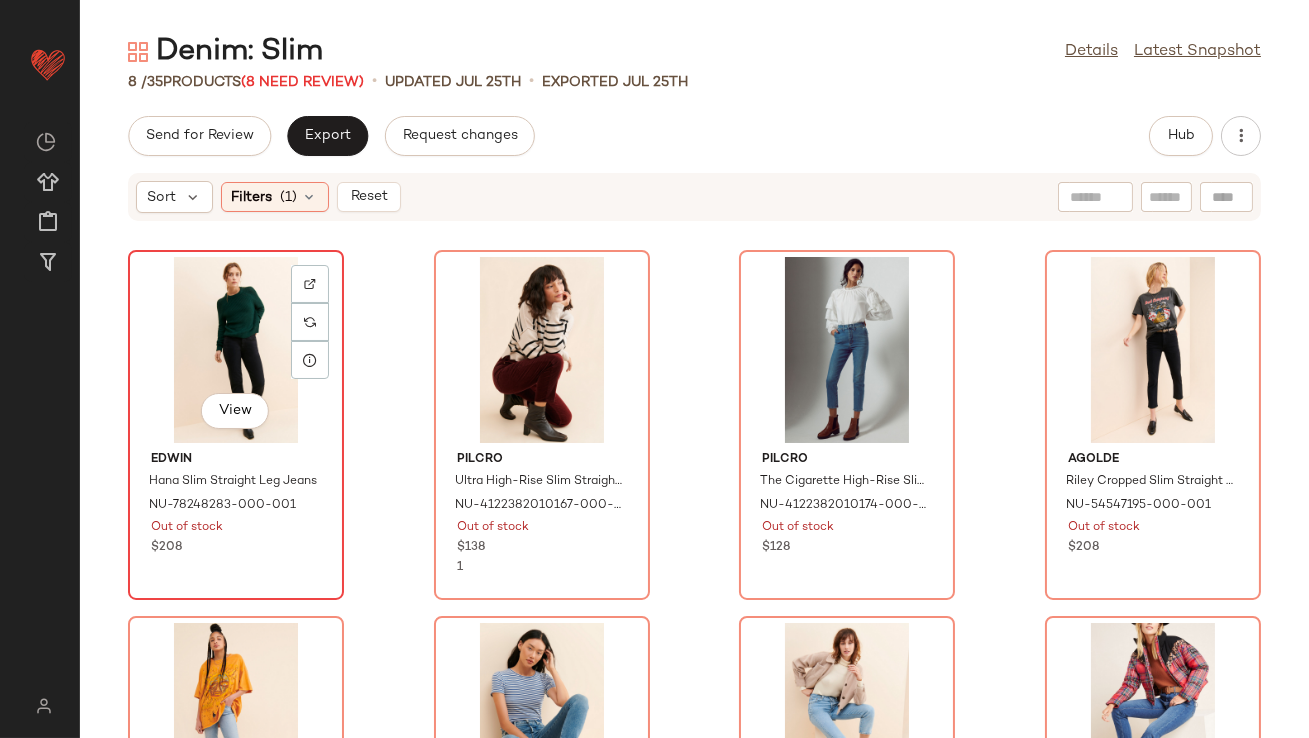 click on "View" 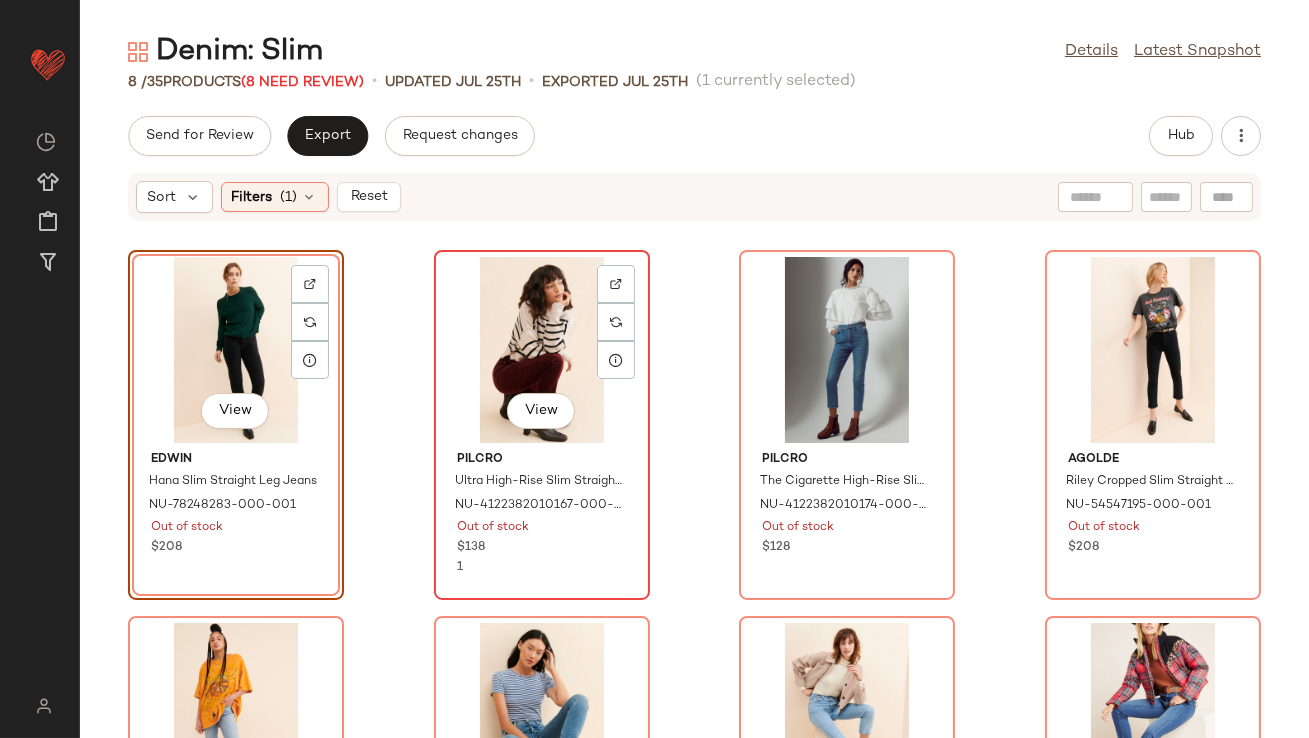 scroll, scrollTop: 227, scrollLeft: 0, axis: vertical 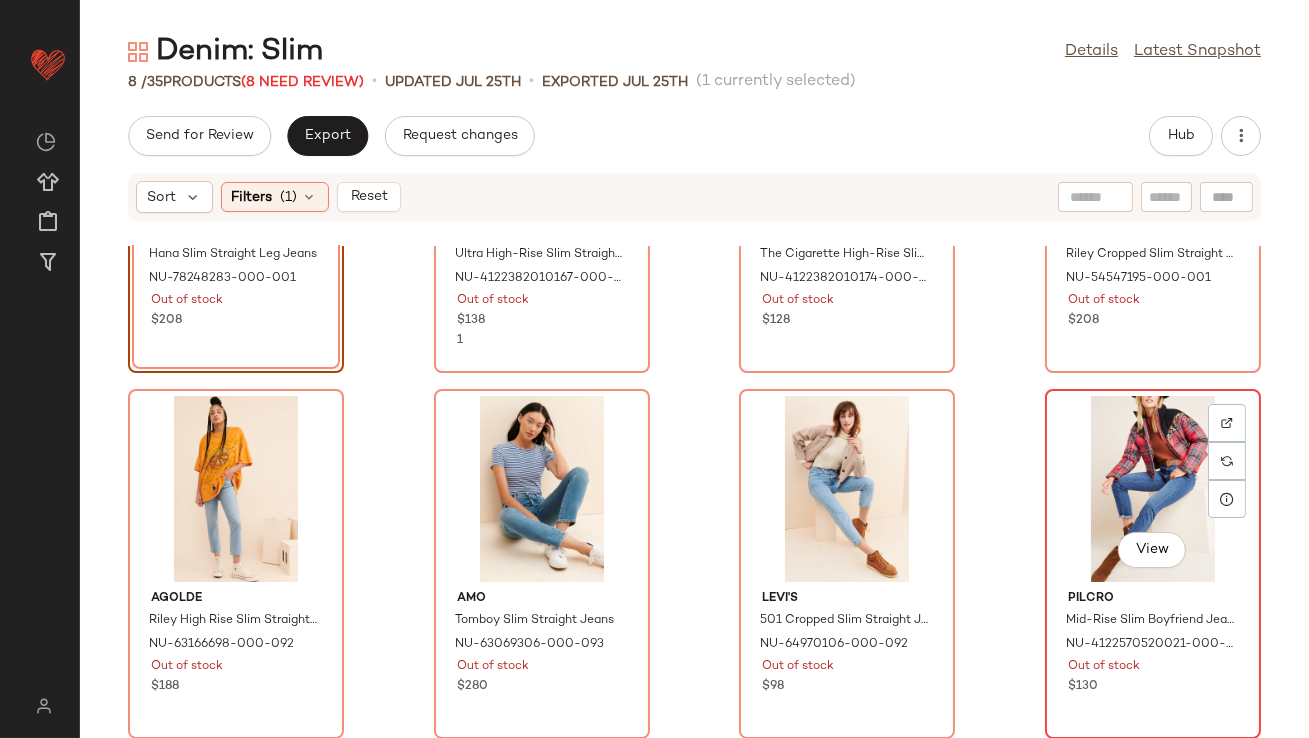 click on "View" 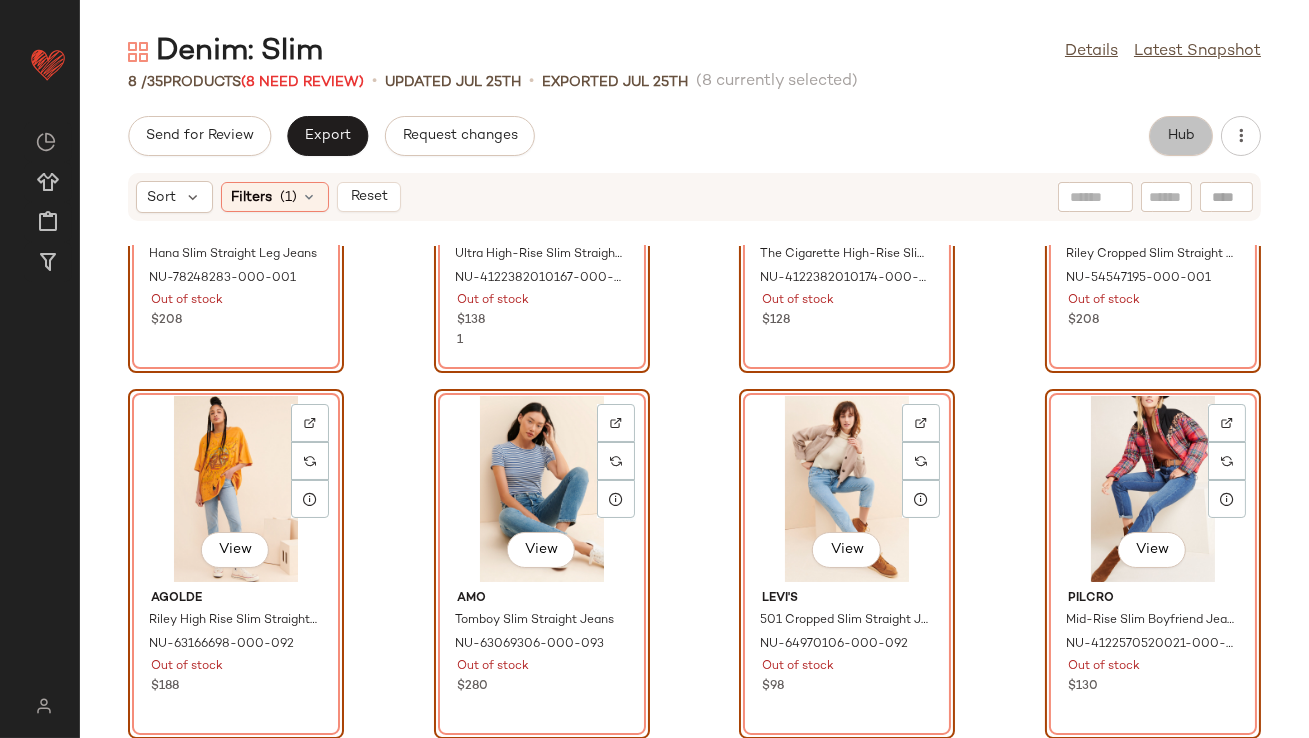 click on "Hub" at bounding box center (1181, 136) 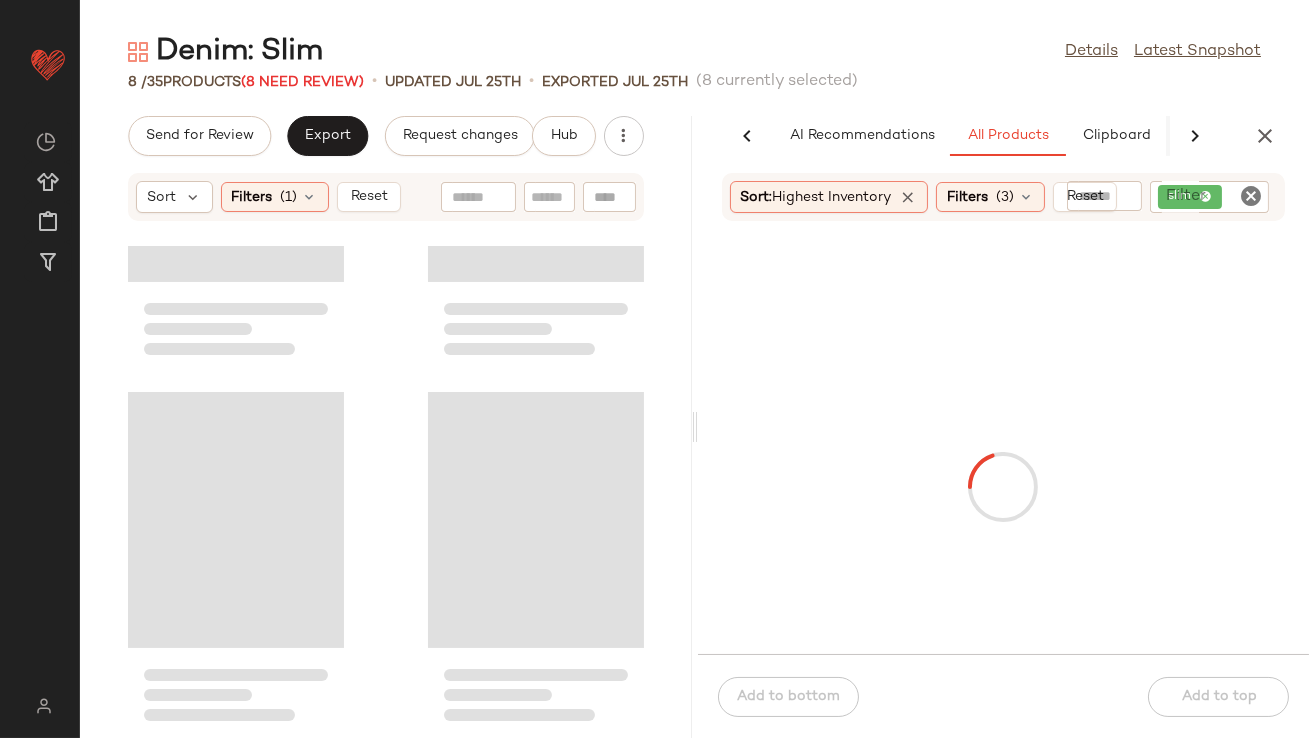 scroll, scrollTop: 0, scrollLeft: 112, axis: horizontal 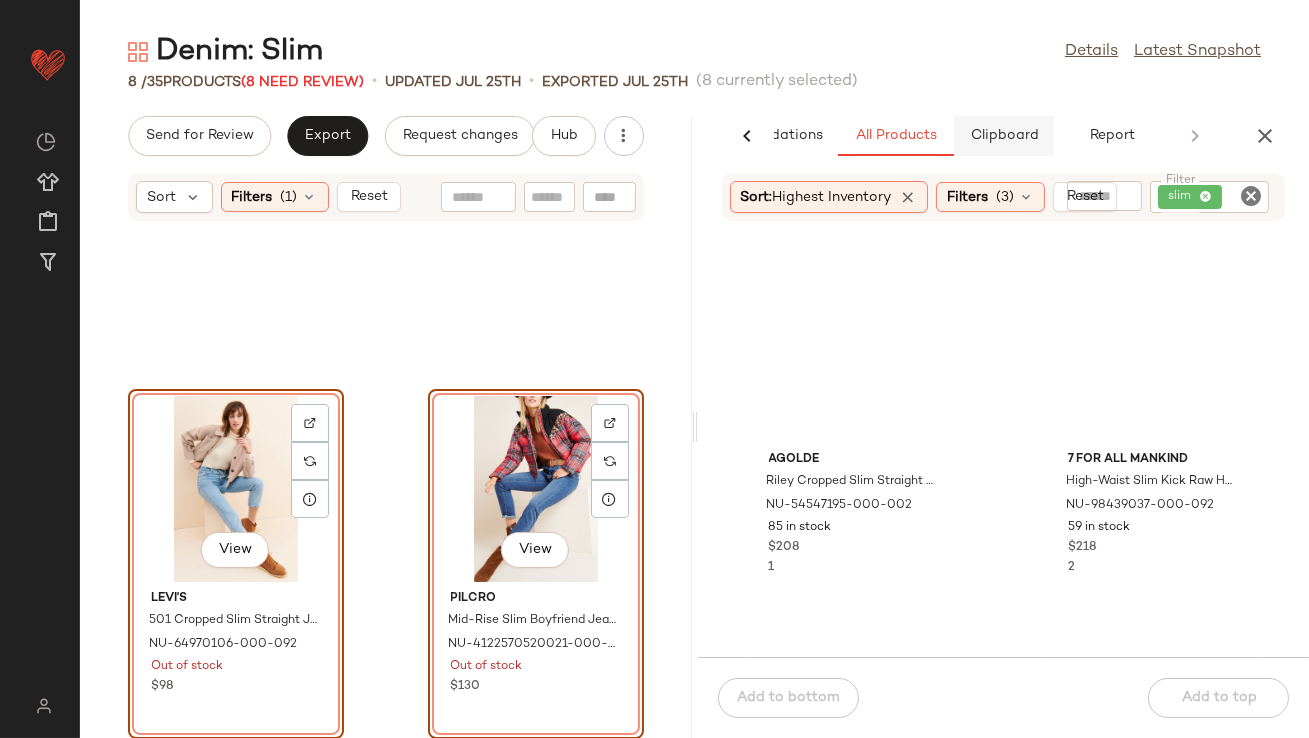 click on "Clipboard" 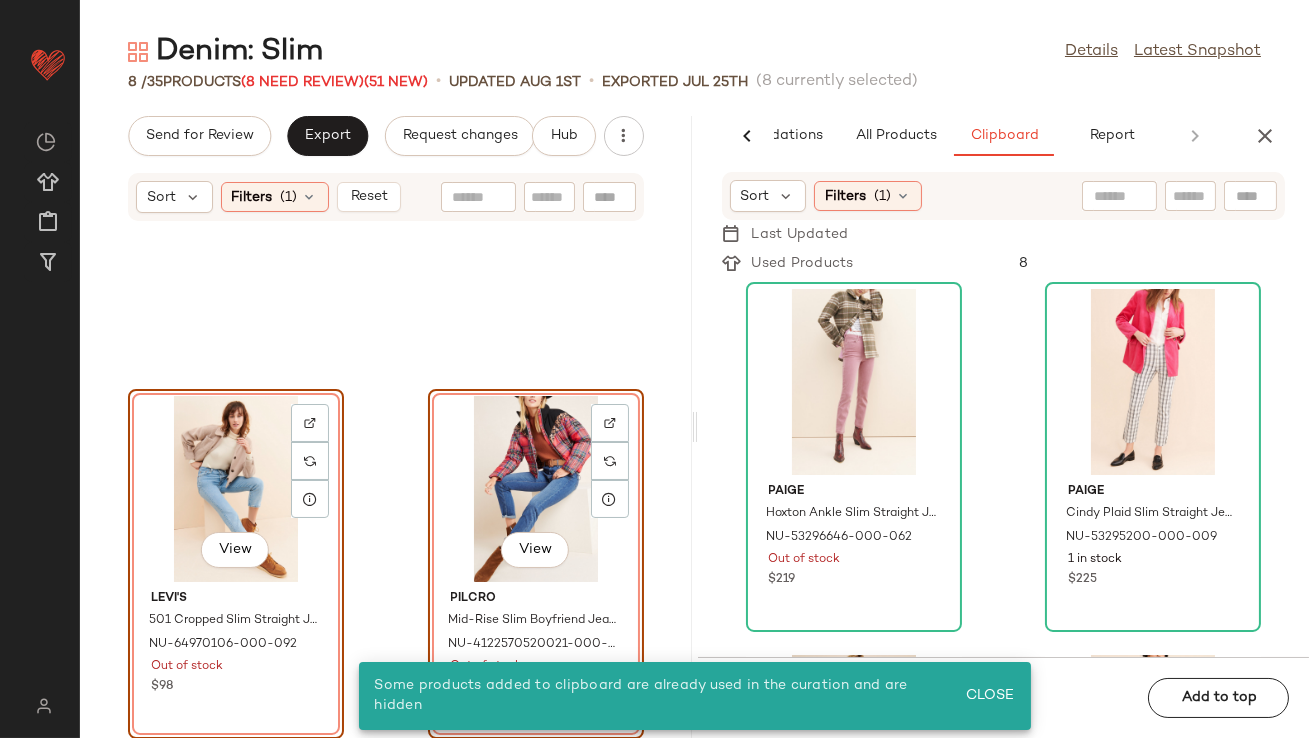 click on "View" 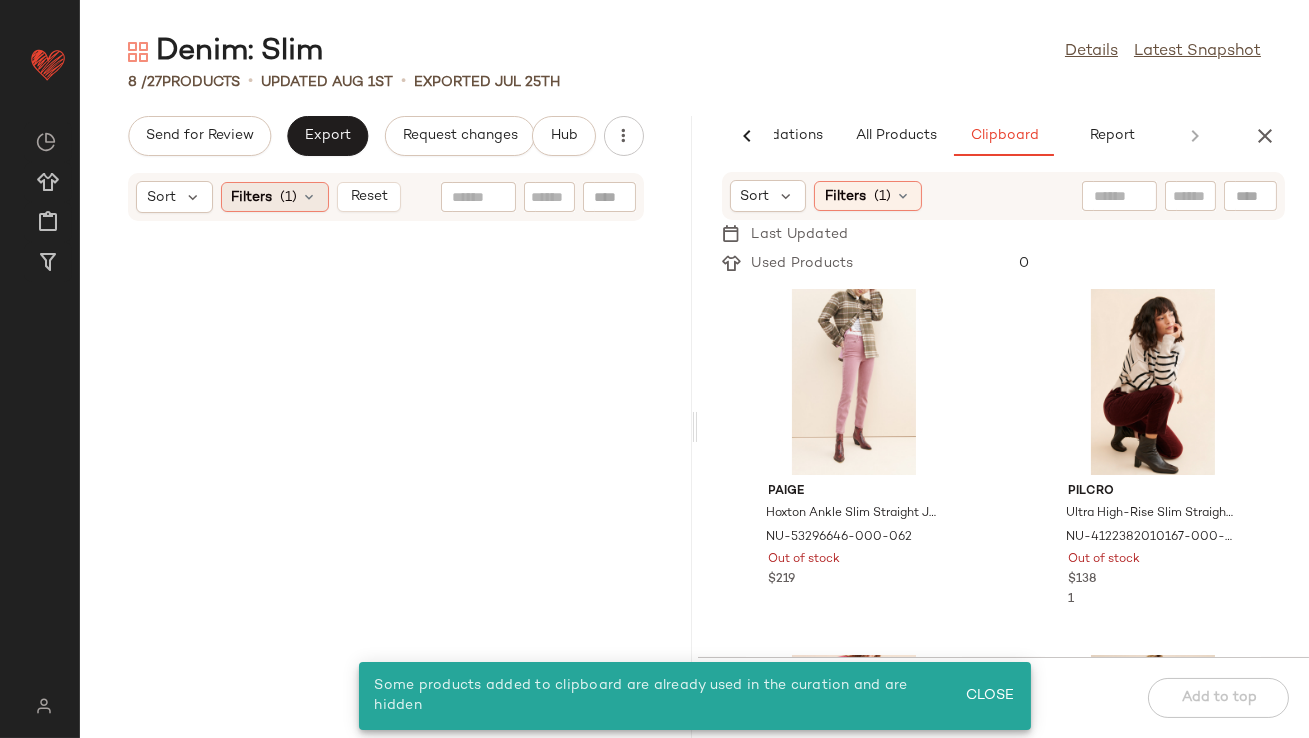 click at bounding box center [310, 197] 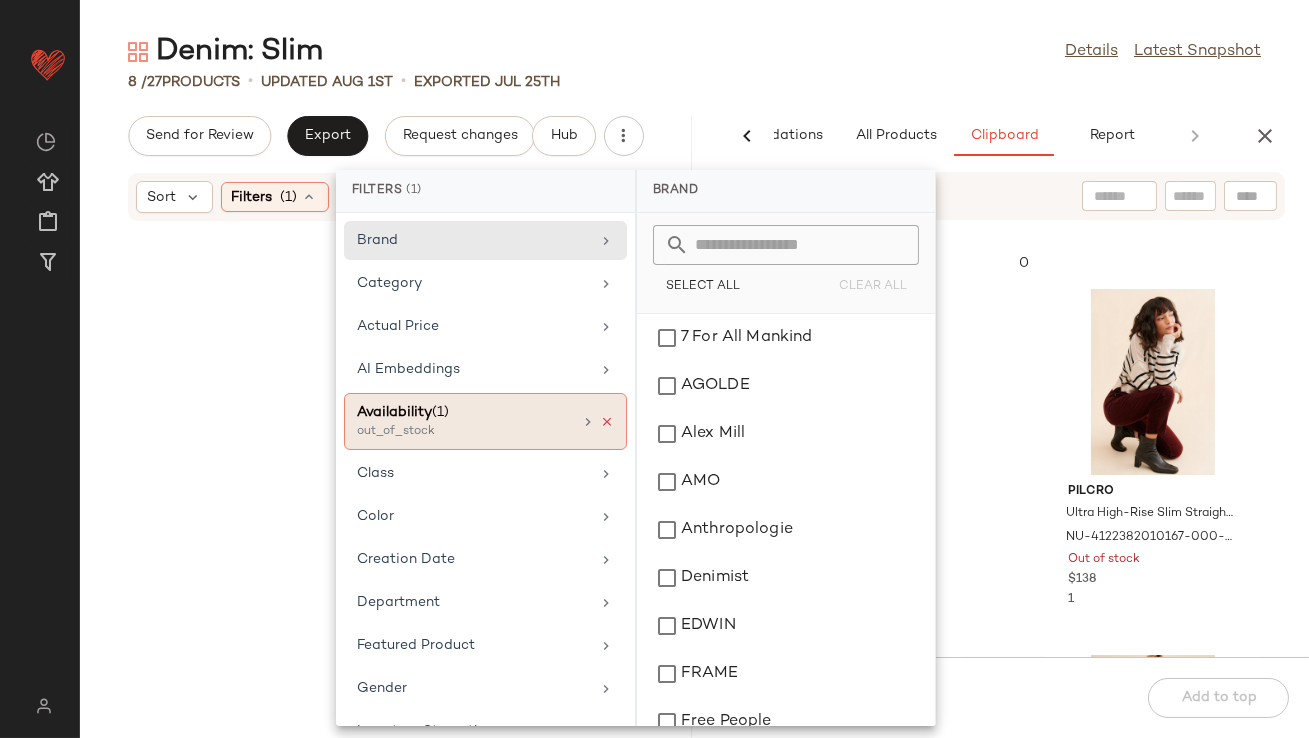 click at bounding box center (607, 422) 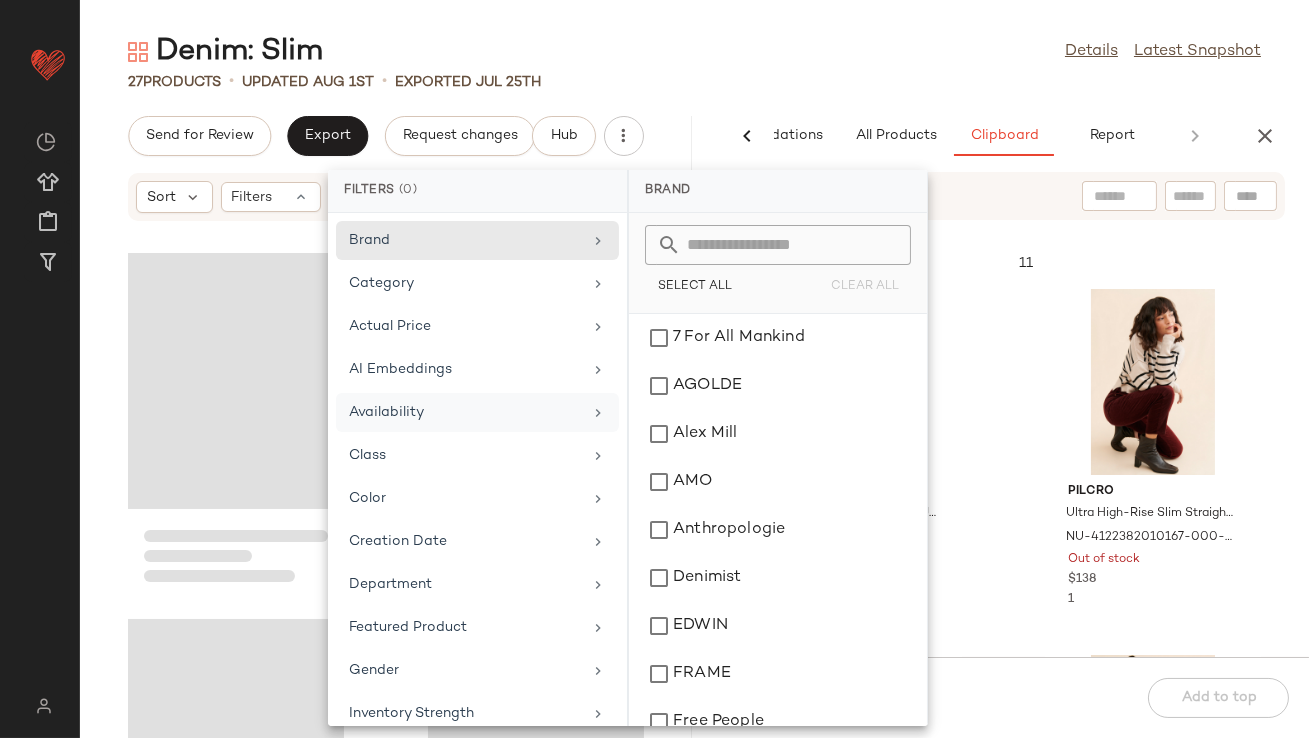click on "Denim: Slim  Details   Latest Snapshot  27   Products   •   updated Aug 1st  •  Exported Jul 25th  Send for Review   Export   Request changes   Hub  Sort  Filters  AI Recommendations   All Products   Clipboard   Report  Sort:   Highest Inventory Filters  (3)   Reset  Filter slim Filter Just Black Denim Cuffed Slim Wide-Leg Jeans NU-101418770-000-093 55 in stock $79 Just Black Denim Slim Wide-Leg Sweat Jeans NU-101419562-000-094 48 in stock $79 Pilcro Slim Straight Mid-Rise Boyfriend Jeans NU-4122831920104-000-091 3 in stock $148 Pilcro Ultra High-Rise Slim Straight Jeans NU-4122831920029-000-093 1 in stock $128 Pilcro Slim Boyfriend Jeans NU-4122831920099-000-092 1 in stock $140 3 Paige Cindy Plaid Slim Straight Jeans NU-53295200-000-009 1 in stock $225 Free People Ava High-Rise Slim Flare Jeans NU-69892107-000-040 1 in stock $78 3 Sort  Filters  (1)   Last Updated   Used Products  11 Paige Hoxton Ankle Slim Straight Jeans NU-53296646-000-062 Out of stock $219 Pilcro NU-4122382010167-000-061 $138 1" 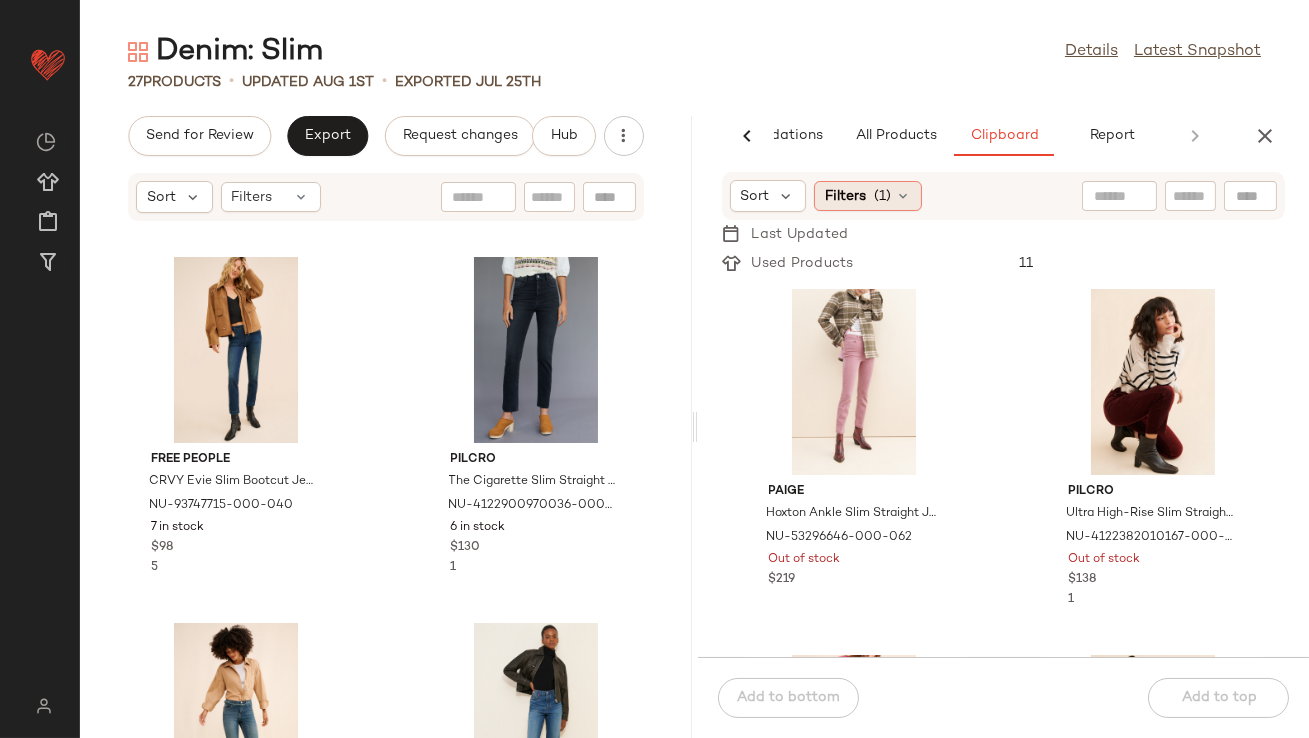 click on "Filters" at bounding box center [845, 196] 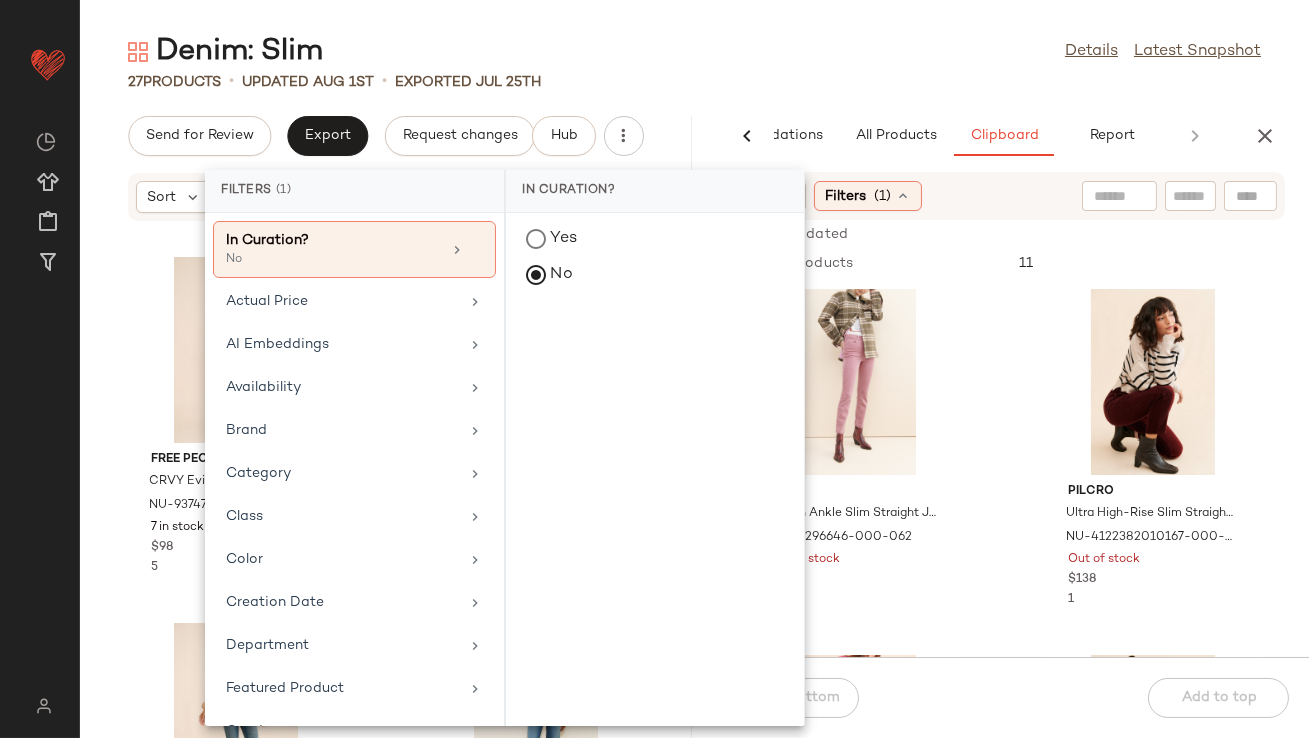 click on "27   Products   •   updated Aug 1st  •  Exported Jul 25th" 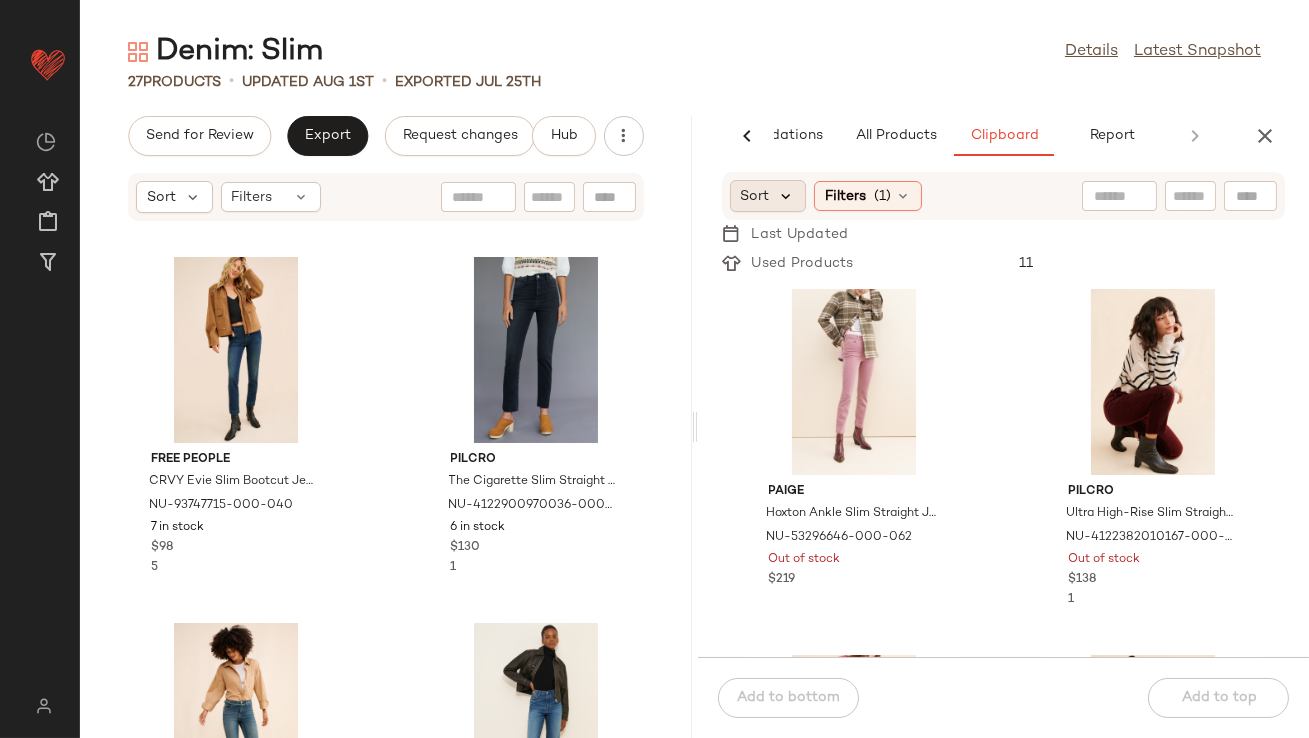 click at bounding box center [787, 196] 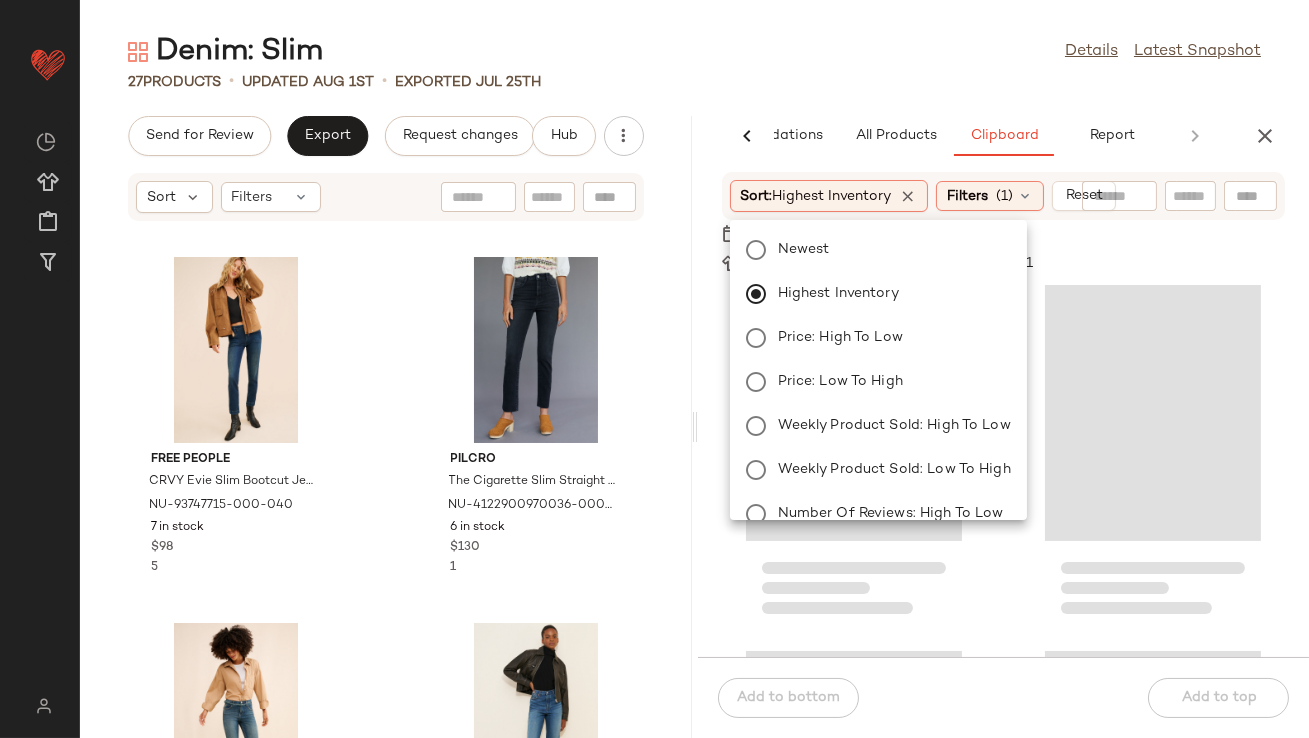 click on "Denim: Slim  Details   Latest Snapshot" 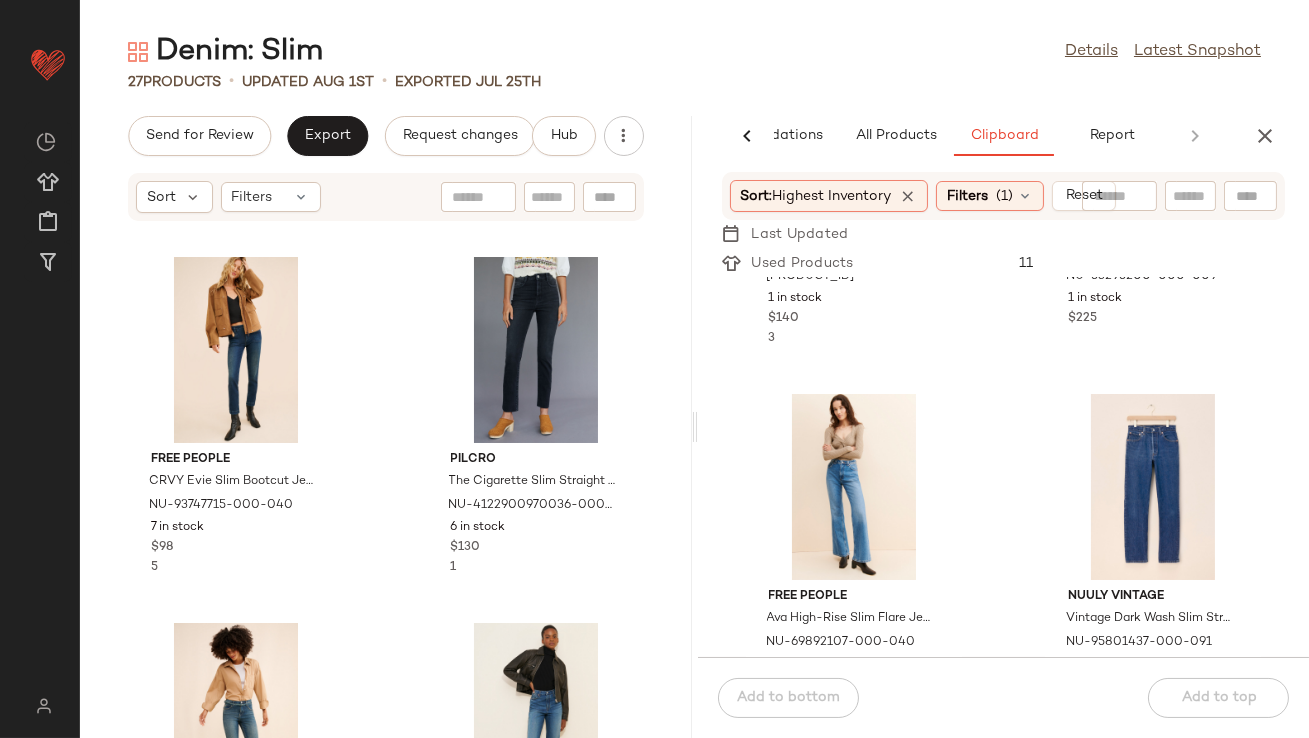 scroll, scrollTop: 815, scrollLeft: 0, axis: vertical 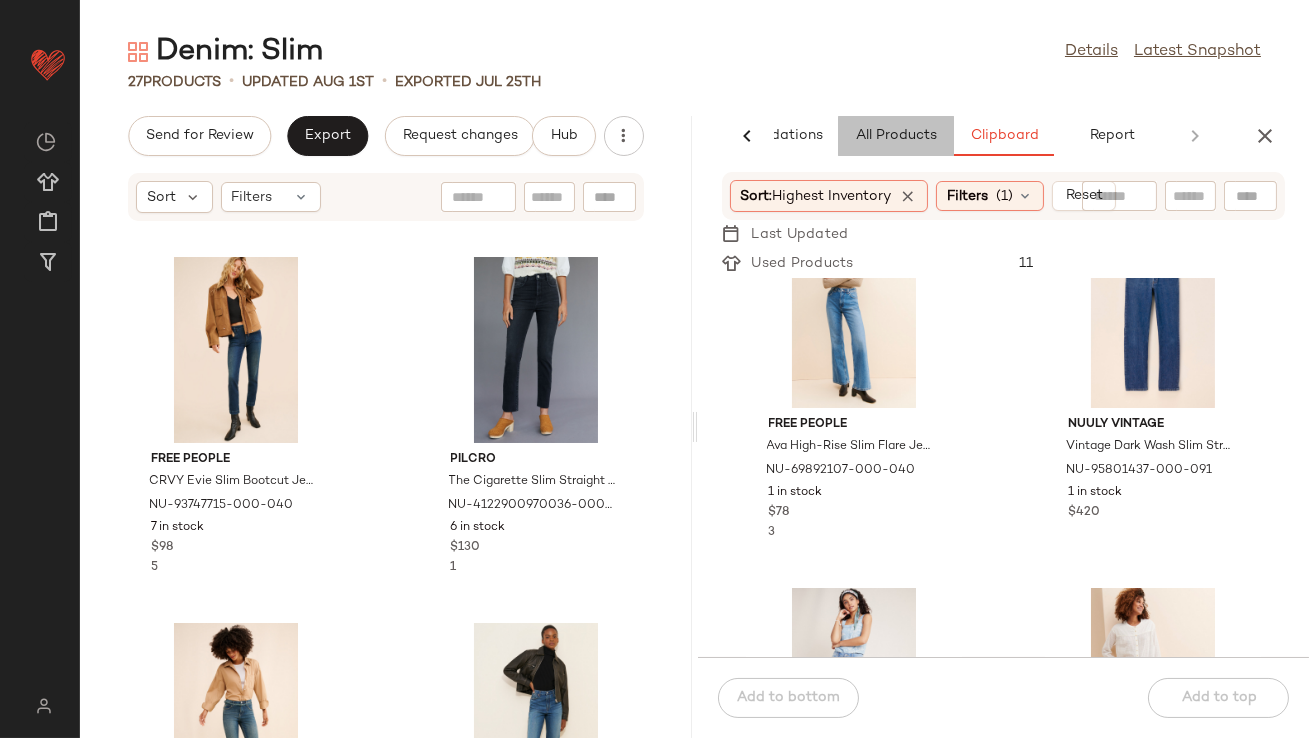 click on "All Products" 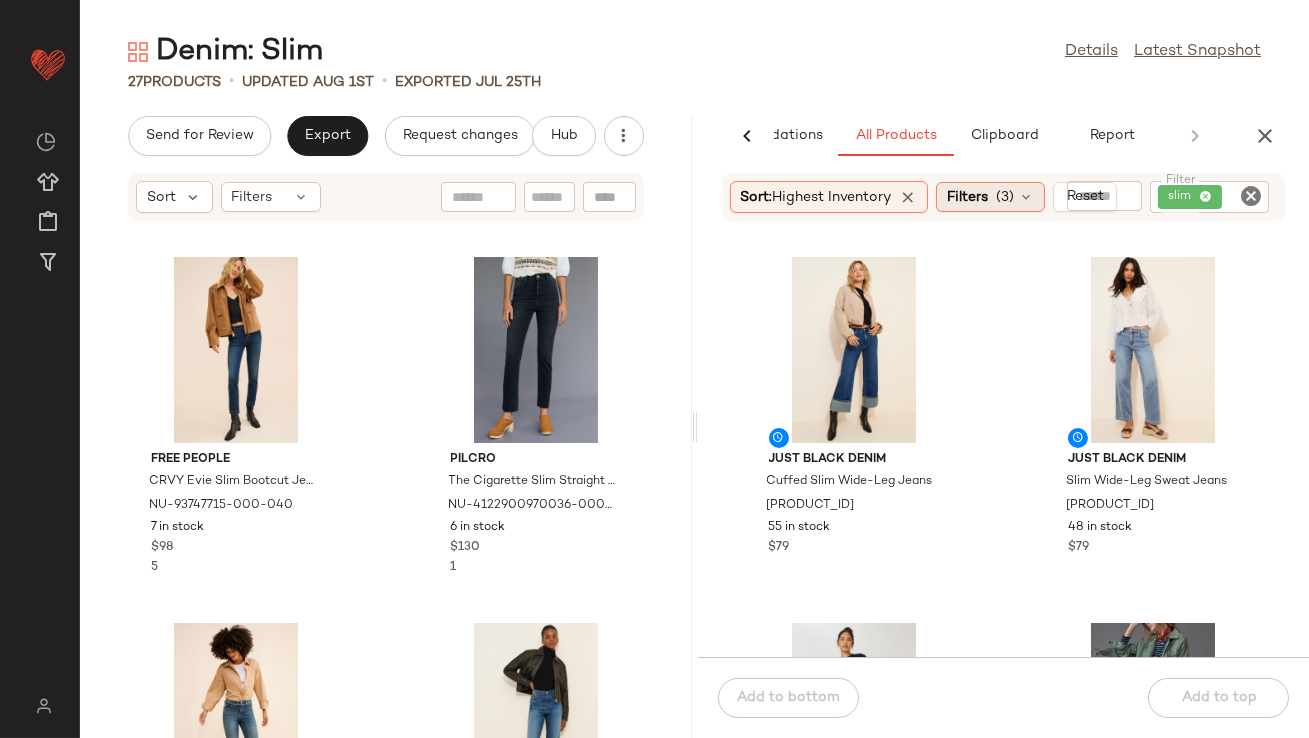 click on "Filters  (3)" 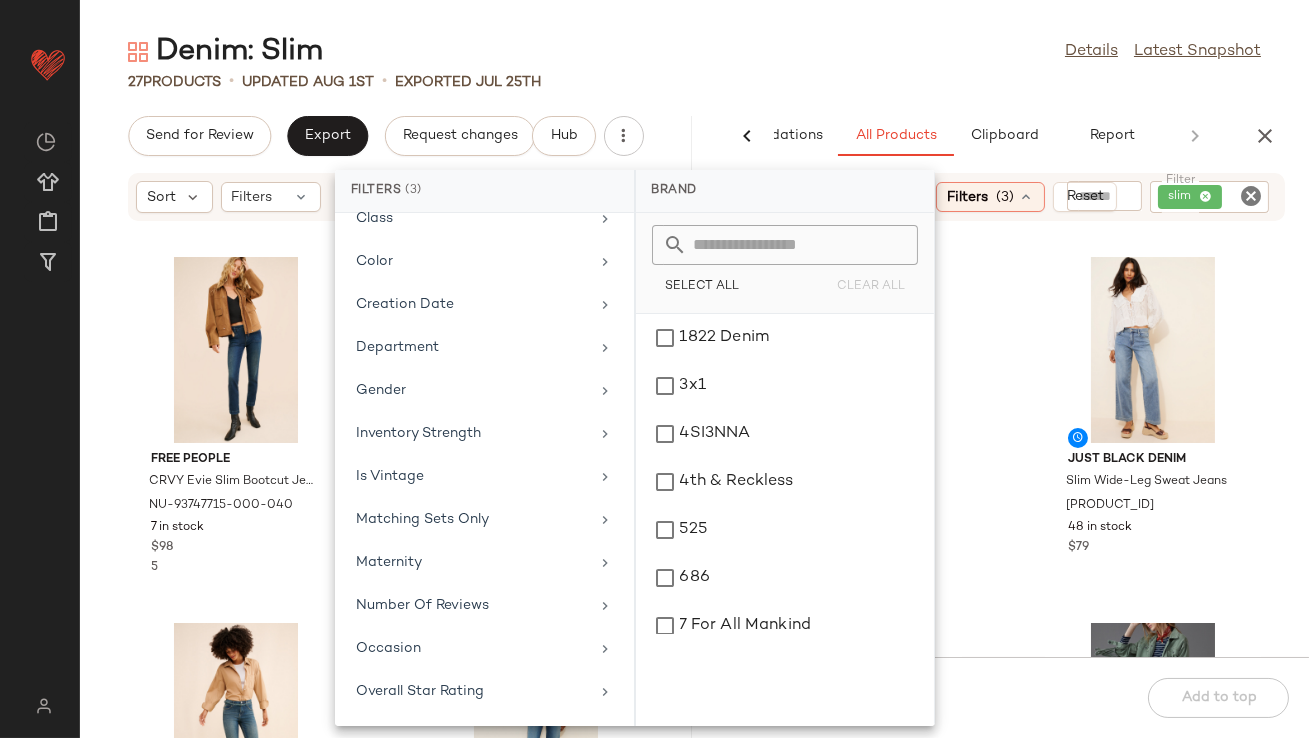 scroll, scrollTop: 498, scrollLeft: 0, axis: vertical 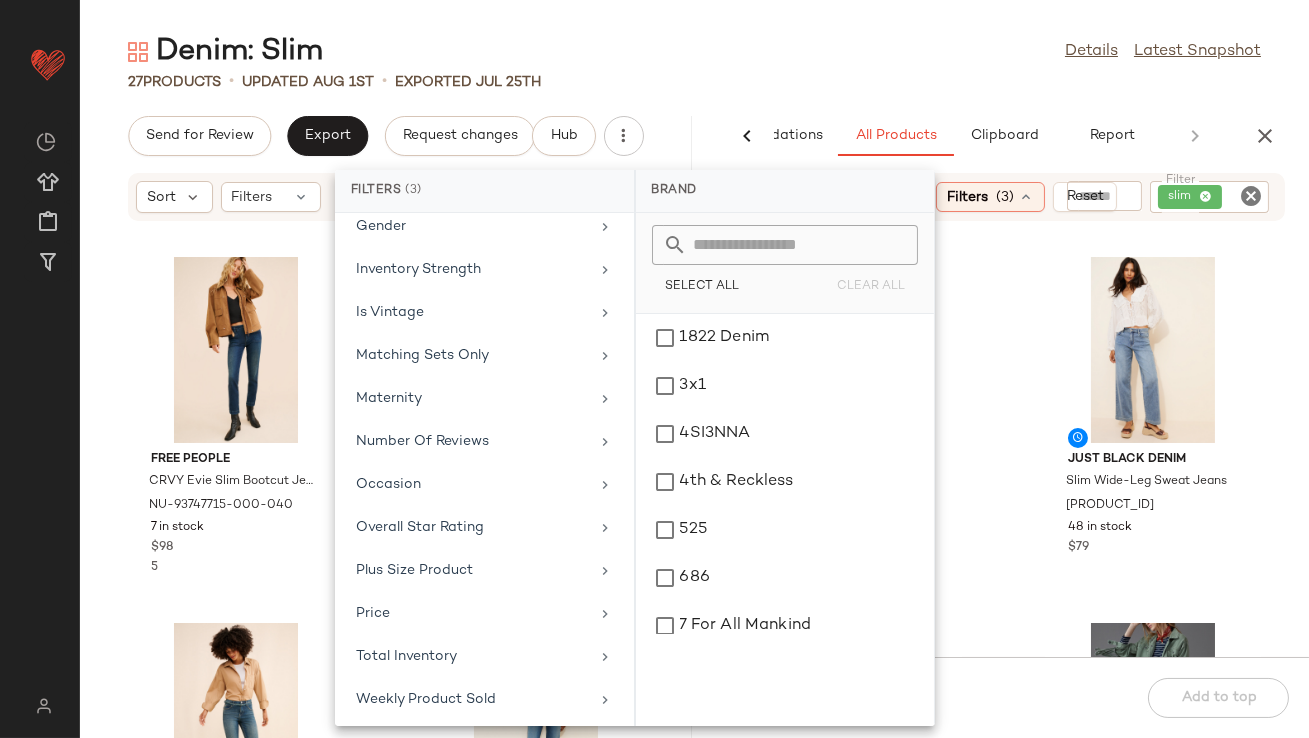 click on "Denim: Slim  Details   Latest Snapshot" 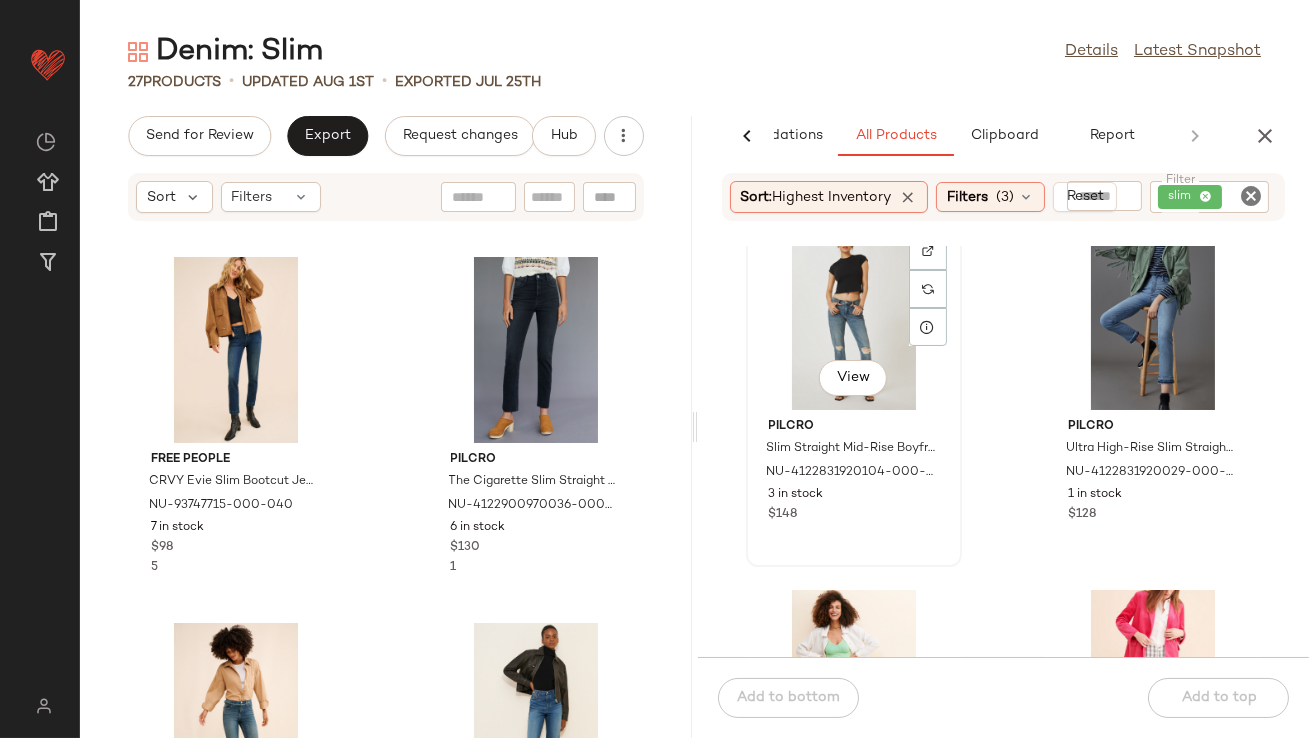 scroll, scrollTop: 413, scrollLeft: 0, axis: vertical 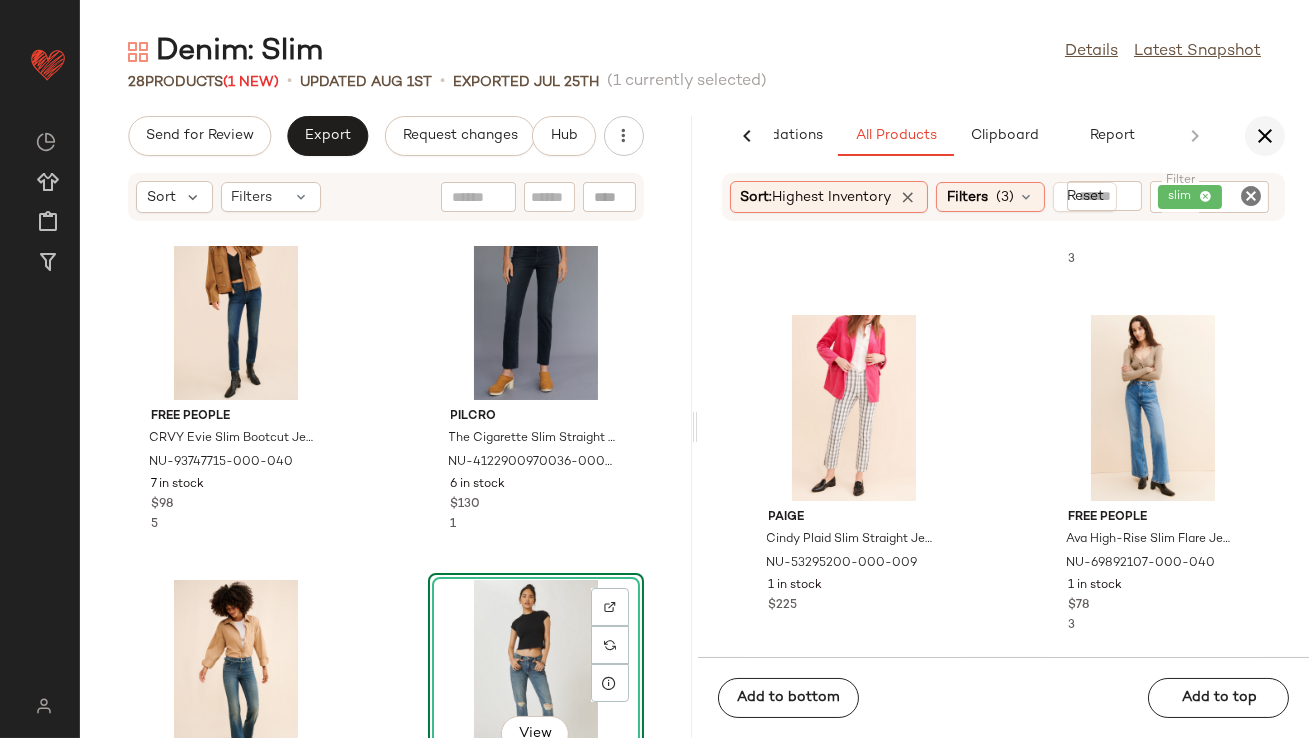 click at bounding box center (1265, 136) 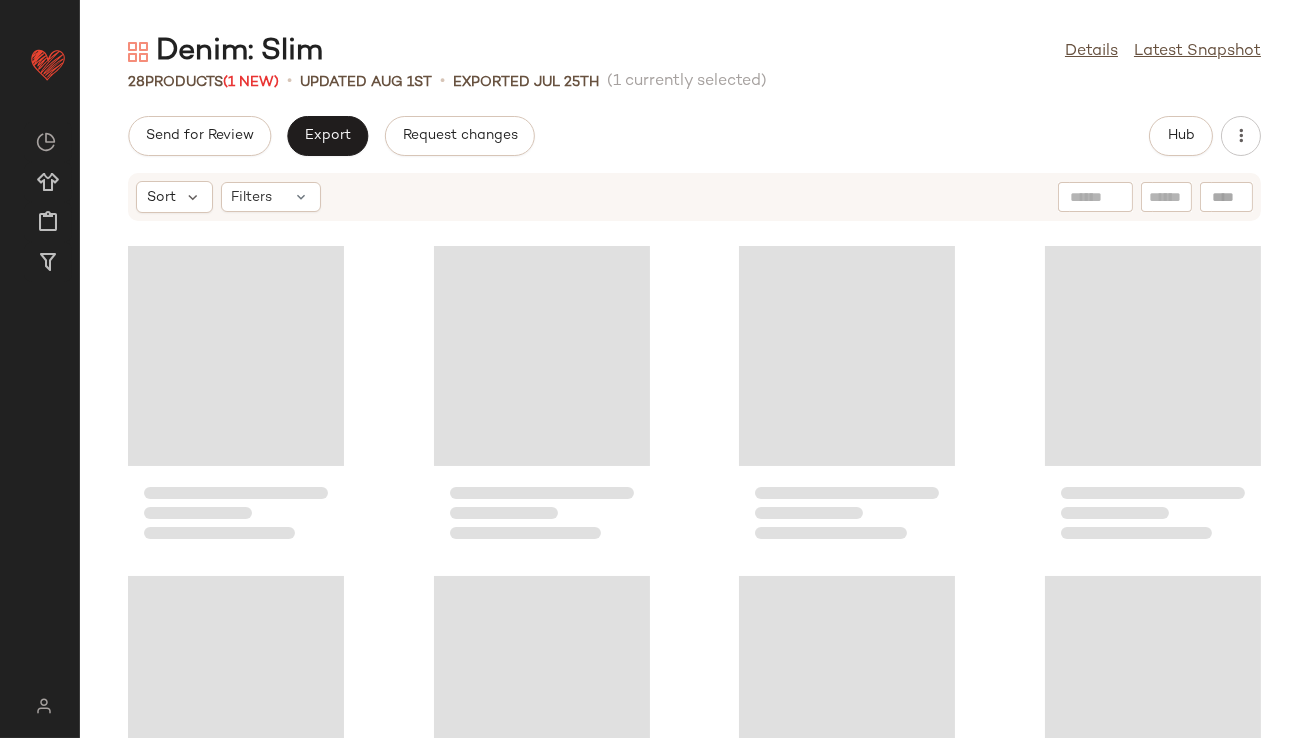 scroll, scrollTop: 0, scrollLeft: 0, axis: both 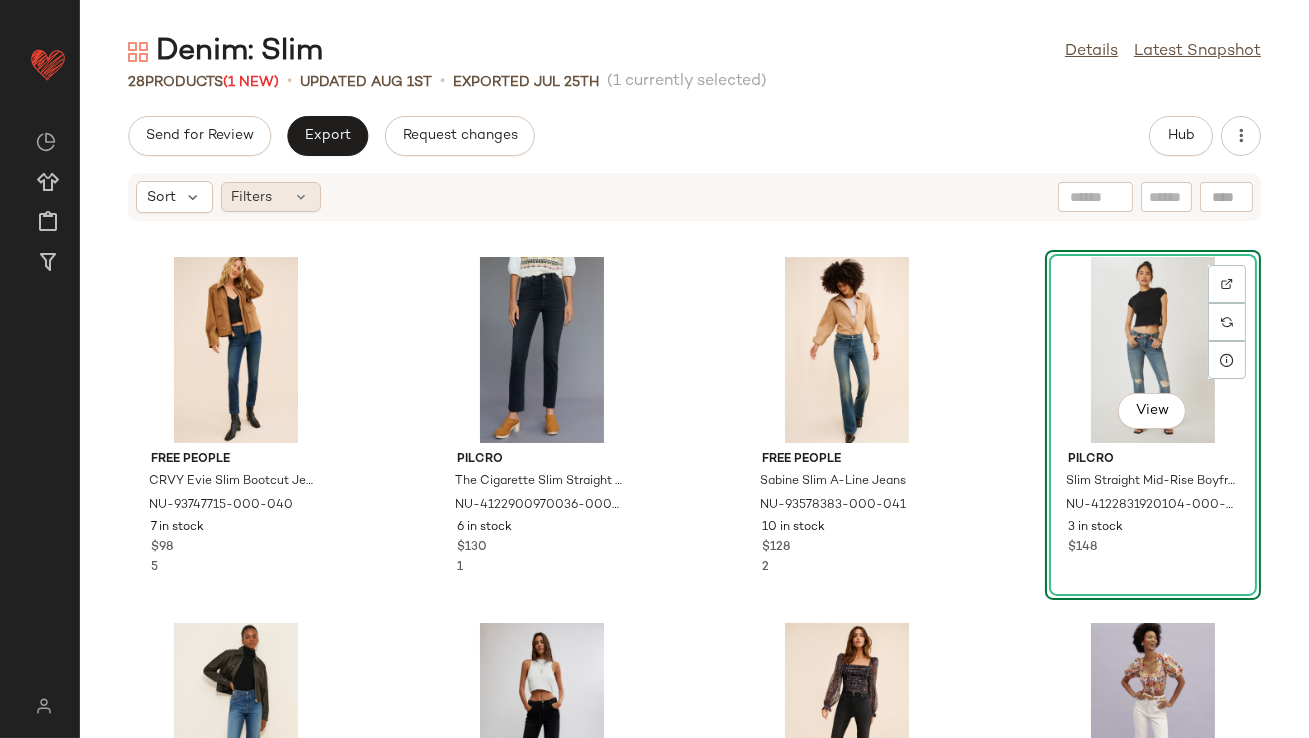click on "Filters" 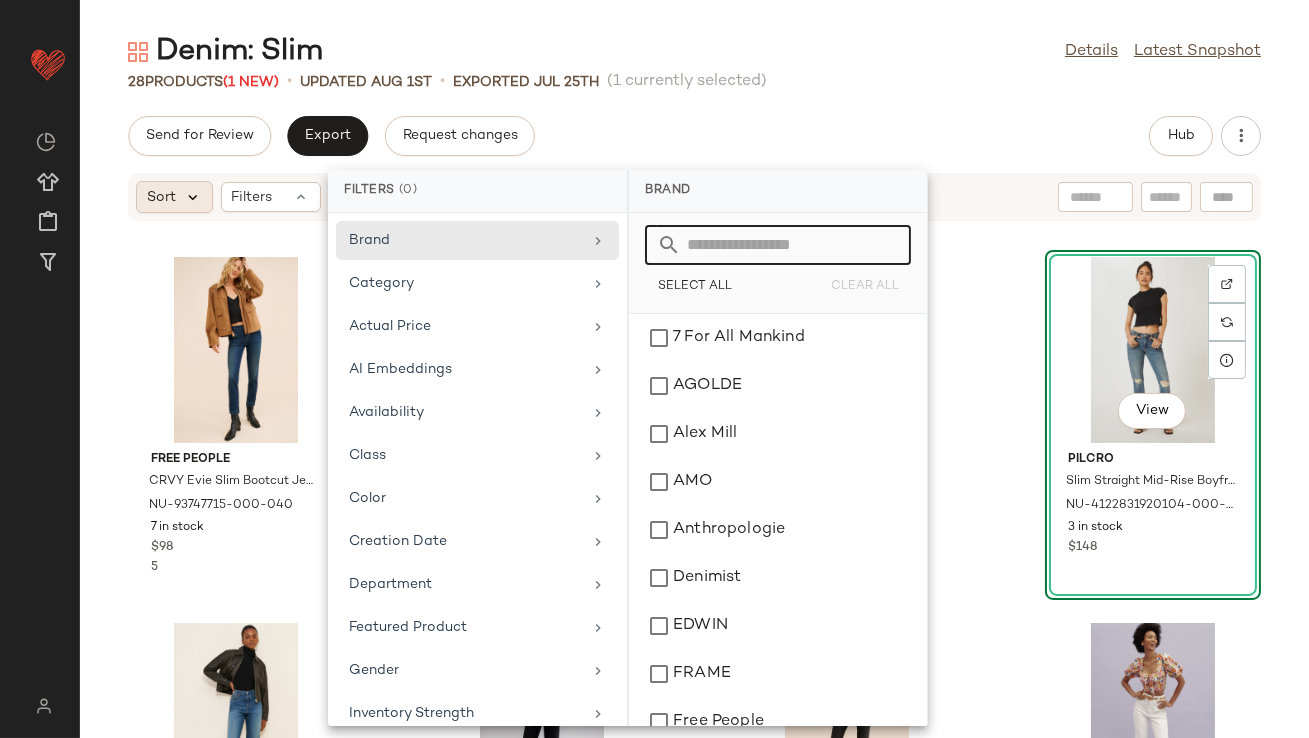 click at bounding box center (193, 197) 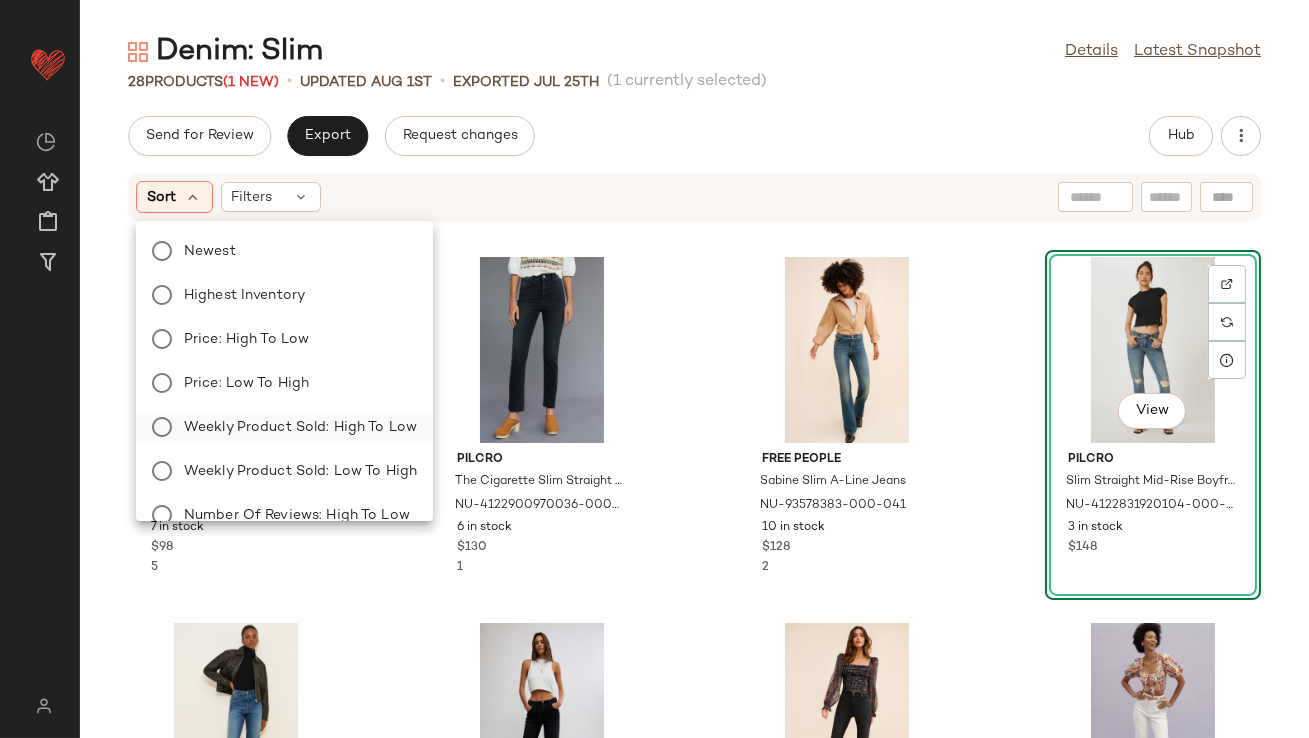 click on "Weekly Product Sold: High to Low" 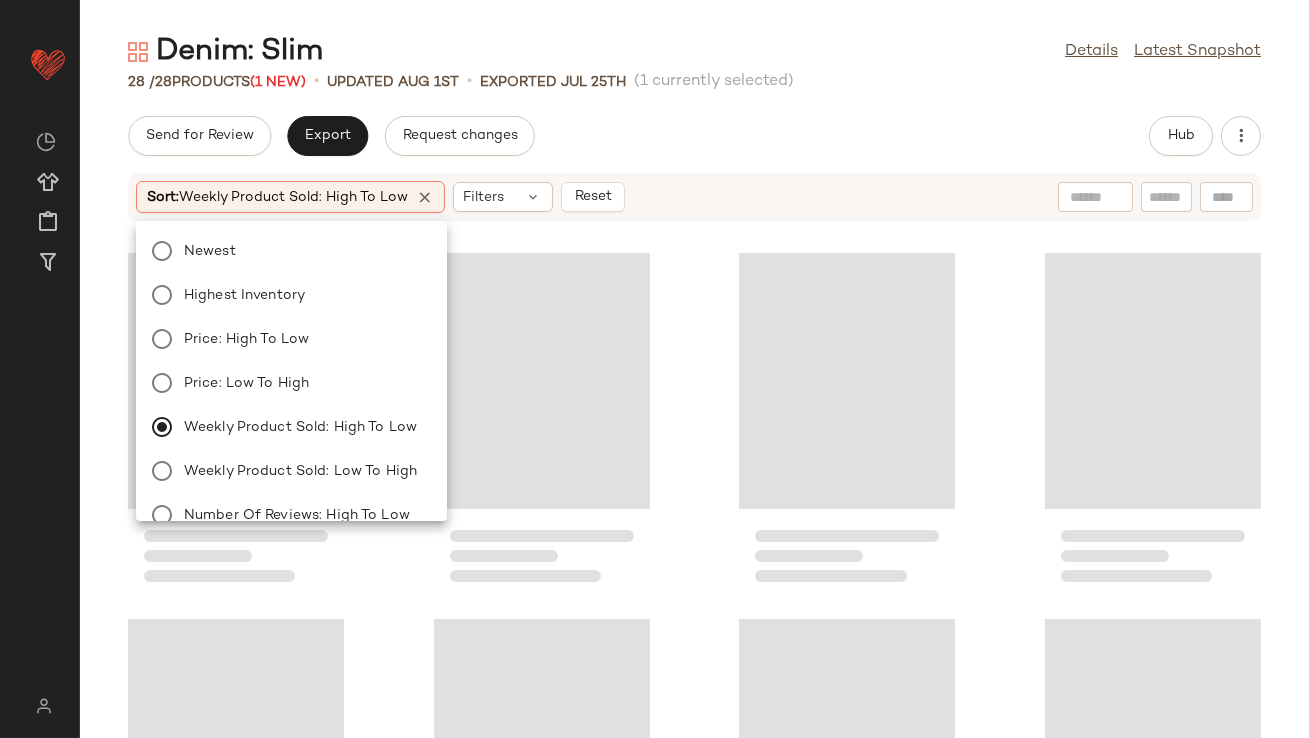 click on "Send for Review   Export   Request changes   Hub" 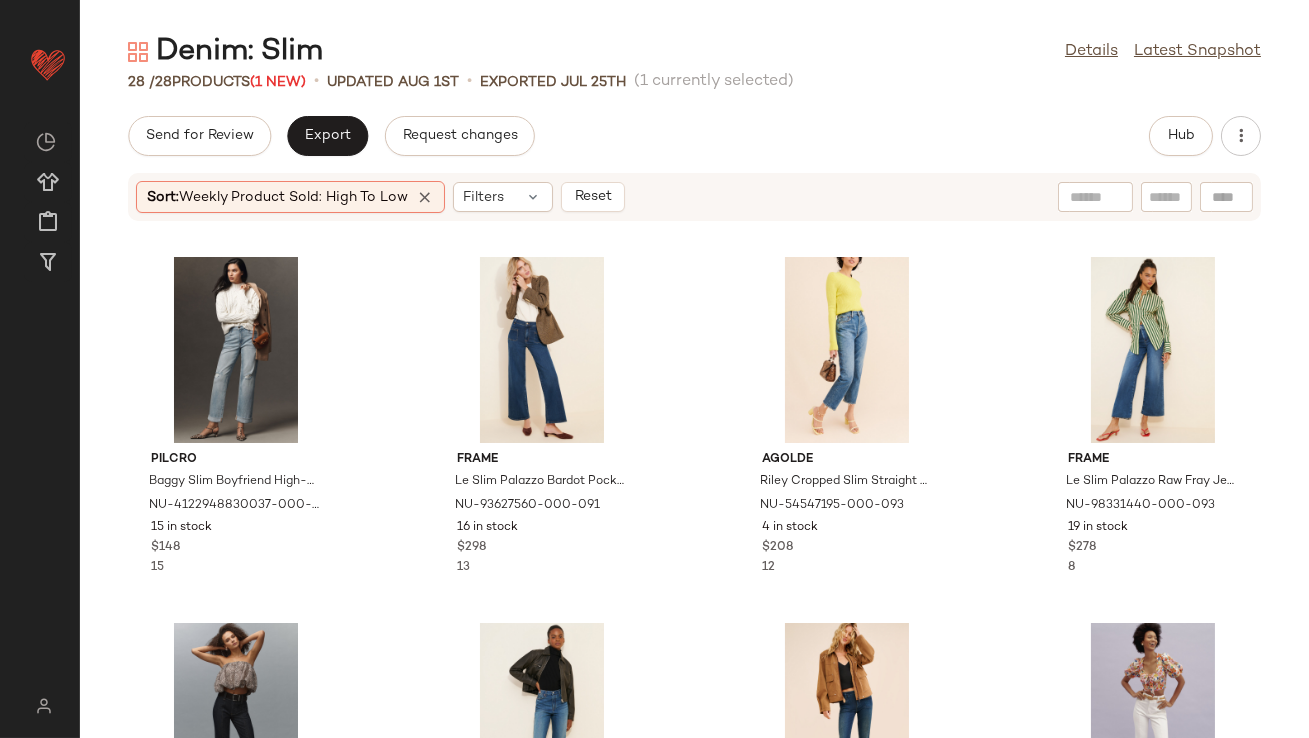click at bounding box center [425, 197] 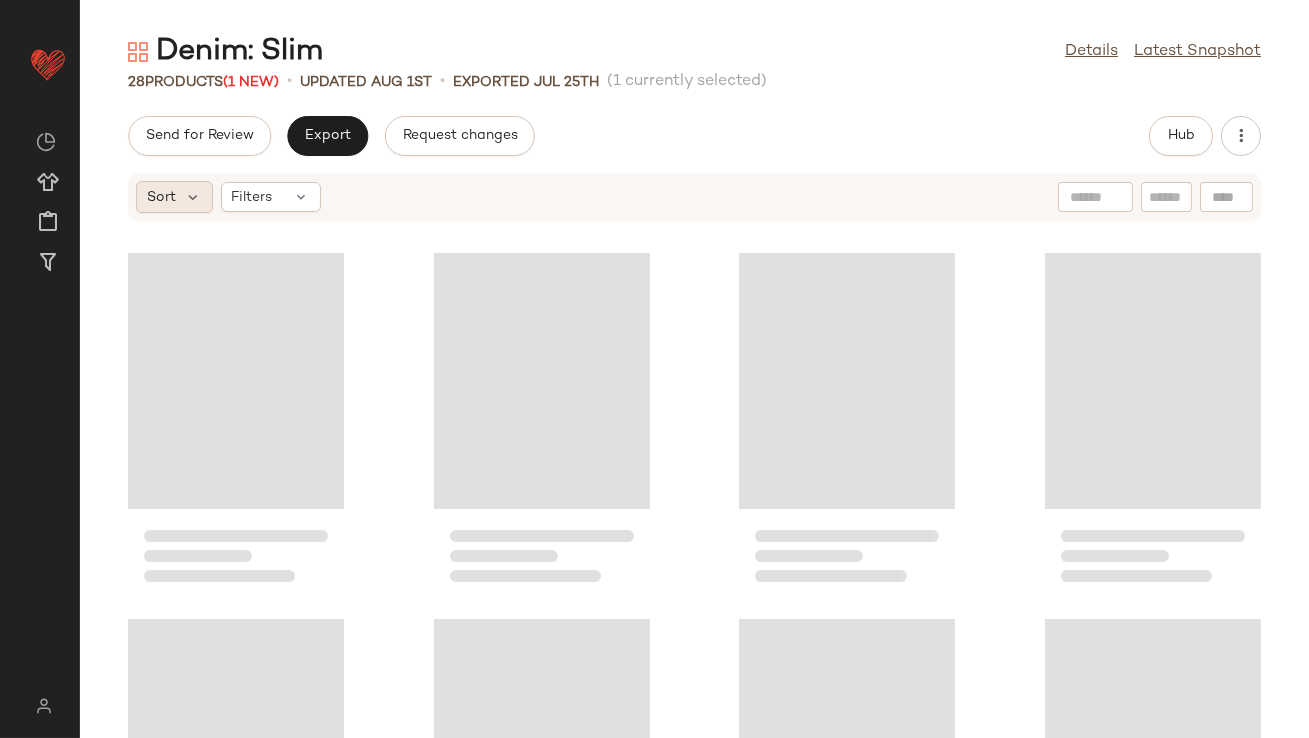 click on "Sort" 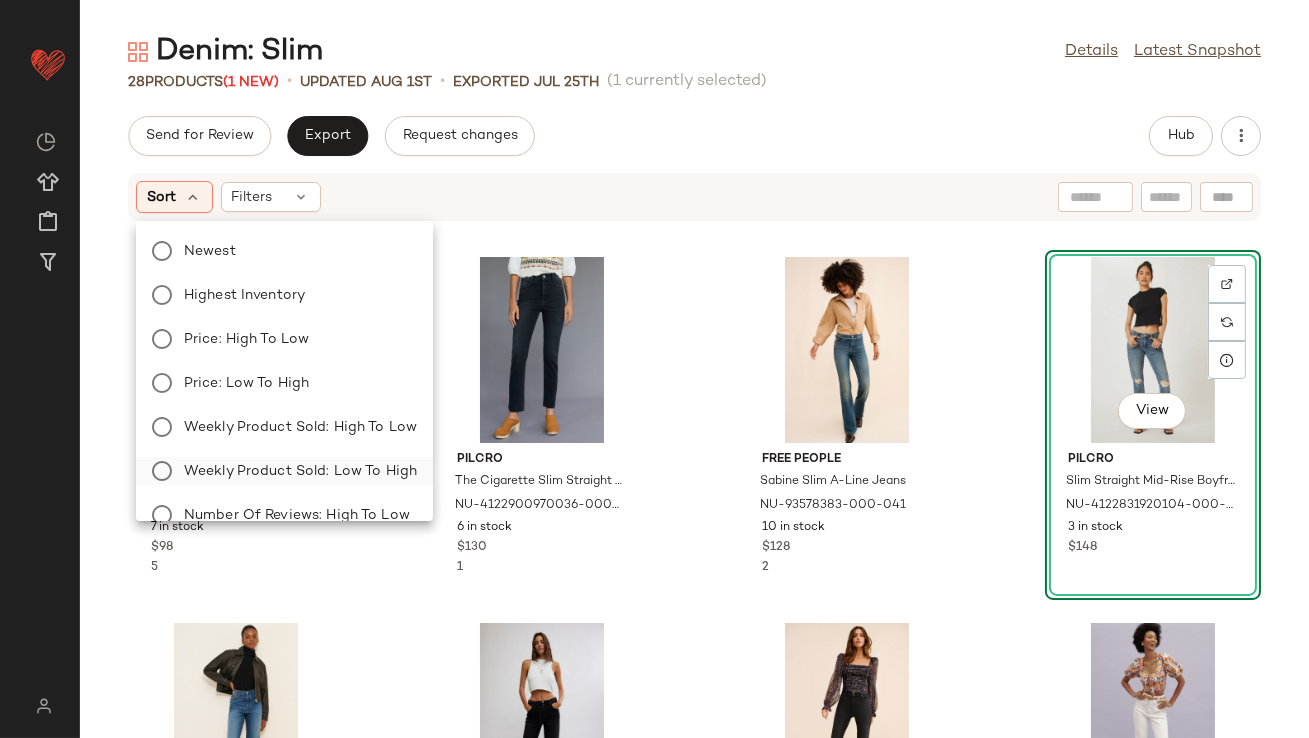 click on "Weekly Product Sold: Low to High" 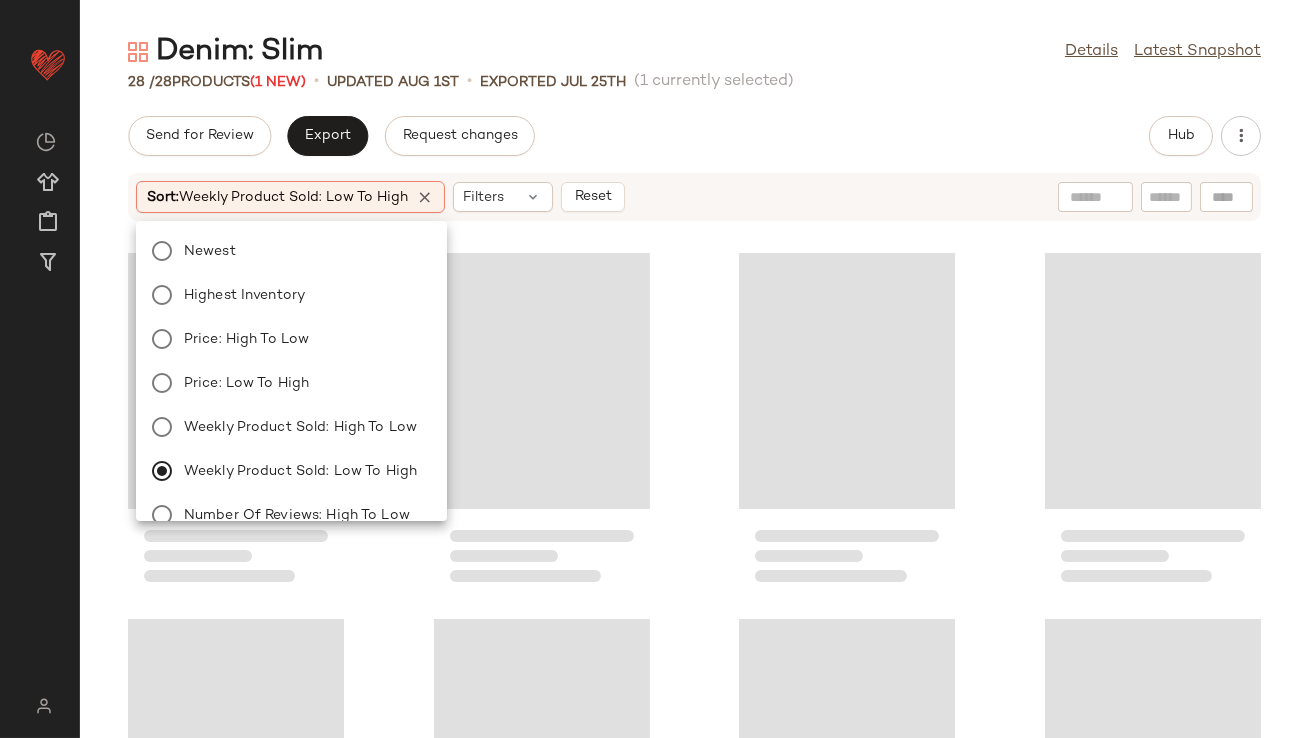 click on "(1 currently selected)" 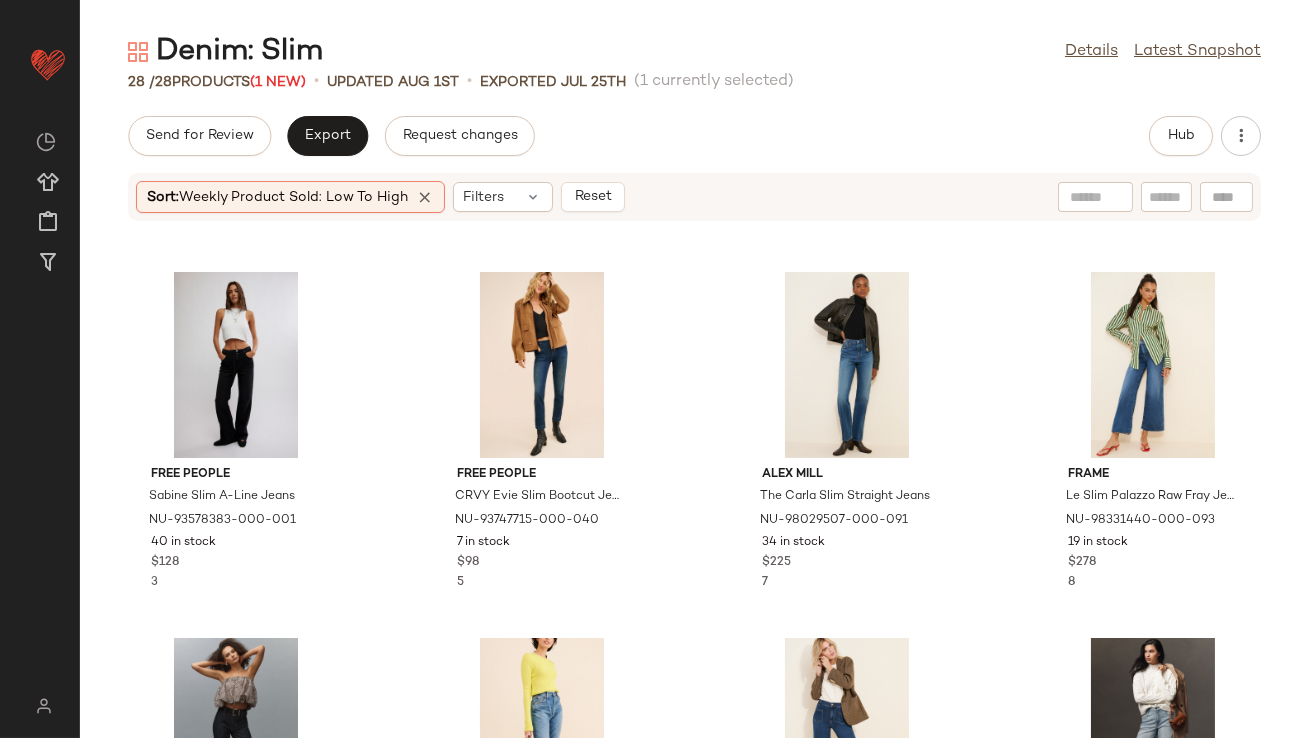scroll, scrollTop: 1502, scrollLeft: 0, axis: vertical 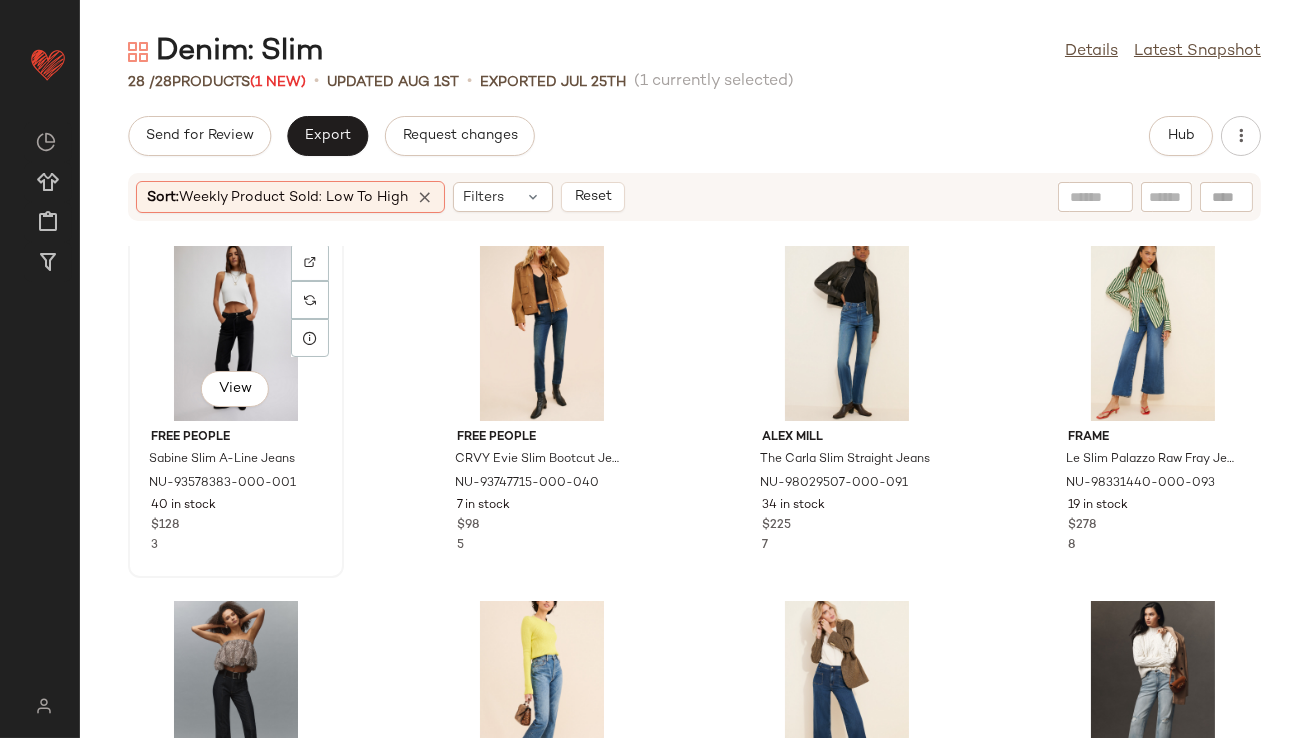 click on "View" 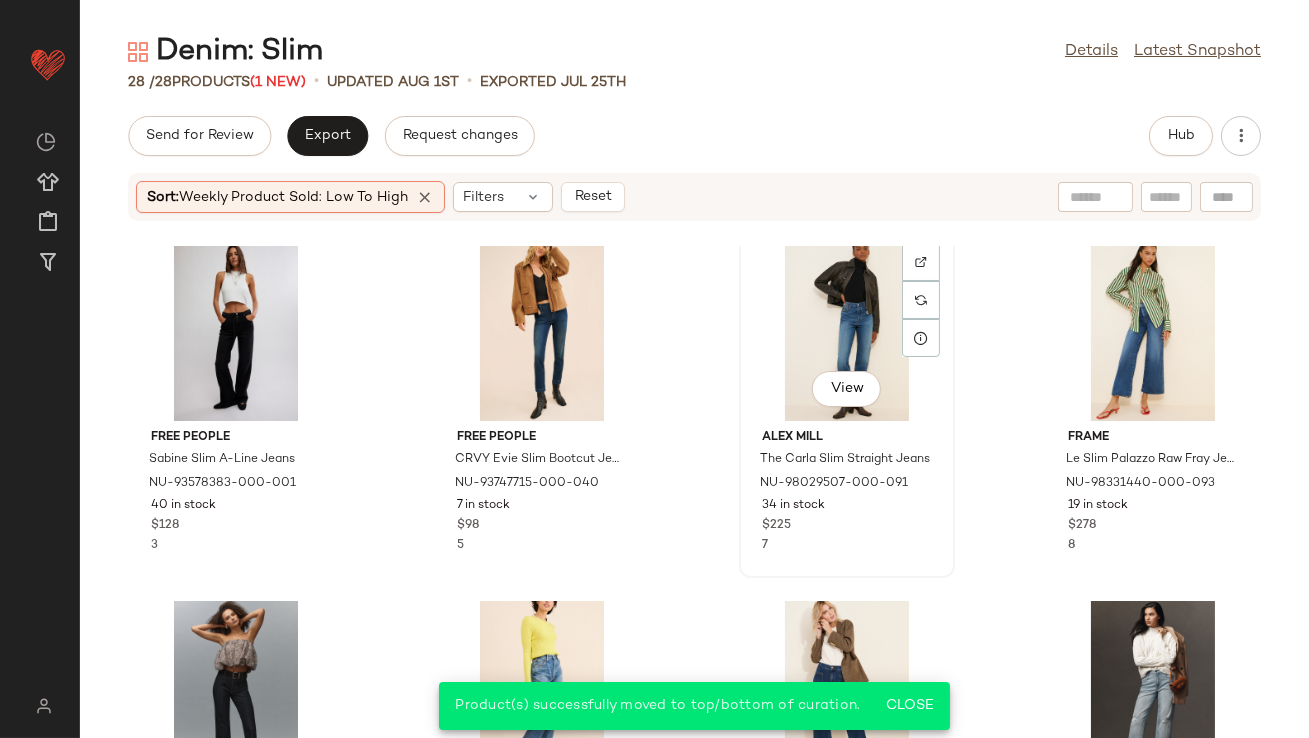 click on "View" 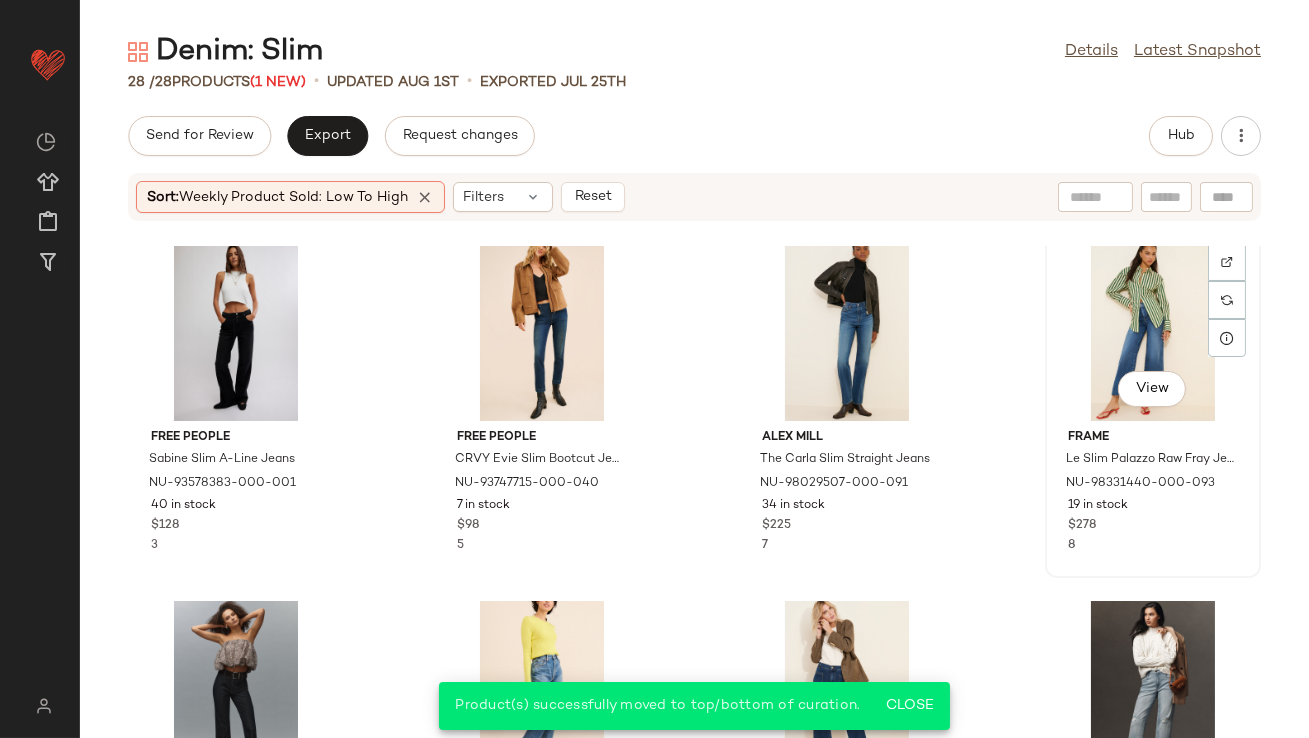 click on "View" 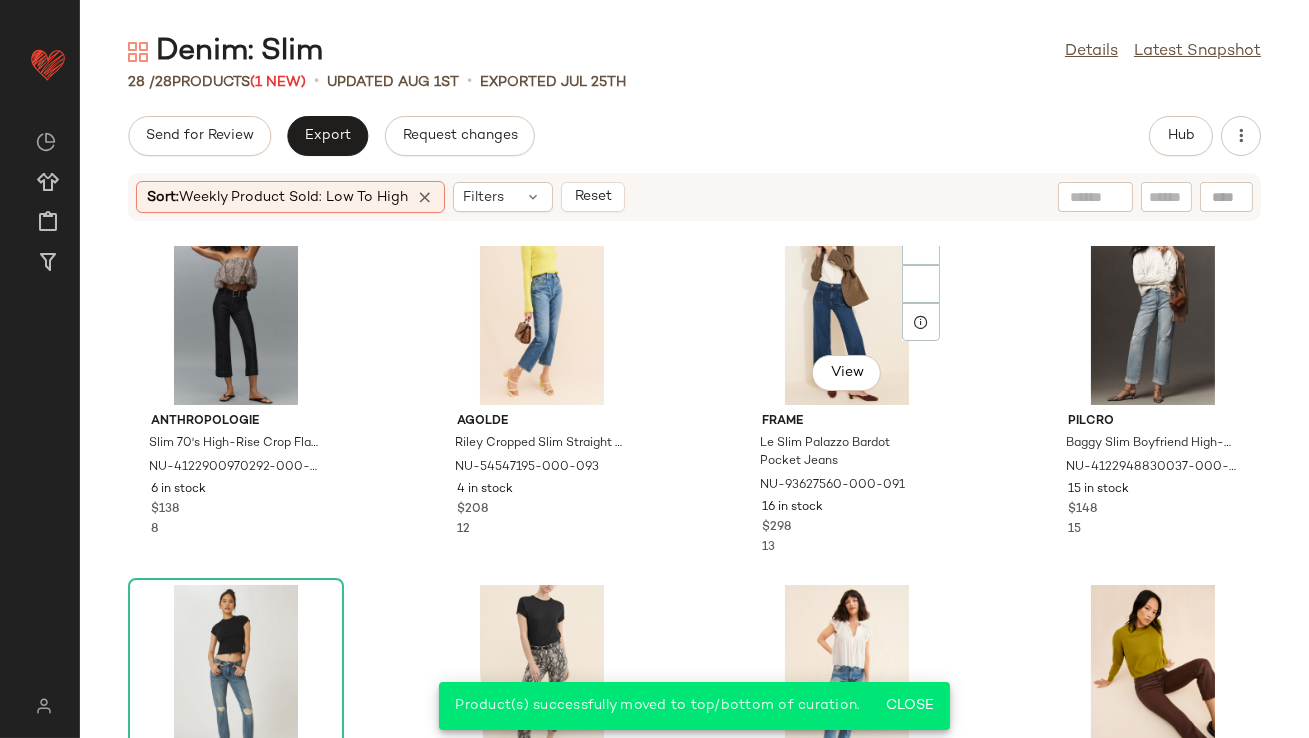 scroll, scrollTop: 1907, scrollLeft: 0, axis: vertical 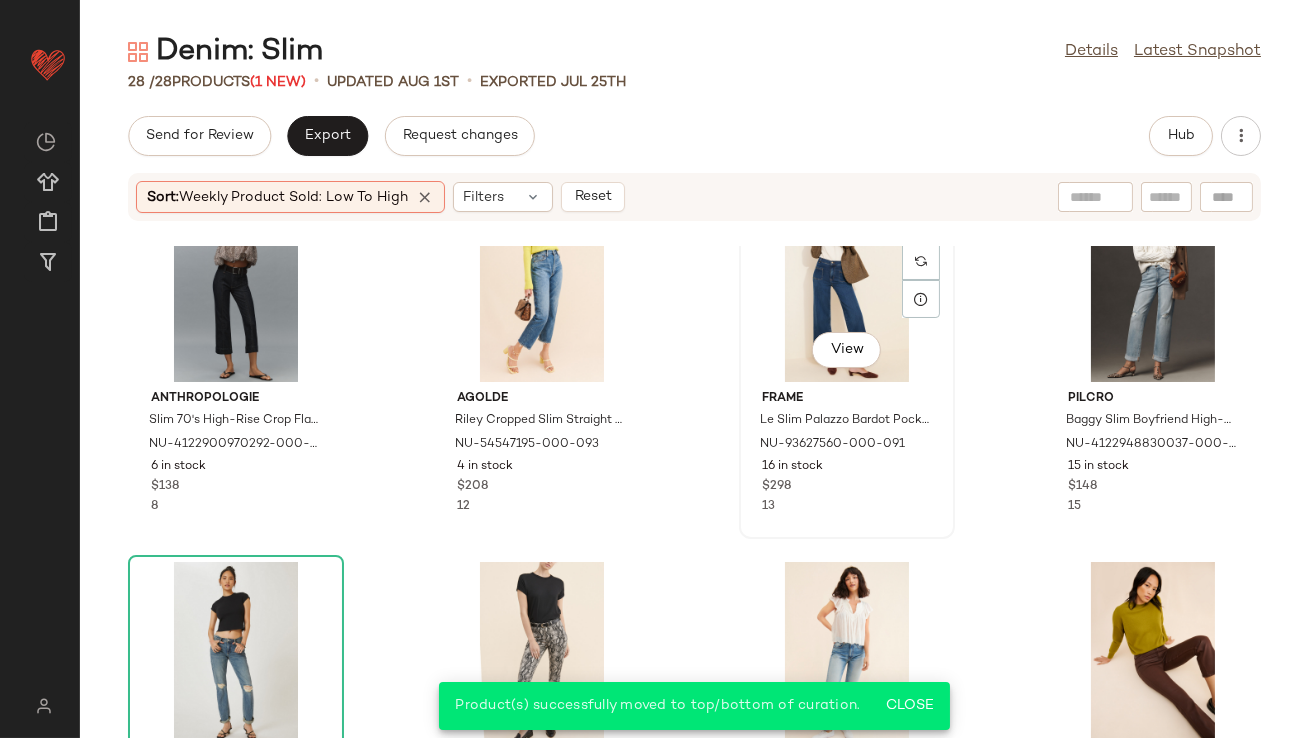 click on "View" 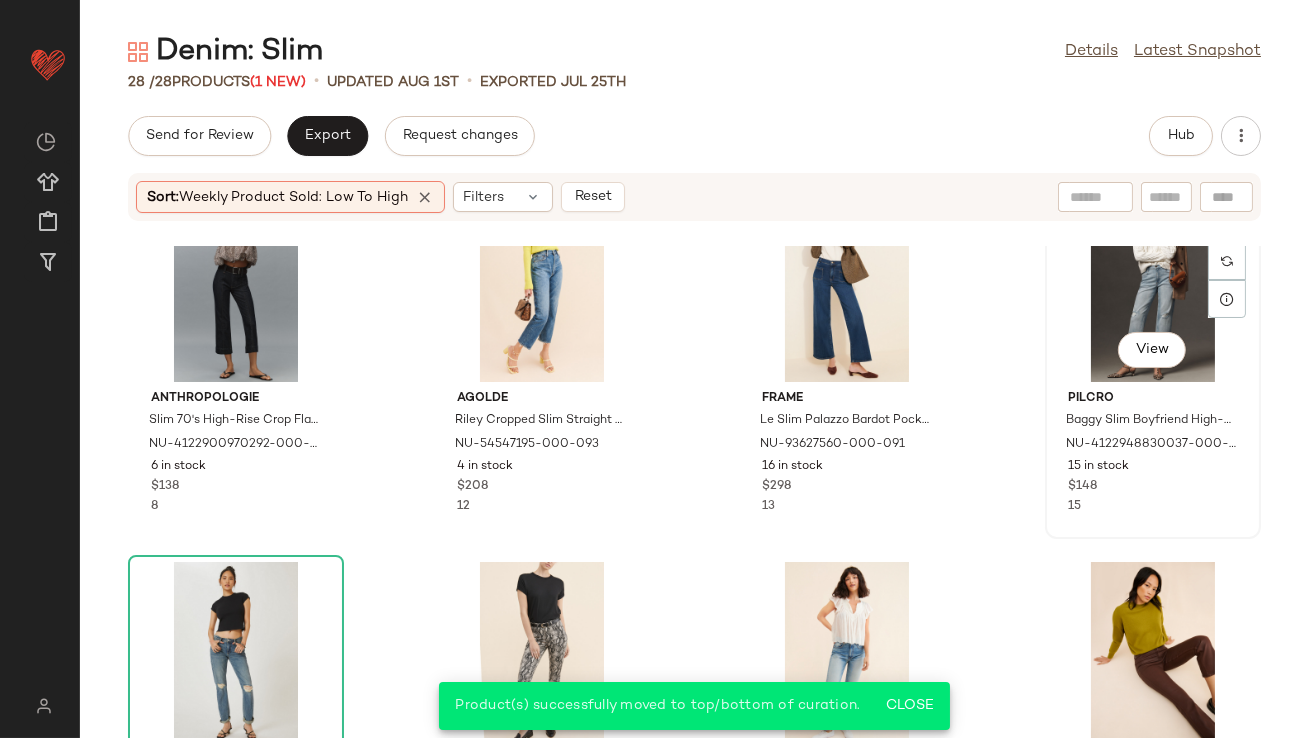 click on "View" 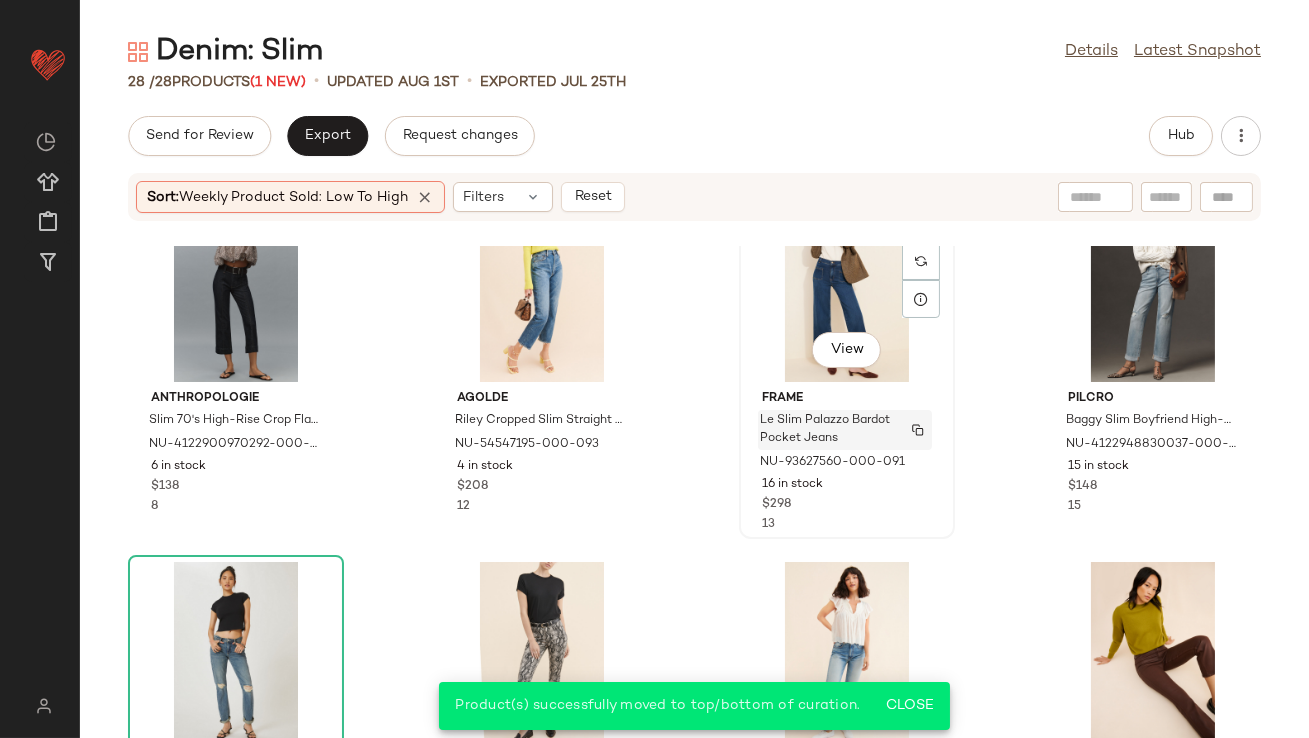 scroll, scrollTop: 2073, scrollLeft: 0, axis: vertical 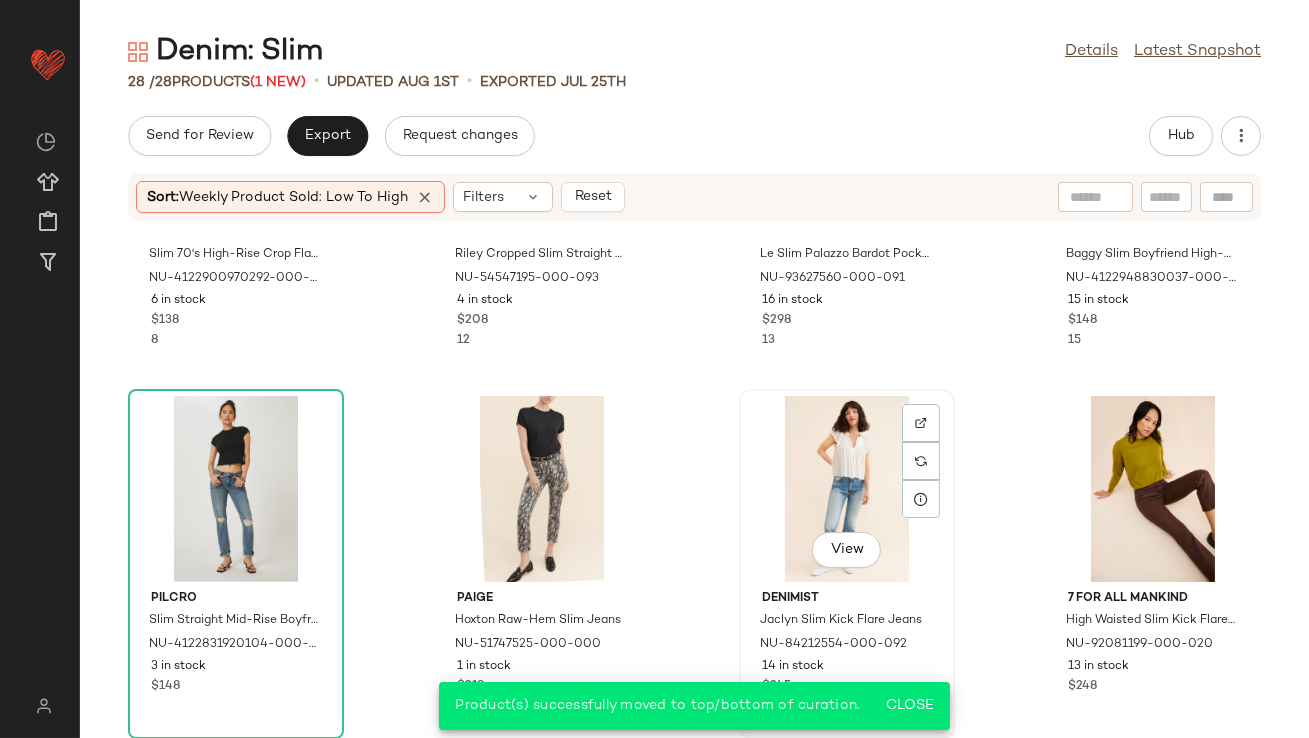 click on "View" 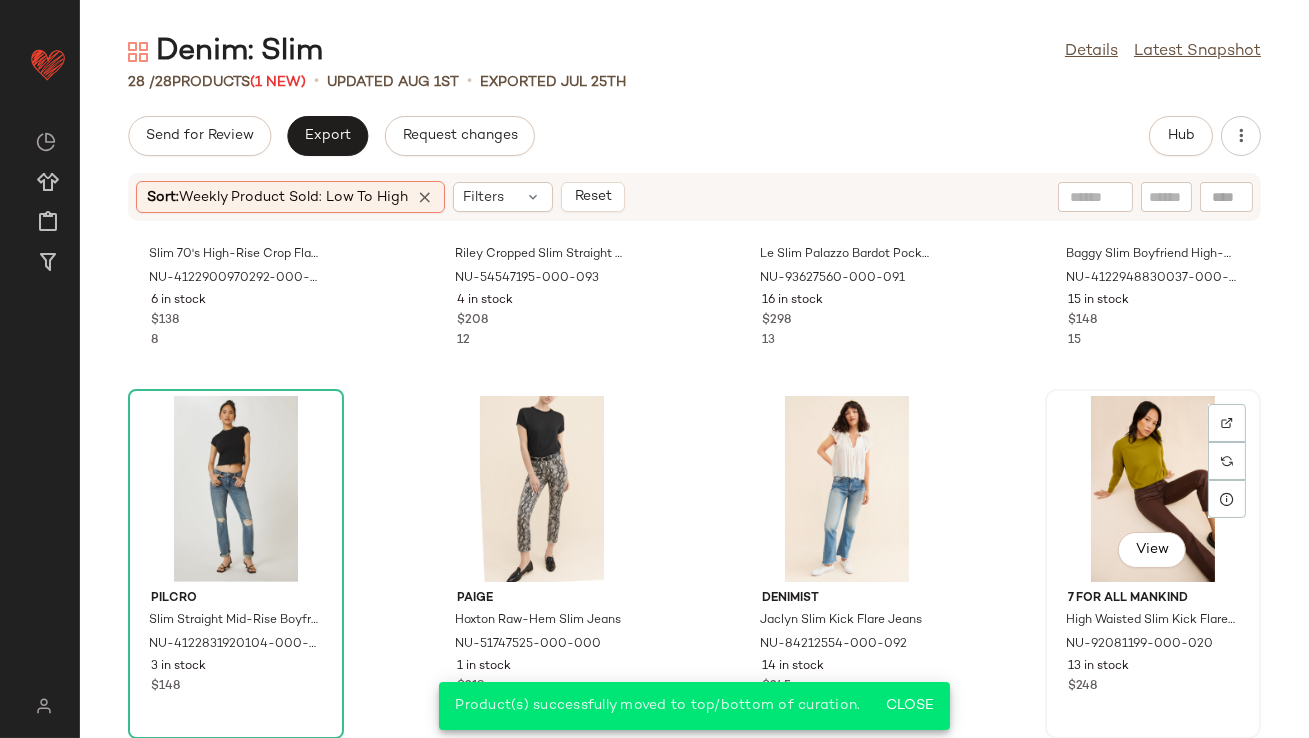 click on "View" 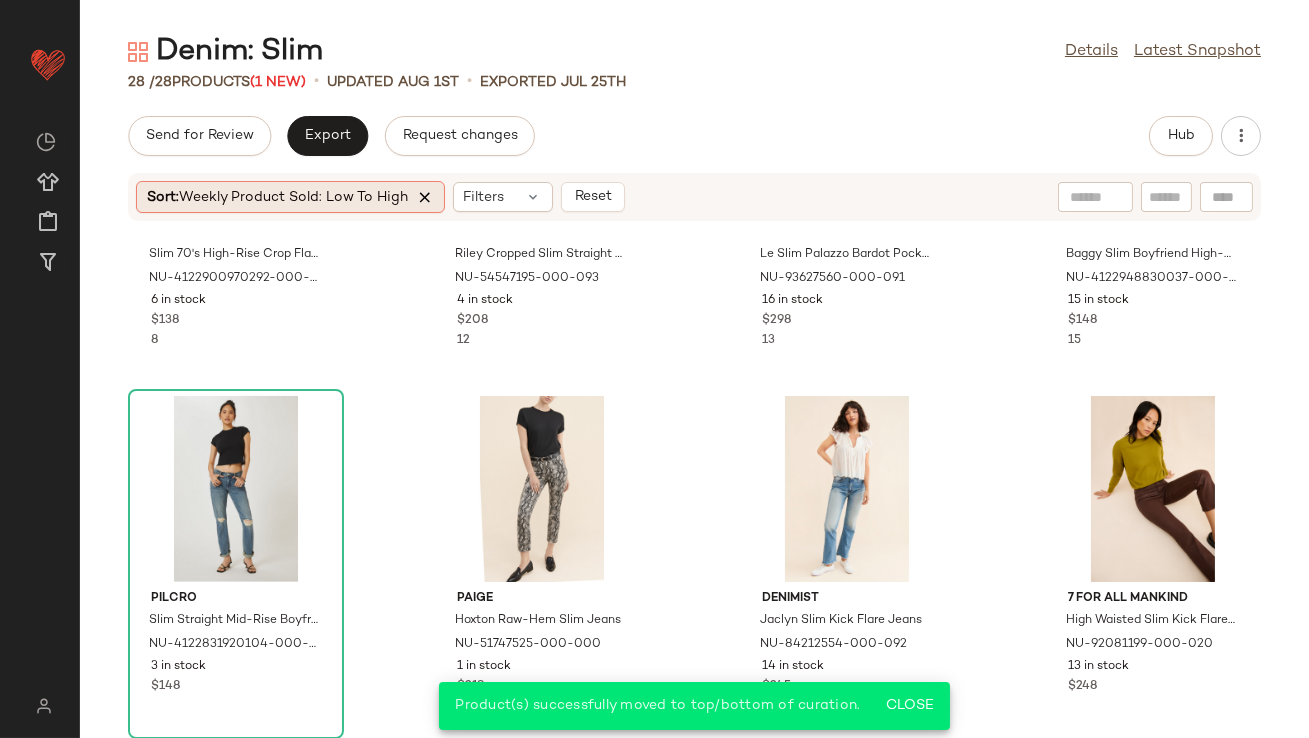 click at bounding box center [425, 197] 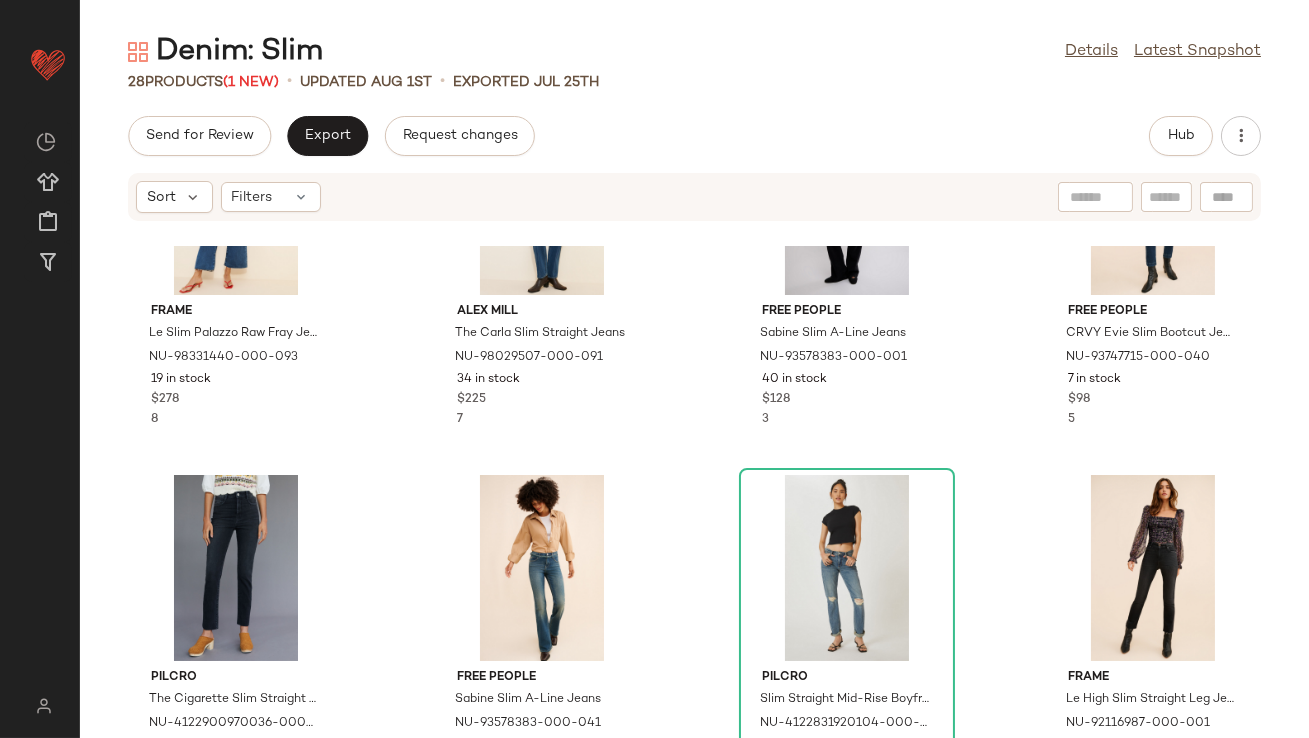scroll, scrollTop: 607, scrollLeft: 0, axis: vertical 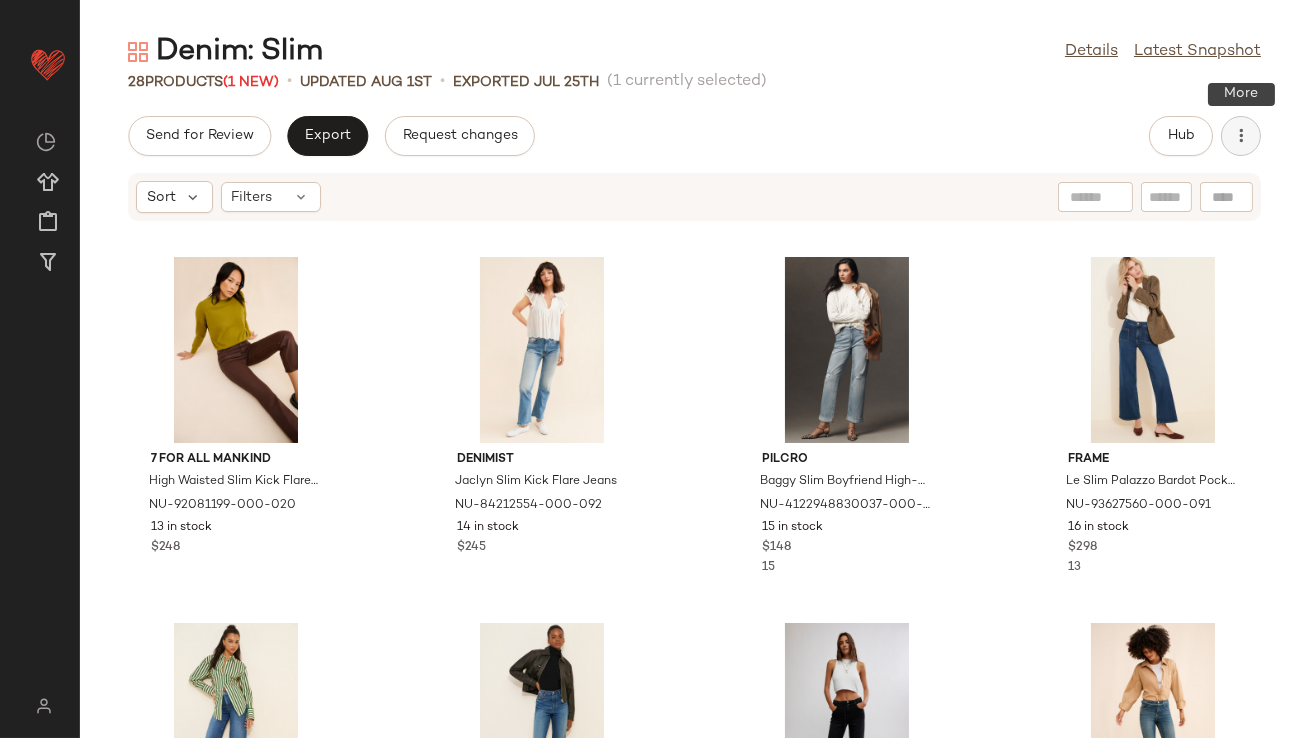 click 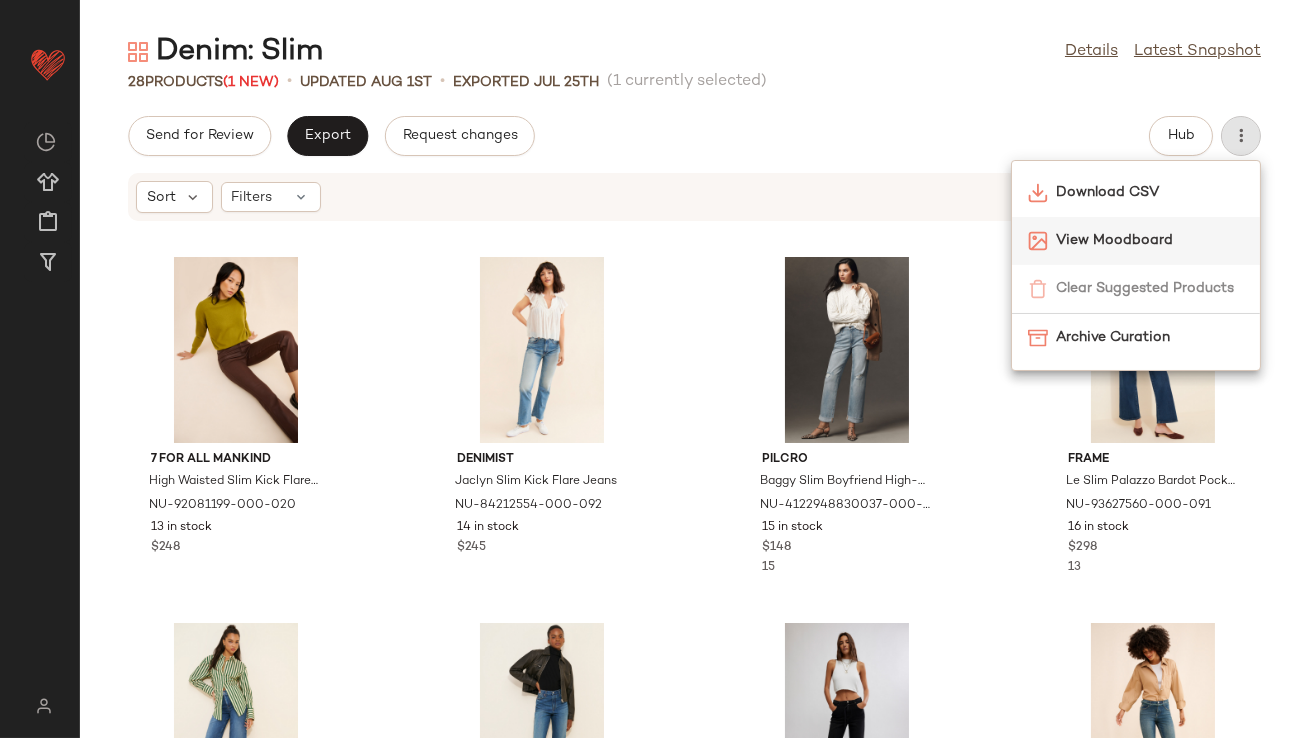 click on "View Moodboard" at bounding box center (1150, 240) 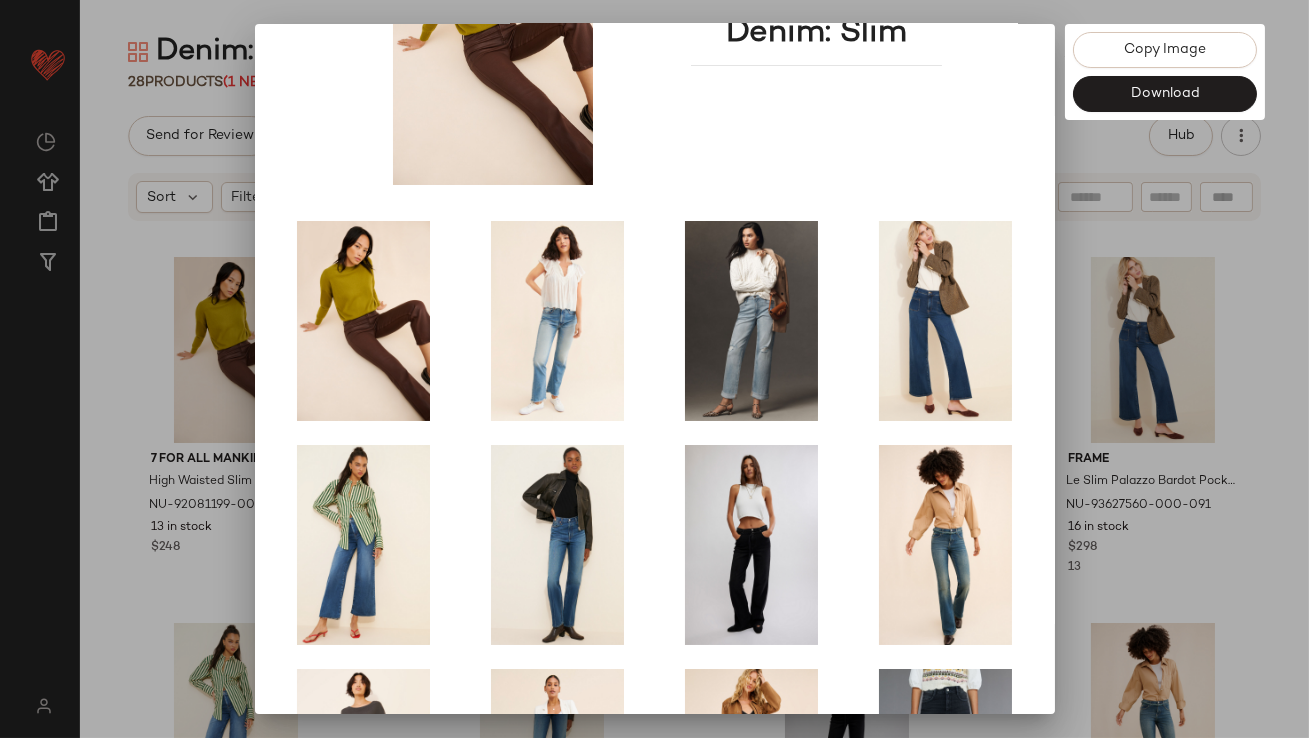 scroll, scrollTop: 341, scrollLeft: 0, axis: vertical 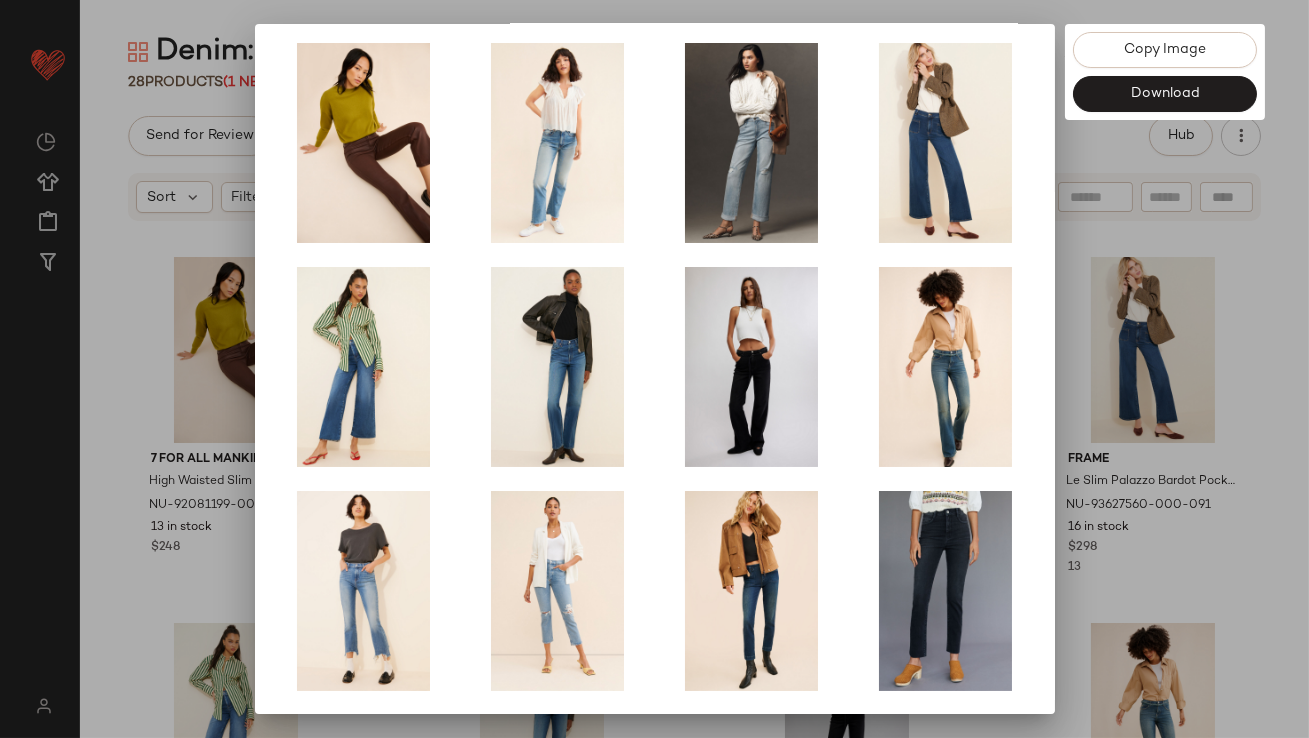 click at bounding box center [654, 369] 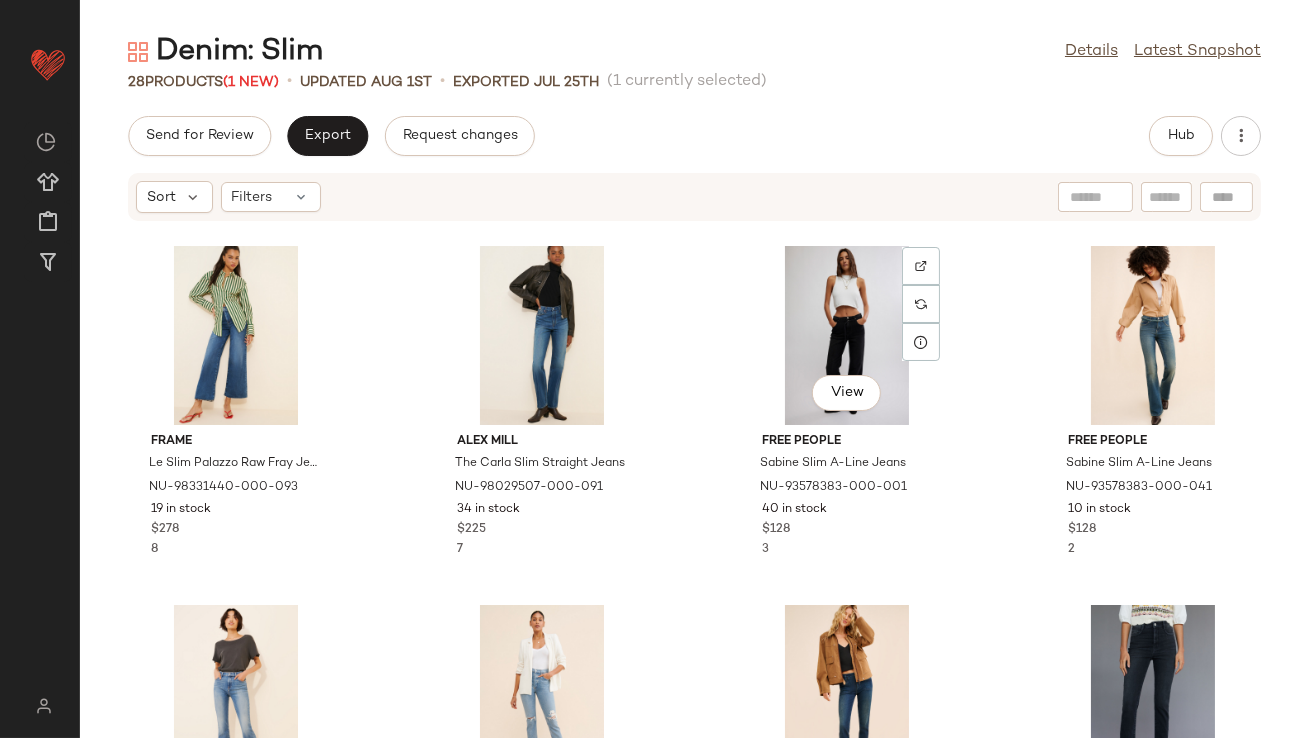 scroll, scrollTop: 464, scrollLeft: 0, axis: vertical 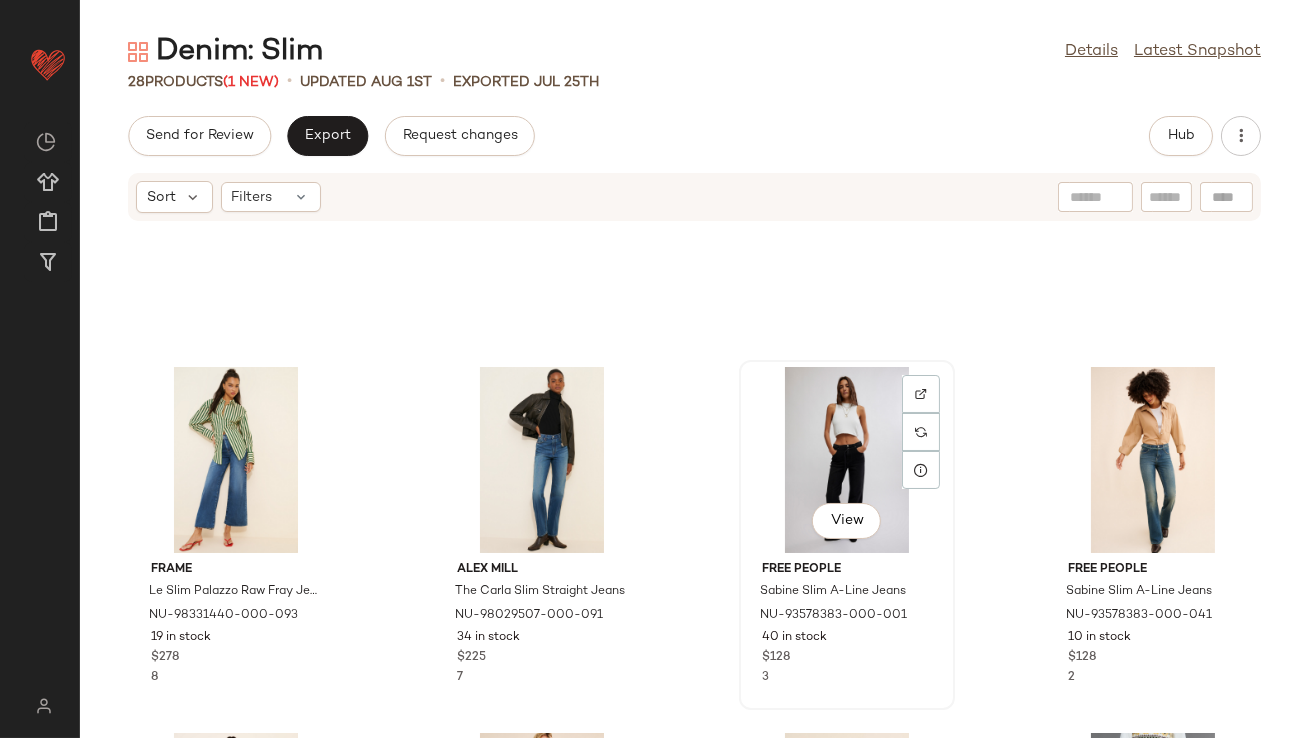 click on "View" 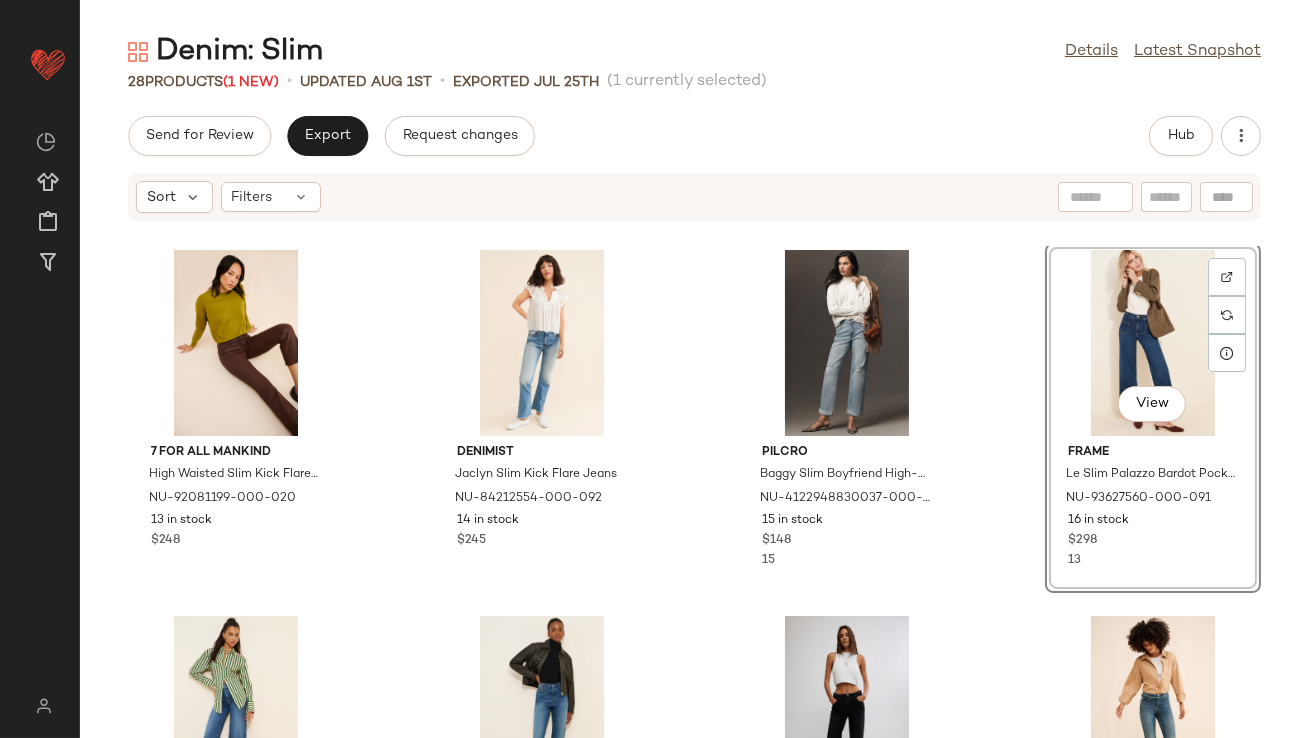 scroll, scrollTop: 3, scrollLeft: 0, axis: vertical 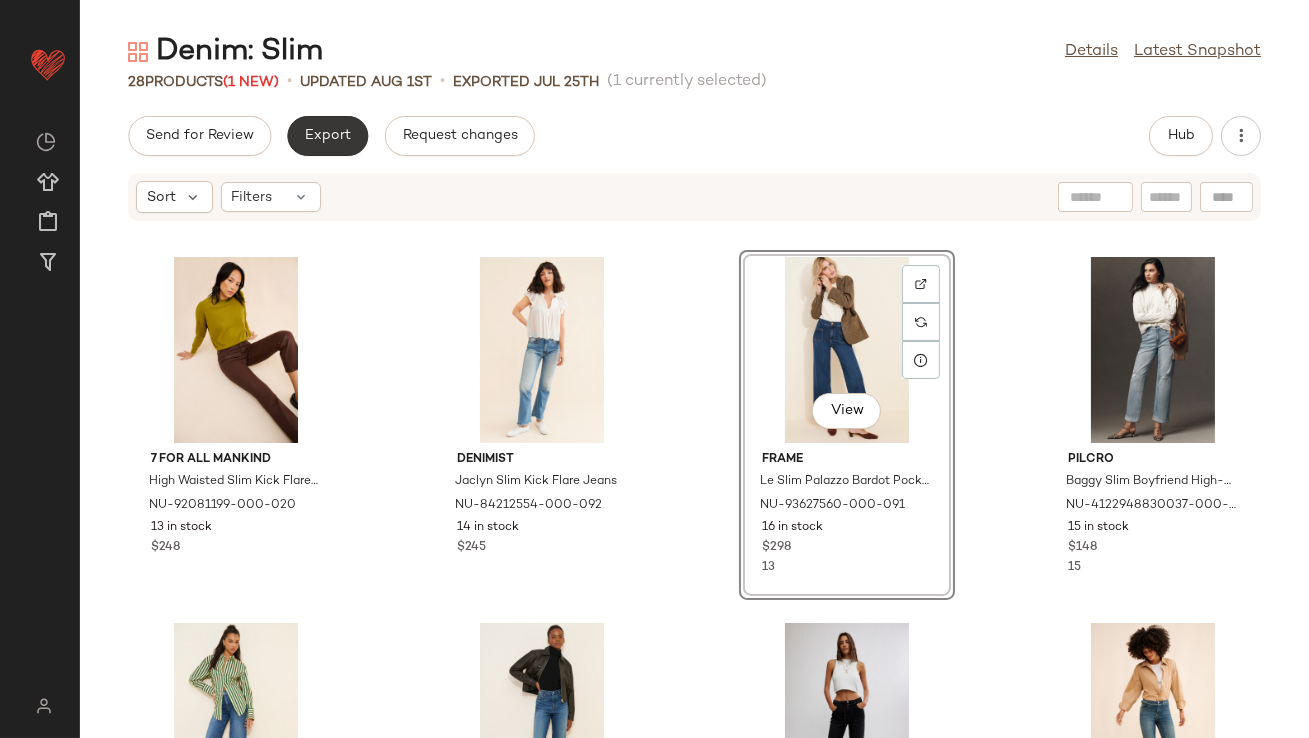 click on "Export" 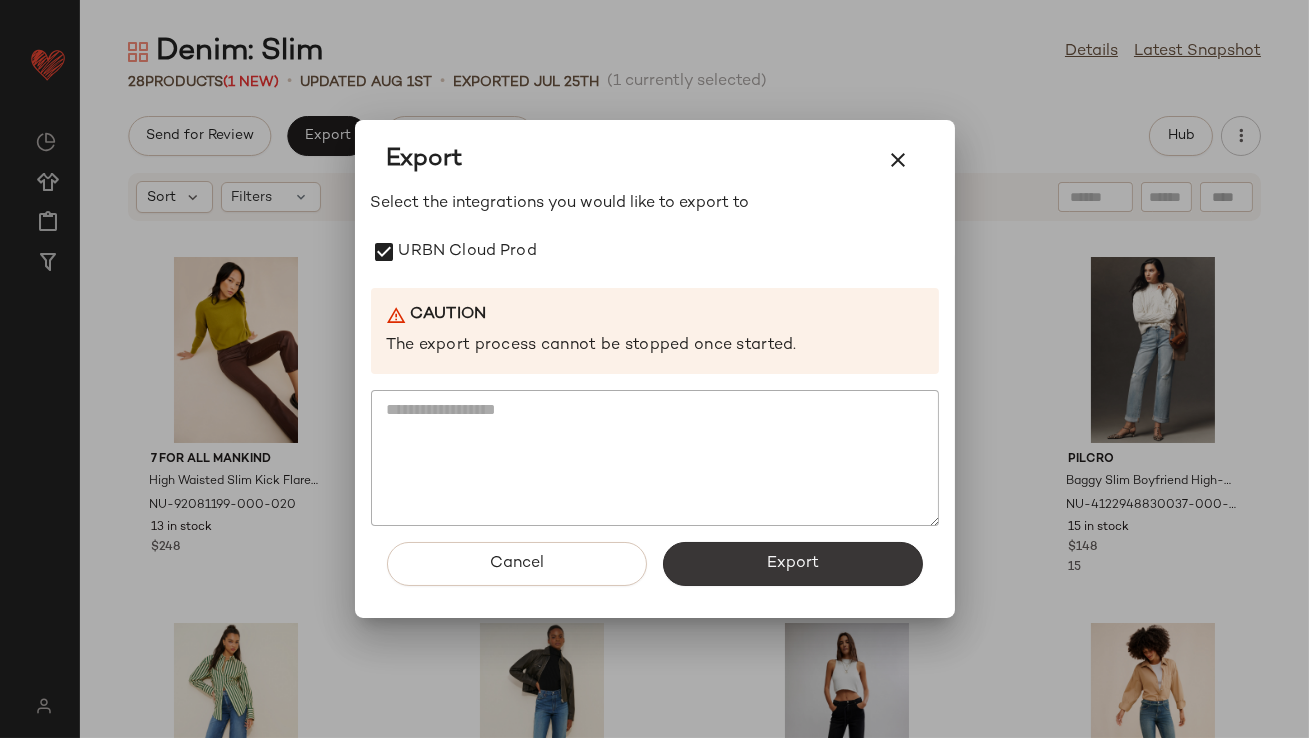 click on "Export" at bounding box center (793, 564) 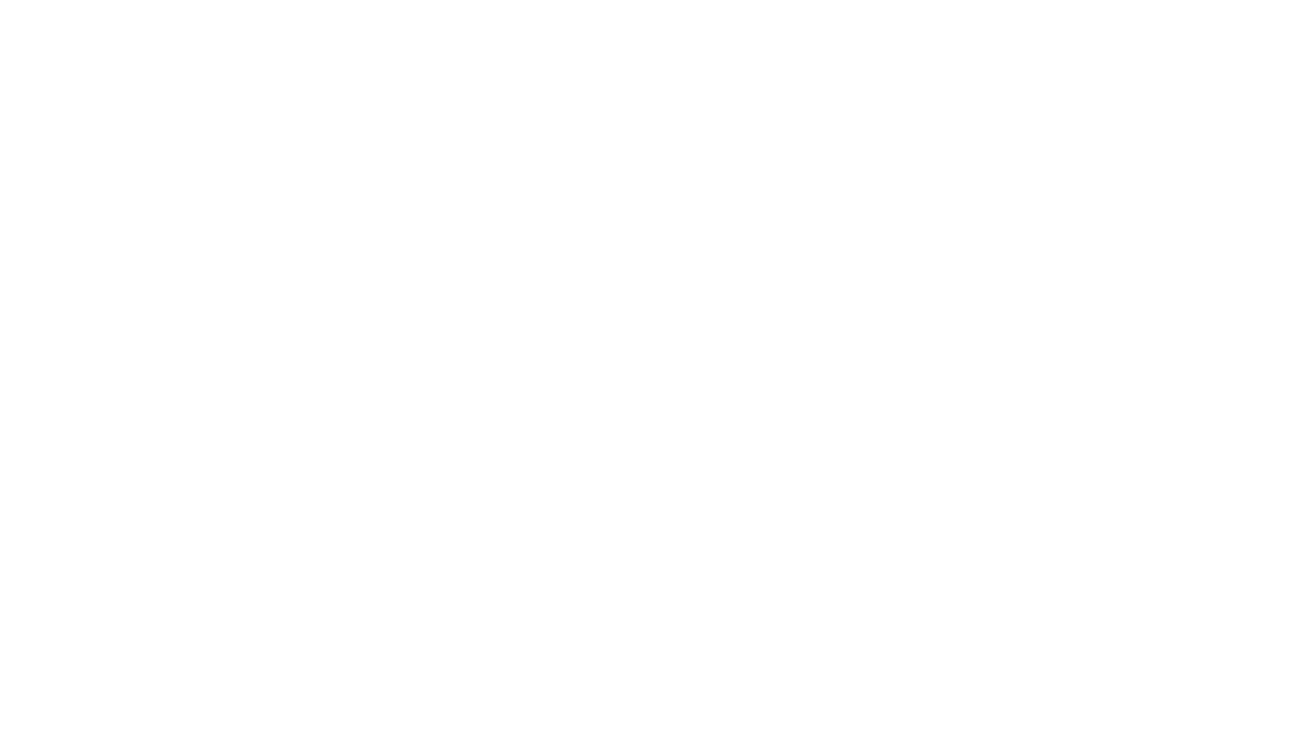 scroll, scrollTop: 0, scrollLeft: 0, axis: both 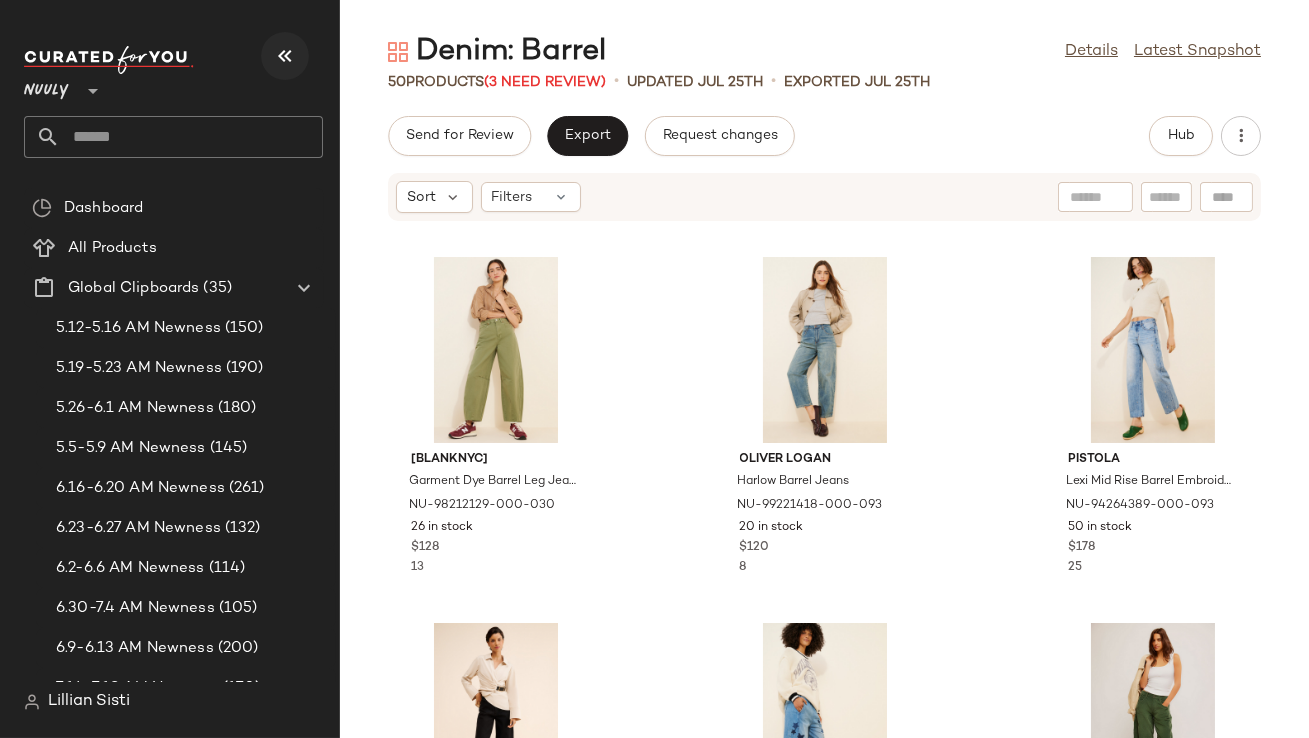click at bounding box center (285, 56) 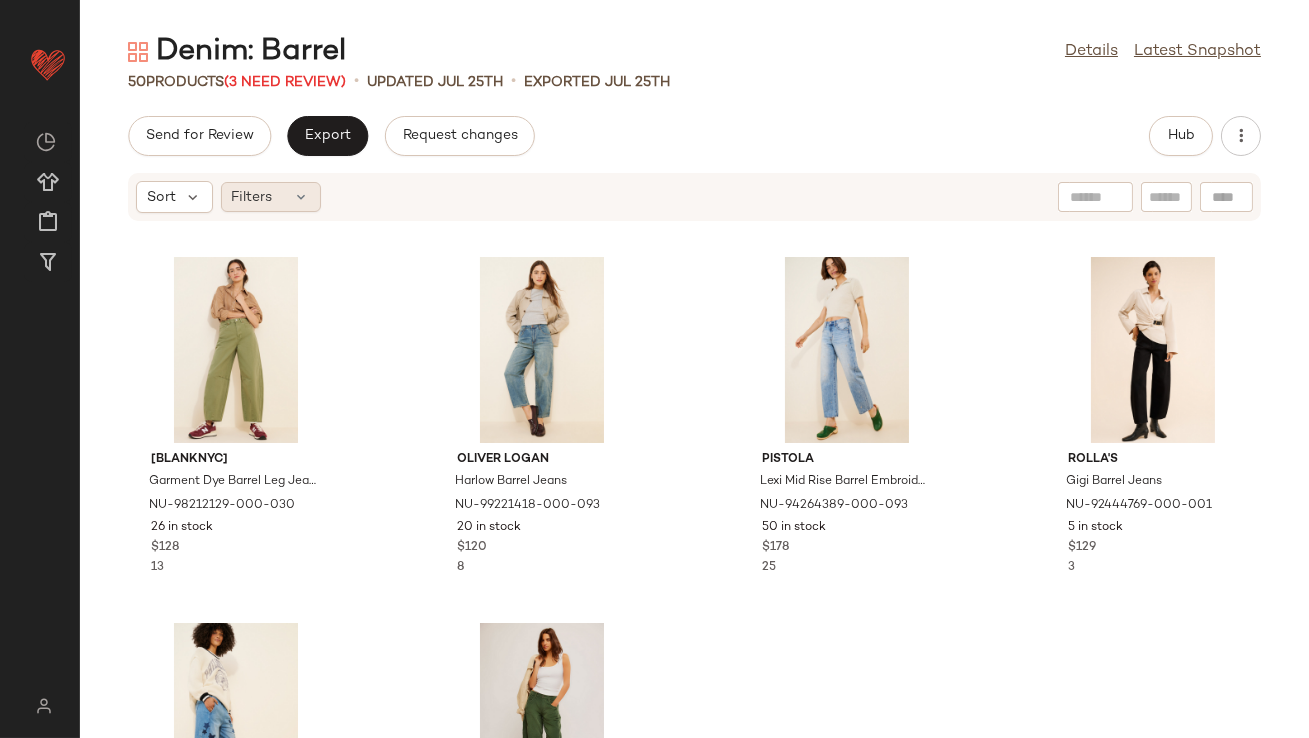 click on "Filters" at bounding box center [252, 197] 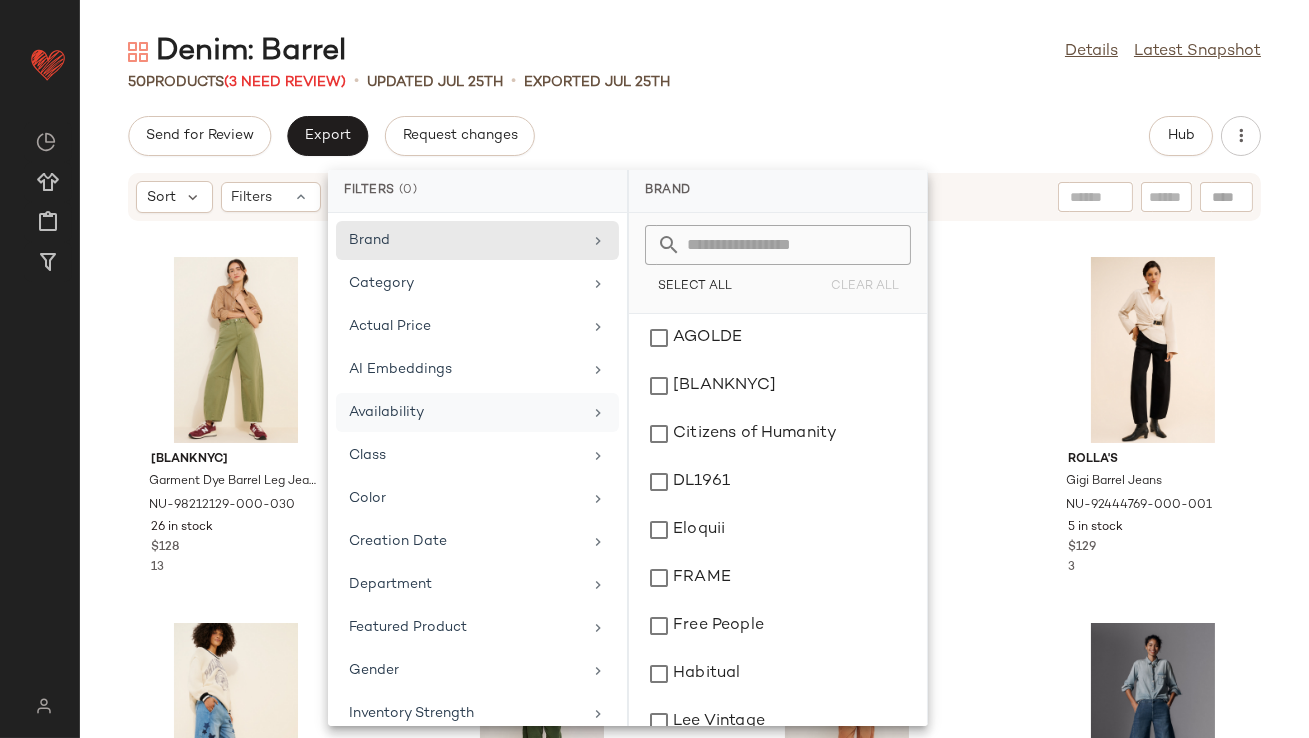 click on "Availability" at bounding box center (465, 412) 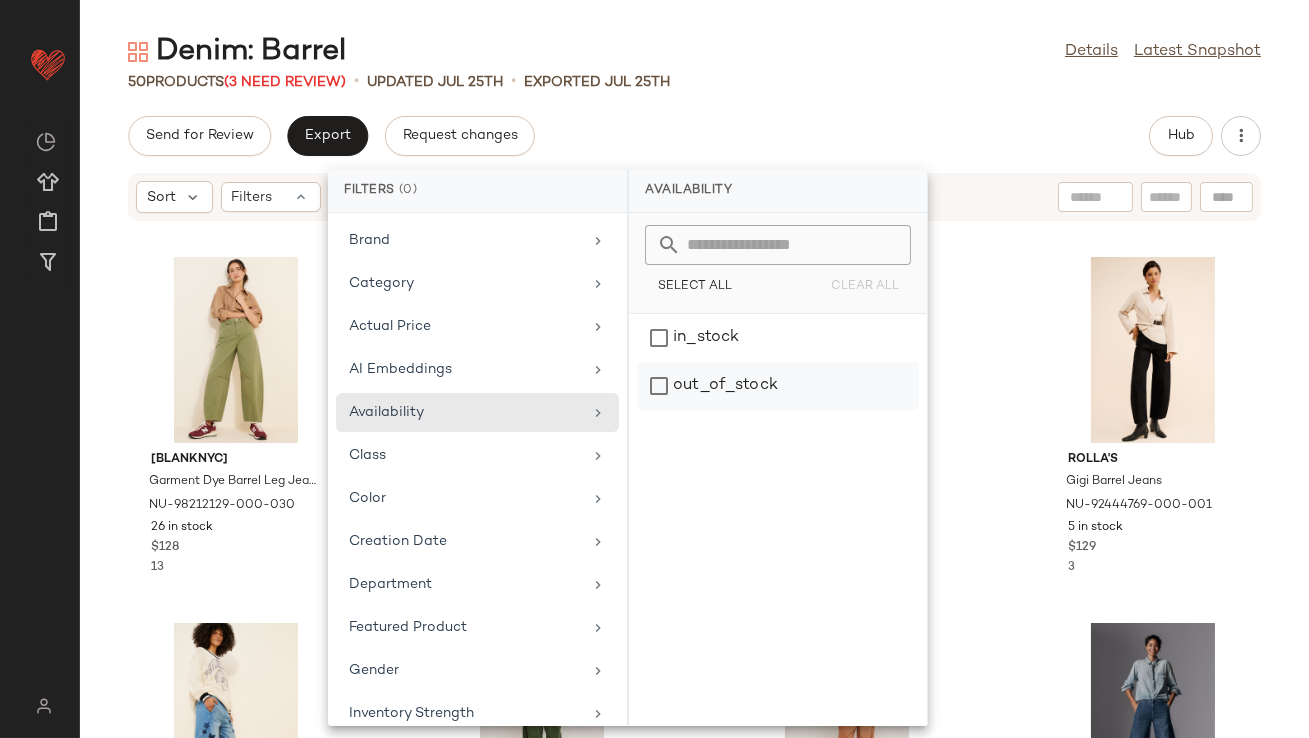 click on "out_of_stock" 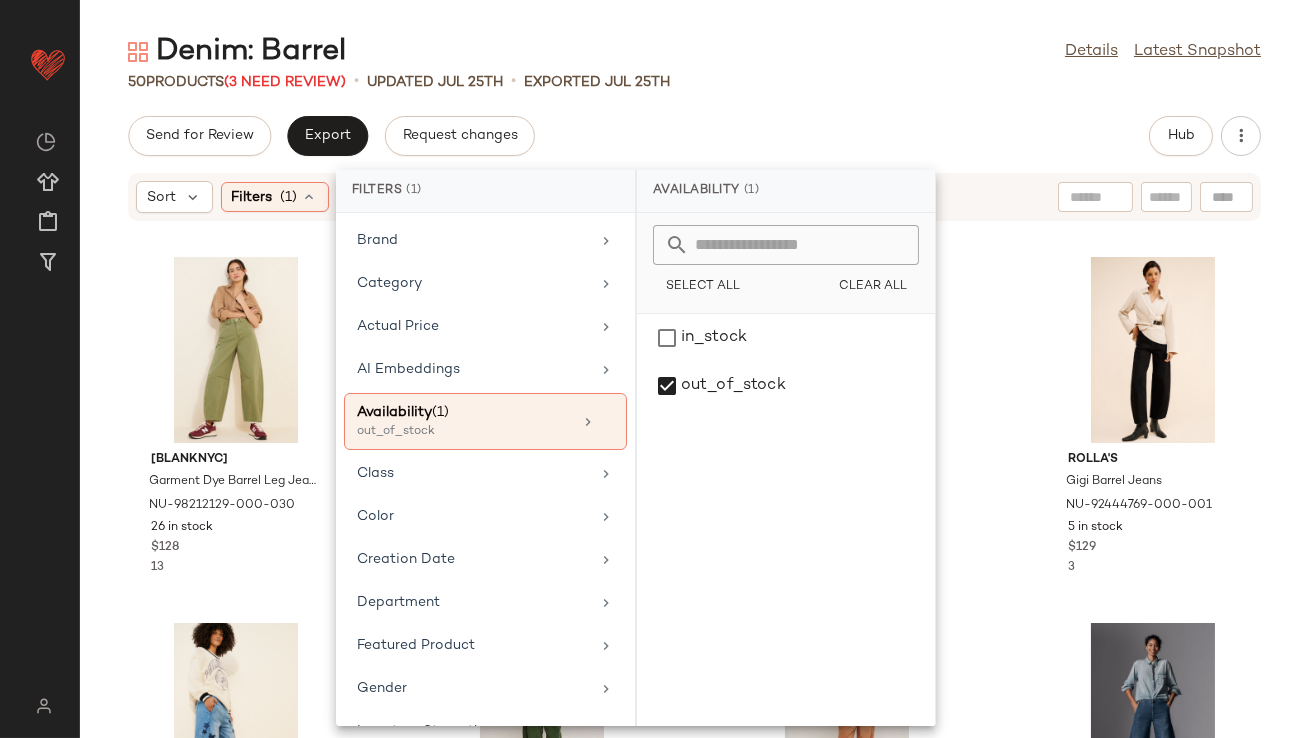 click on "Denim: Barrel Details Latest Snapshot" 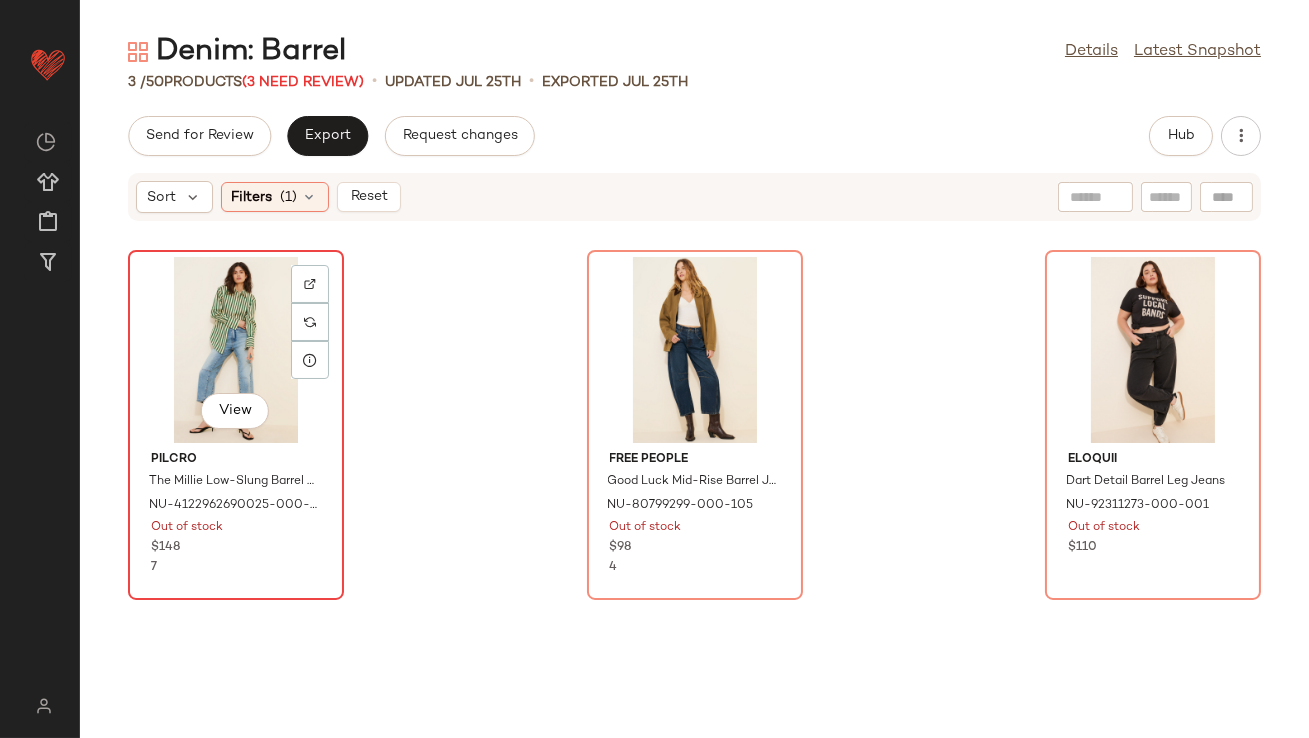click on "View" 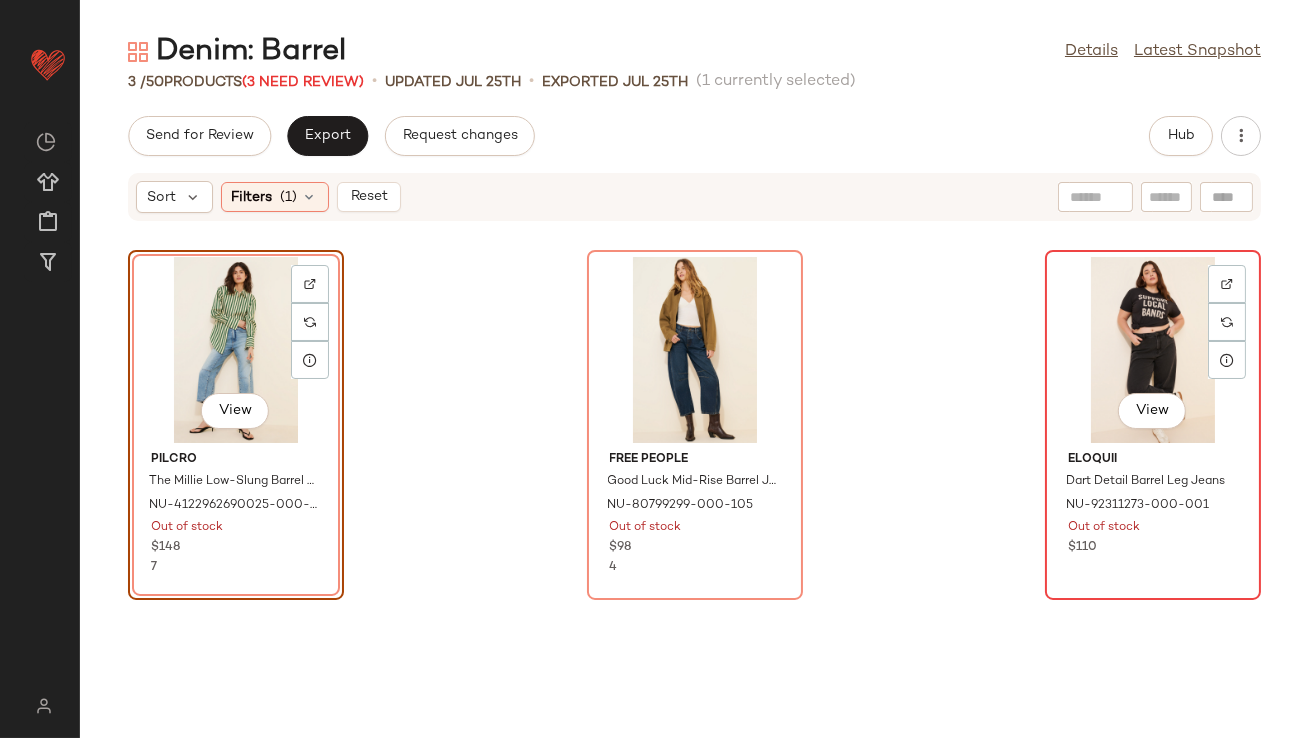 click on "View" 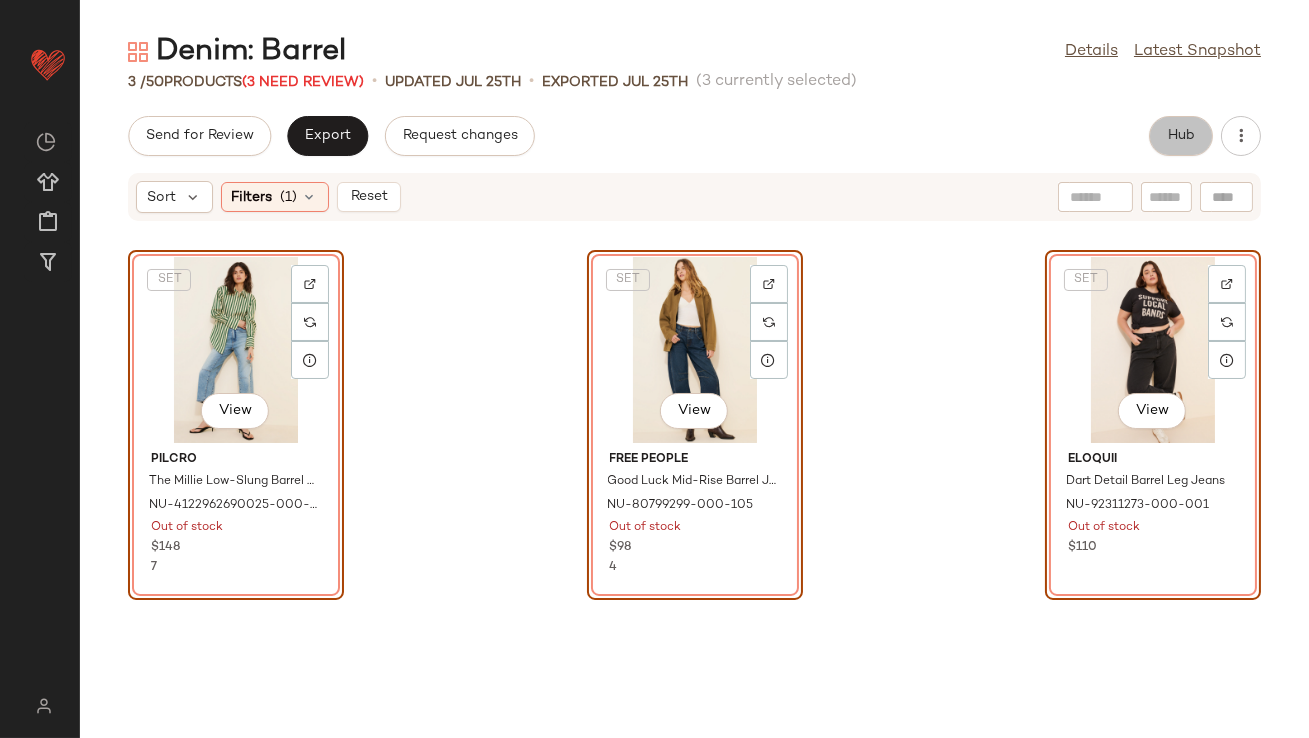 click on "Hub" 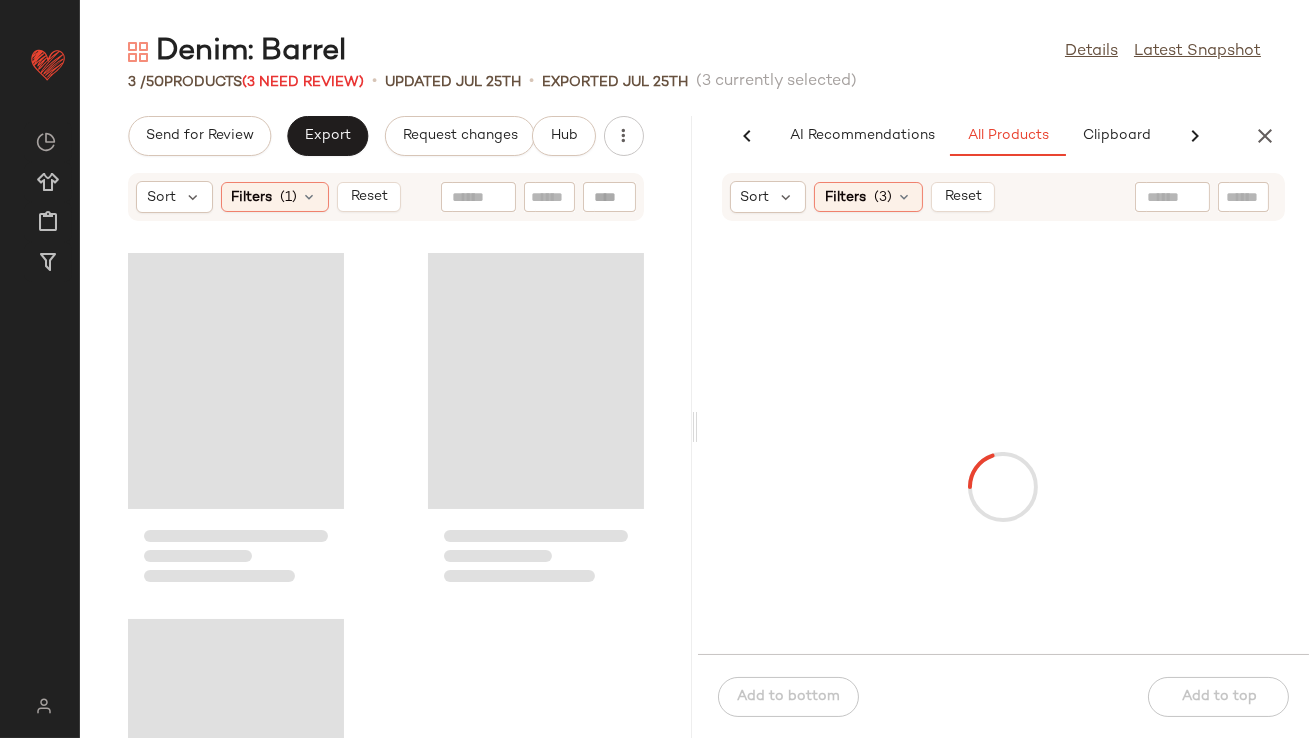 scroll, scrollTop: 0, scrollLeft: 112, axis: horizontal 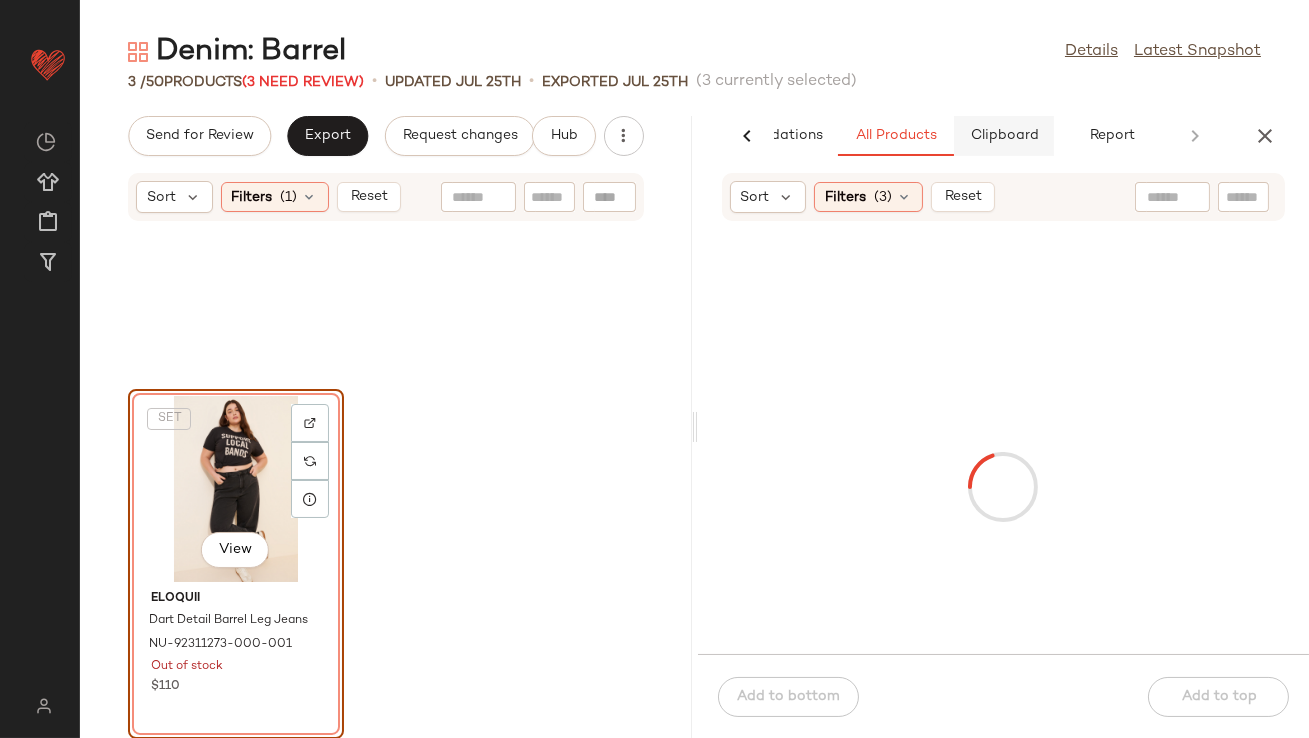 click on "Clipboard" 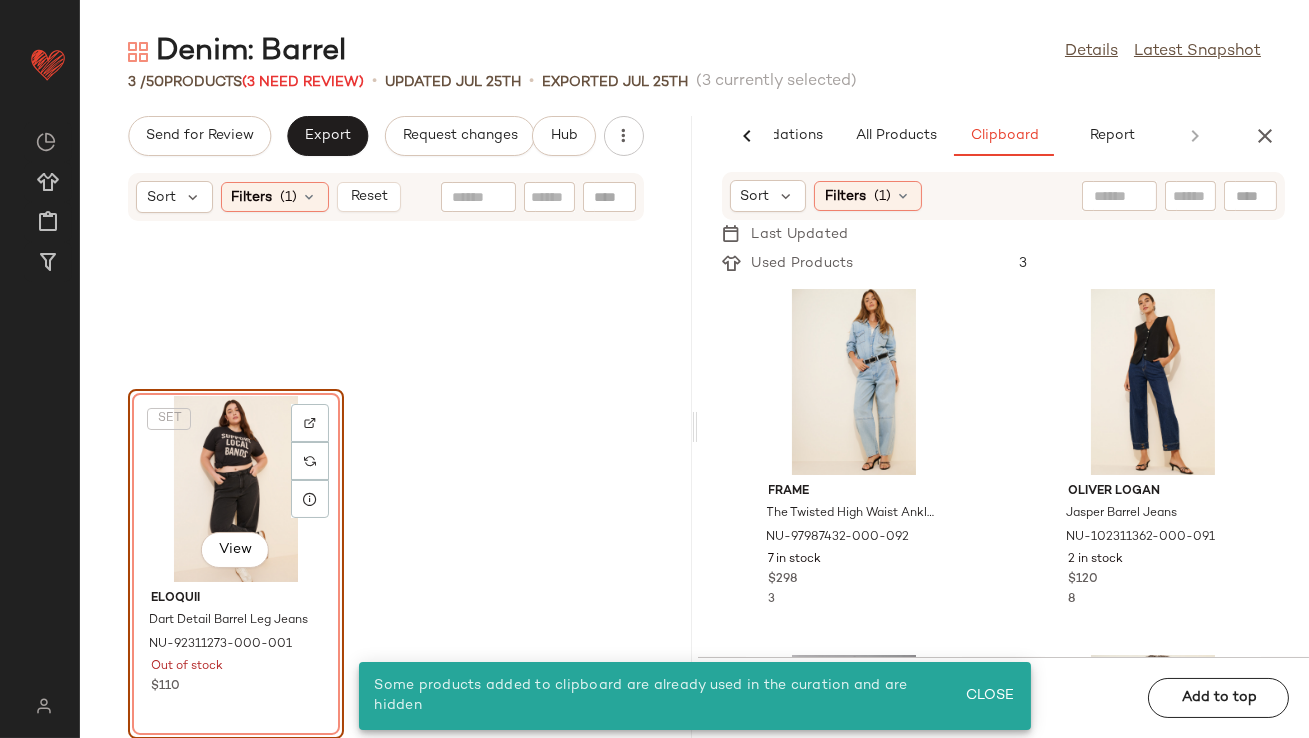 click on "SET   View" 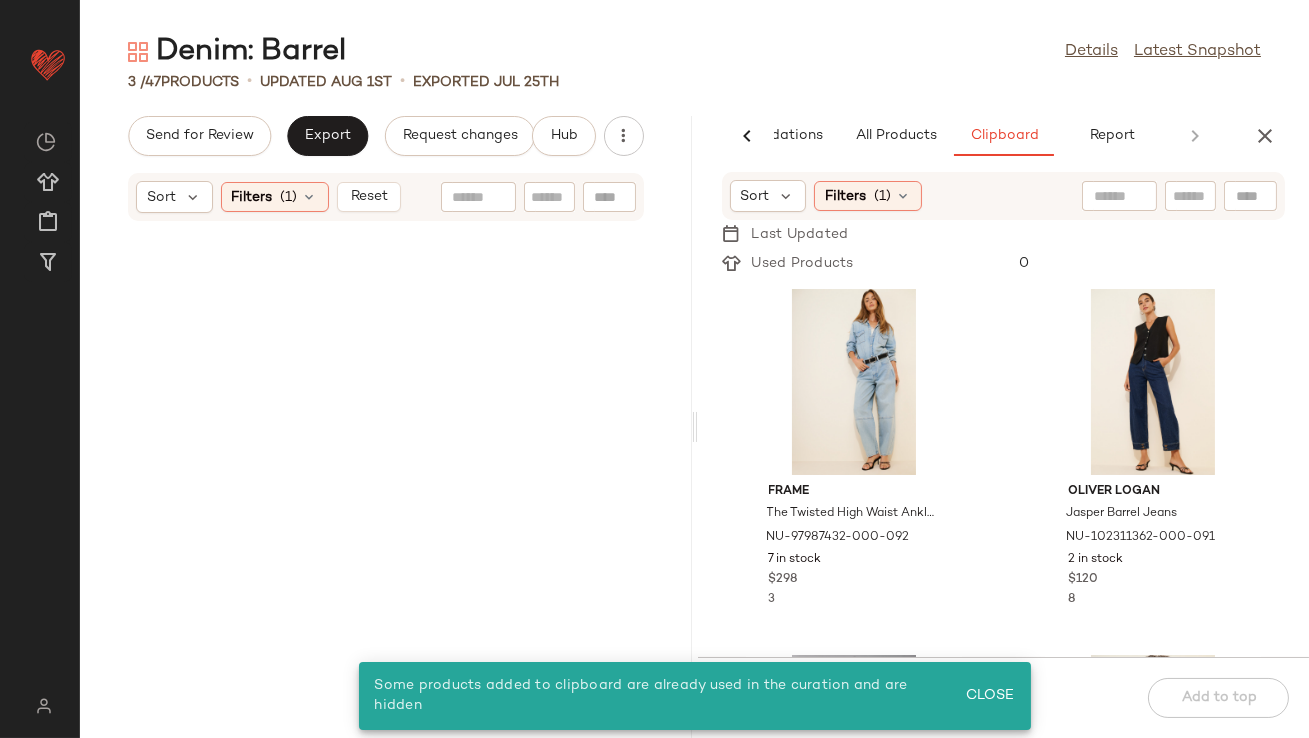 scroll, scrollTop: 0, scrollLeft: 0, axis: both 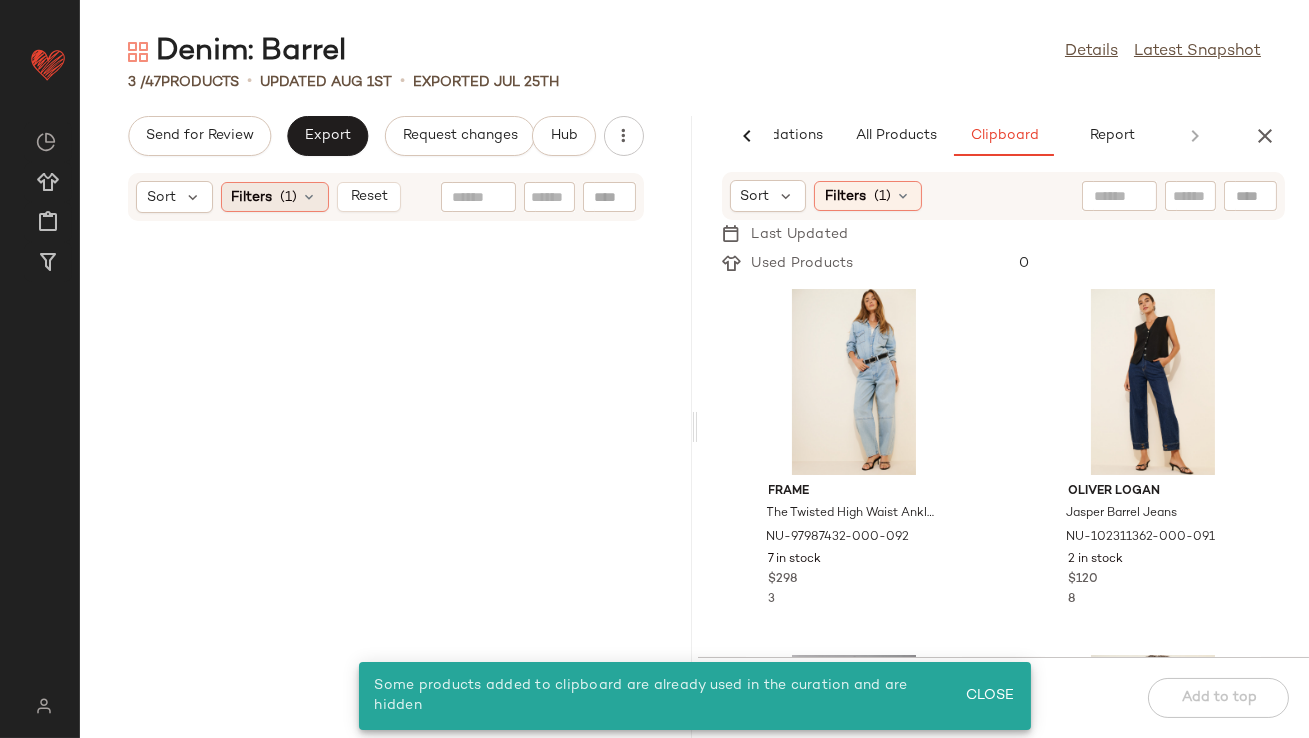click at bounding box center [310, 197] 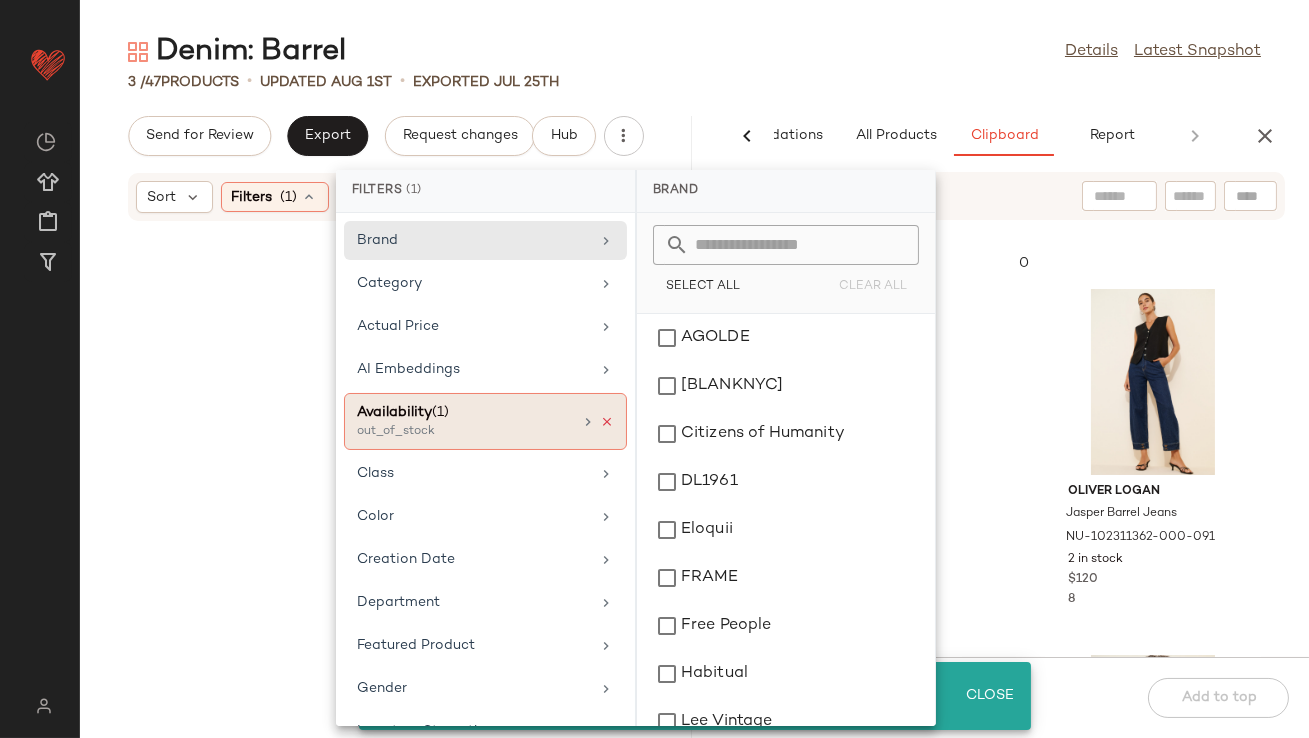 click at bounding box center (607, 422) 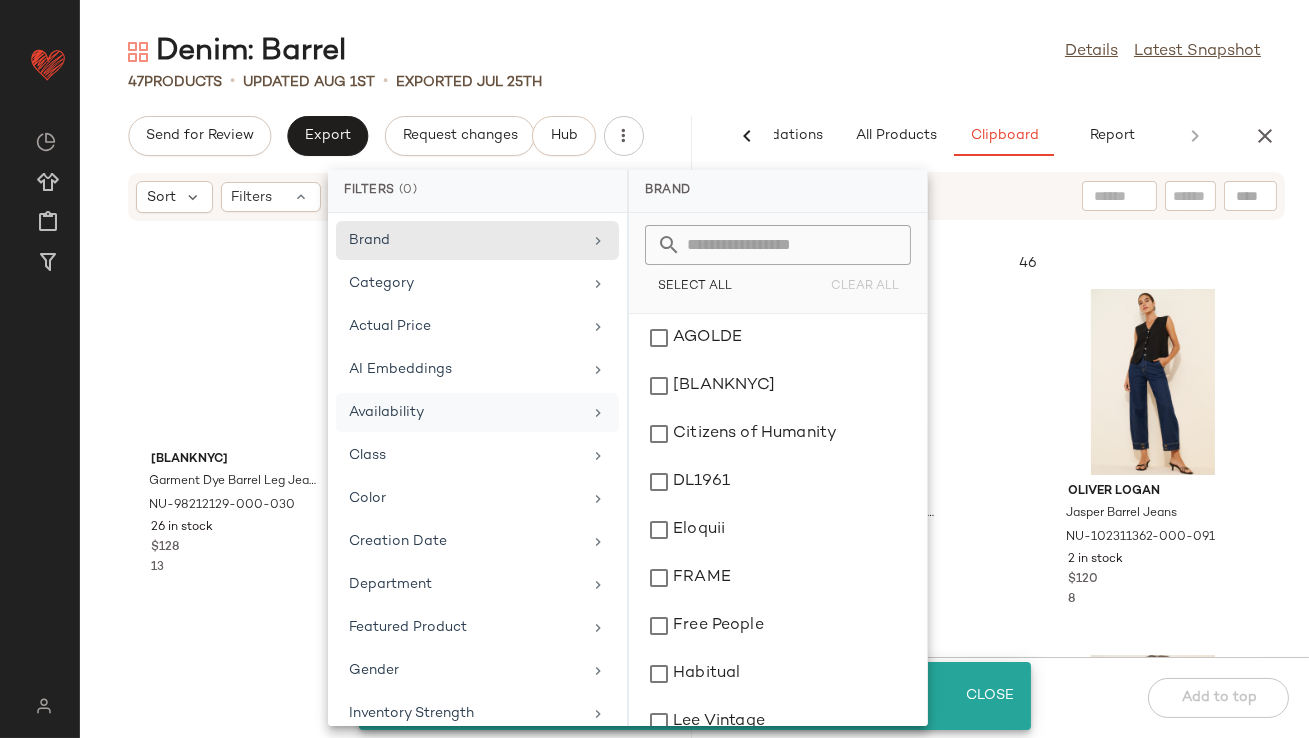 click on "[NUMBER] Products updated [MONTH] [DAY] Exported [MONTH] [DAY]" 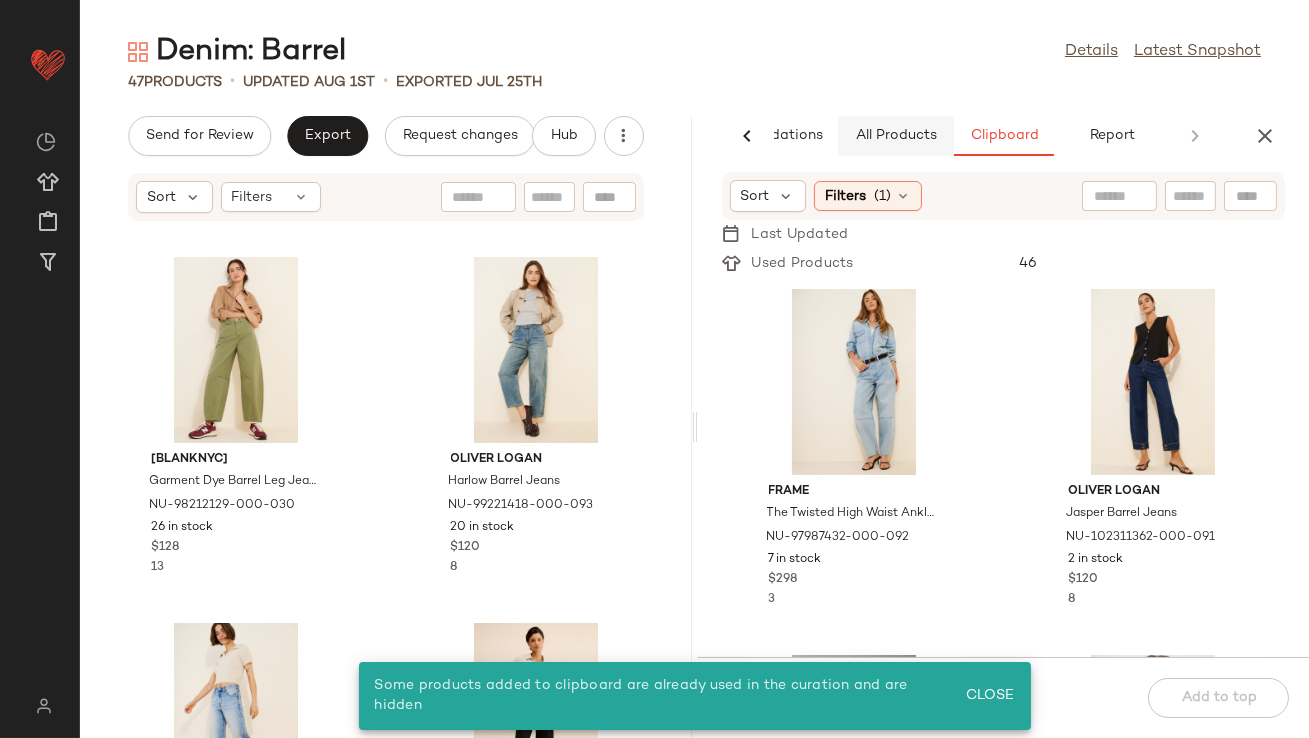click on "All Products" 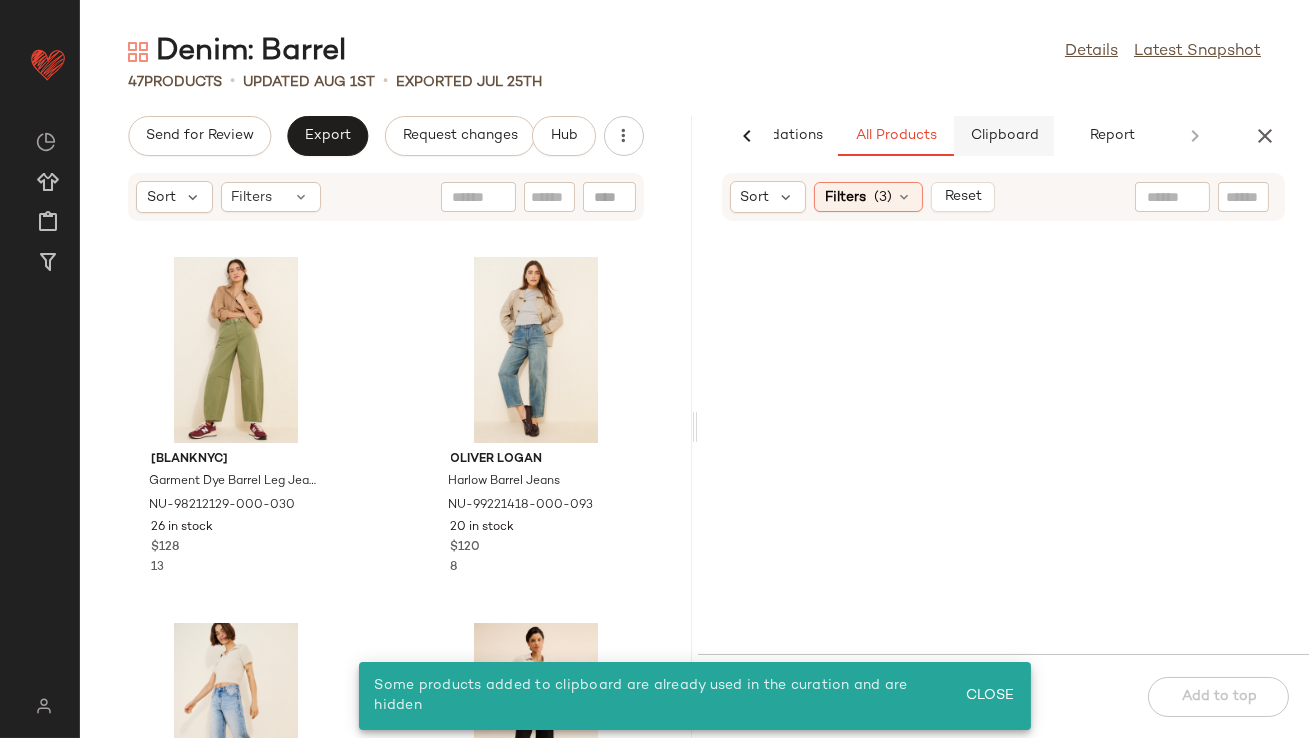 click on "Clipboard" 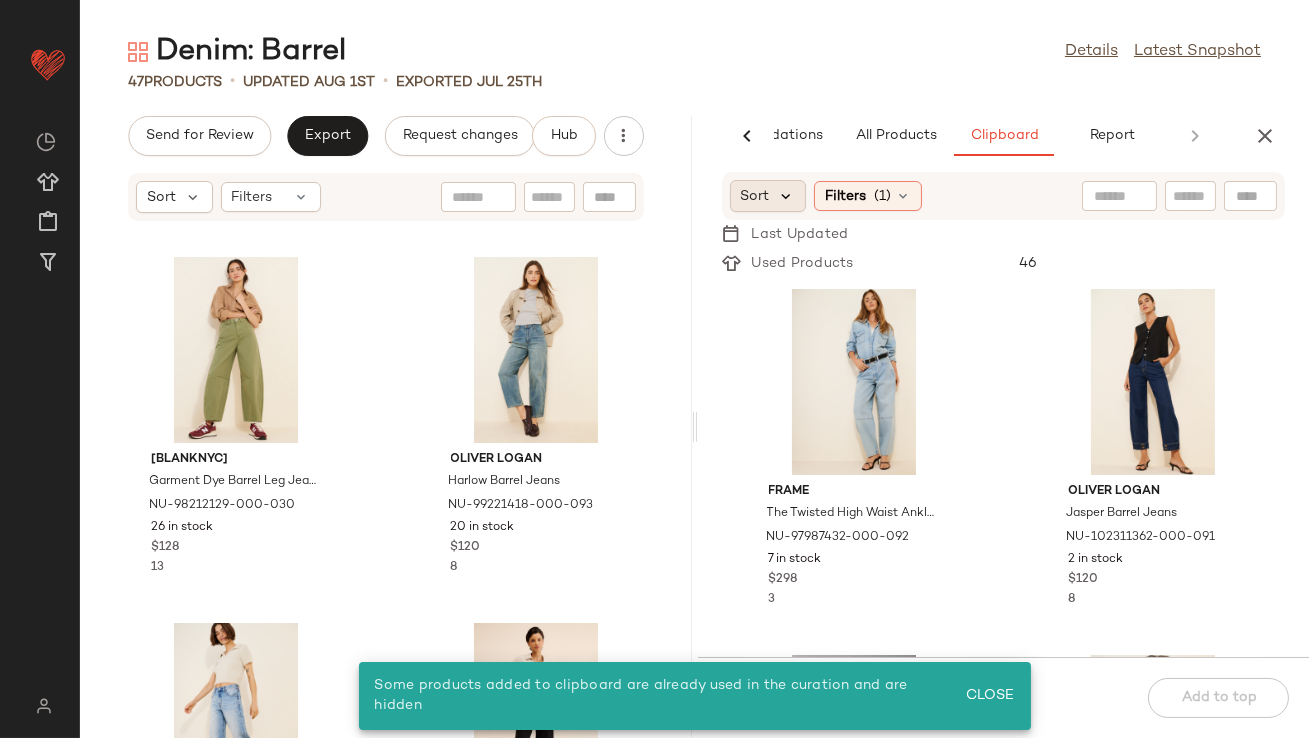 click at bounding box center [787, 196] 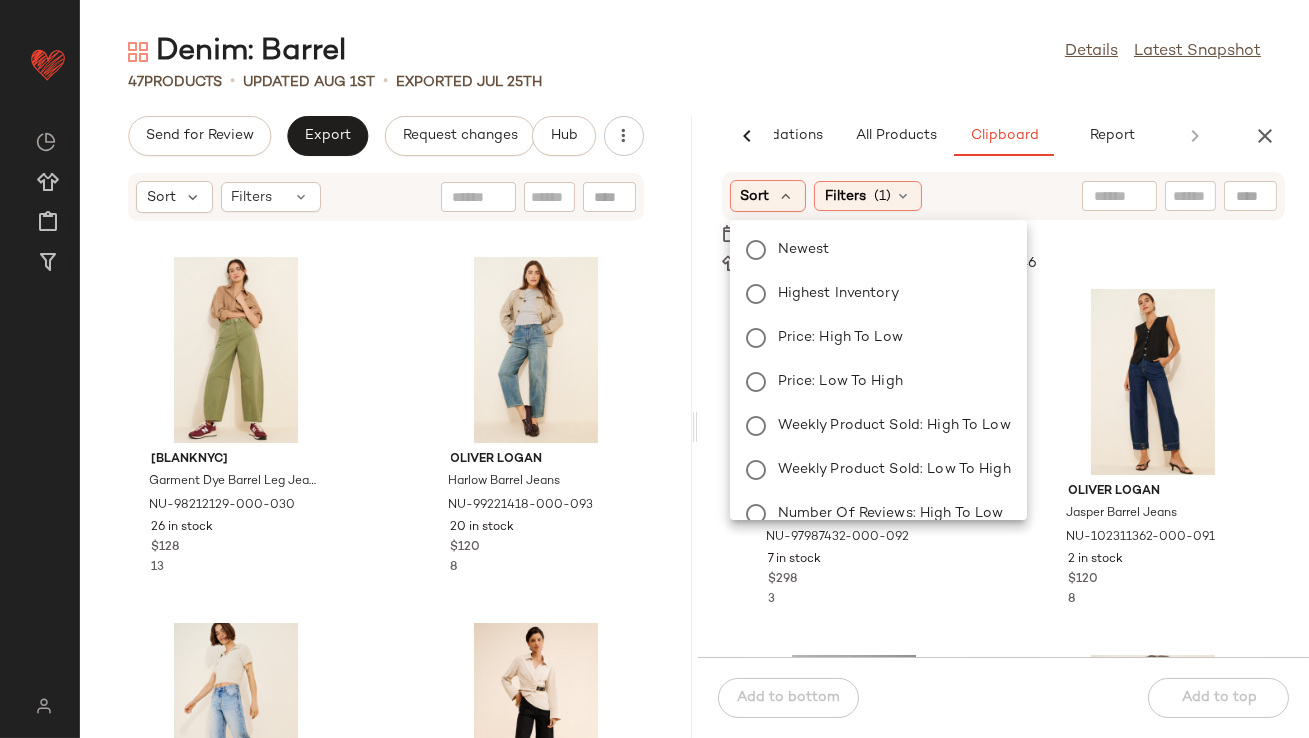 click on "Newest Highest Inventory Price: High to Low Price: Low to High Weekly Product Sold: High to Low Weekly Product Sold: Low to High Number Of Reviews: High to Low Number Of Reviews: Low to High Overall Star Rating: High to Low Overall Star Rating: Low to High" 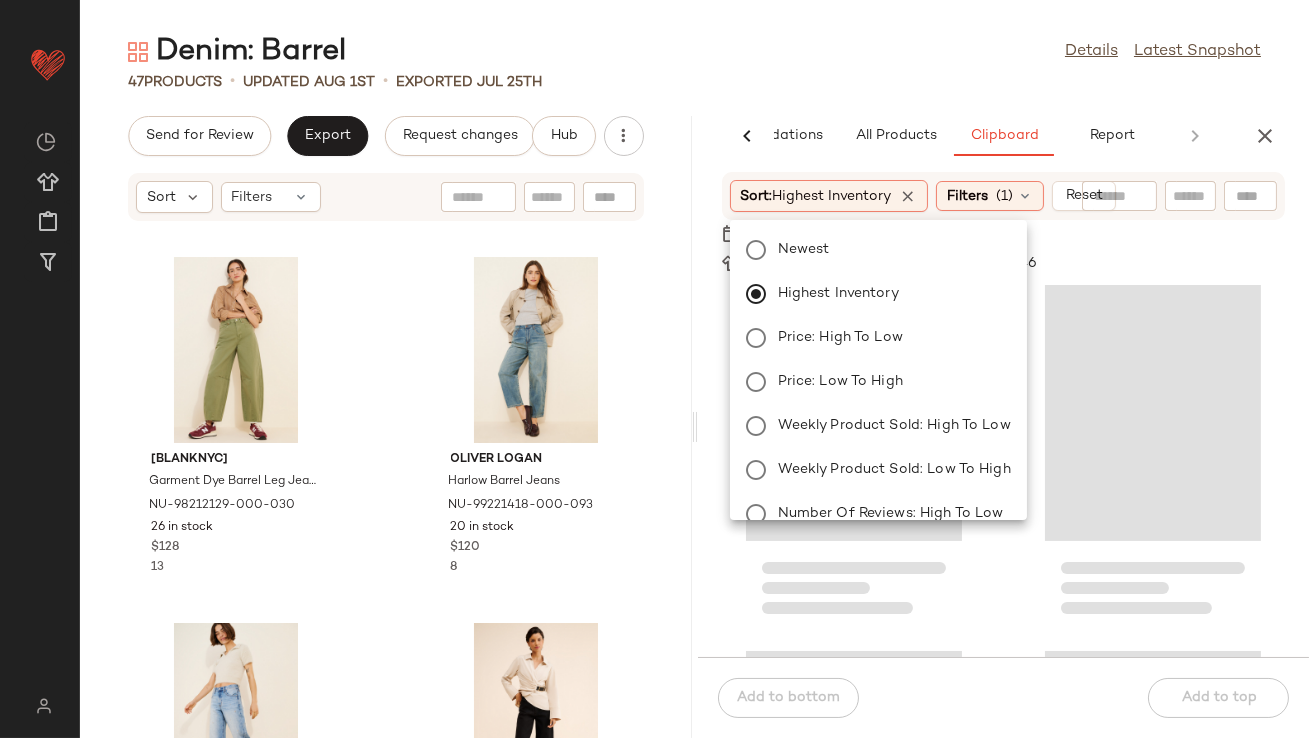 click on "Denim: Barrel Details Latest Snapshot" 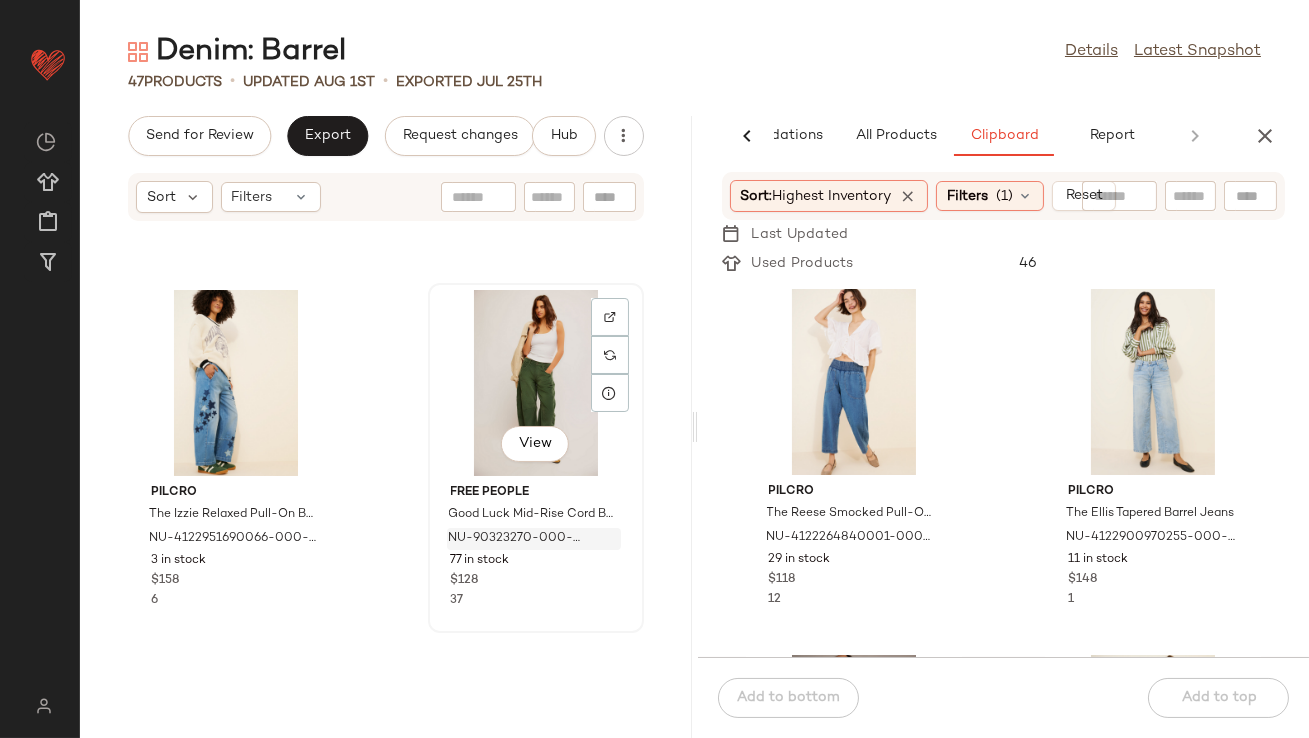 scroll, scrollTop: 765, scrollLeft: 0, axis: vertical 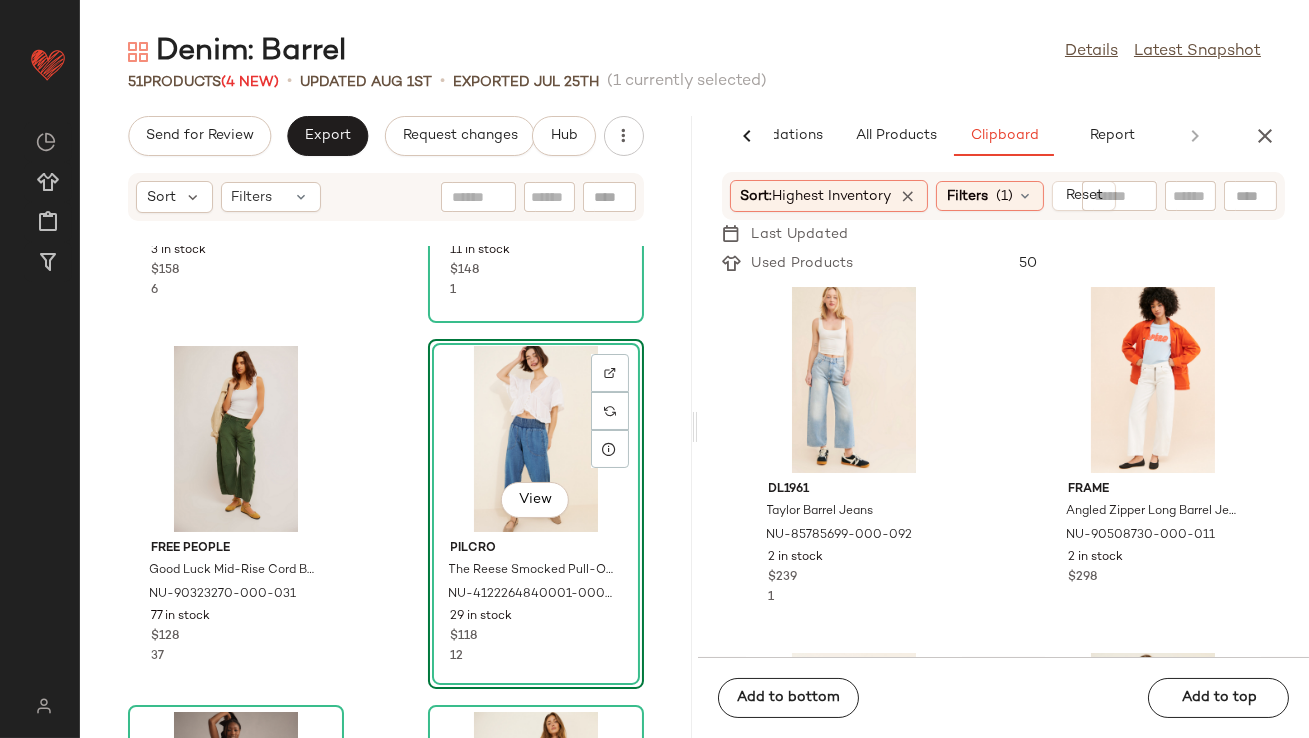 click on "NU-[NUMBER] [NUMBER] [NUMBER] in stock $[NUMBER] [NUMBER] NU-[NUMBER] [NUMBER] in stock $[NUMBER] [NUMBER] NU-[NUMBER] [NUMBER] in stock $[NUMBER] [NUMBER] View NU-[NUMBER] [NUMBER] in stock $[NUMBER] [NUMBER] NU-[NUMBER] [NUMBER] in stock $[NUMBER] FRAME The Twisted High Waist Ankle Barrel Jeans NU-[NUMBER] [NUMBER] in stock $[NUMBER] [NUMBER] Free People Good Luck Mid-Rise Cord Barrel Jeans NU-[NUMBER] [NUMBER] in stock $[NUMBER] [NUMBER] Pilcro Full Curve High-Rise Barrel Jeans NU-[NUMBER] [NUMBER] in stock $[NUMBER] [NUMBER] AI Recommendations All Products Clipboard Report Sort Filters (3) Reset Sort: (1)" at bounding box center [694, 385] 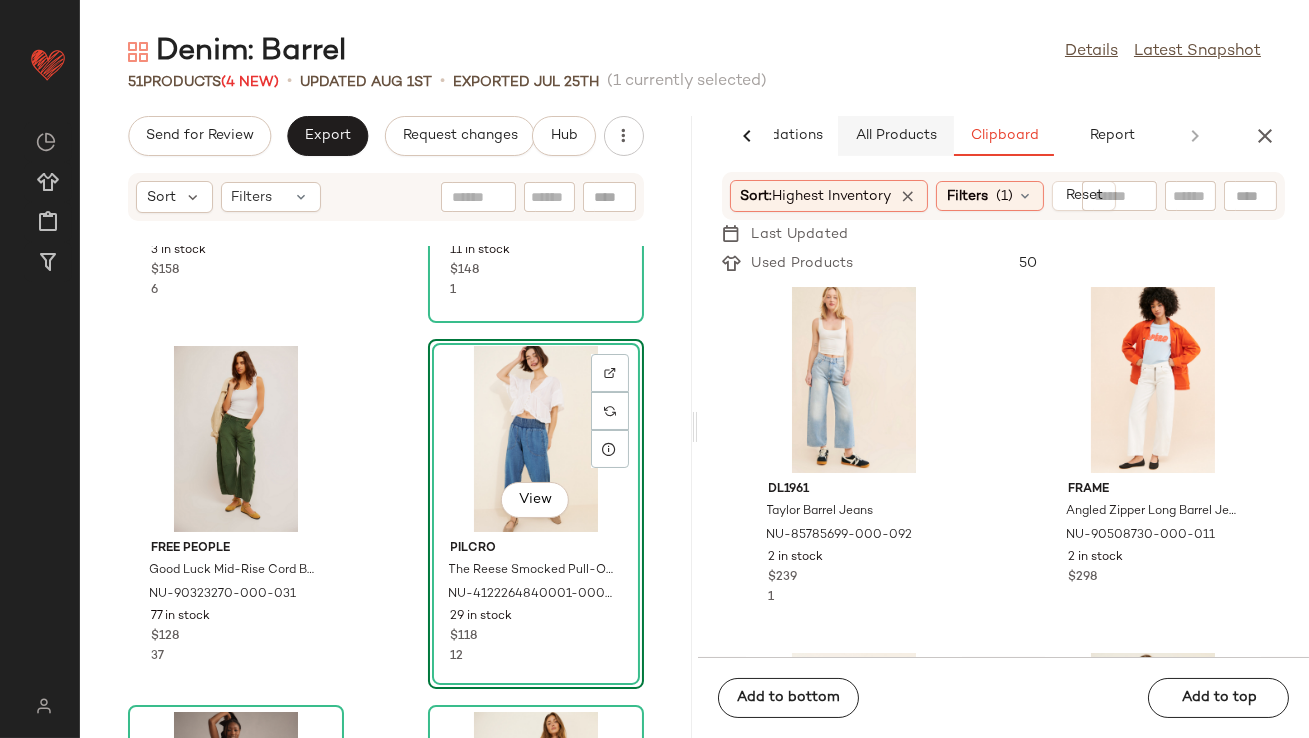 click on "All Products" 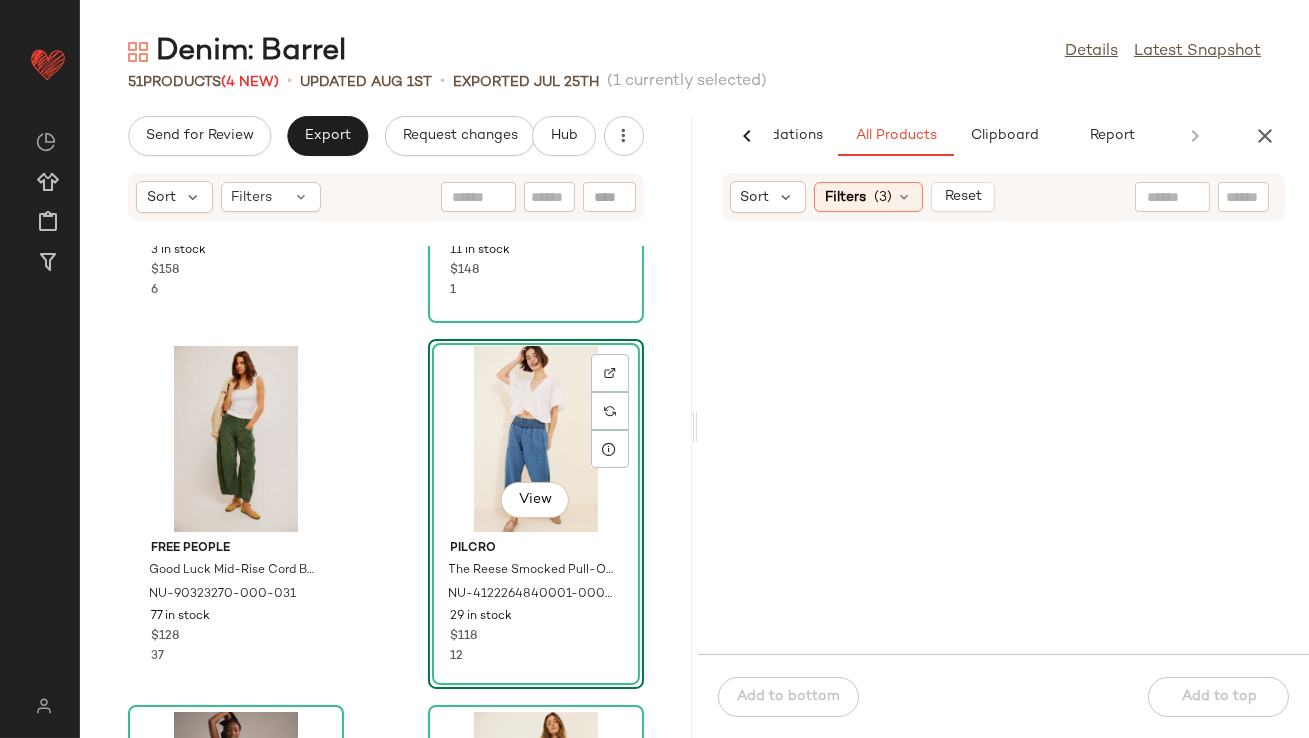 click 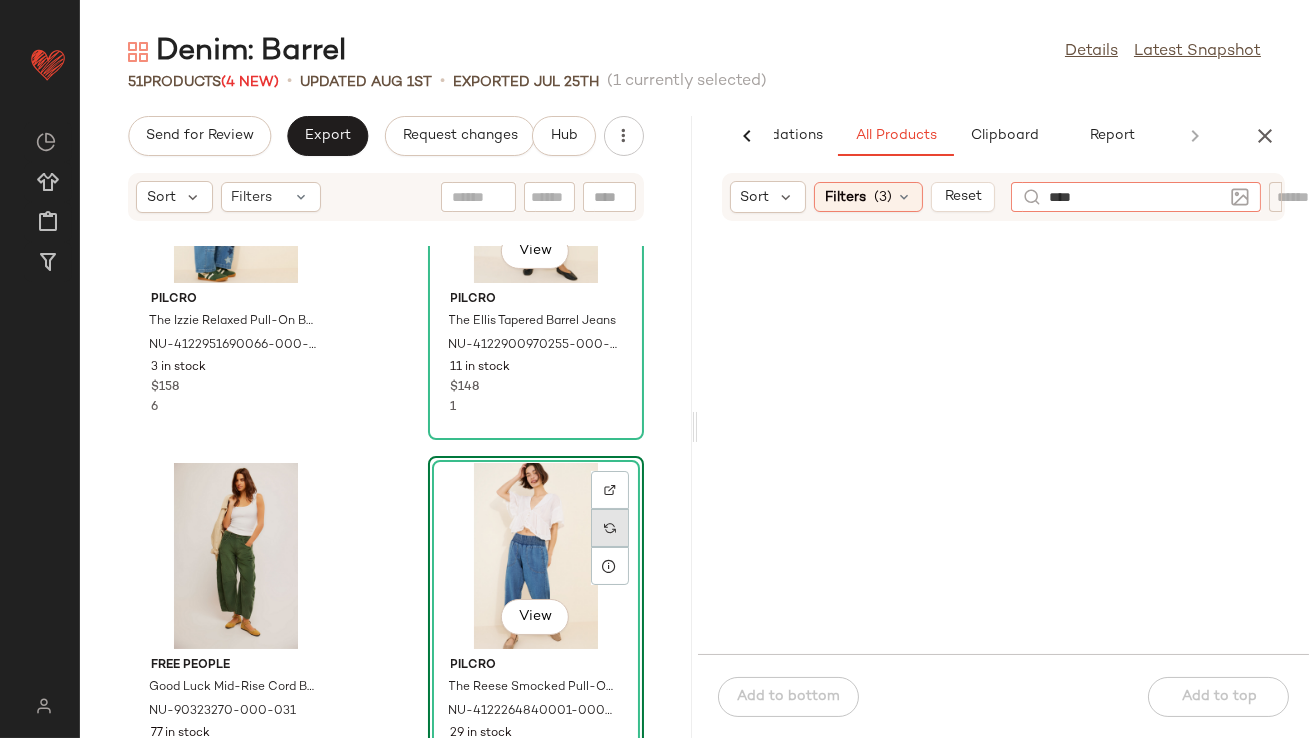 scroll, scrollTop: 909, scrollLeft: 0, axis: vertical 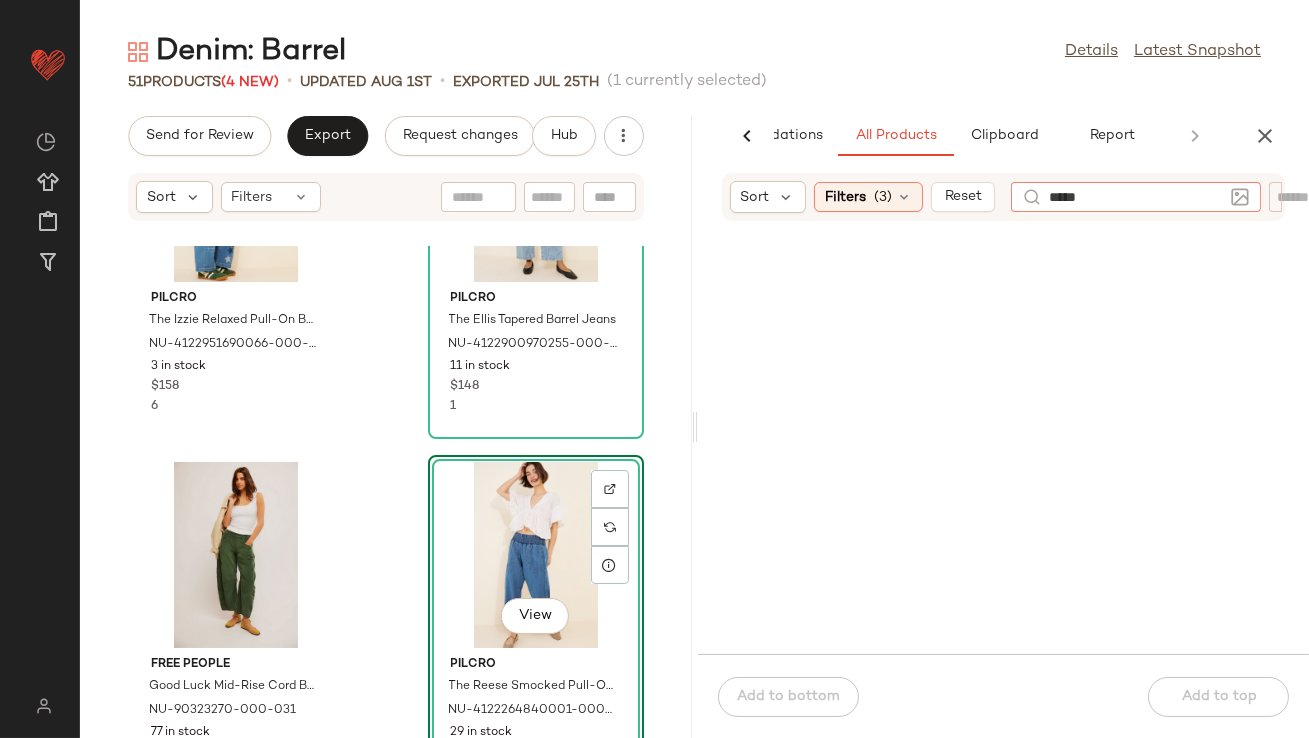 type on "******" 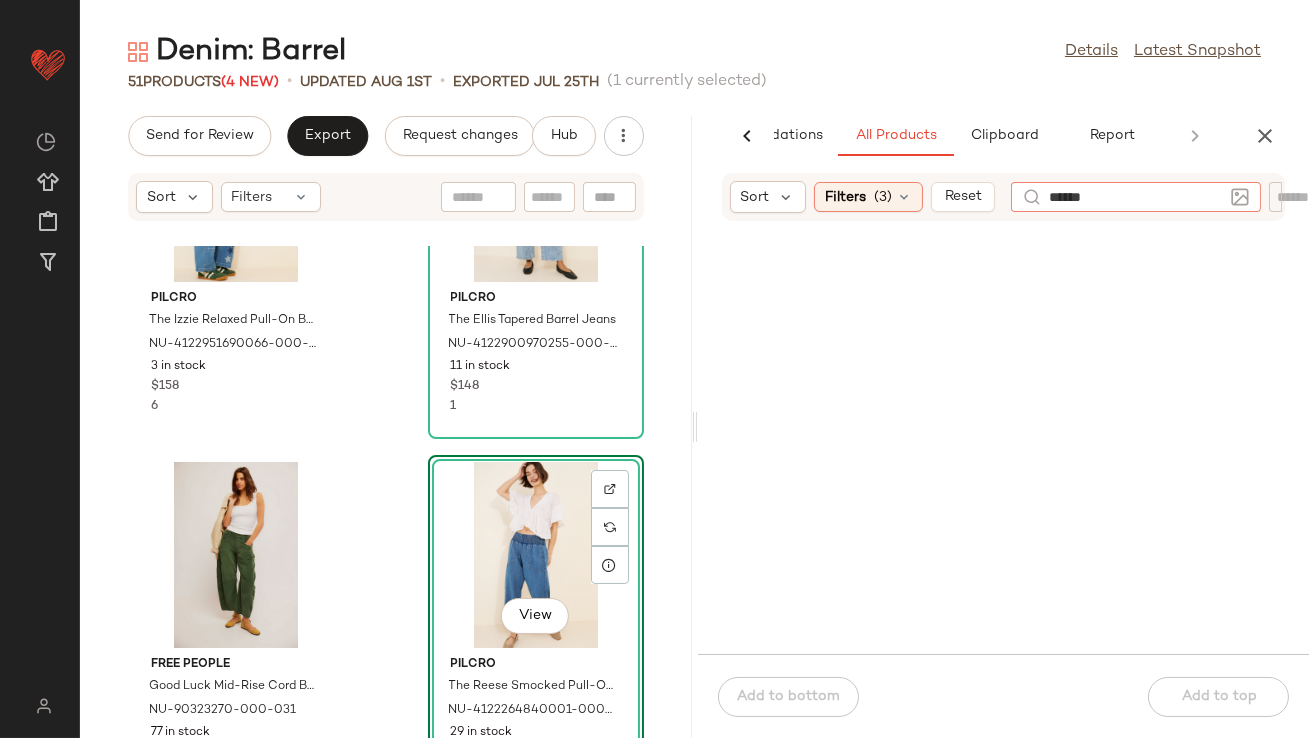 type 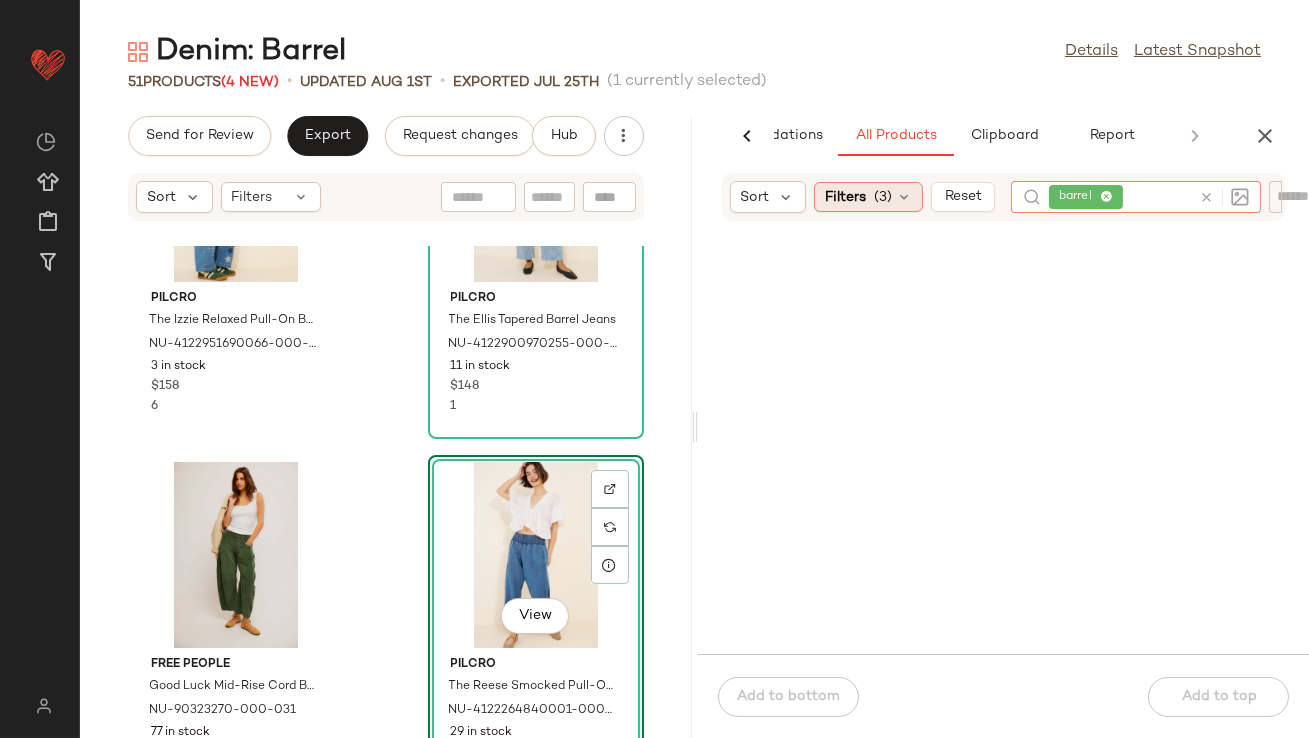 click on "Filters" at bounding box center [845, 197] 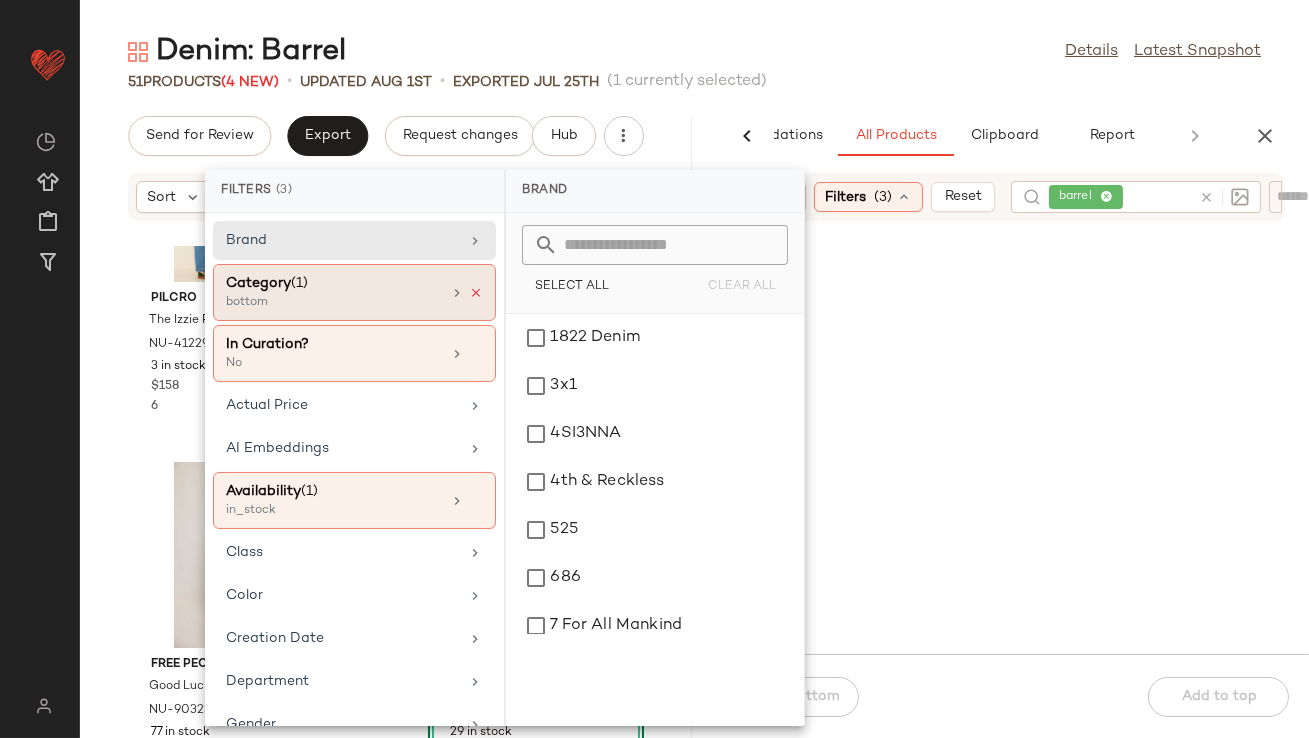 click at bounding box center [476, 293] 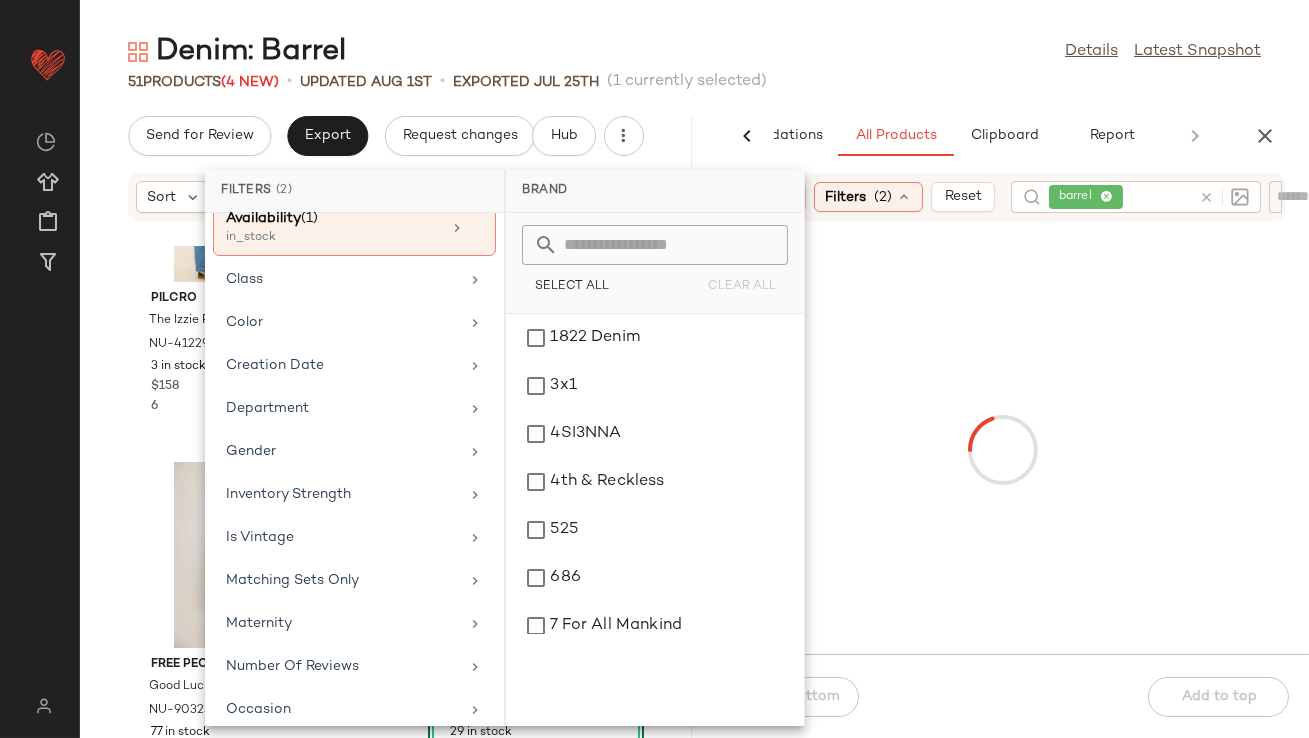 scroll, scrollTop: 480, scrollLeft: 0, axis: vertical 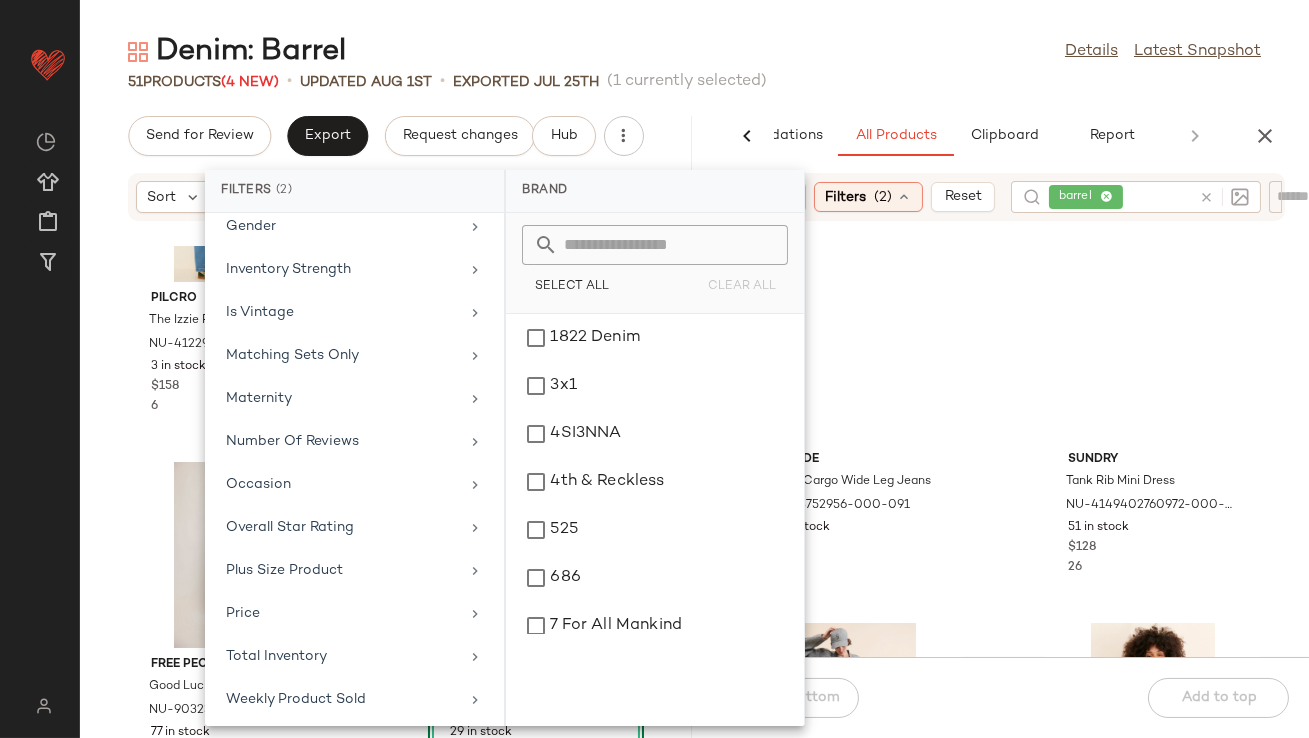 click on "[NUMBER] Products ([NUMBER] New) updated [MONTH] [DAY] Exported [MONTH] [DAY] ([NUMBER] currently selected)" 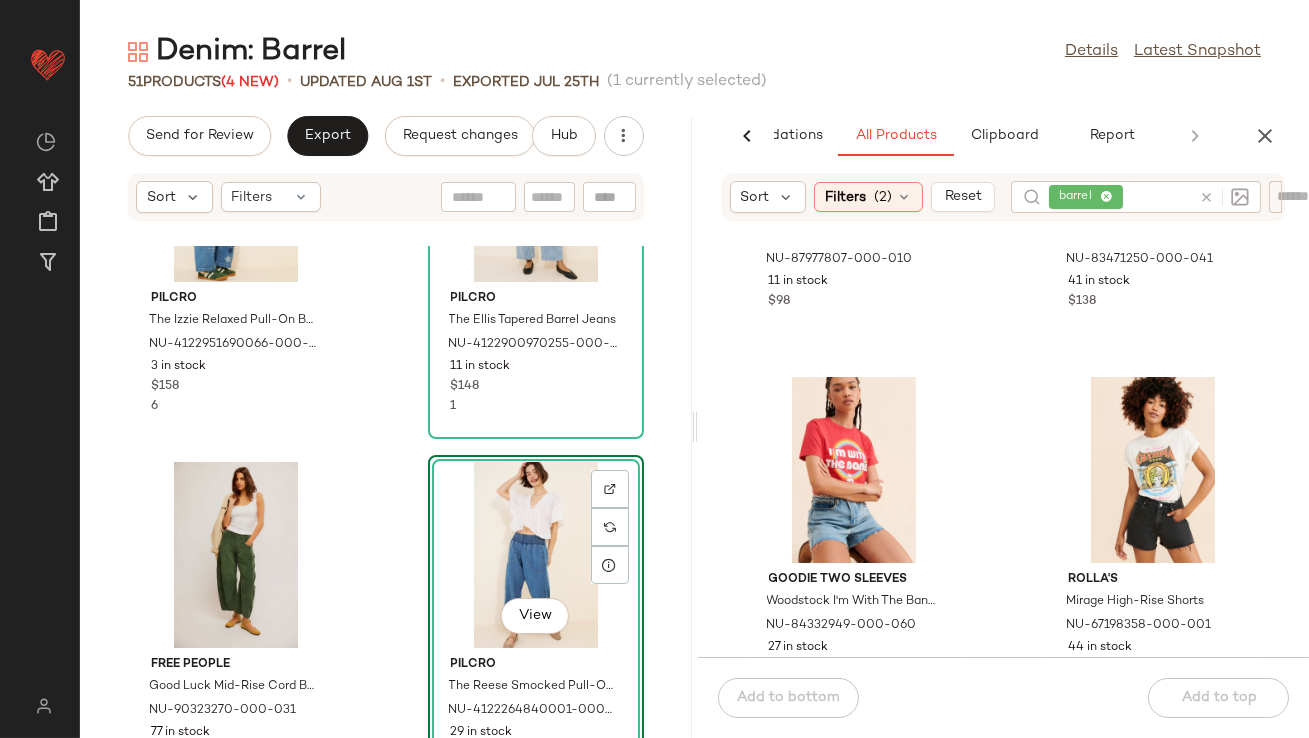 scroll, scrollTop: 2725, scrollLeft: 0, axis: vertical 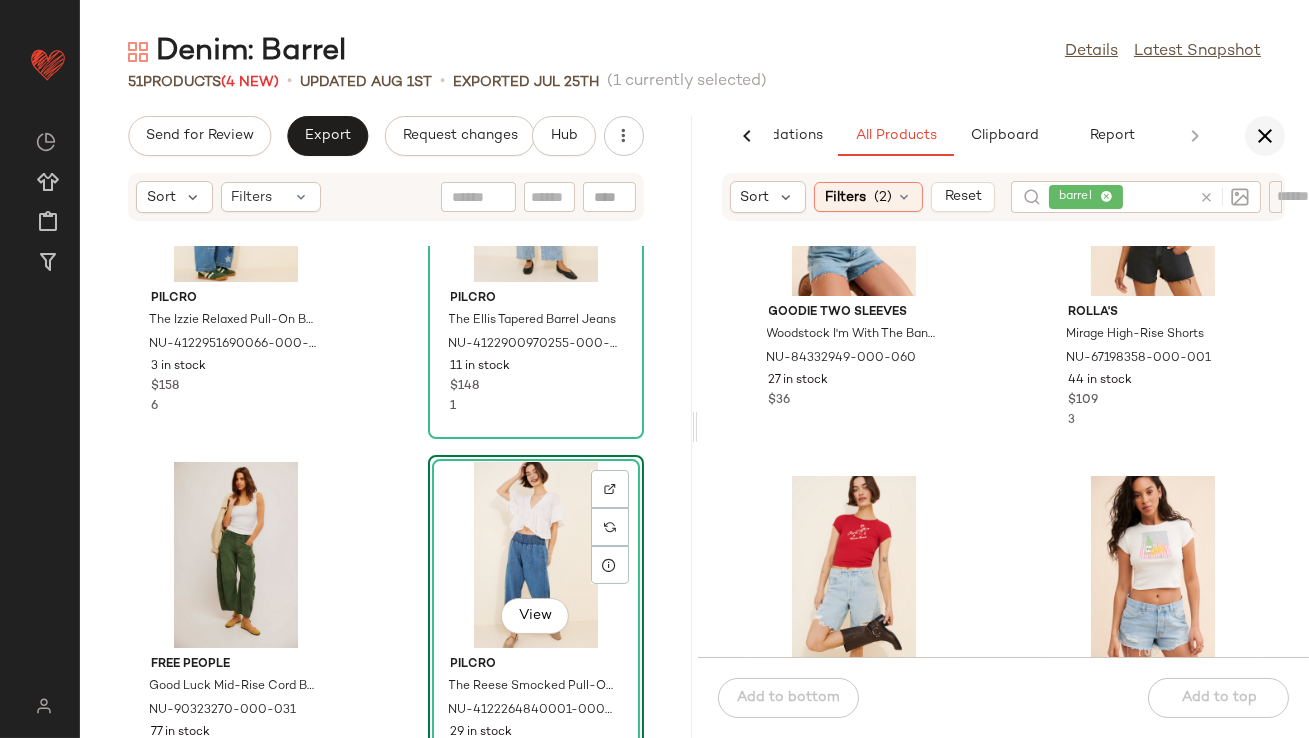 click at bounding box center [1265, 136] 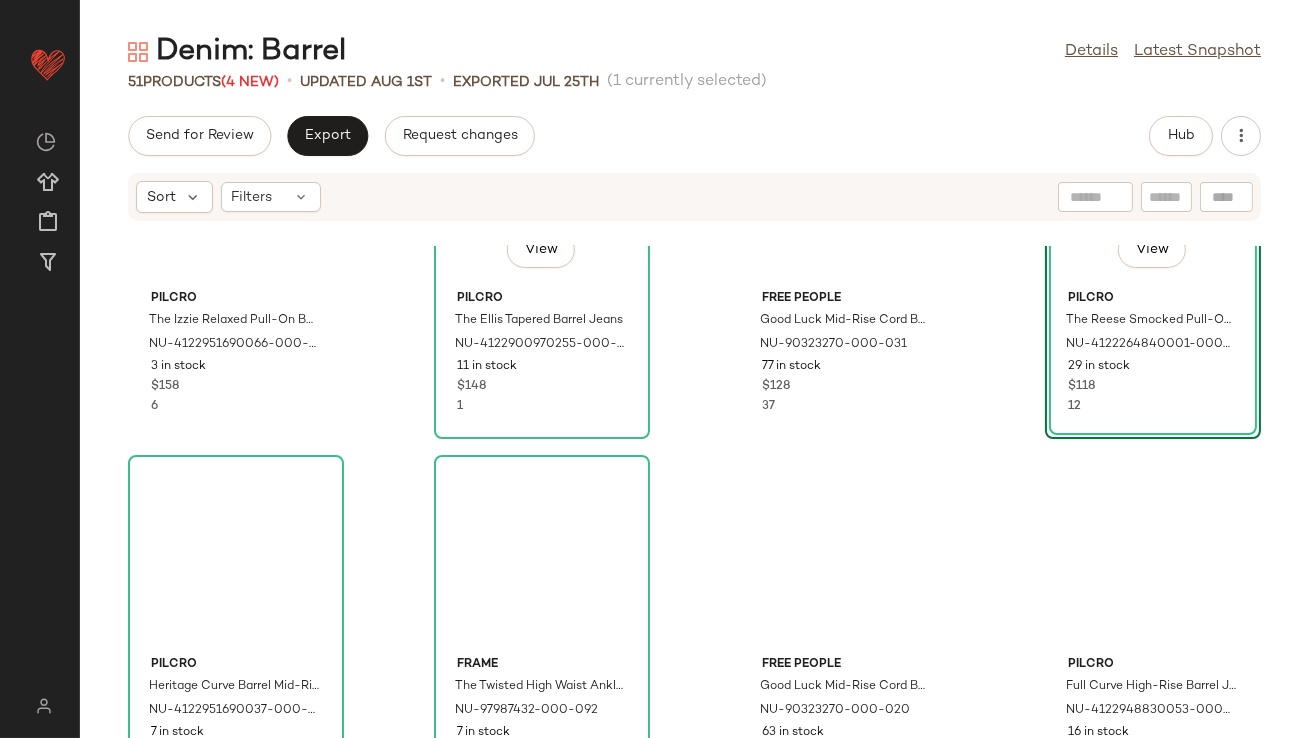 scroll, scrollTop: 0, scrollLeft: 0, axis: both 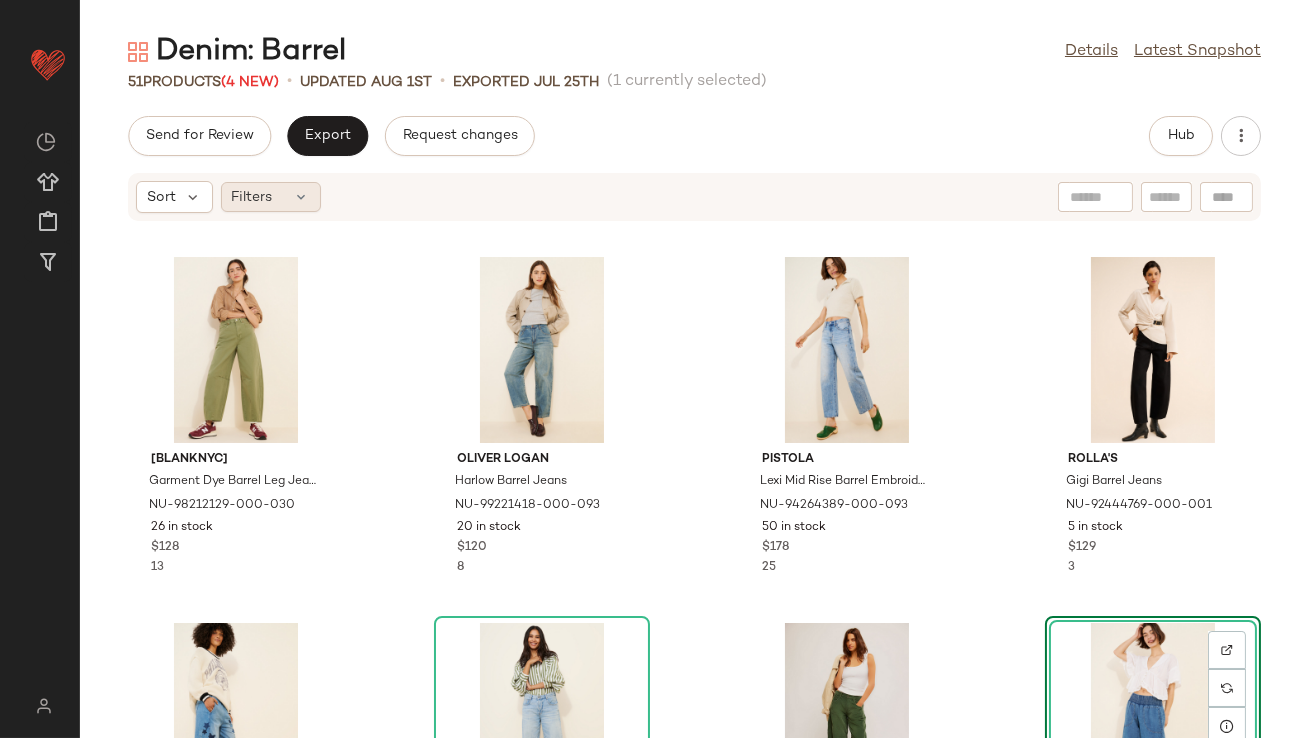 click on "Filters" at bounding box center [252, 197] 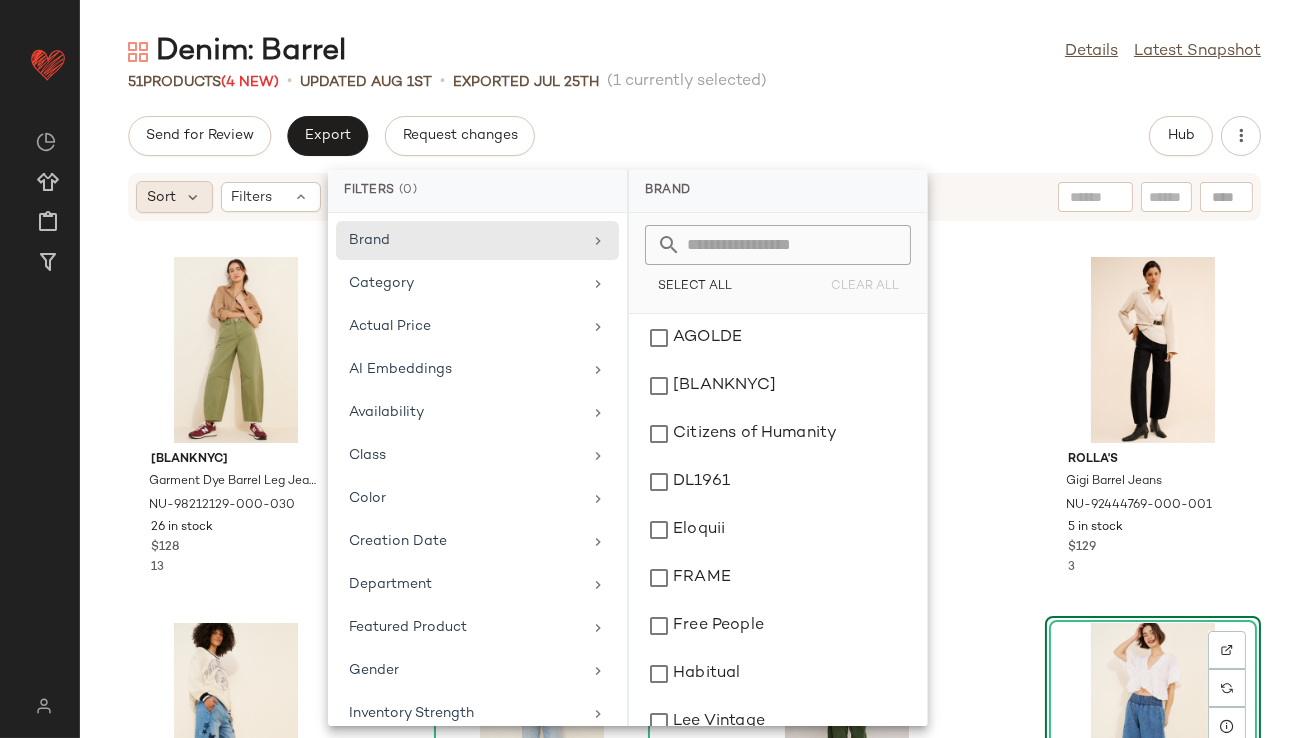 click on "Sort" 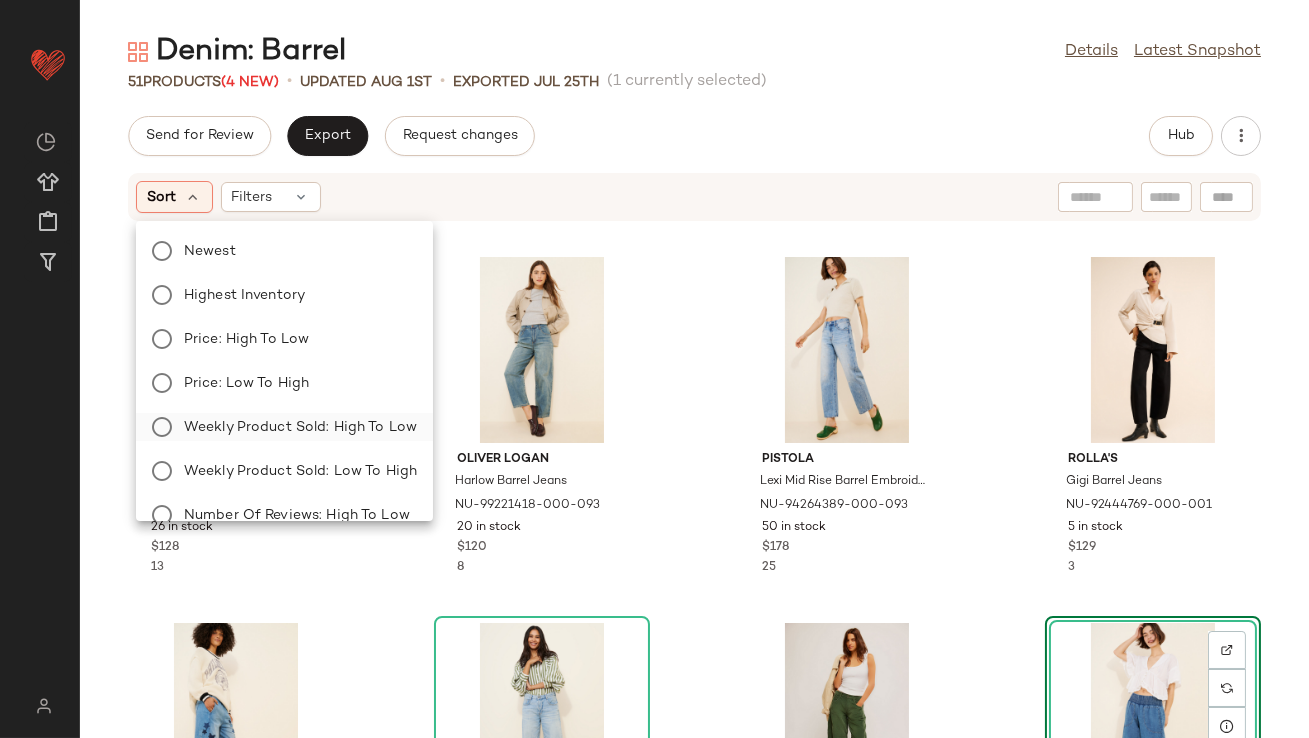 click on "Weekly Product Sold: High to Low" 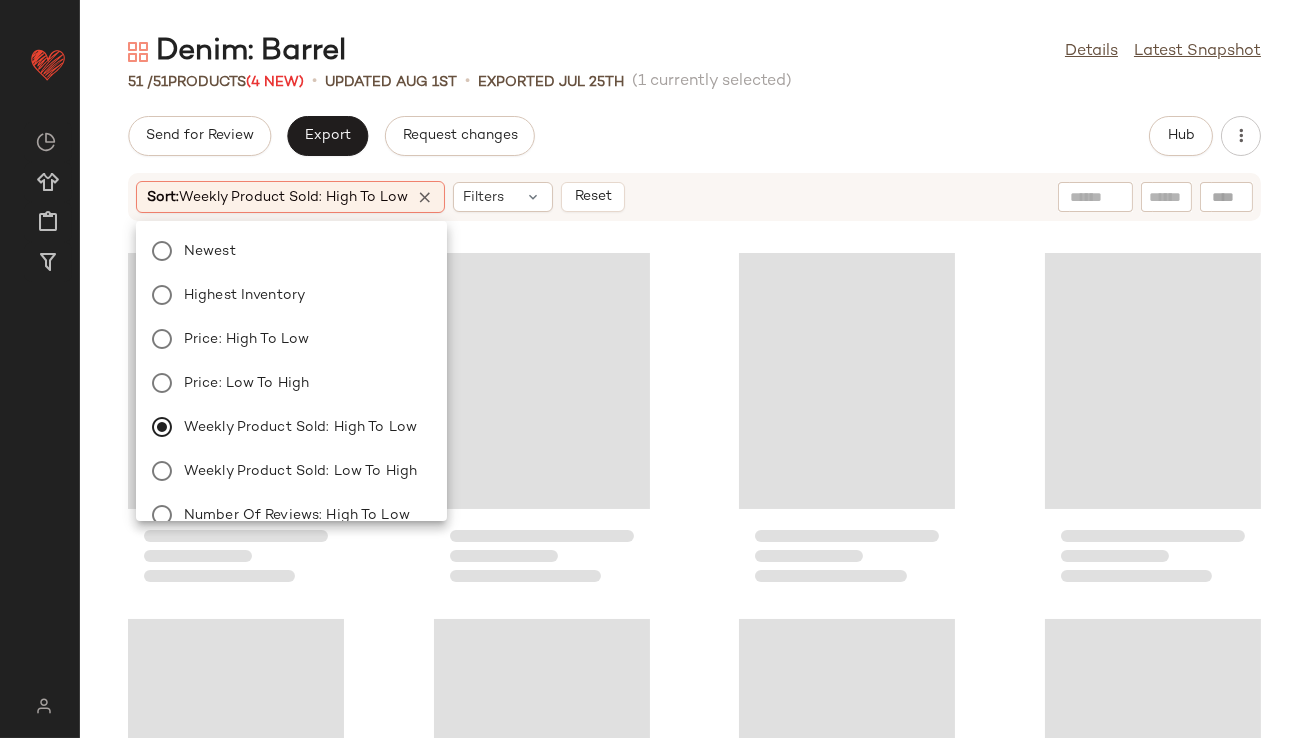 click on "Send for Review   Export   Request changes   Hub" 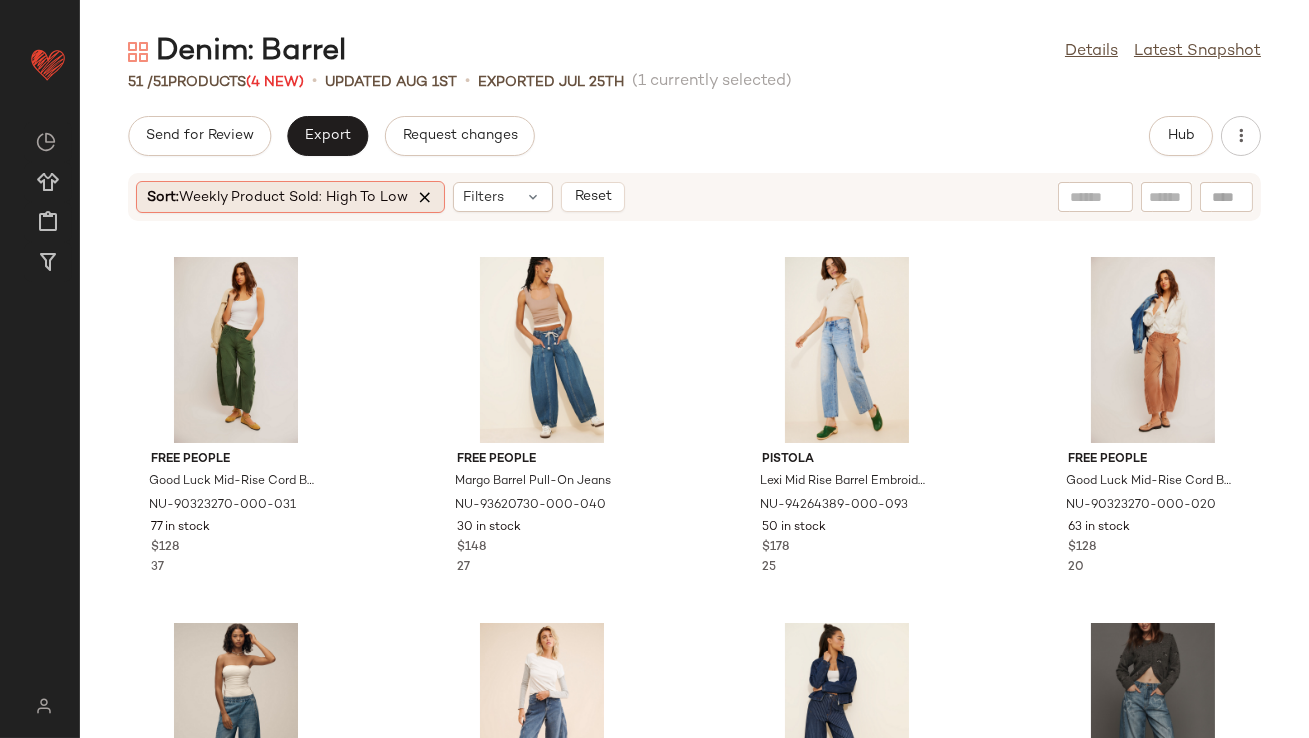 click at bounding box center (425, 197) 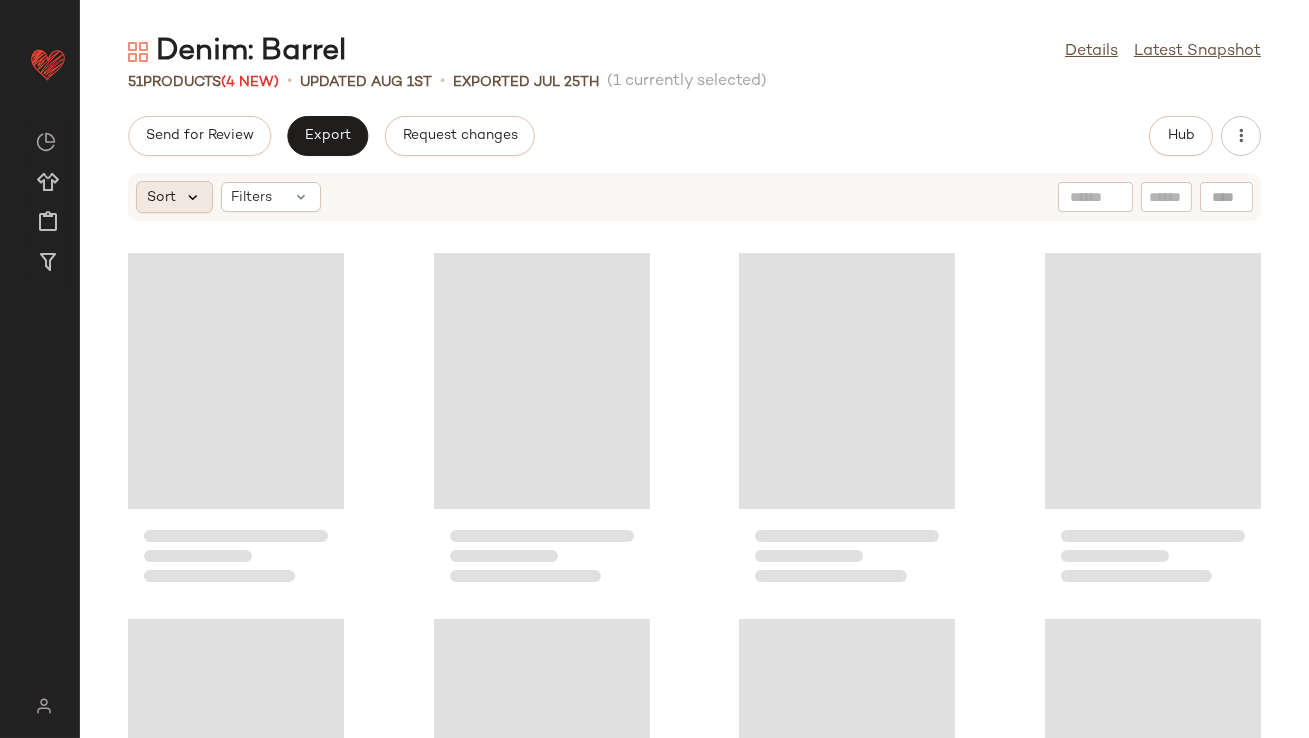 click at bounding box center (193, 197) 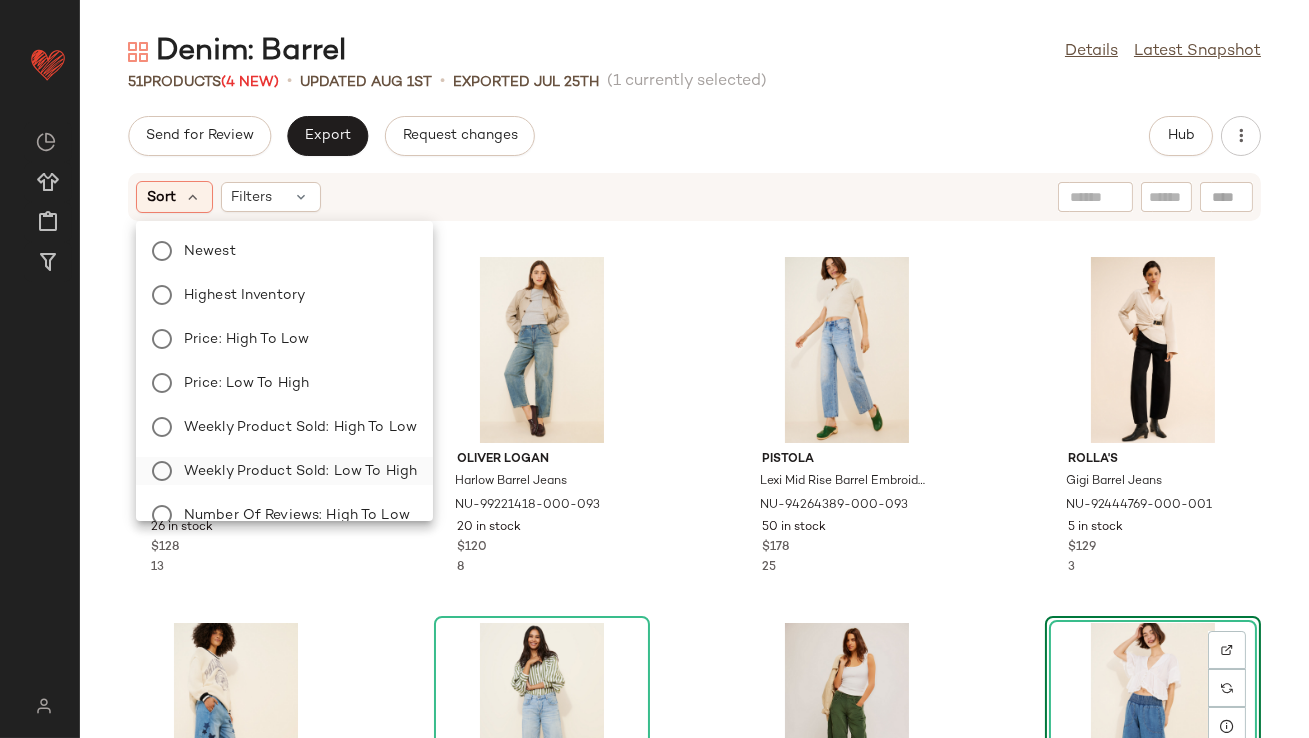 click on "Weekly Product Sold: Low to High" 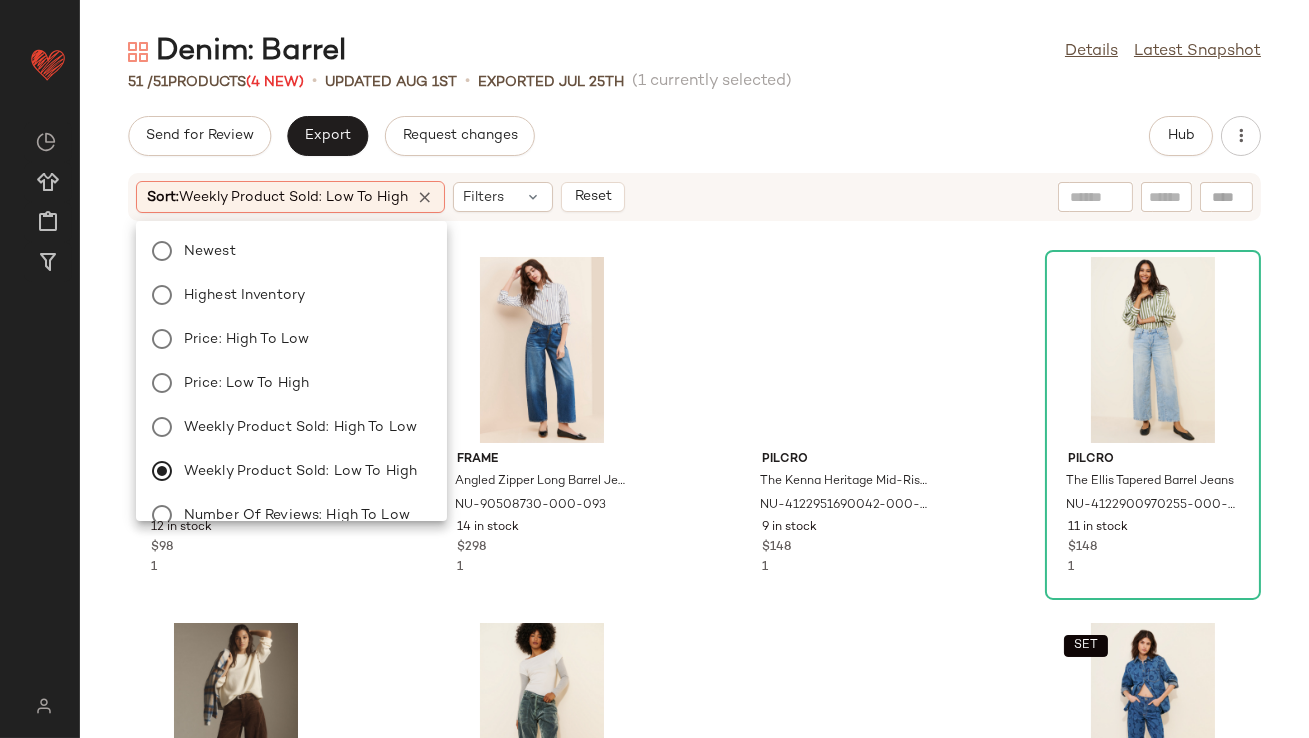 click on "Send for Review   Export   Request changes   Hub" 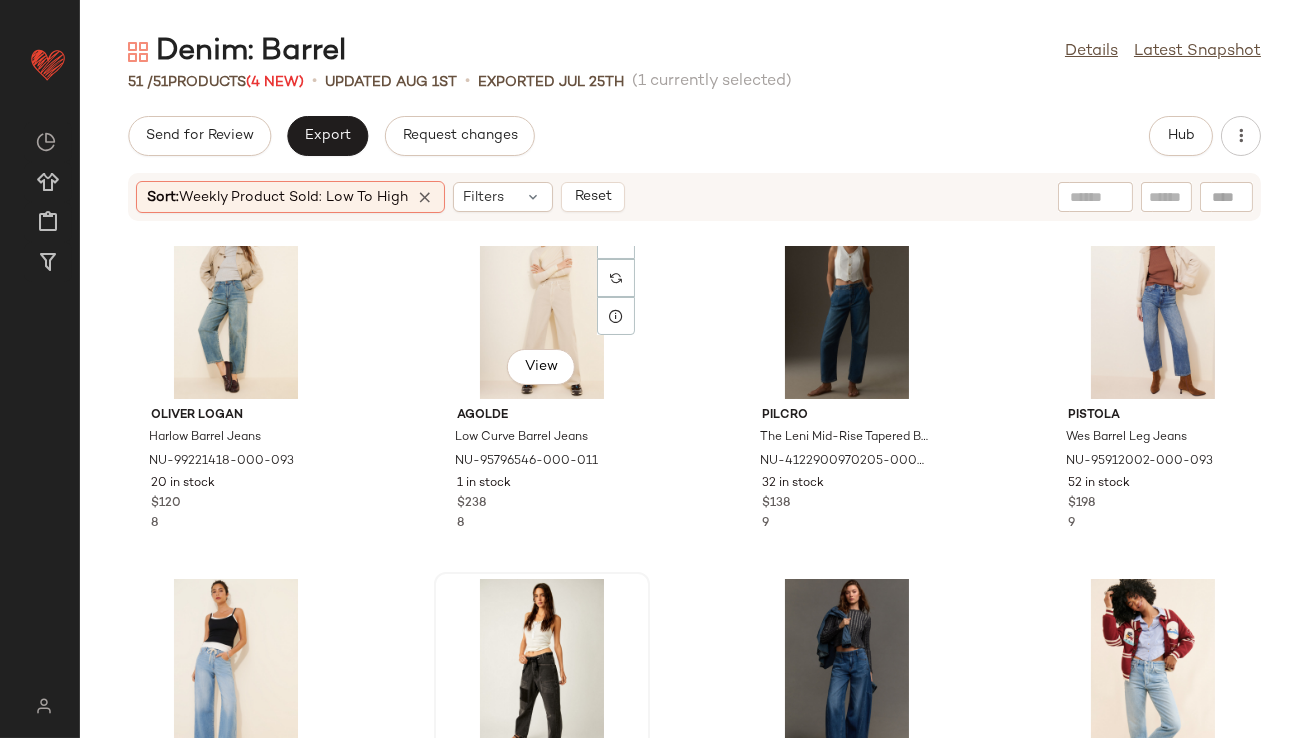 scroll, scrollTop: 2645, scrollLeft: 0, axis: vertical 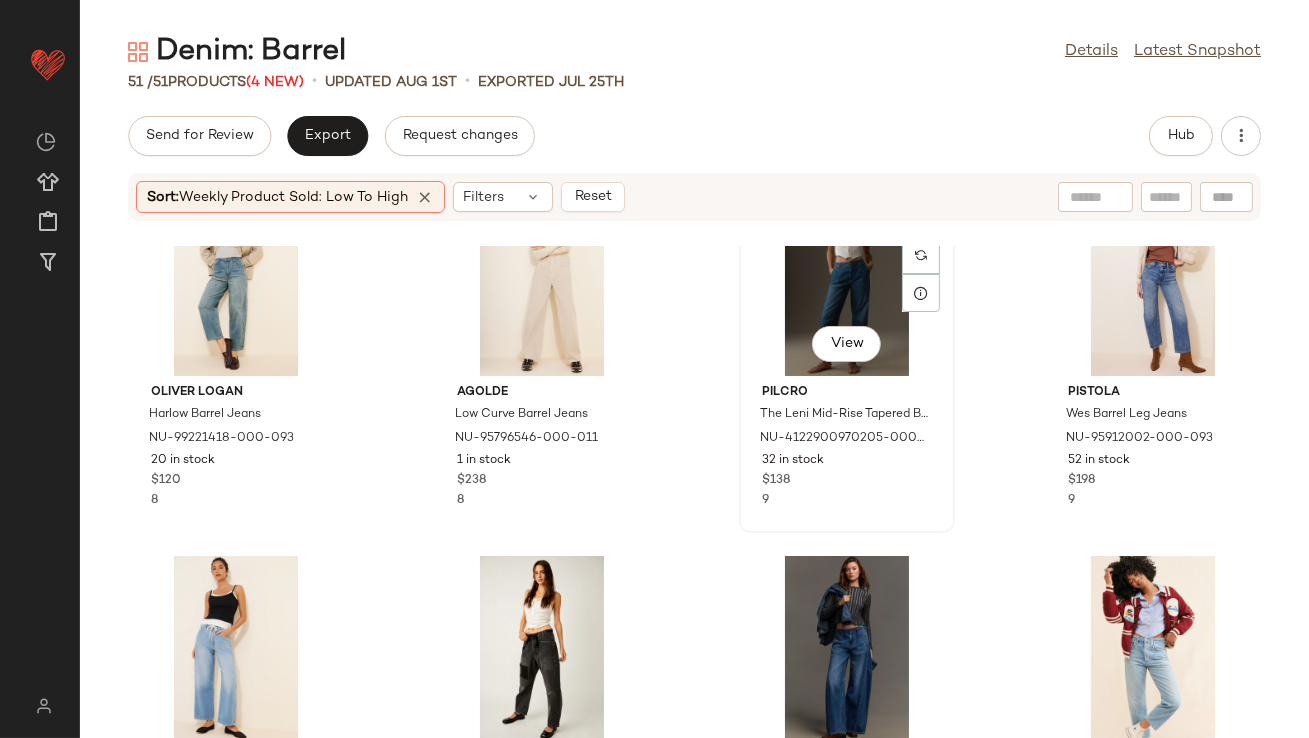 click on "View" 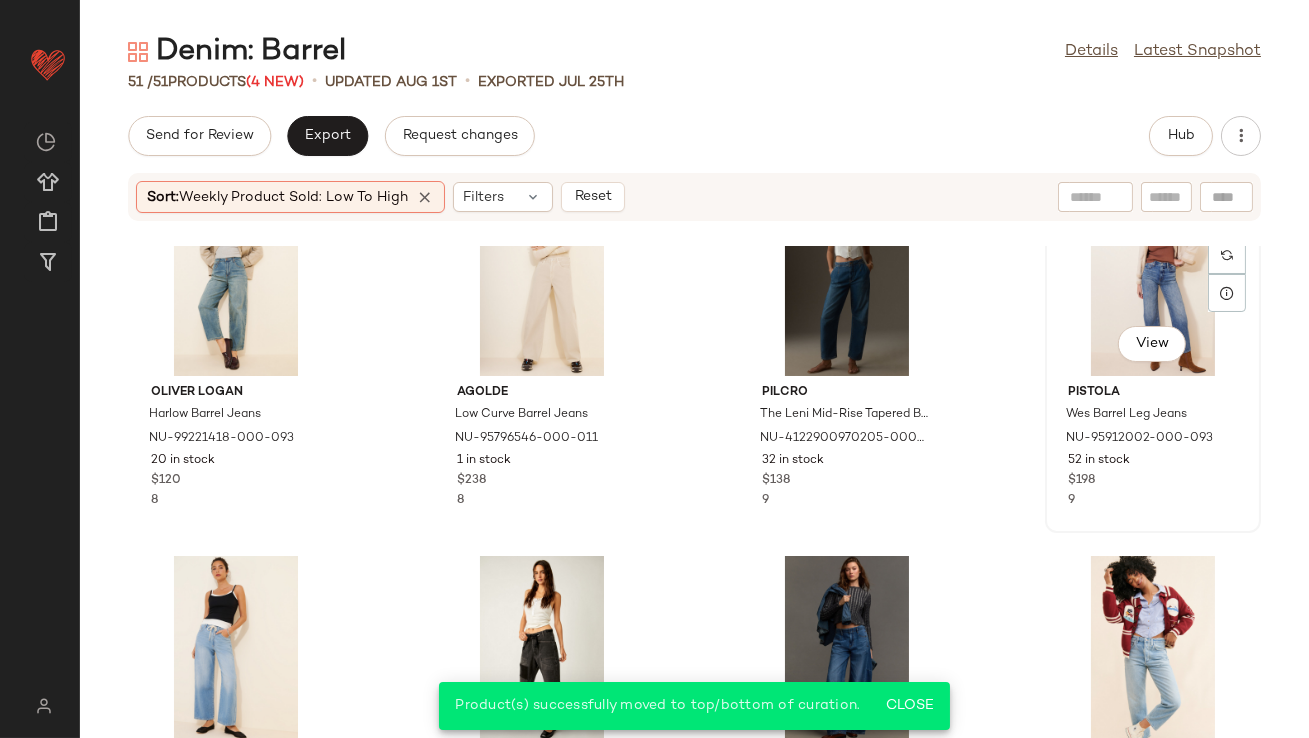 click on "View" 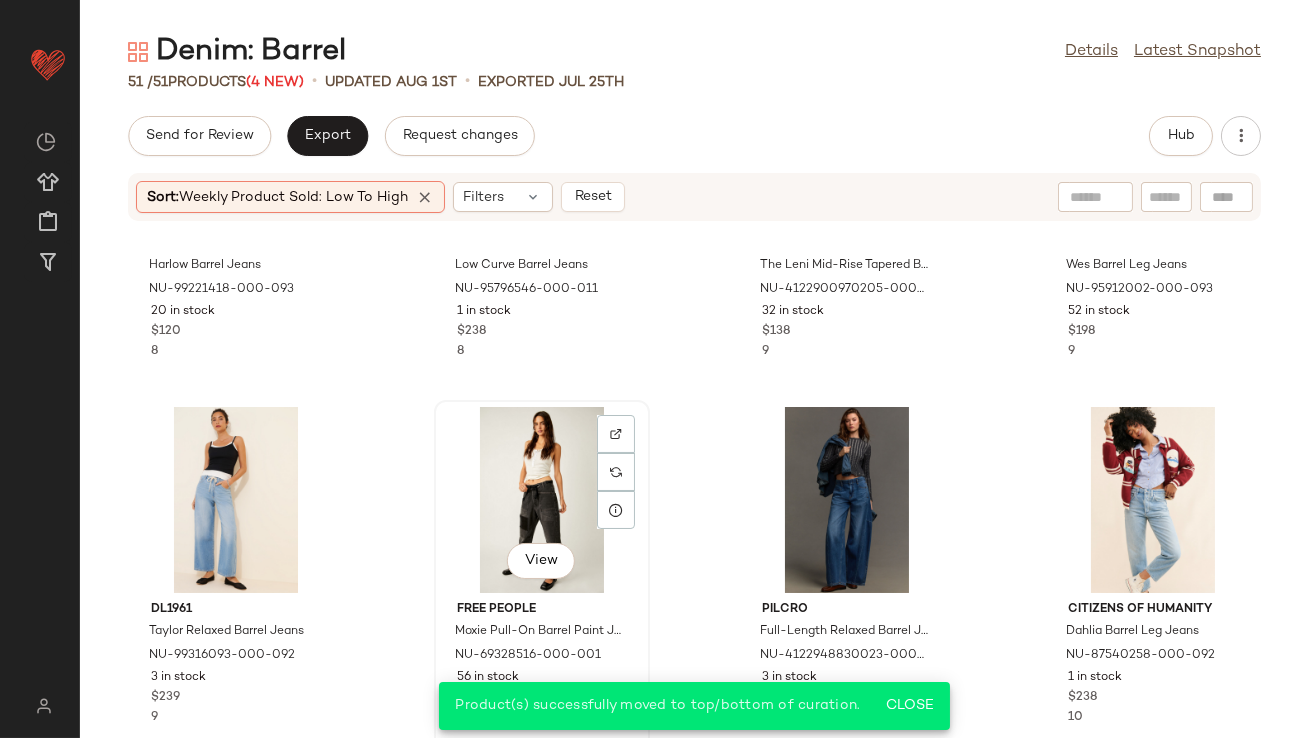 scroll, scrollTop: 2901, scrollLeft: 0, axis: vertical 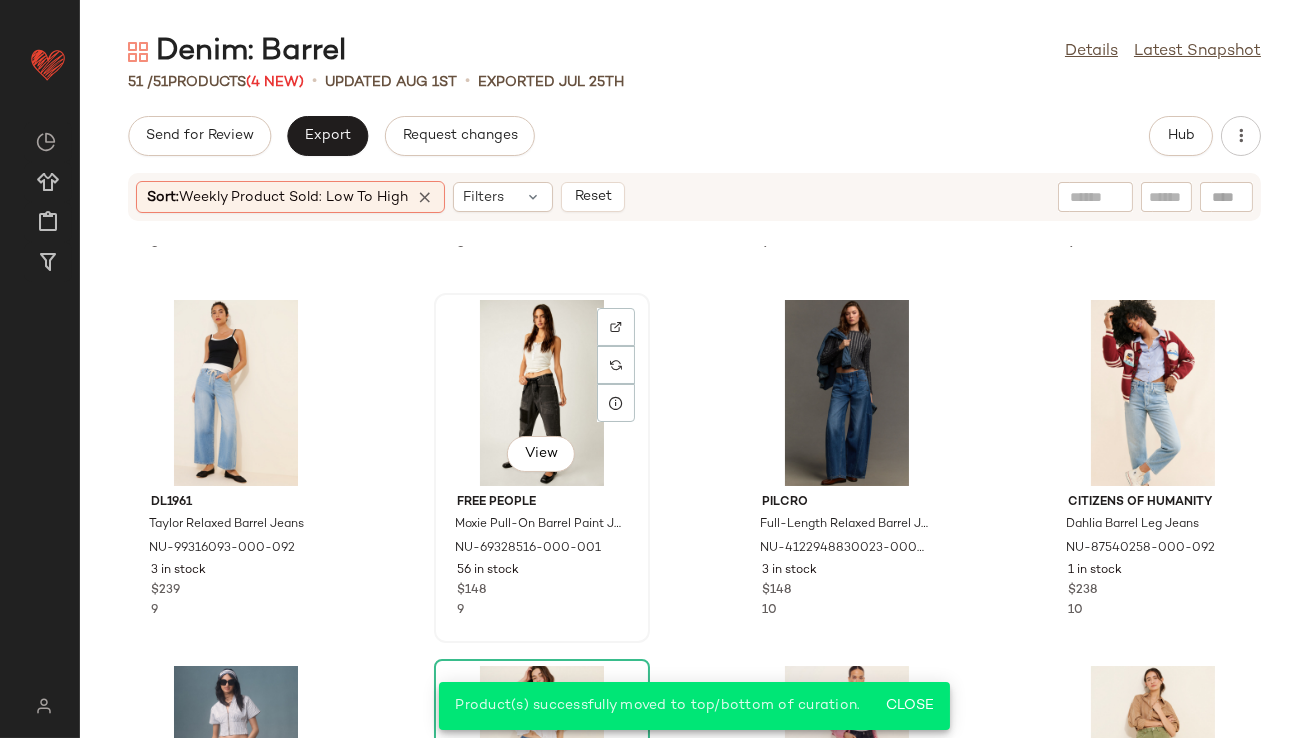 click on "View" 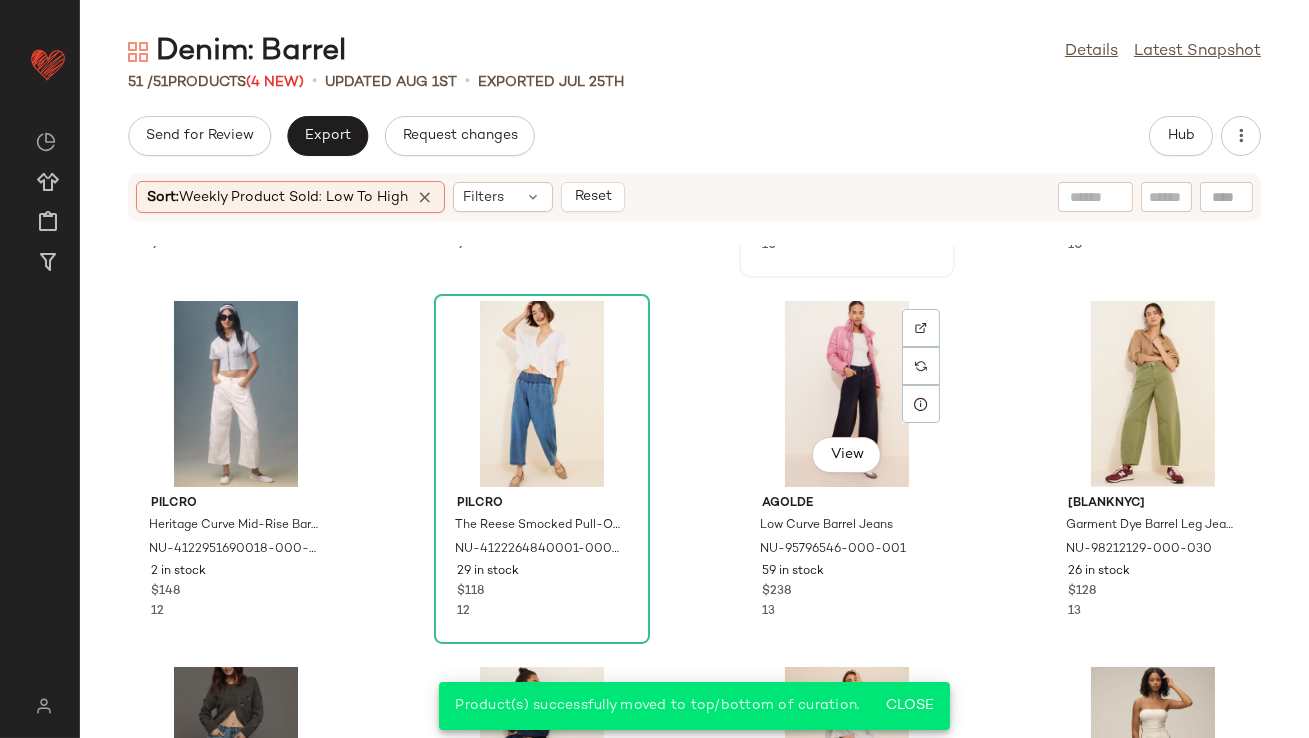 scroll, scrollTop: 3268, scrollLeft: 0, axis: vertical 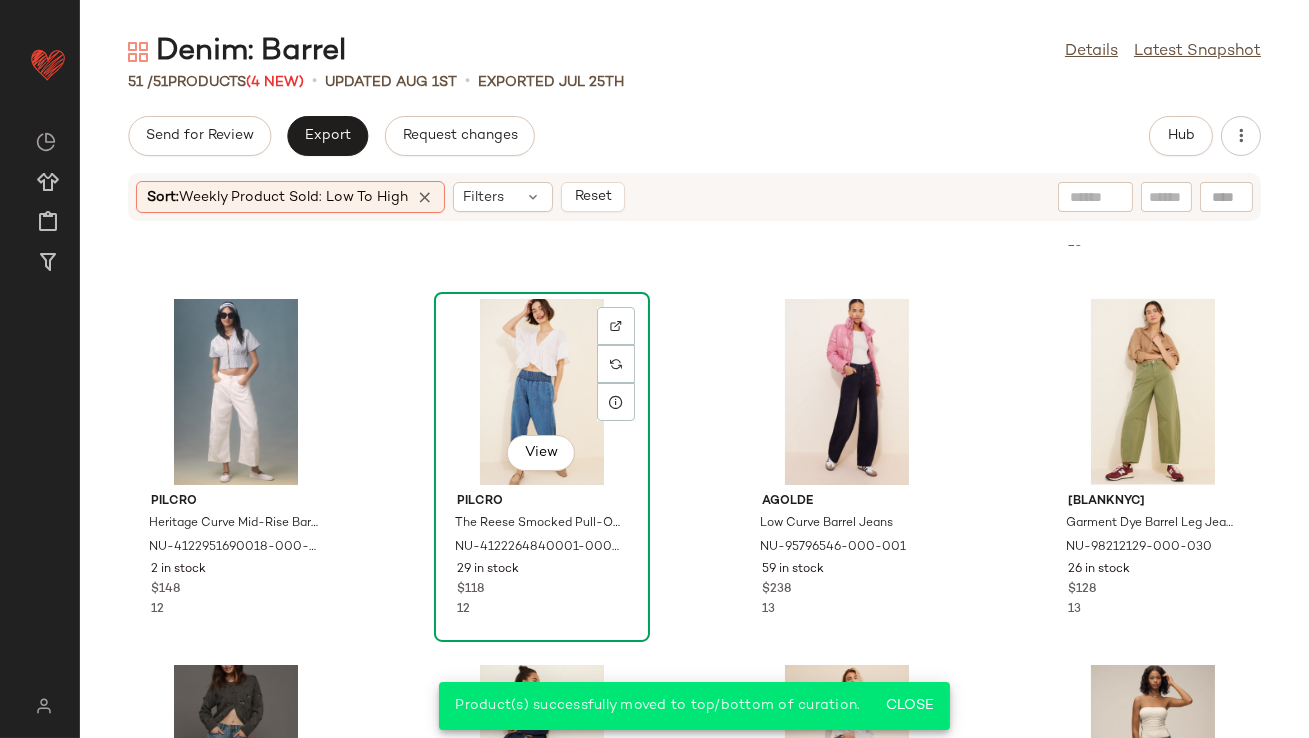 click on "View" 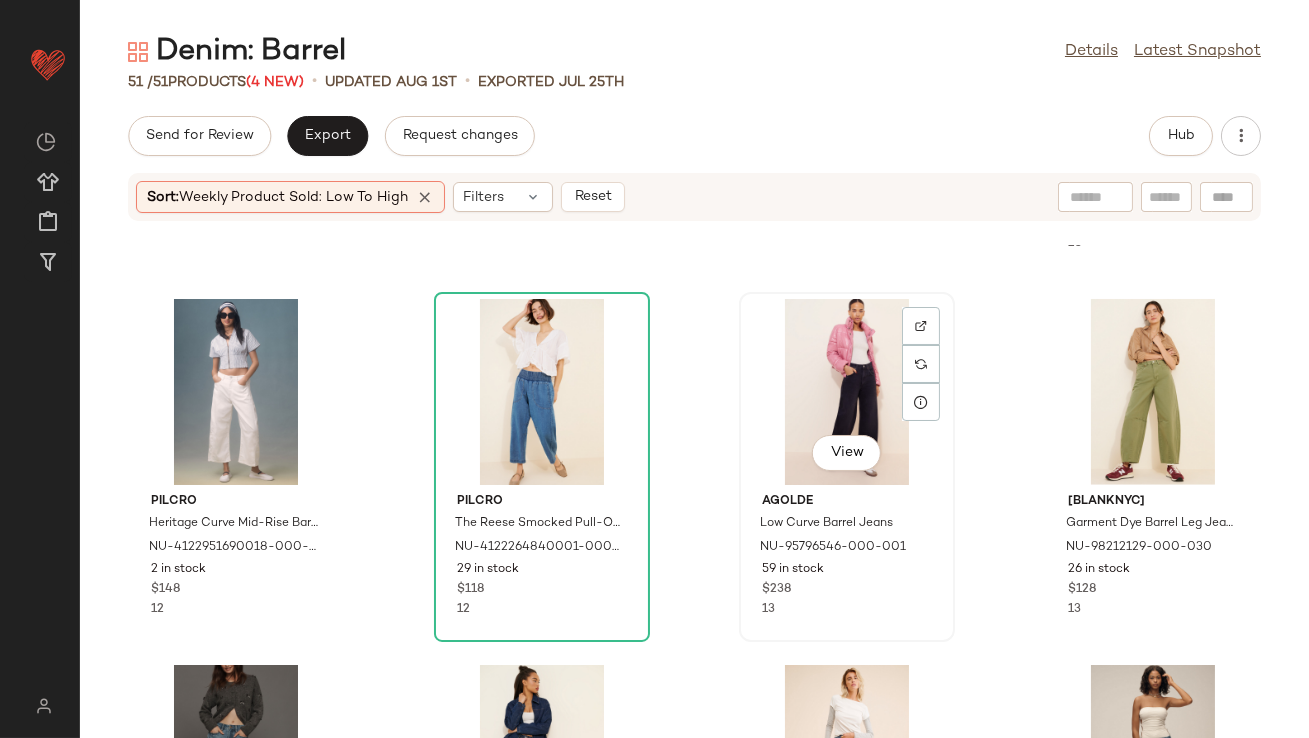 click on "View" 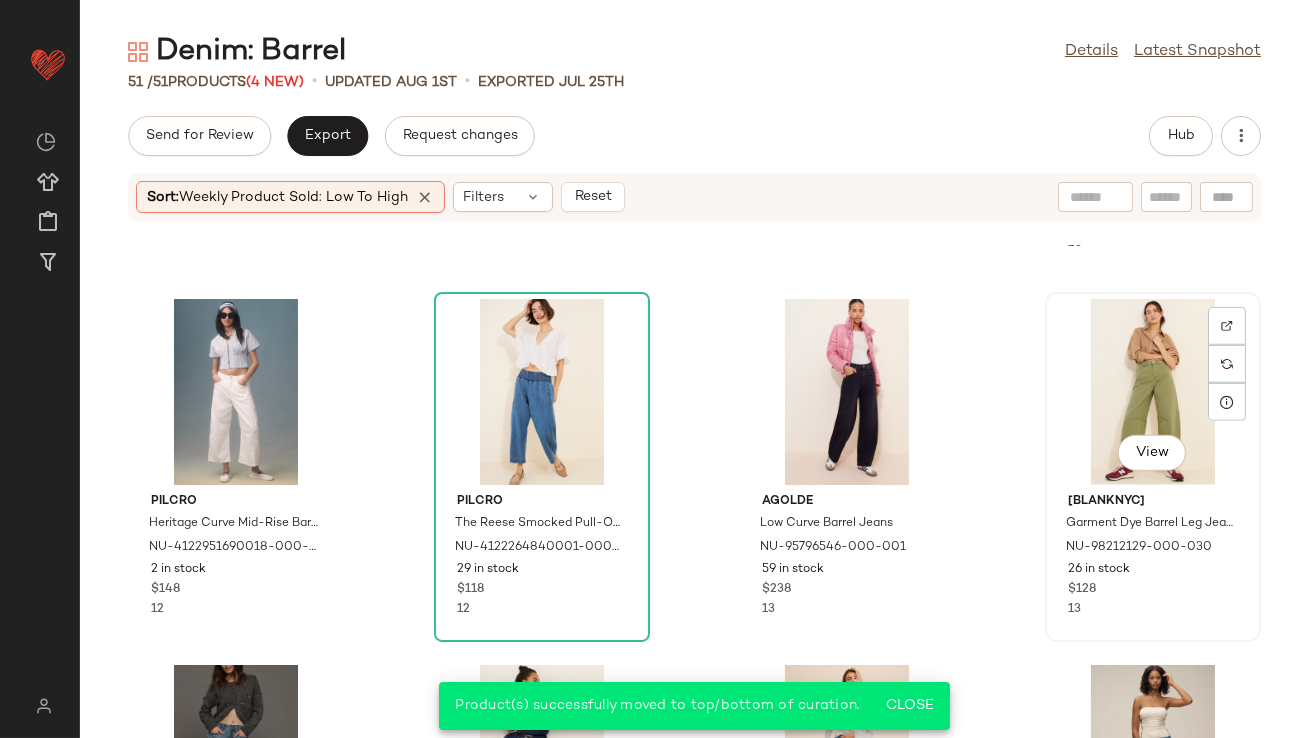 click on "View" 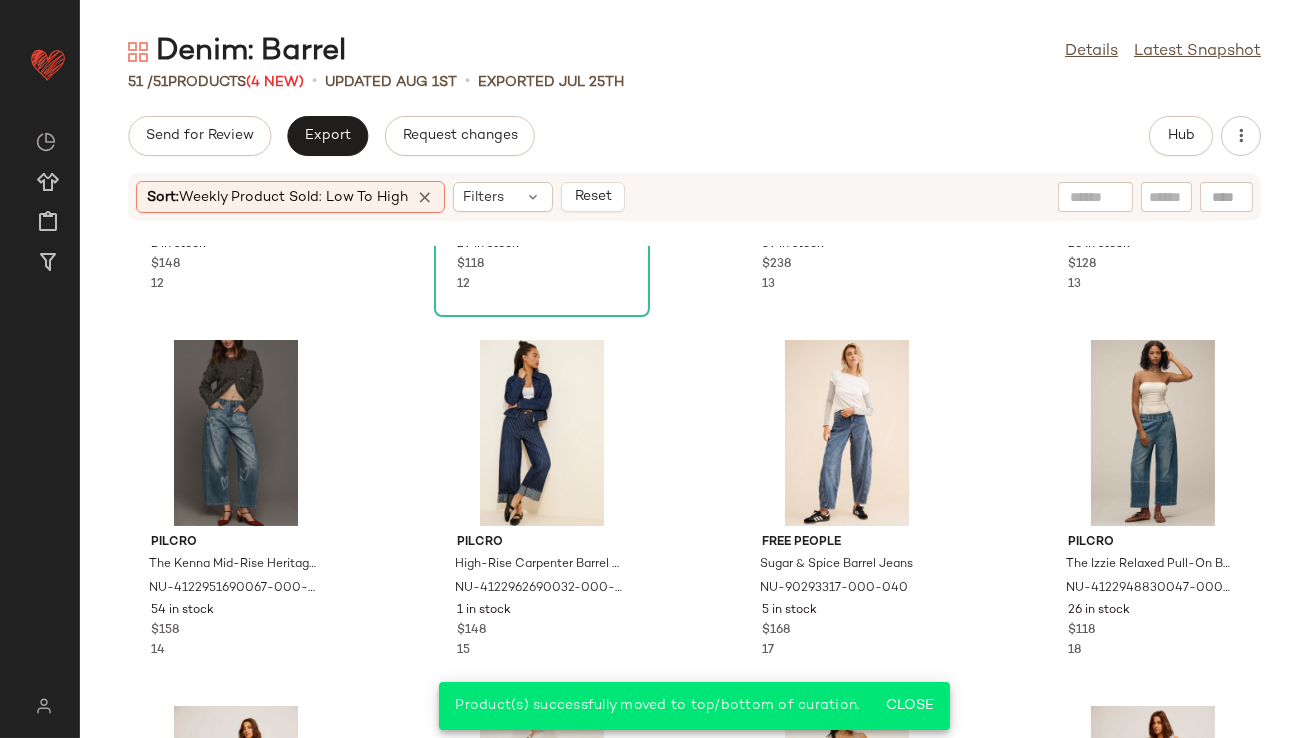 scroll, scrollTop: 3625, scrollLeft: 0, axis: vertical 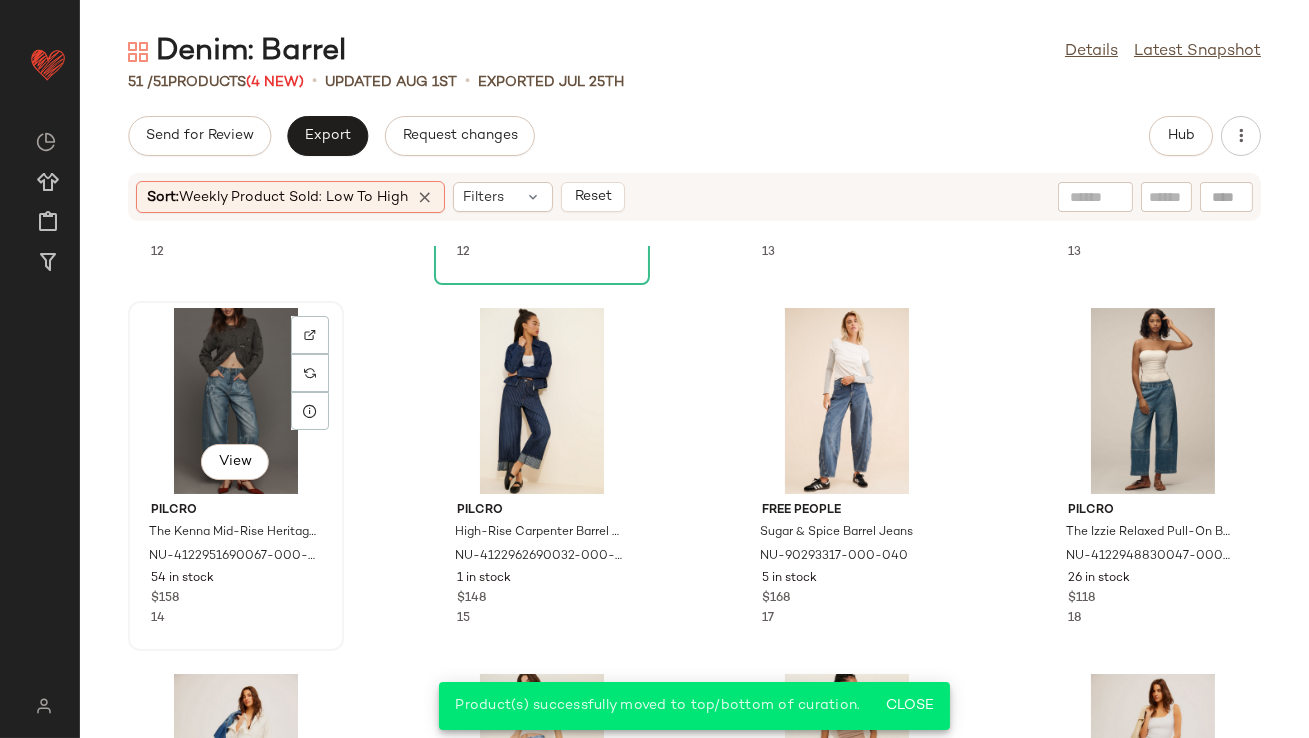 click on "View" 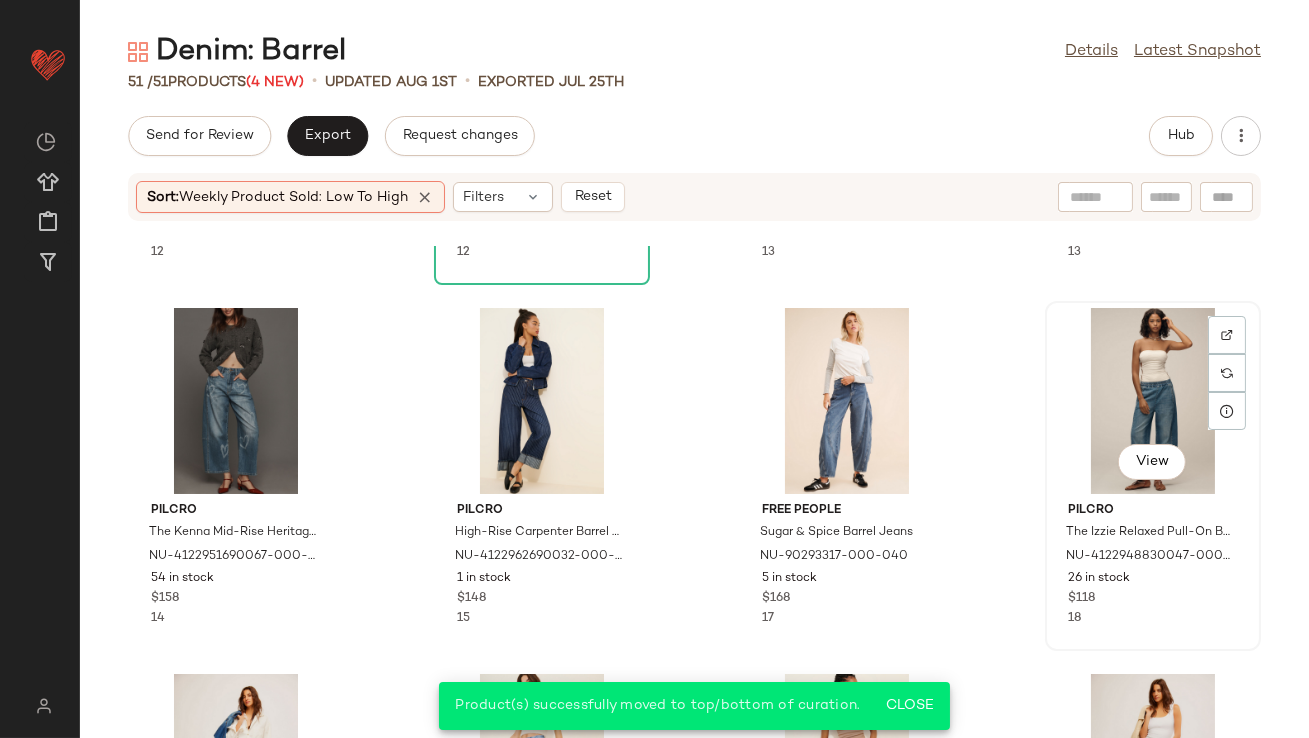 click on "View" 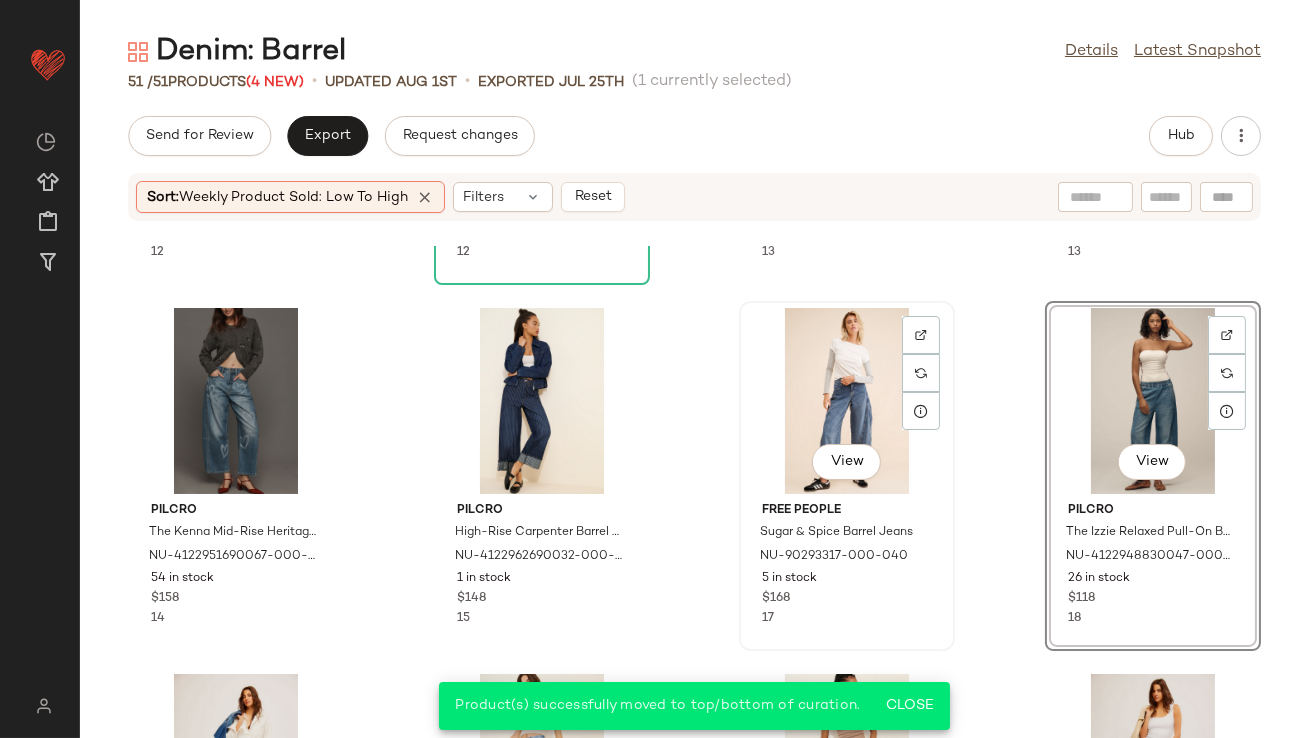 scroll, scrollTop: 3978, scrollLeft: 0, axis: vertical 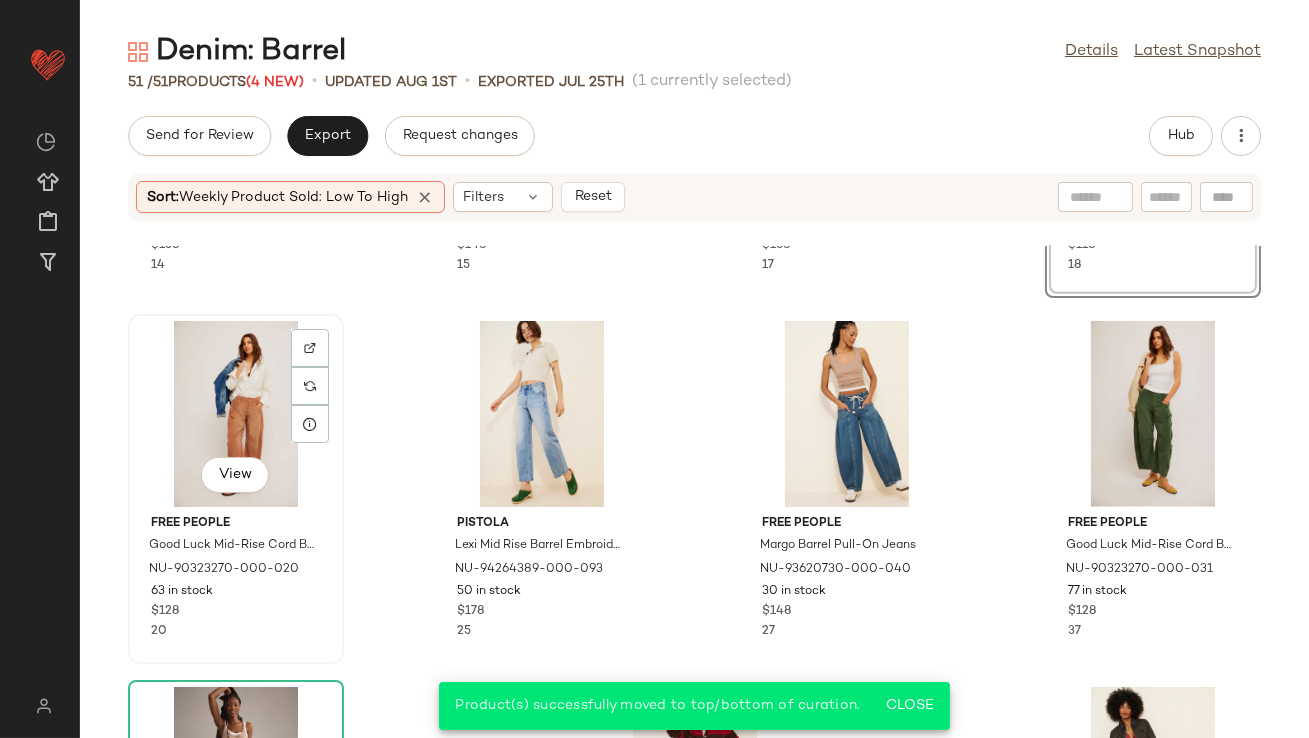 click on "View" 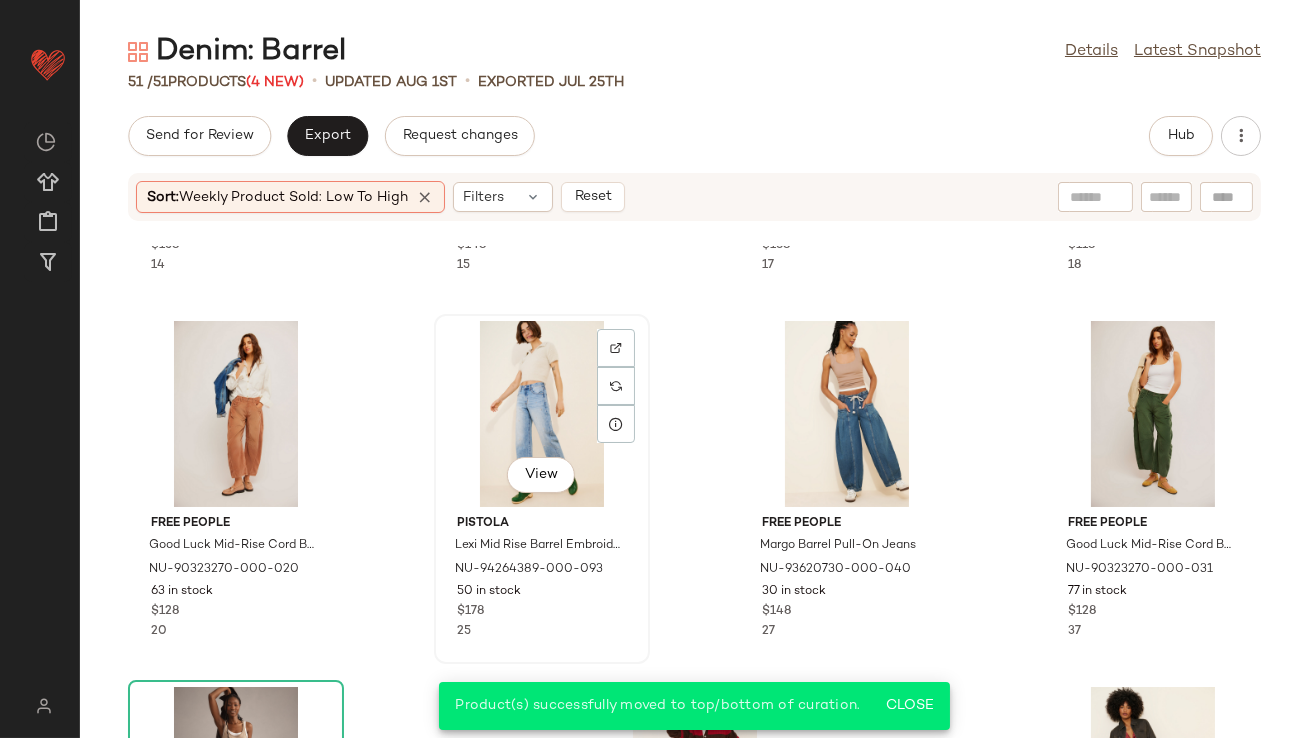 click on "View" 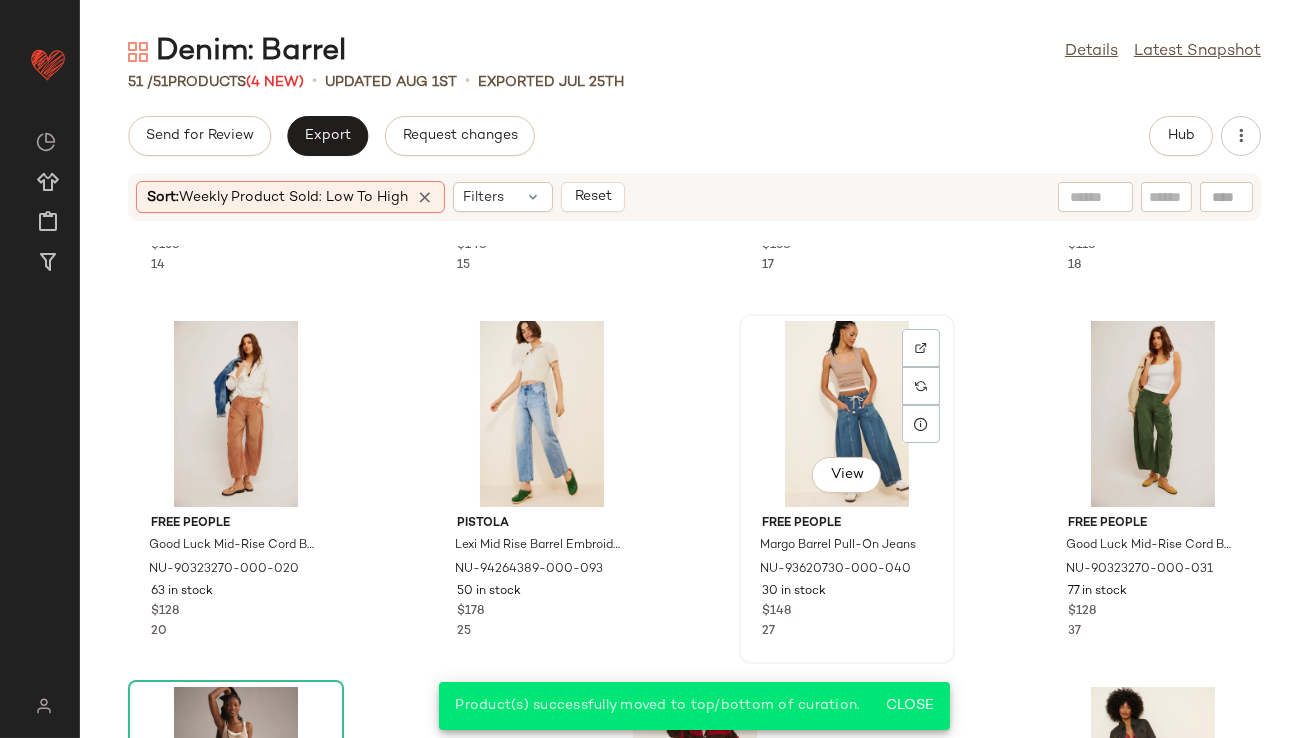 click on "View" 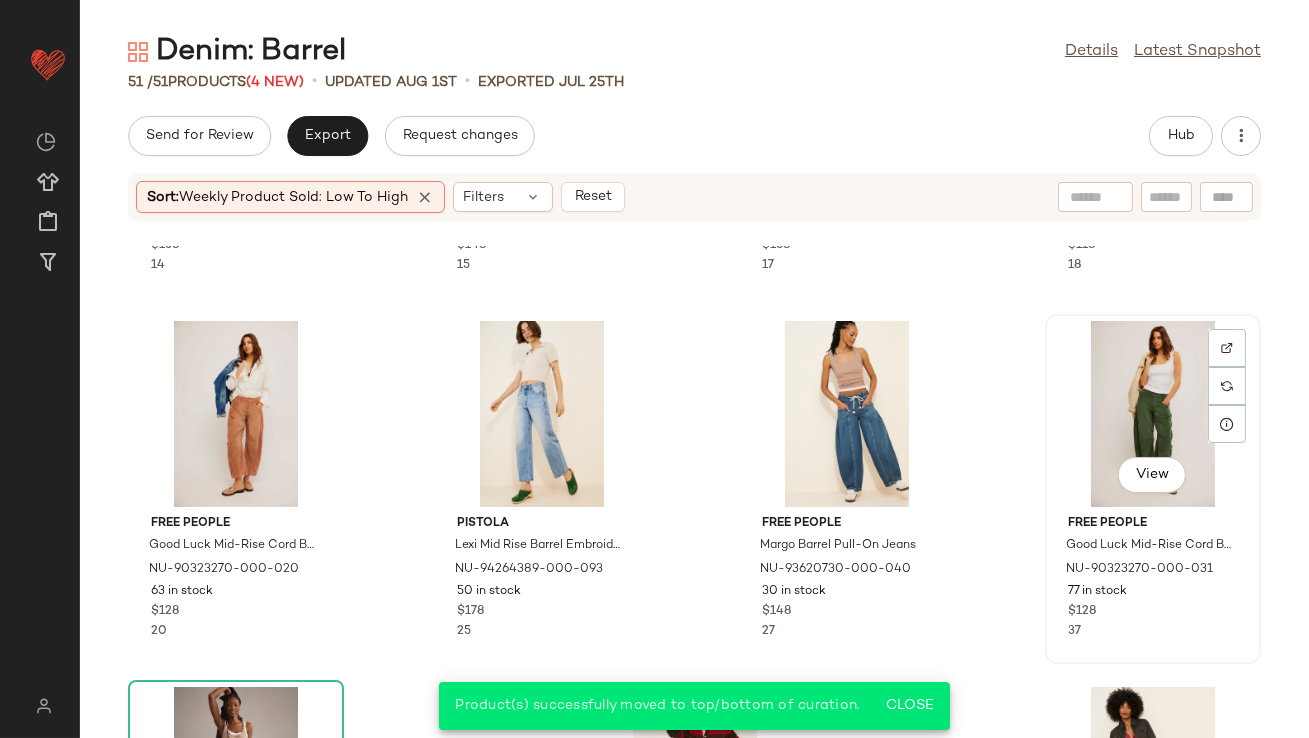click on "View" 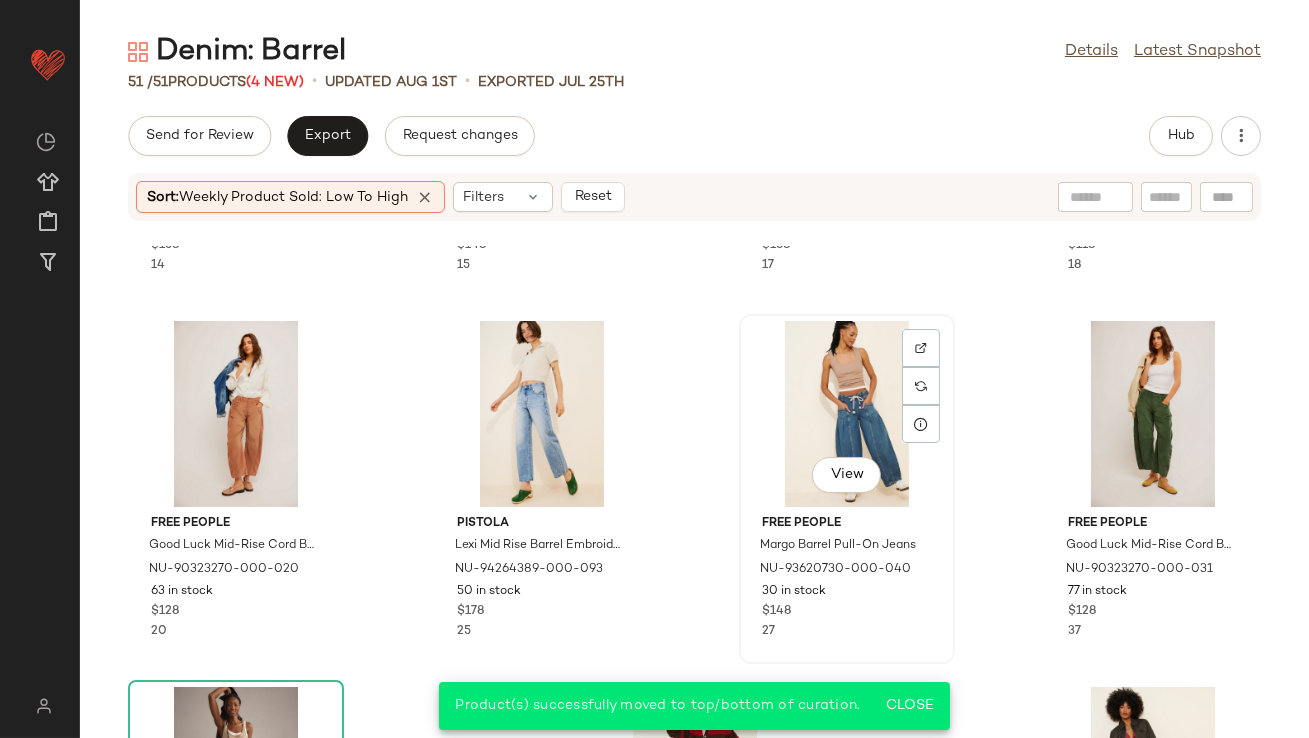 scroll, scrollTop: 4269, scrollLeft: 0, axis: vertical 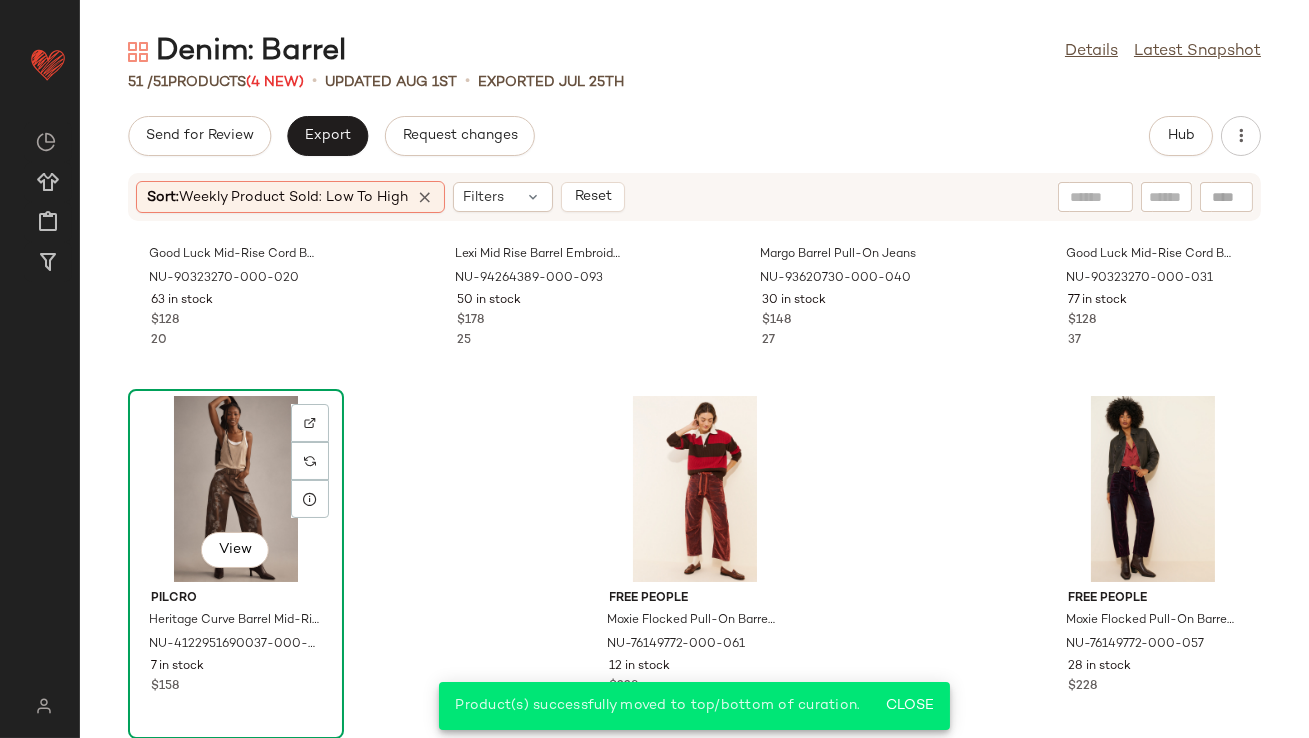 click on "View" 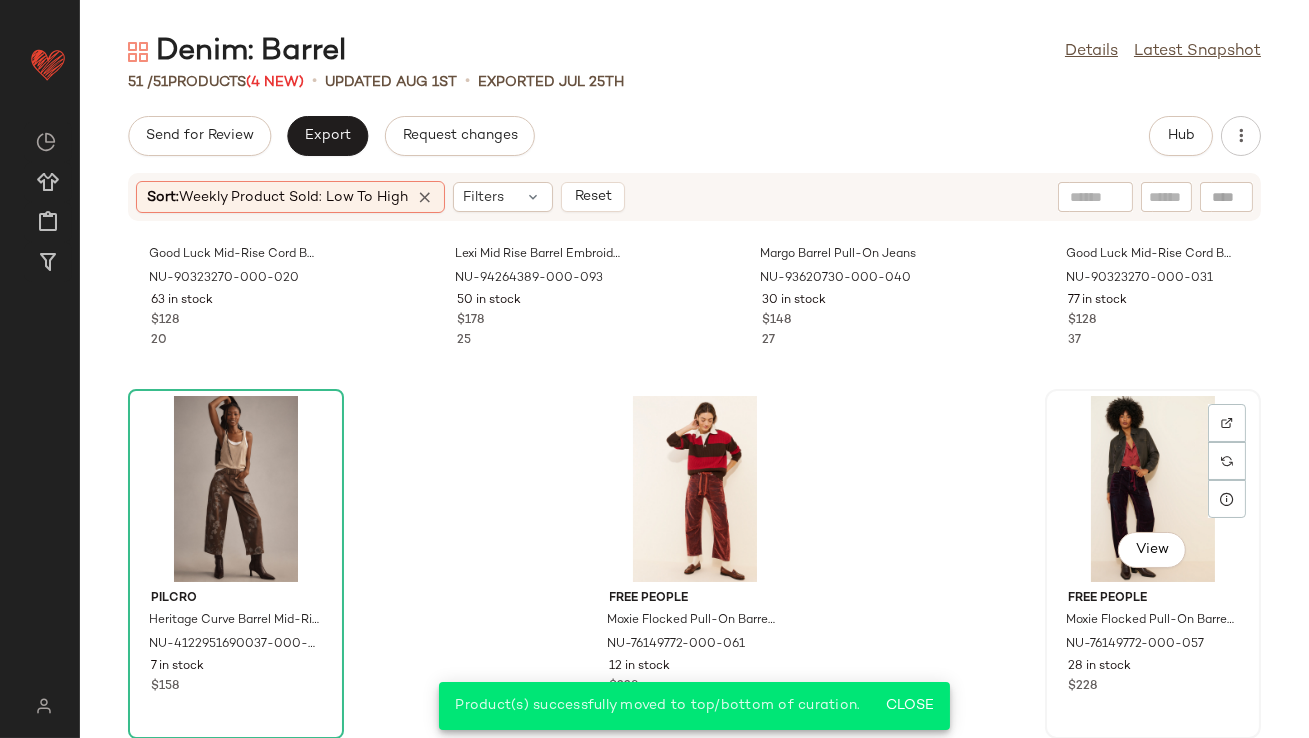 click on "View" 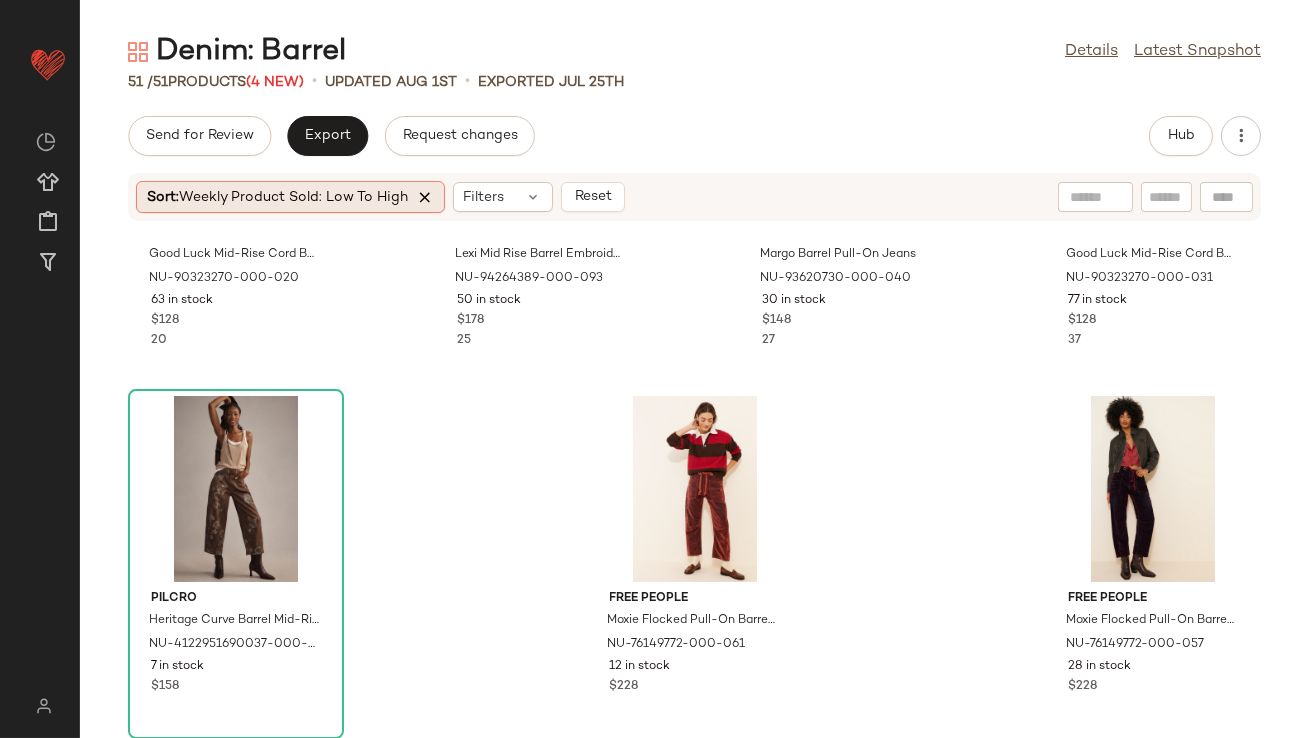 click at bounding box center (425, 197) 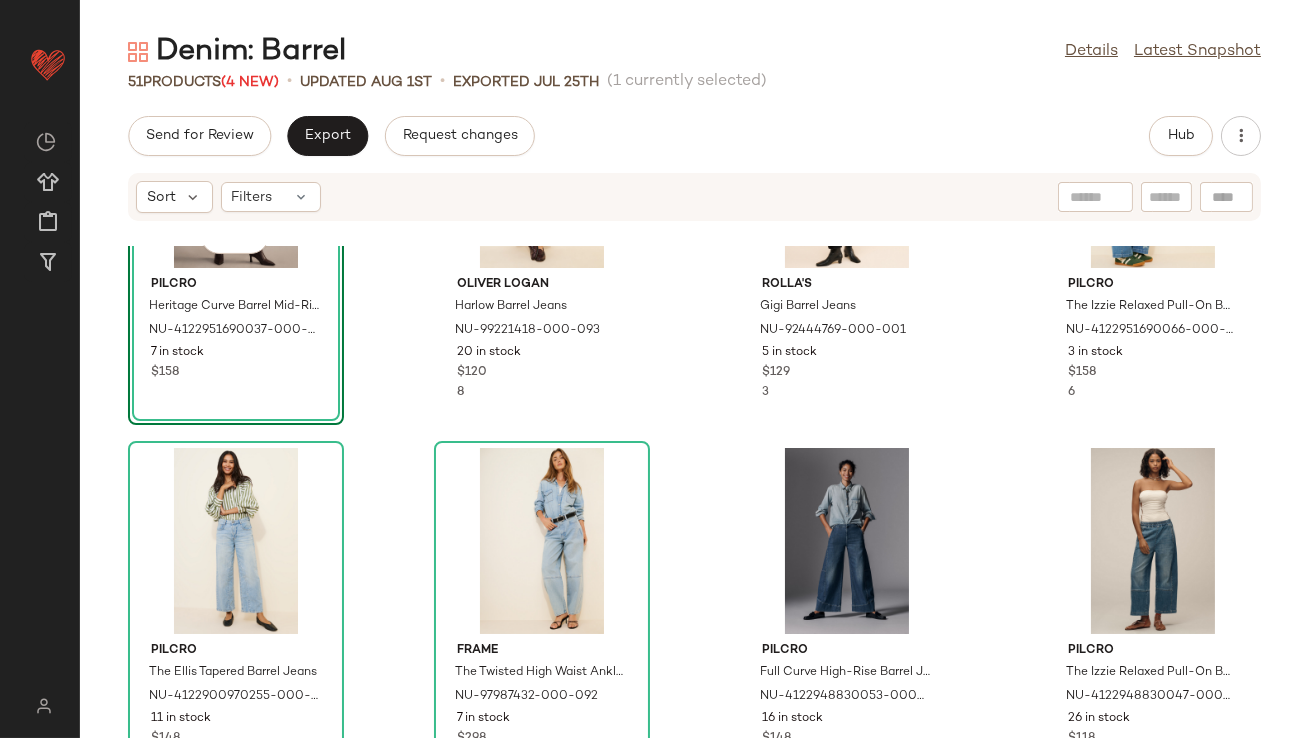 scroll, scrollTop: 1297, scrollLeft: 0, axis: vertical 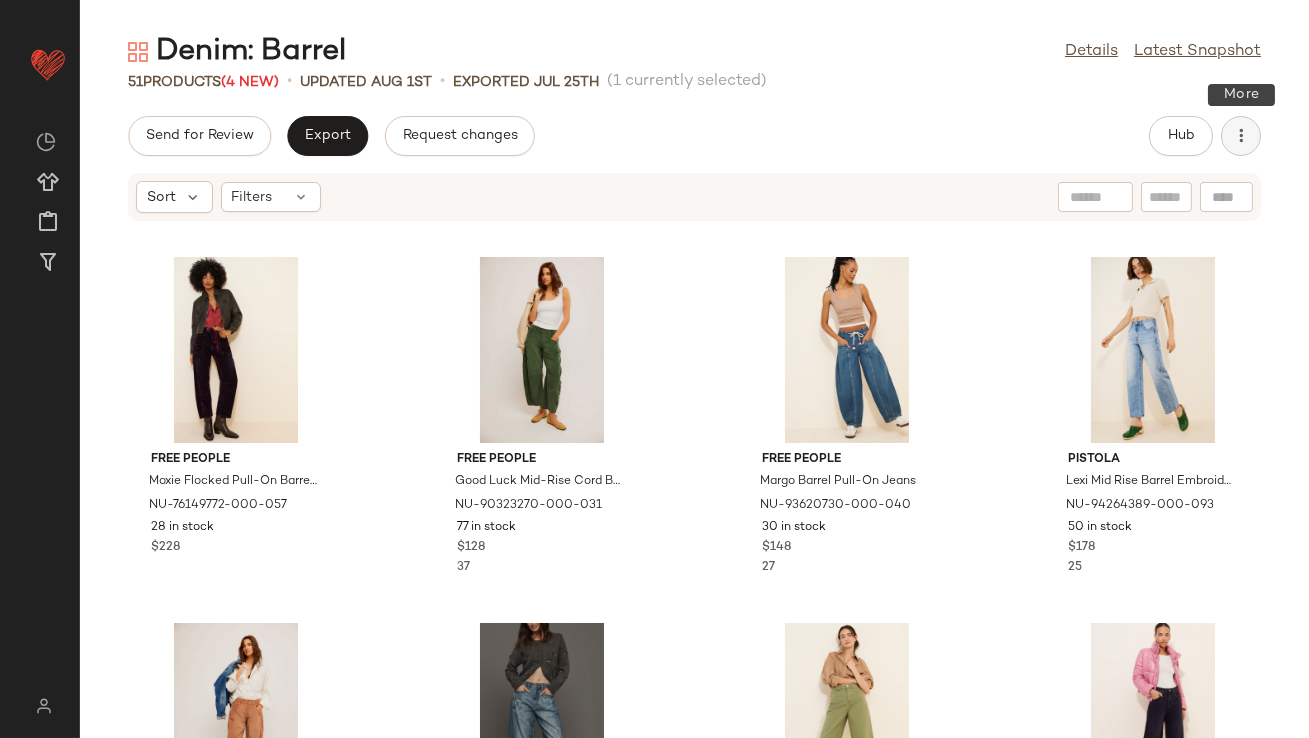 click 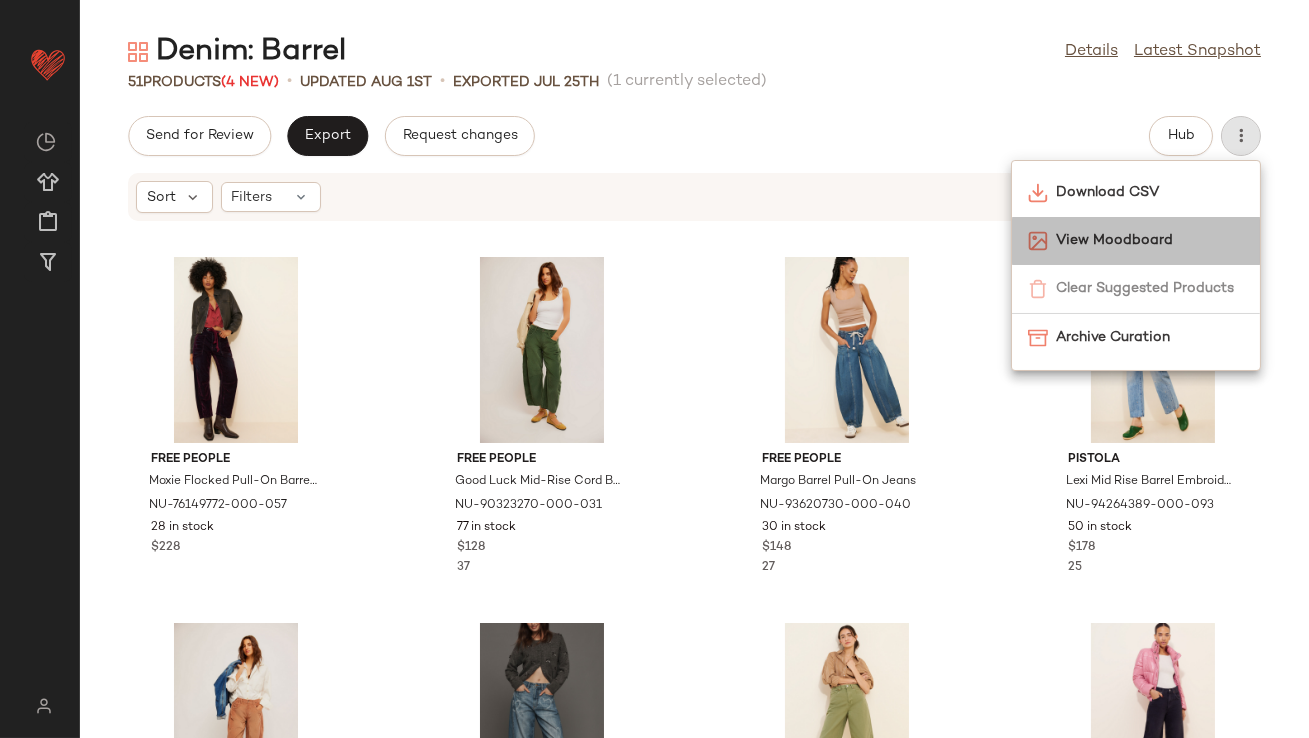 click on "View Moodboard" at bounding box center (1150, 240) 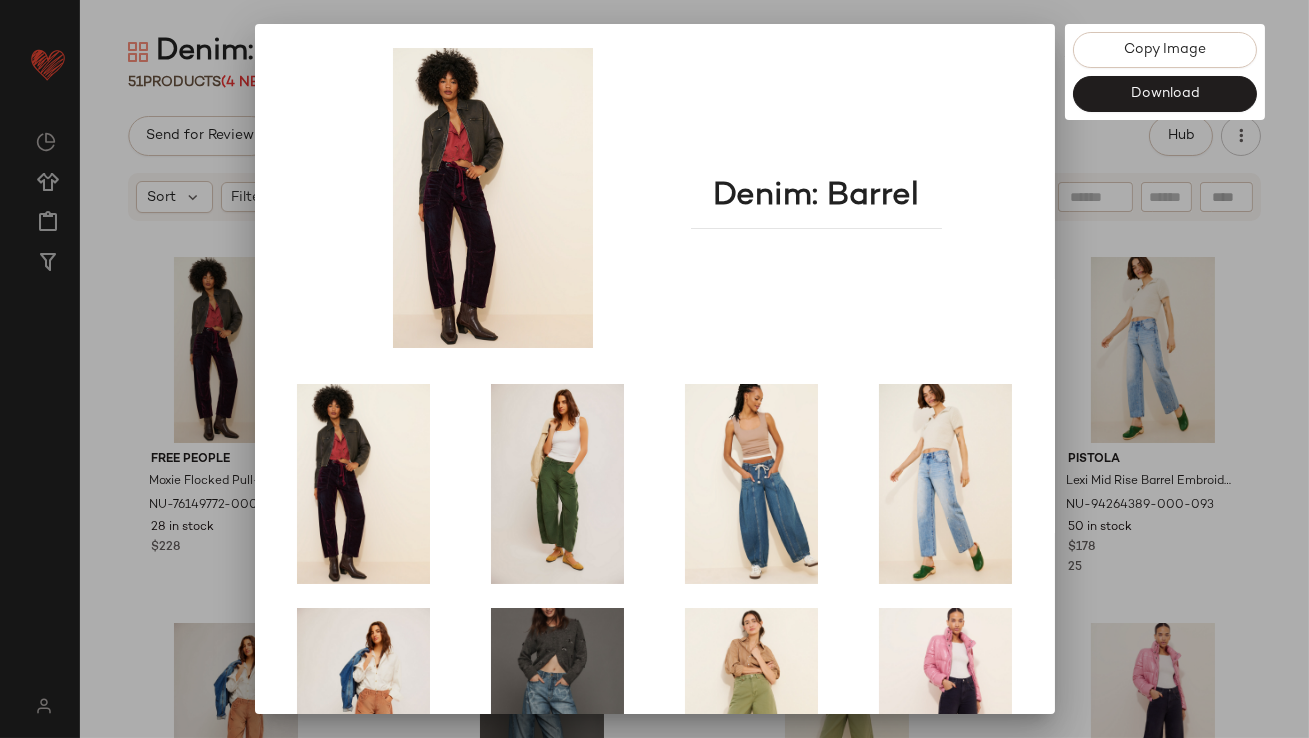 scroll, scrollTop: 341, scrollLeft: 0, axis: vertical 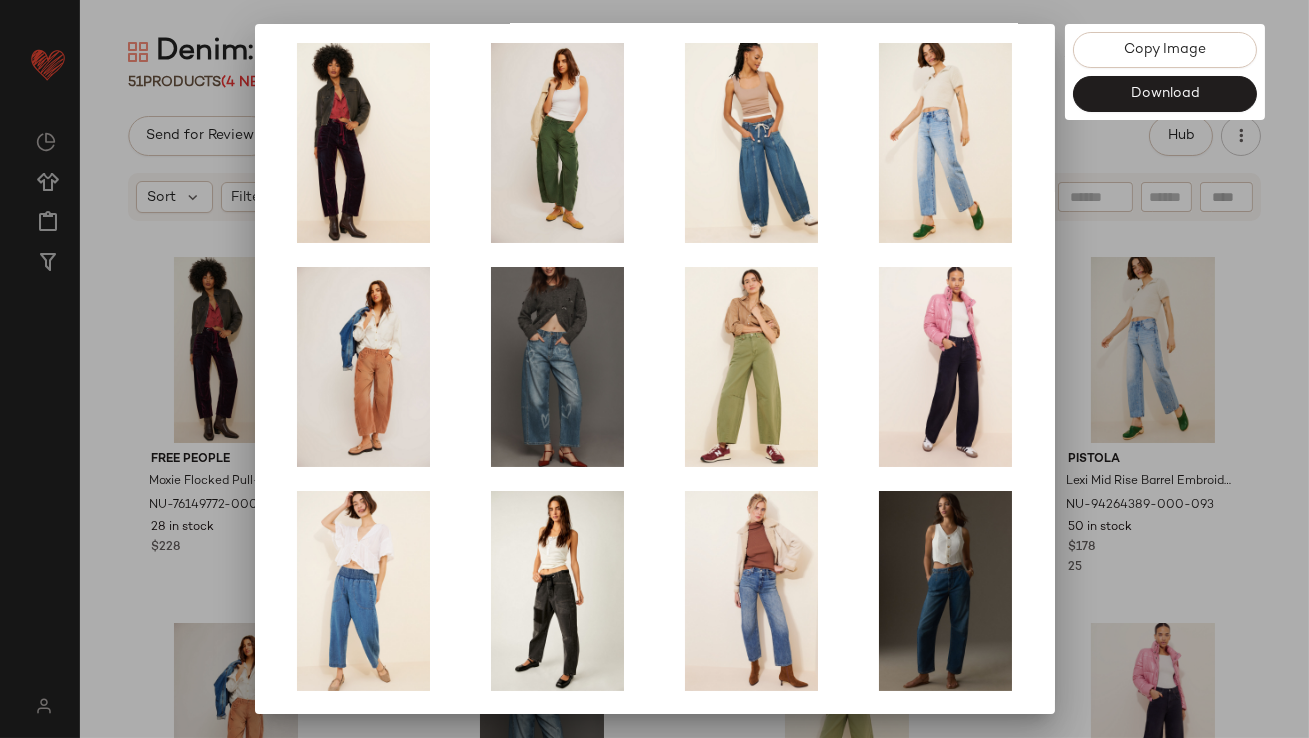 click at bounding box center [654, 369] 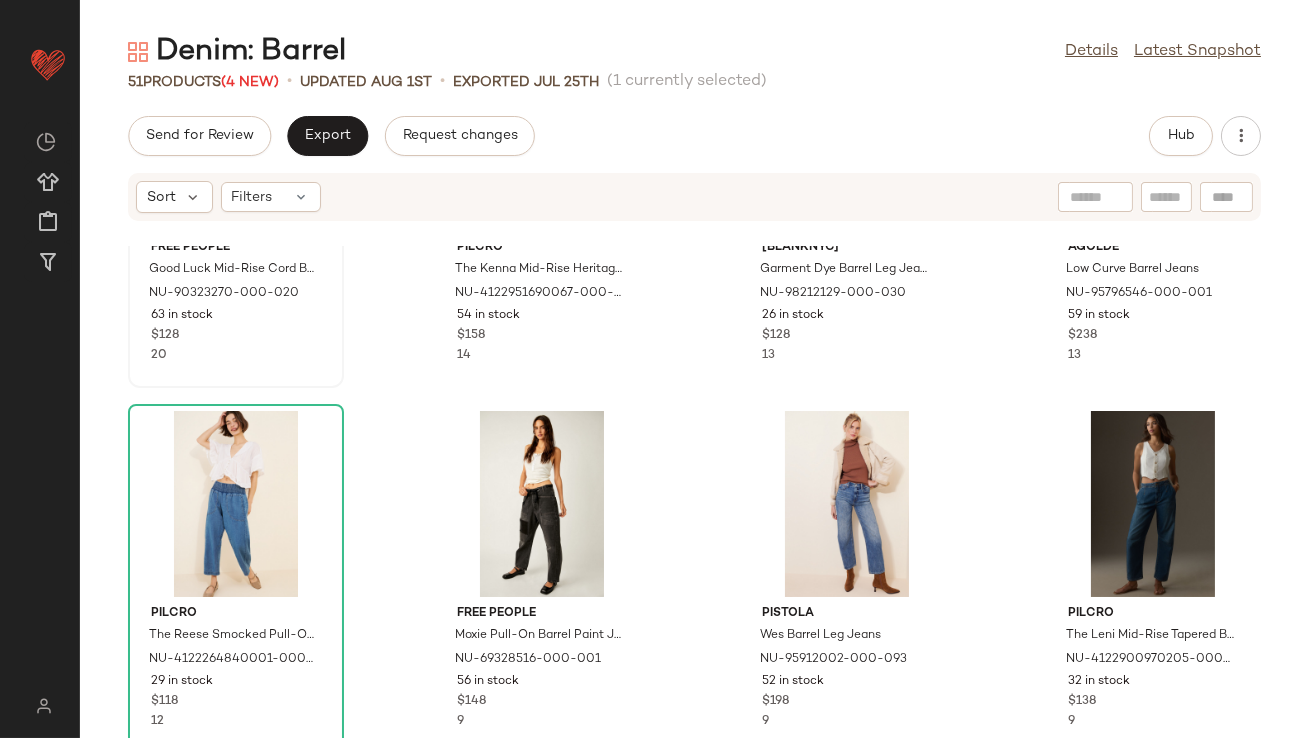 scroll, scrollTop: 644, scrollLeft: 0, axis: vertical 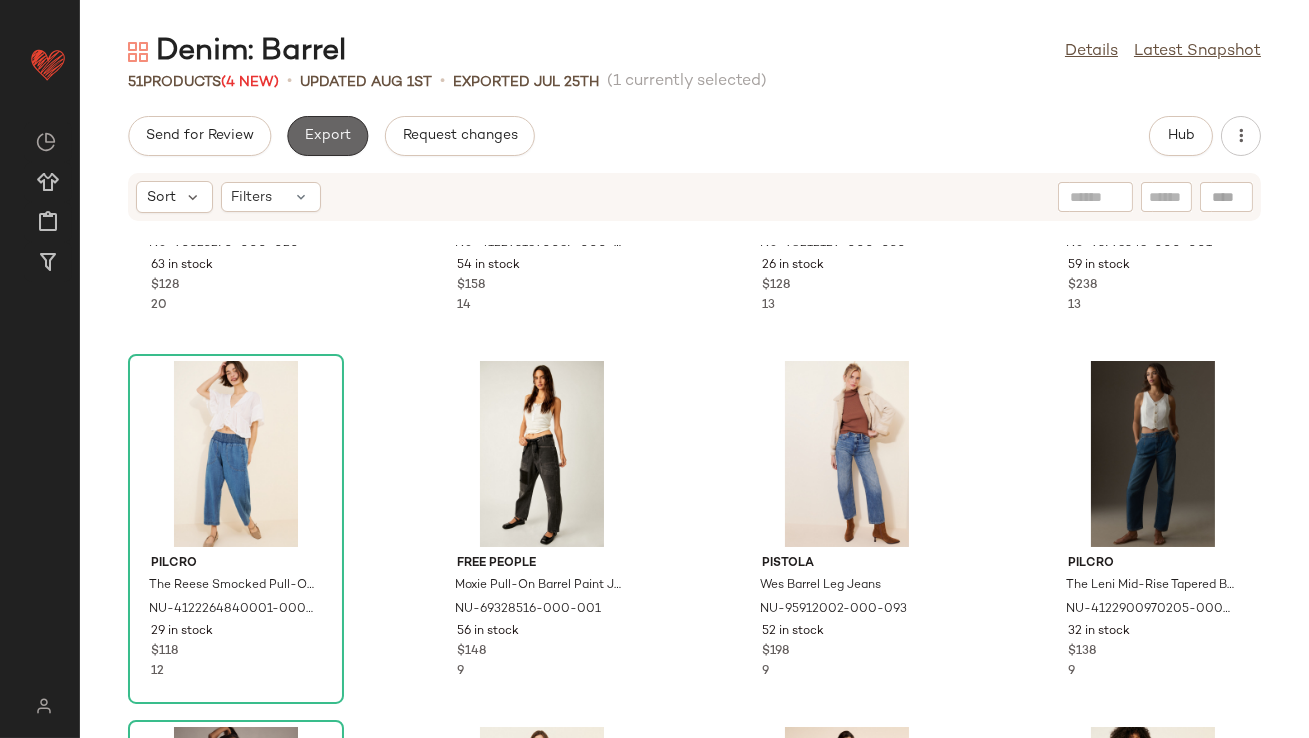 click on "Export" 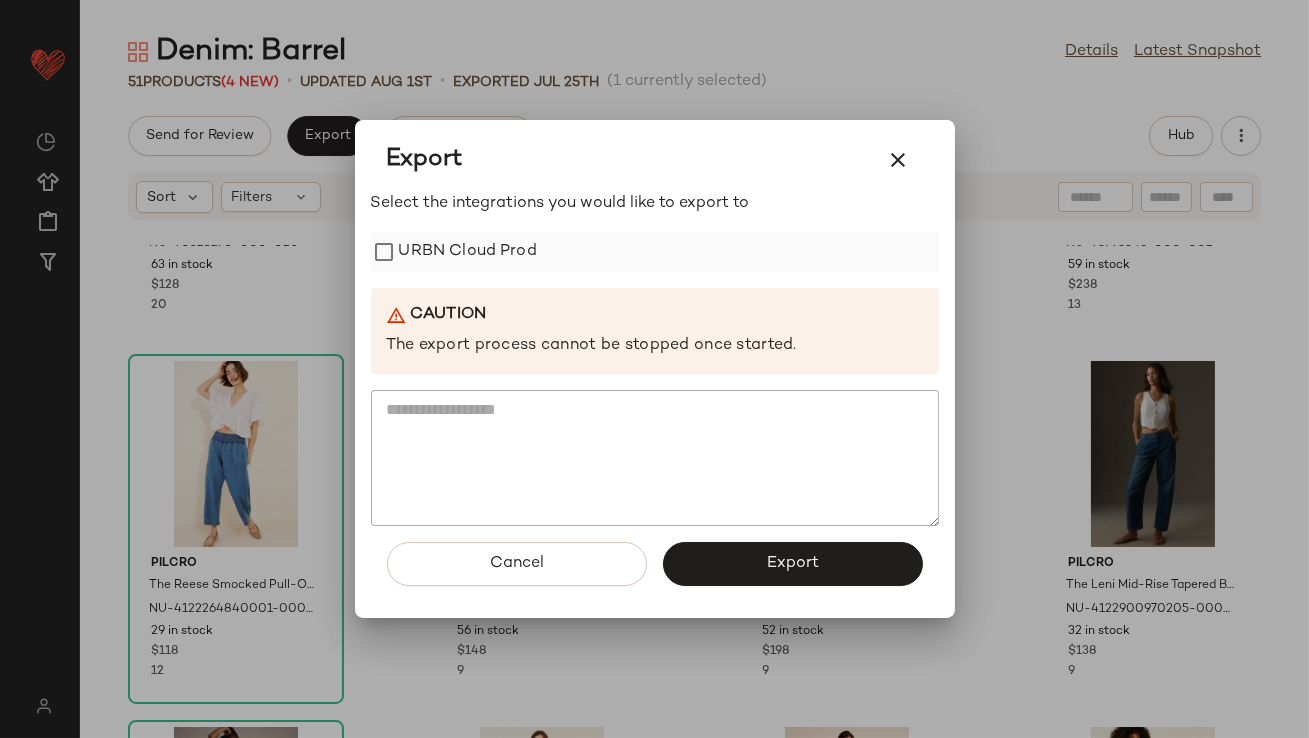 click on "URBN Cloud Prod" at bounding box center (468, 252) 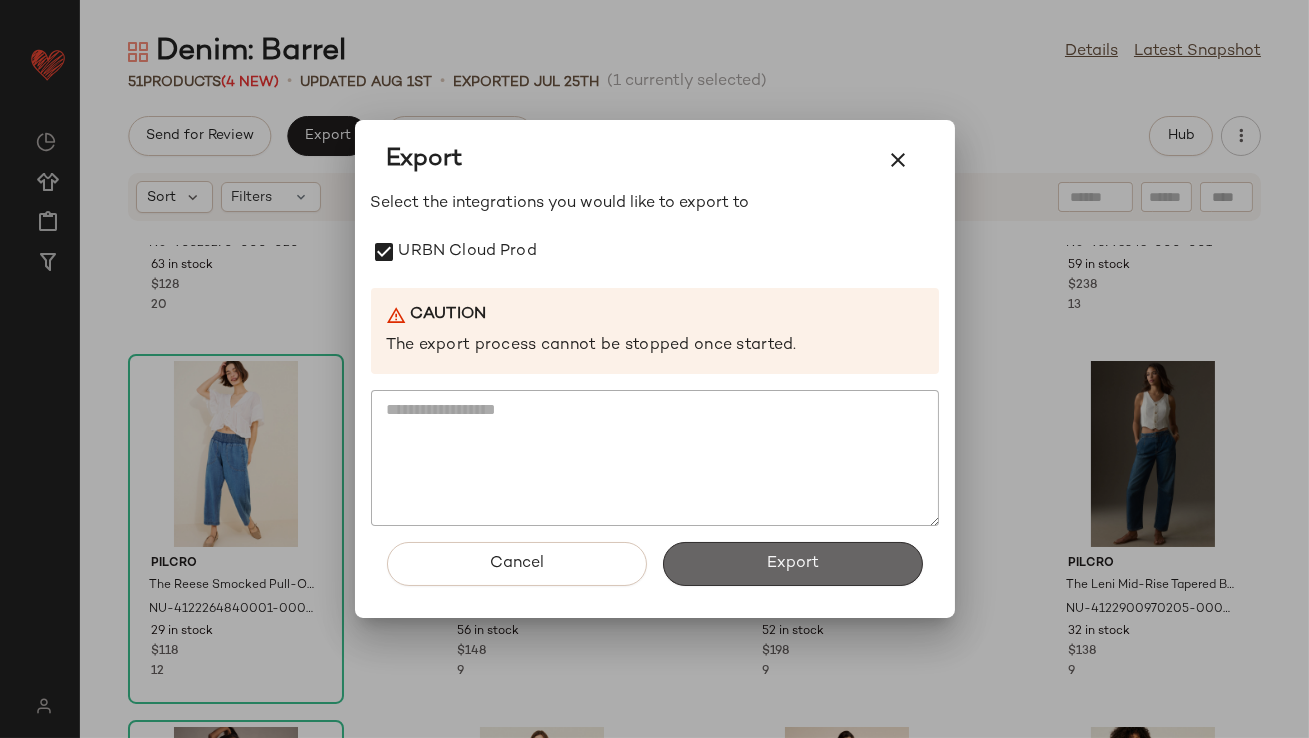 click on "Export" at bounding box center [793, 564] 